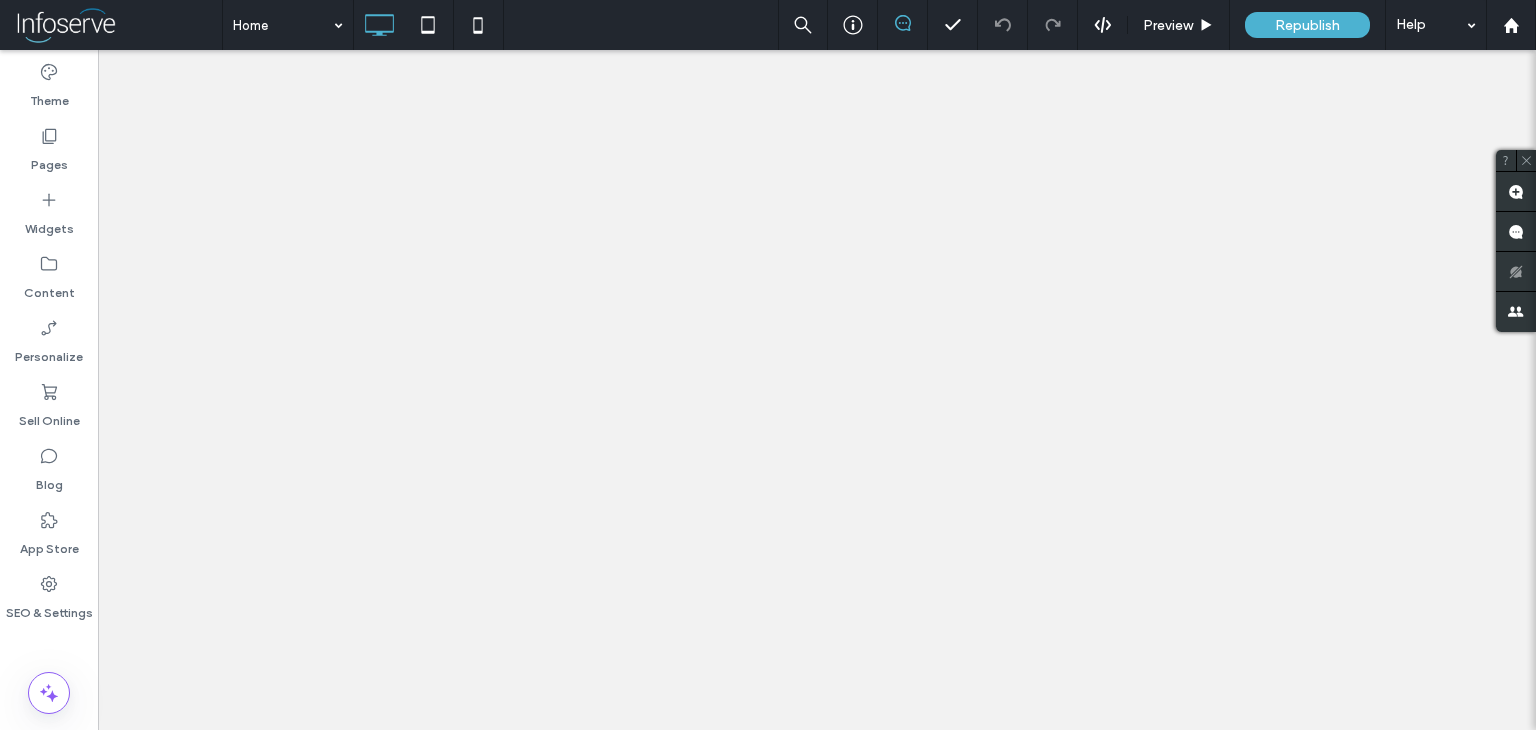 click at bounding box center [768, 365] 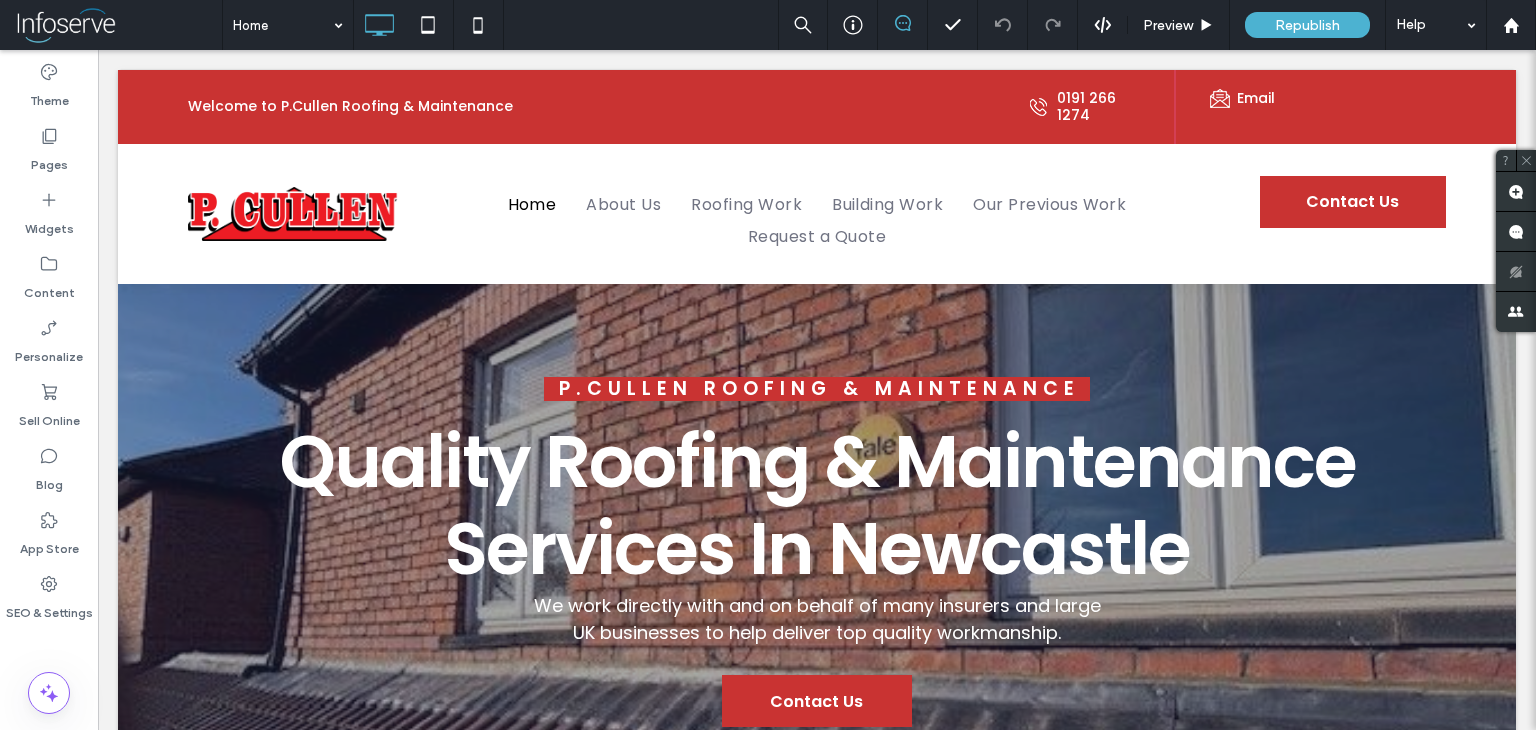 scroll, scrollTop: 0, scrollLeft: 0, axis: both 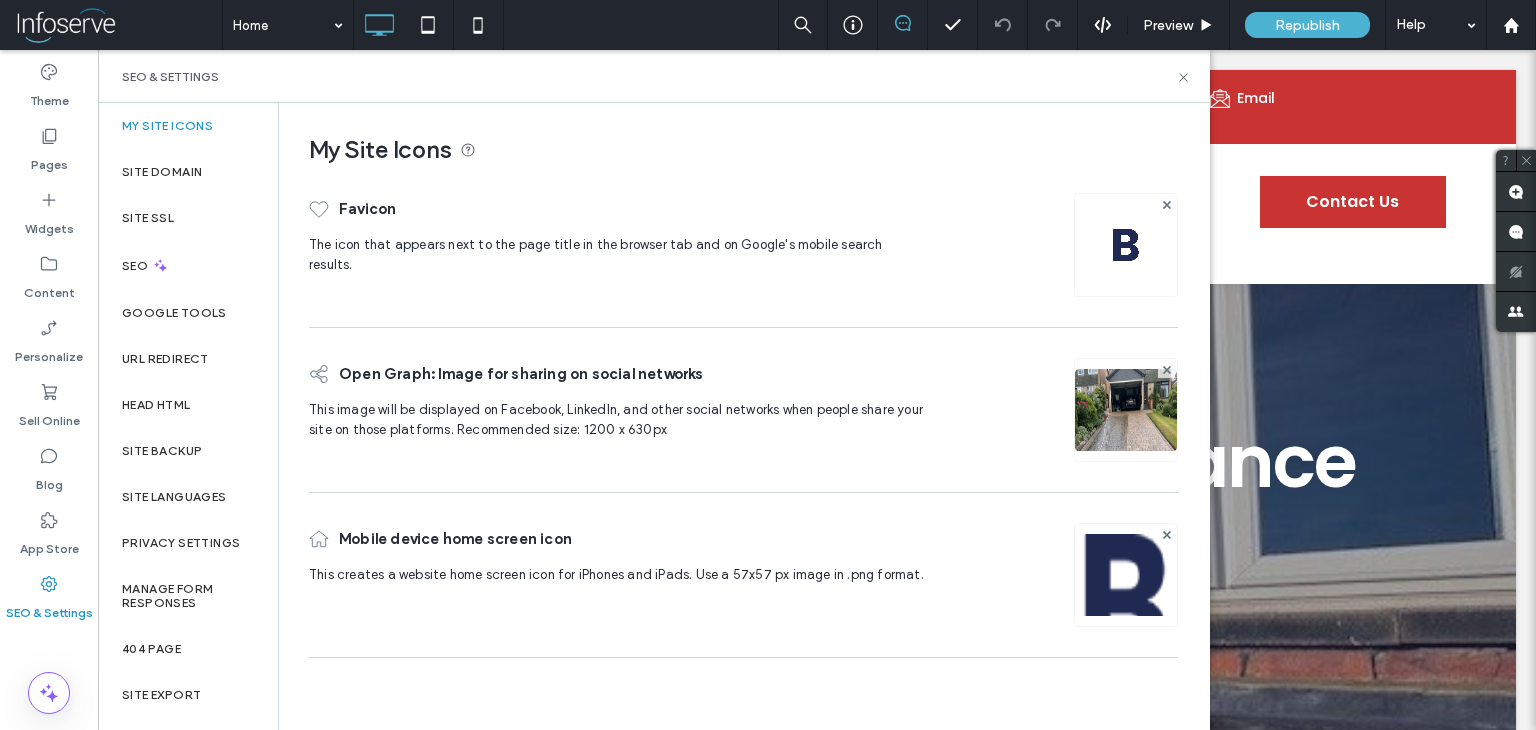 click at bounding box center [1126, 245] 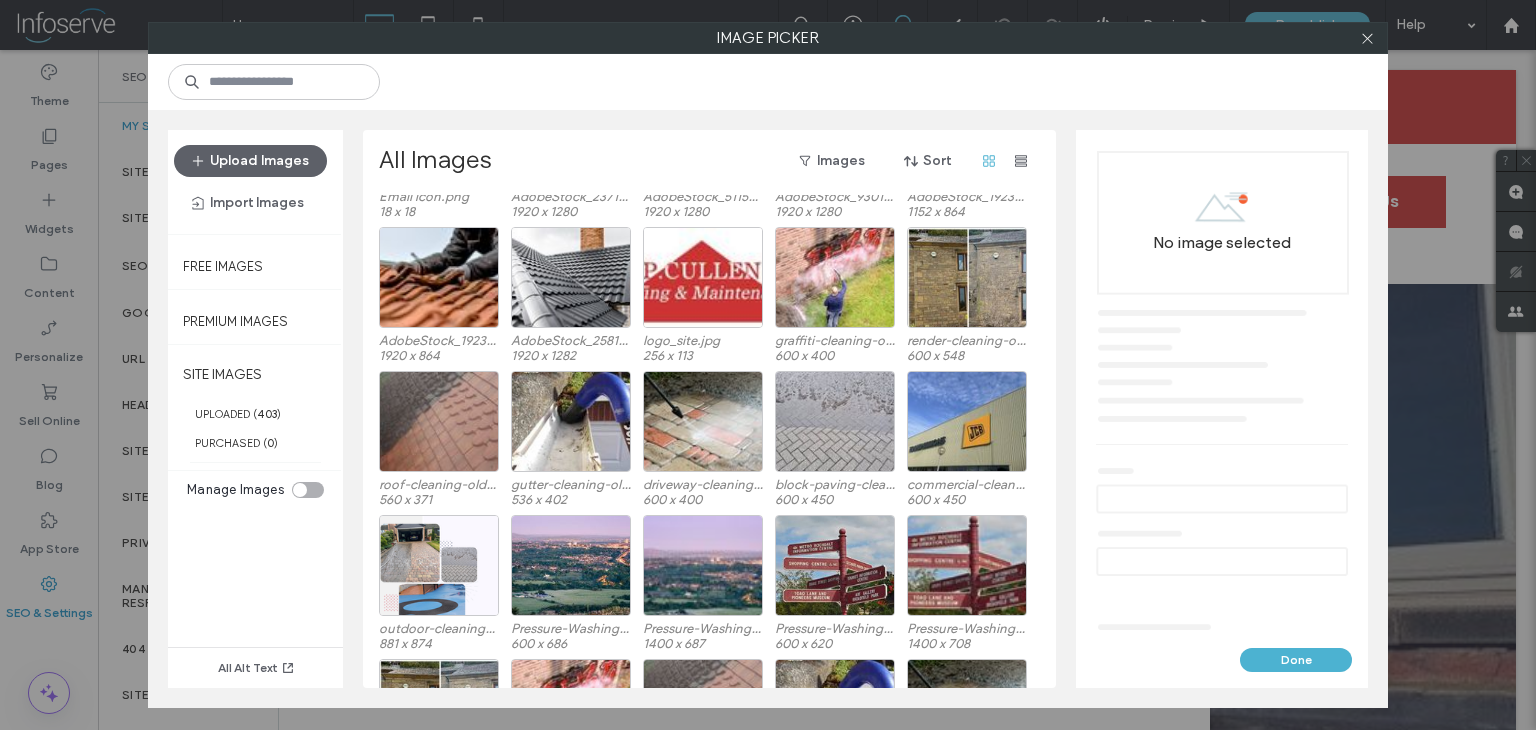 scroll, scrollTop: 2167, scrollLeft: 0, axis: vertical 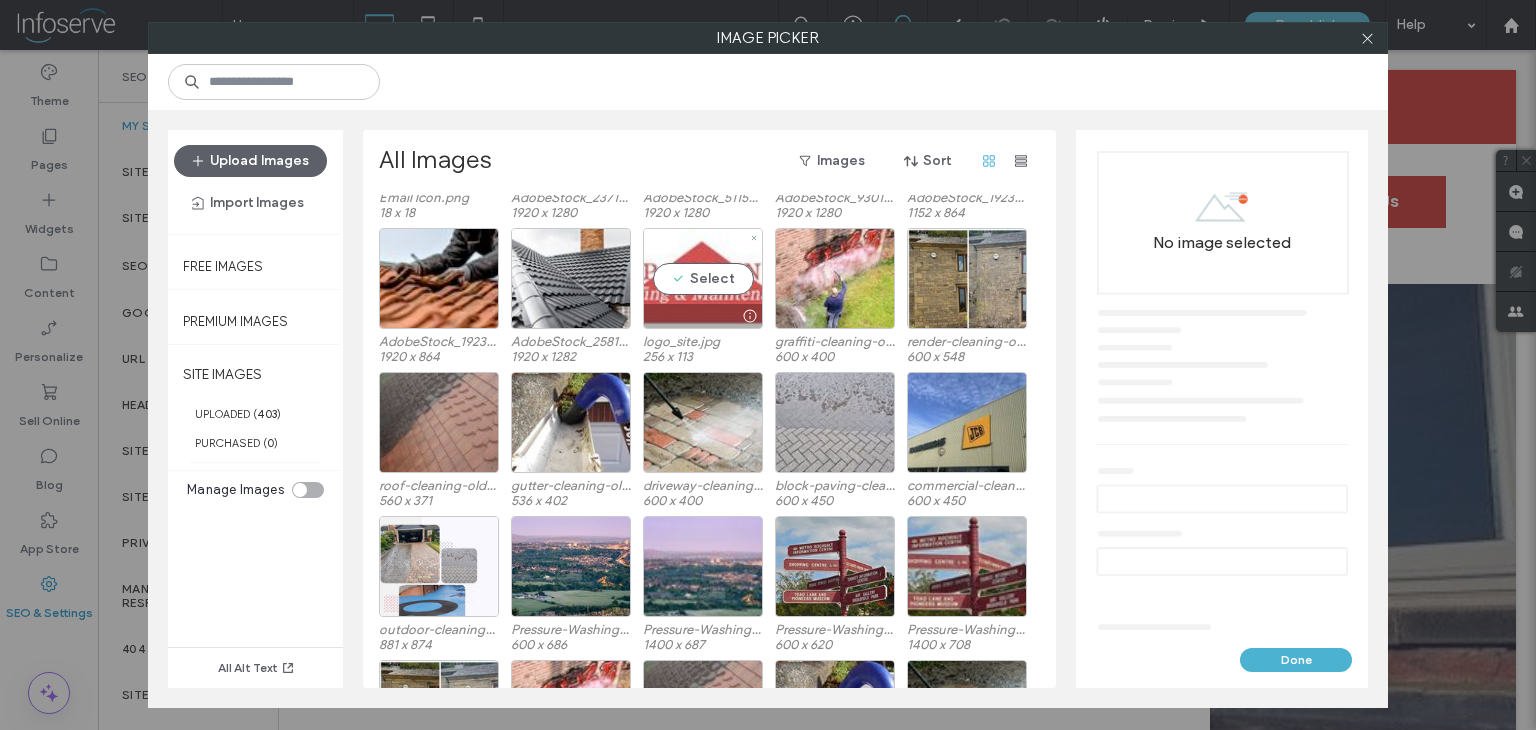click on "Select" at bounding box center [703, 278] 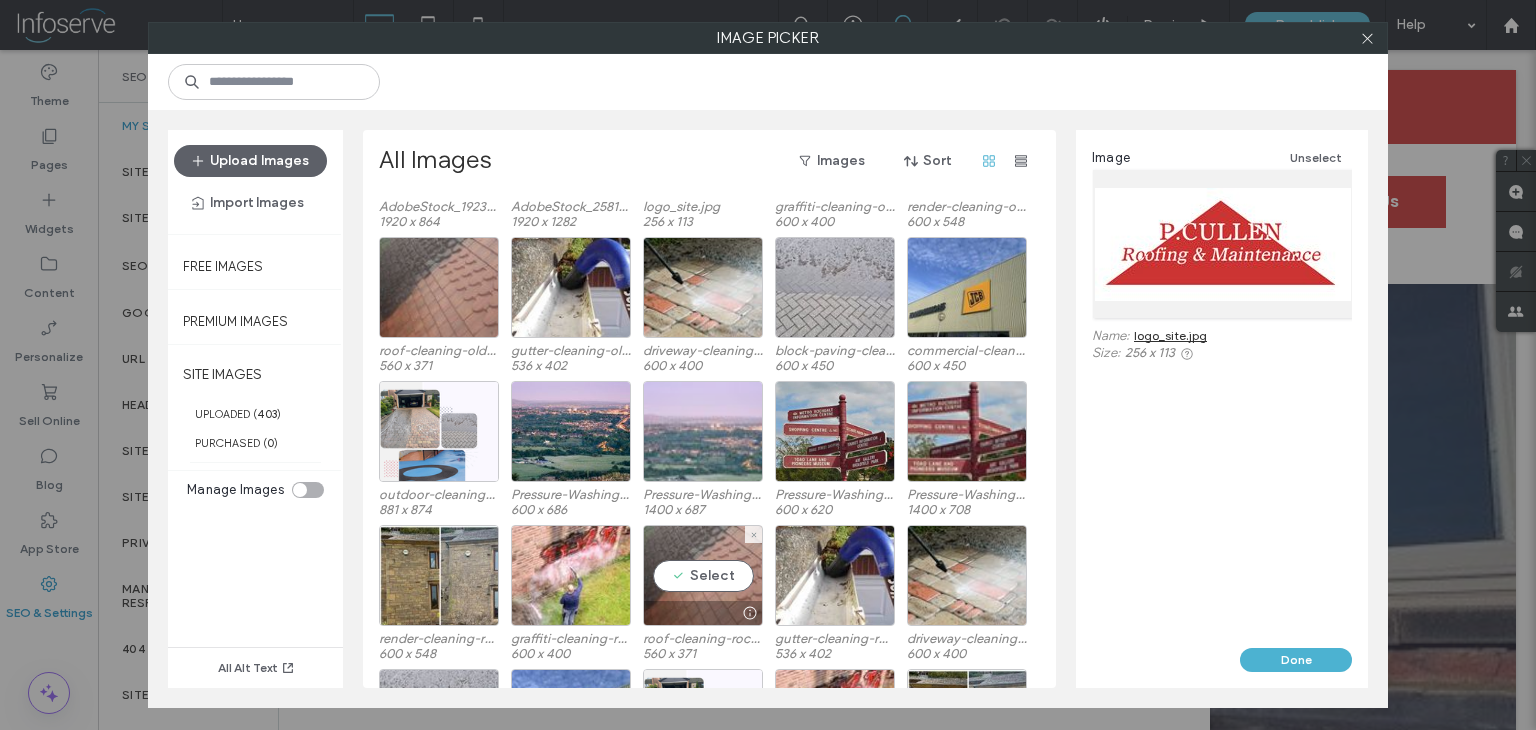 scroll, scrollTop: 2304, scrollLeft: 0, axis: vertical 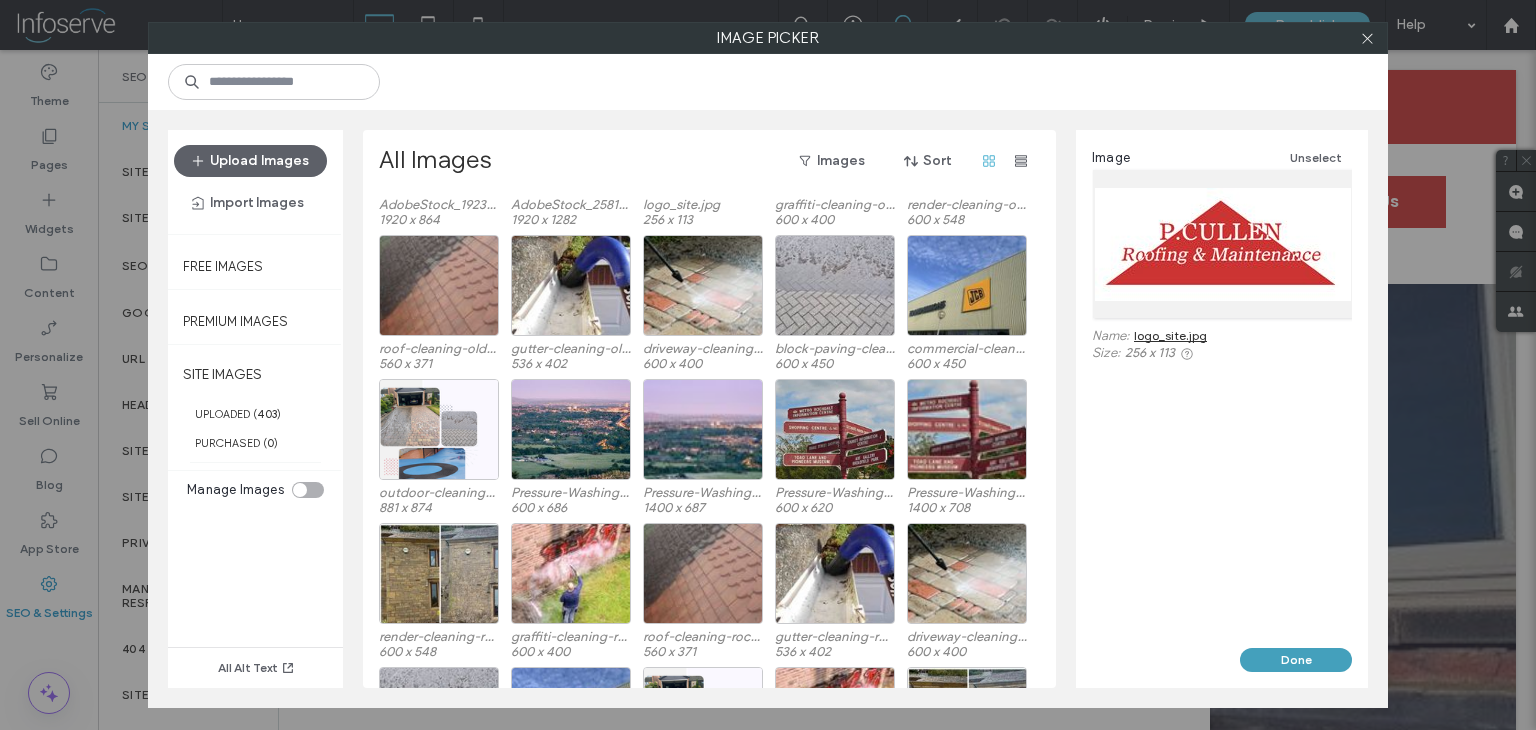 click on "Done" at bounding box center (1296, 660) 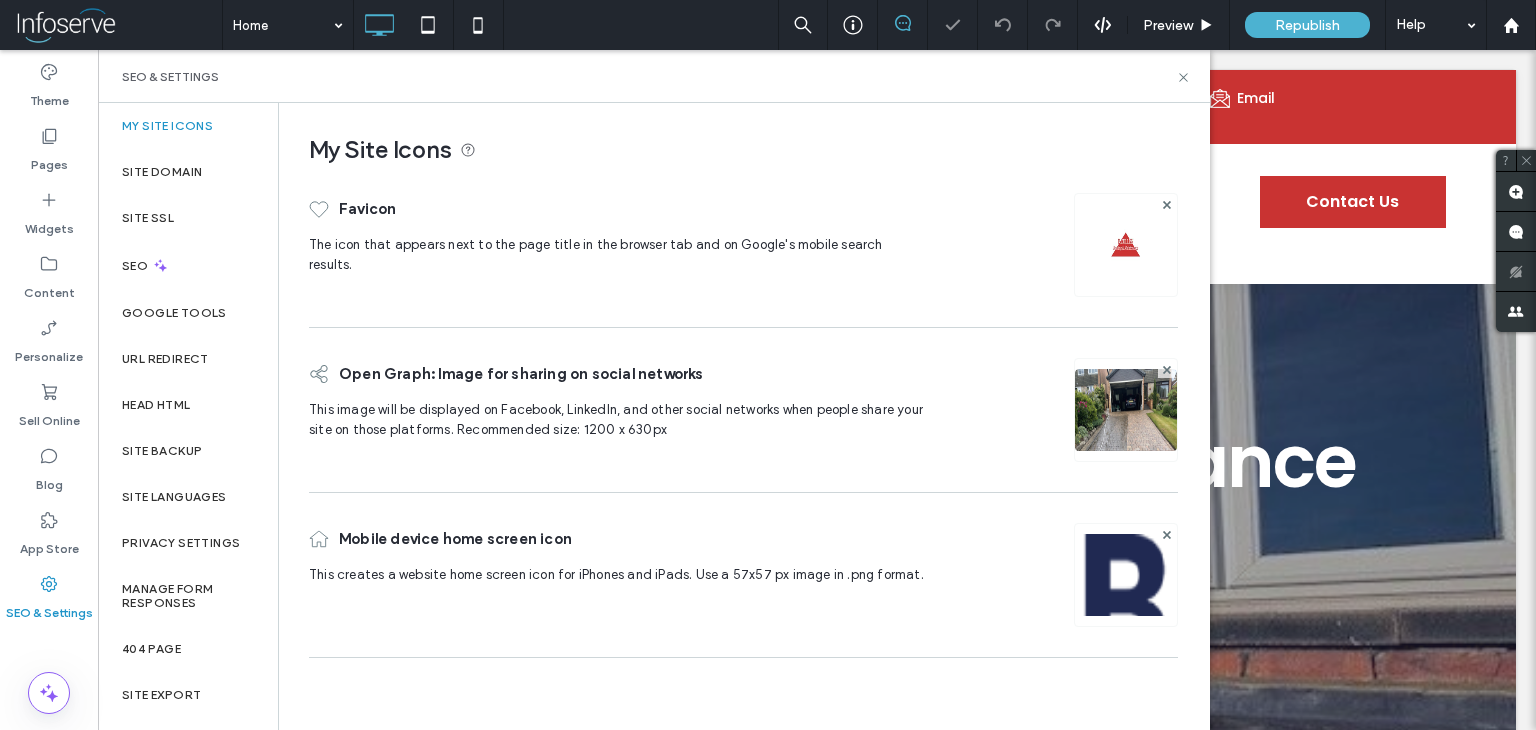 click at bounding box center [1126, 602] 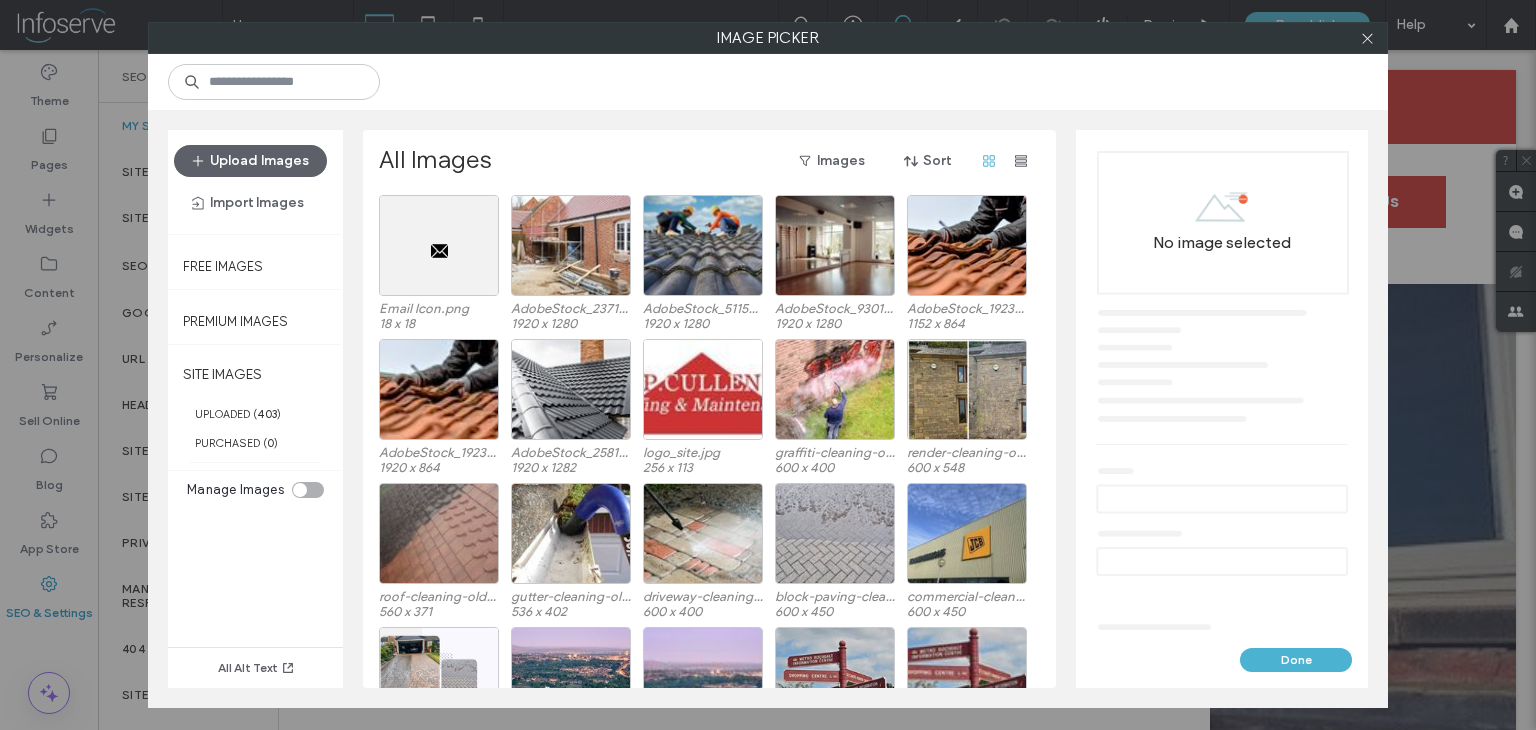 scroll, scrollTop: 2063, scrollLeft: 0, axis: vertical 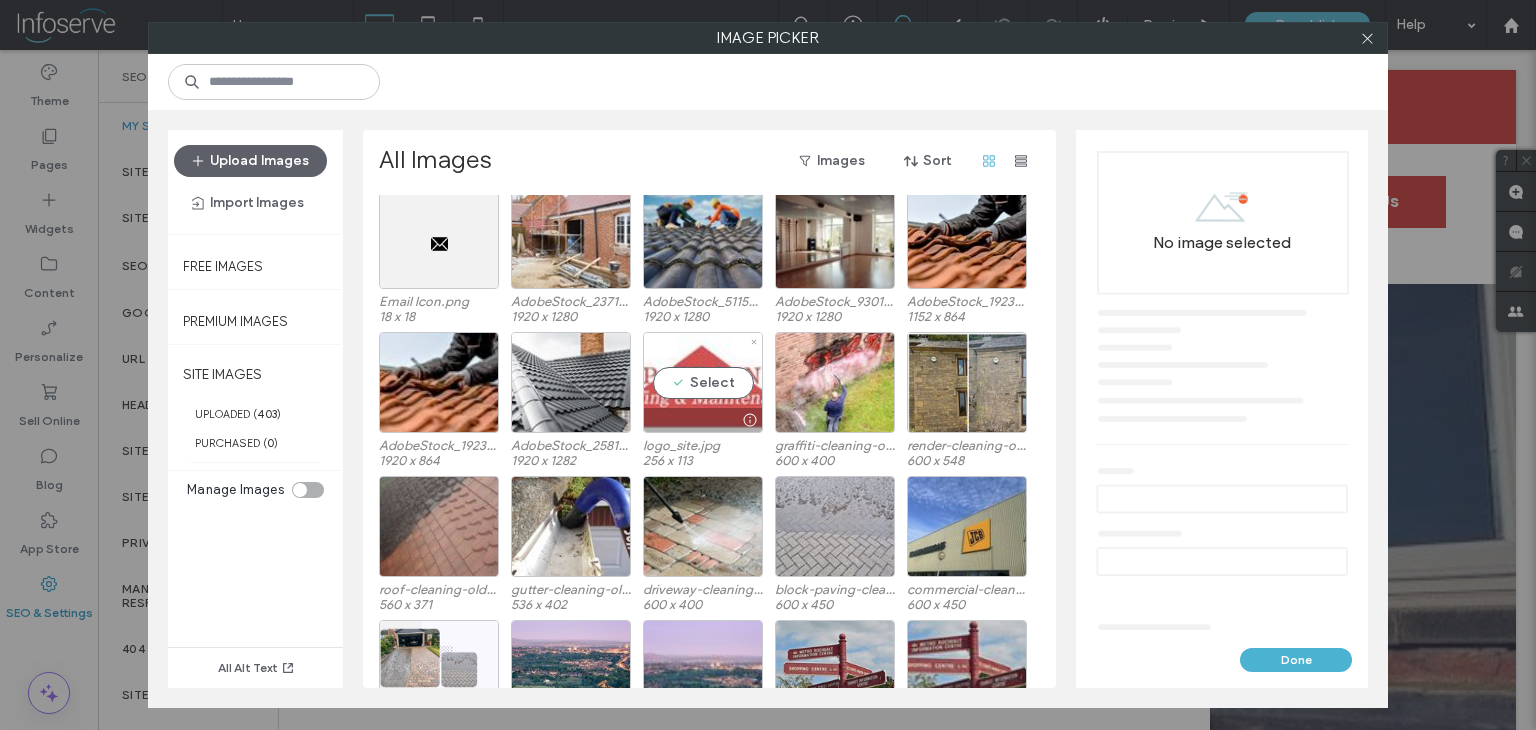 click on "Select" at bounding box center [703, 382] 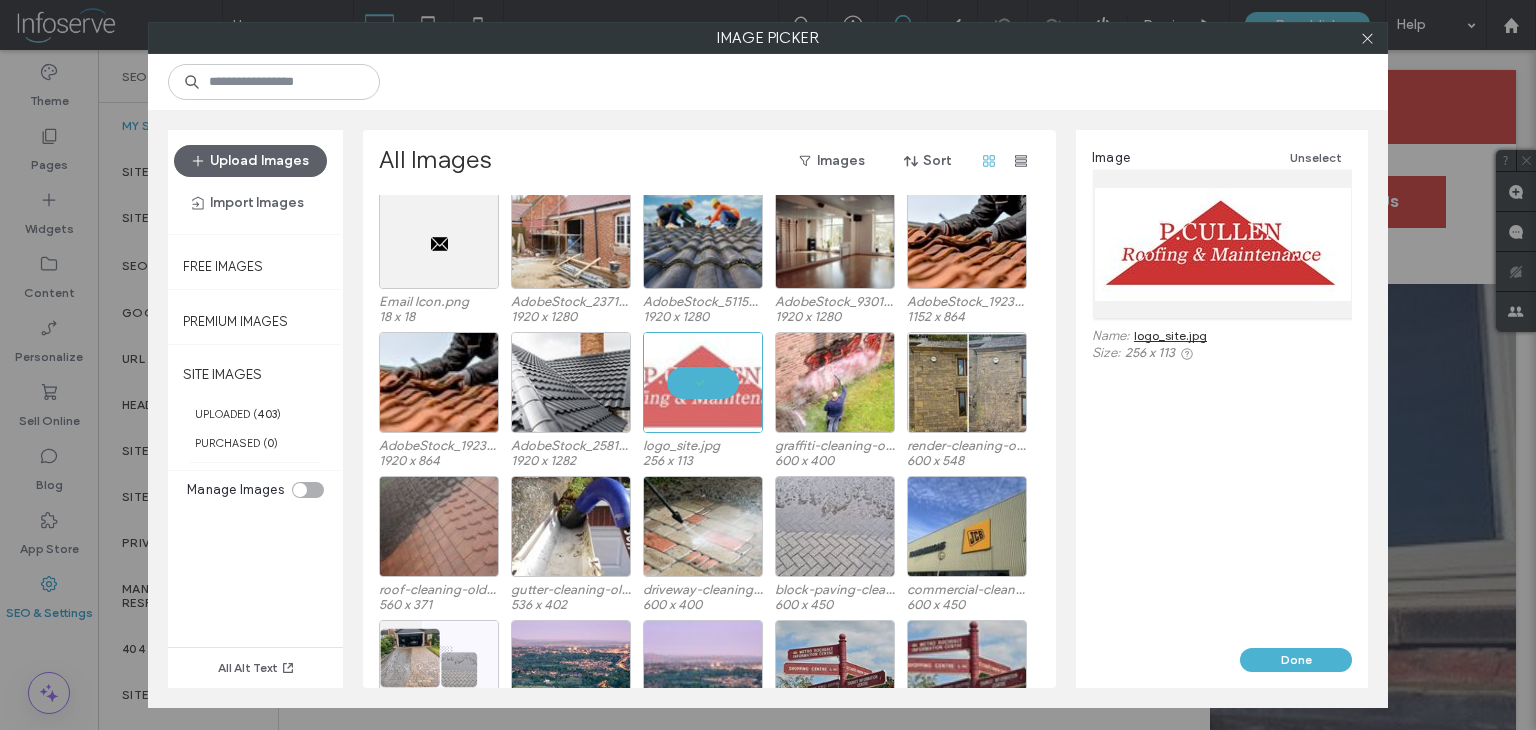 click on "Image Unselect Name: logo_site.jpg Size: 256 x 113" at bounding box center [1222, 389] 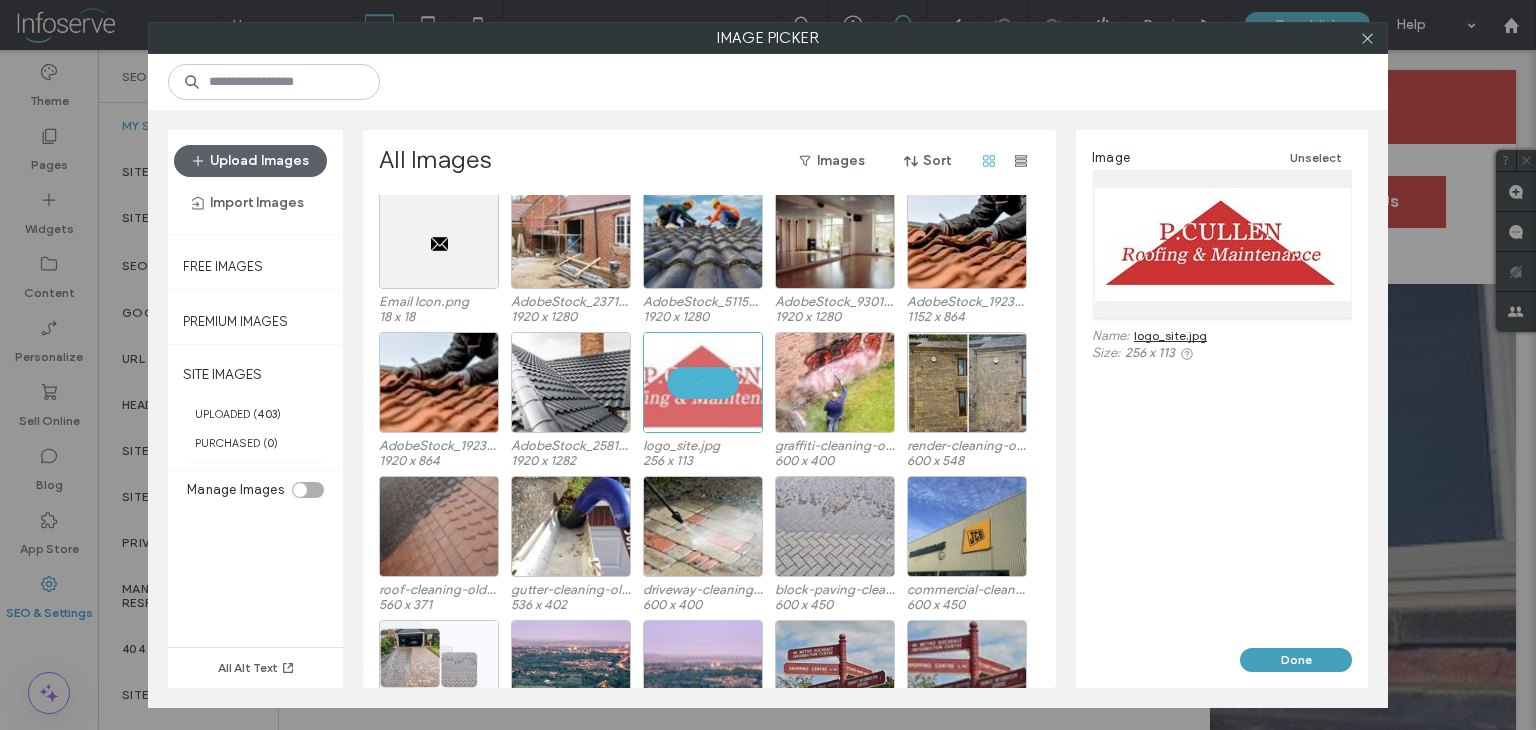 click on "Done" at bounding box center (1296, 660) 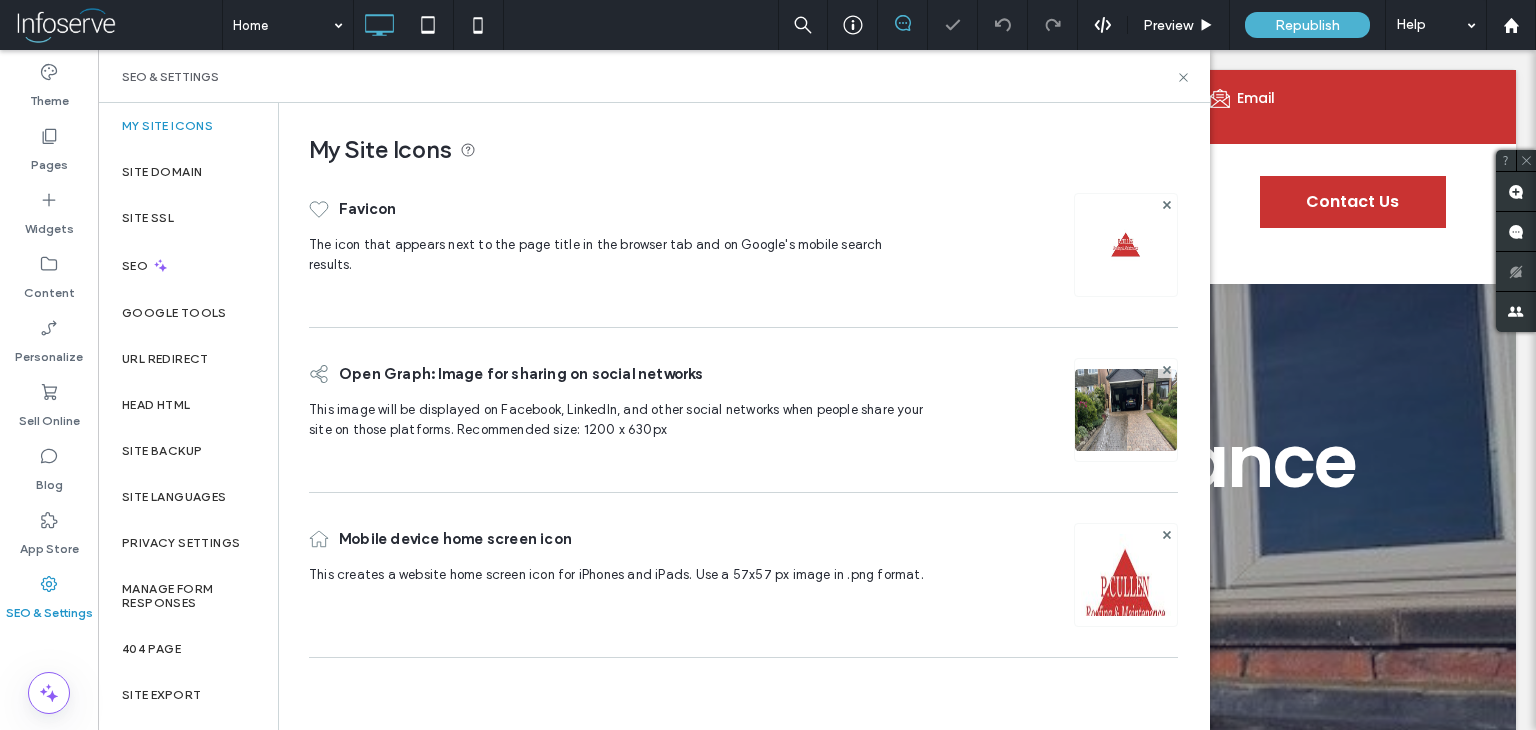 click at bounding box center (1126, 437) 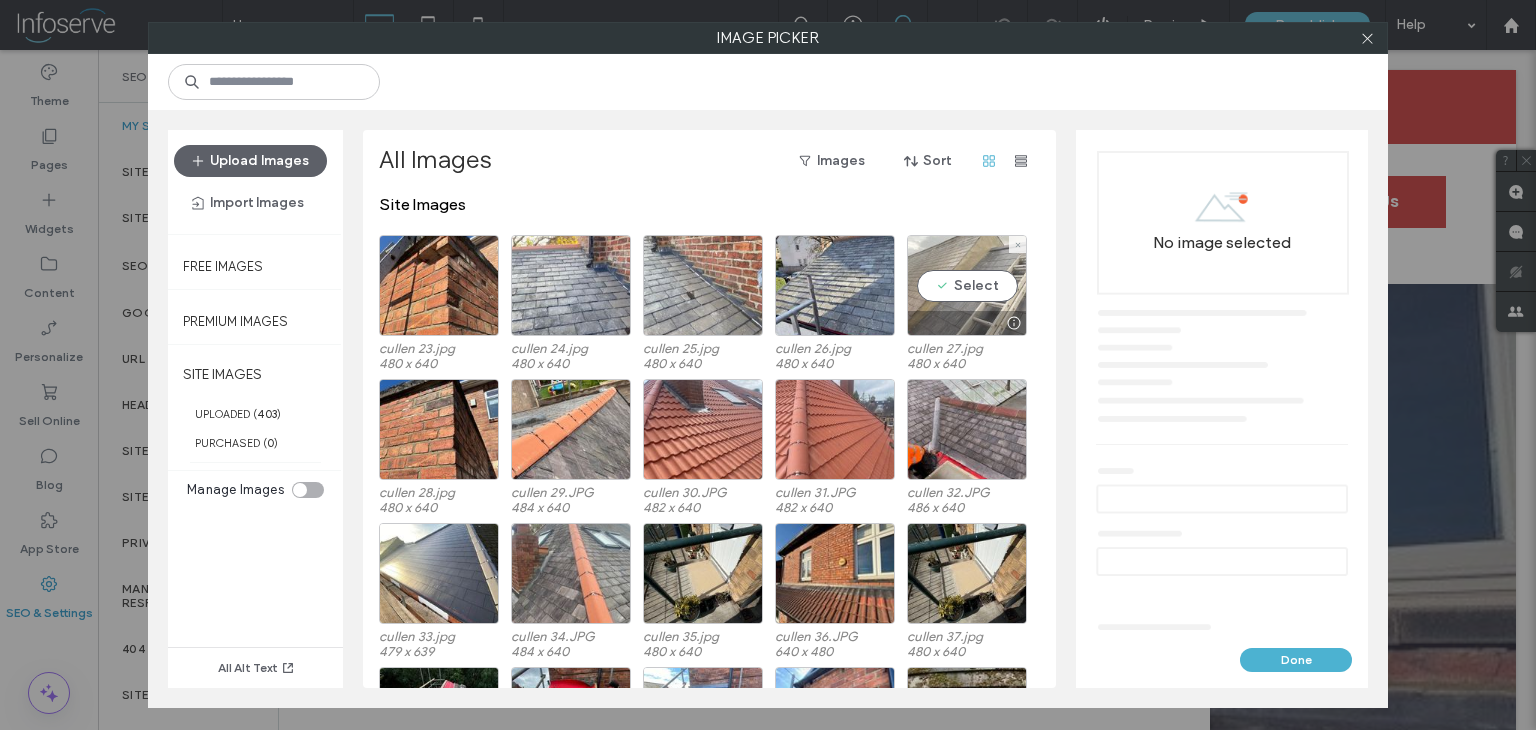 click on "Select" at bounding box center (967, 285) 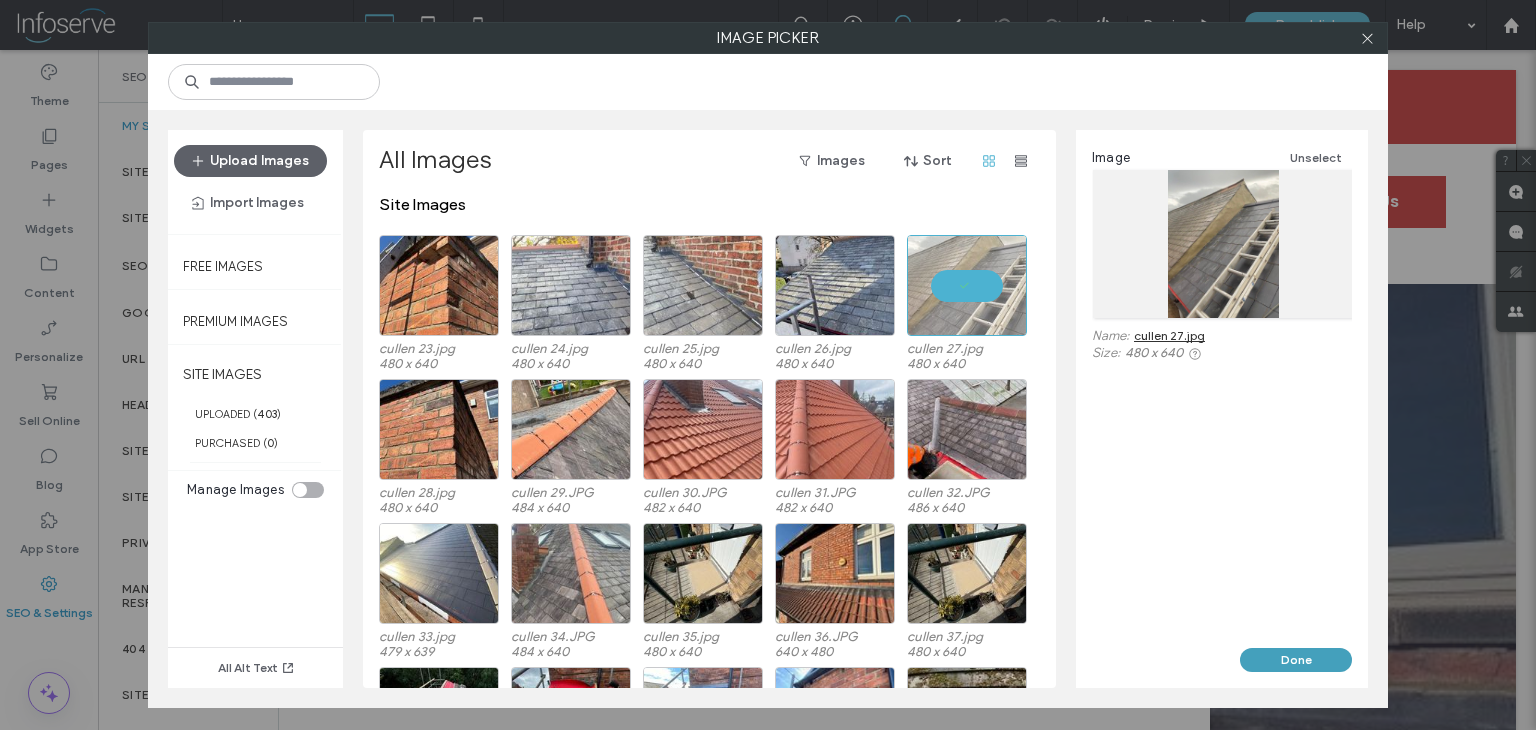click on "Done" at bounding box center [1296, 660] 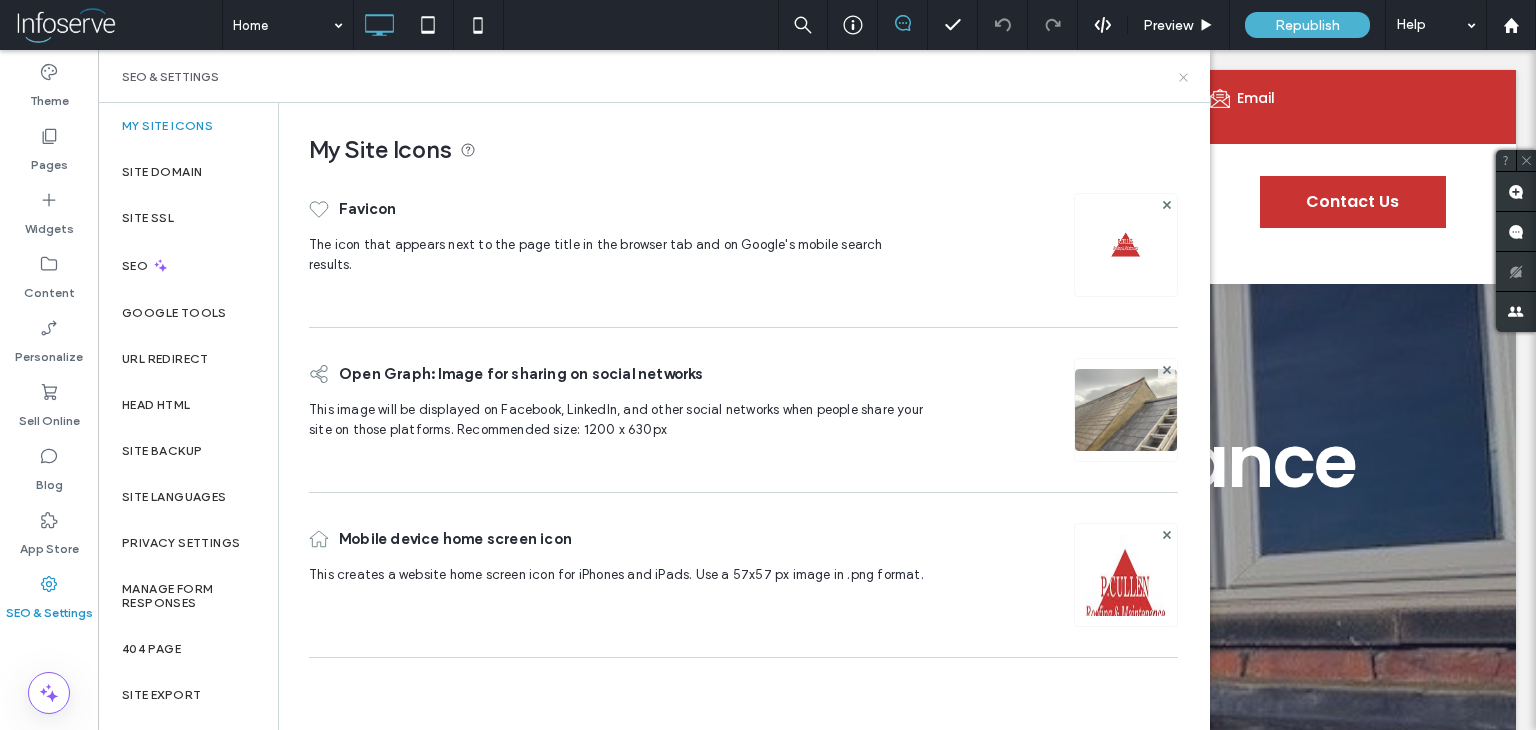 click 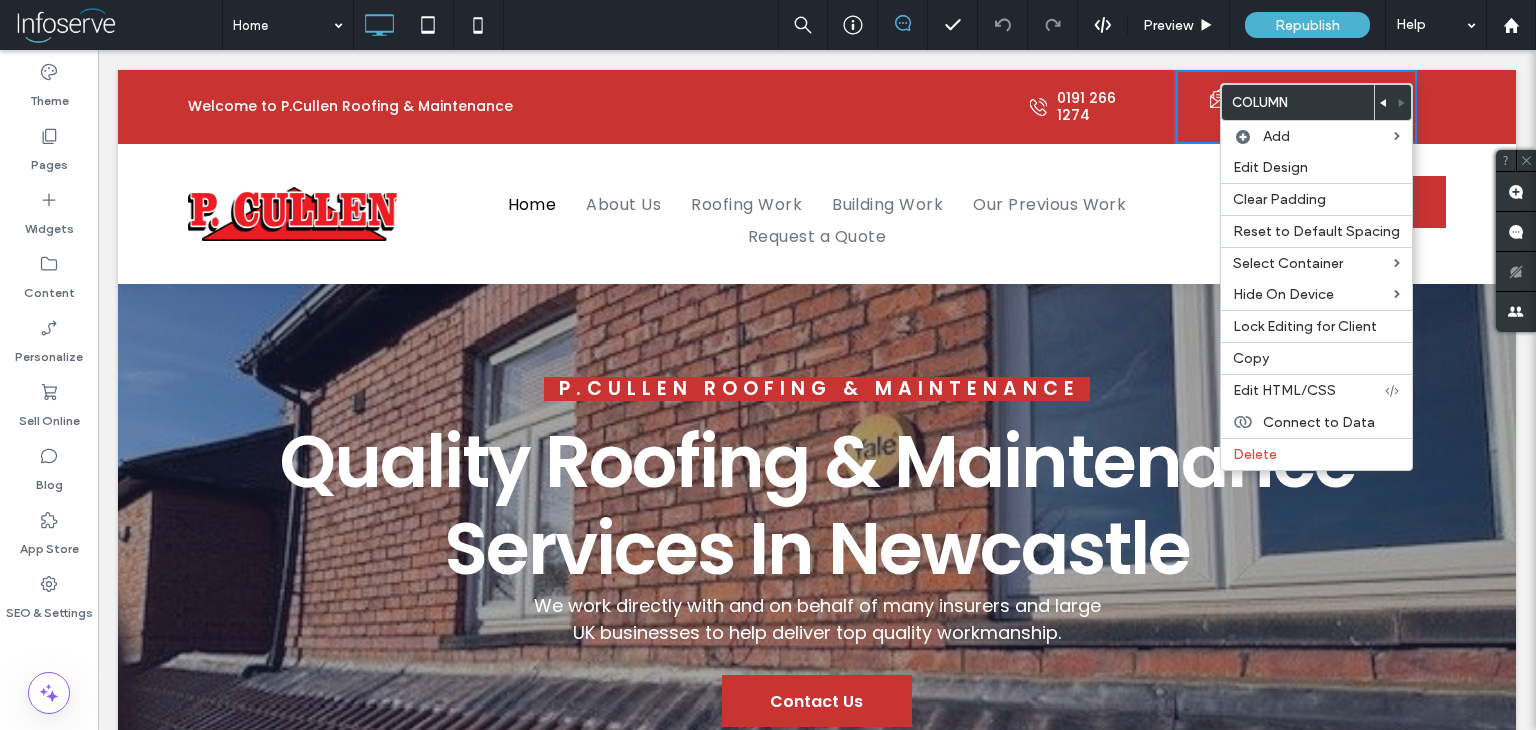 click on "Welcome to P.Cullen Roofing & Maintenance
Click To Paste
[PHONE]
Click To Paste
Email
Click To Paste
Click To Paste" at bounding box center [817, 107] 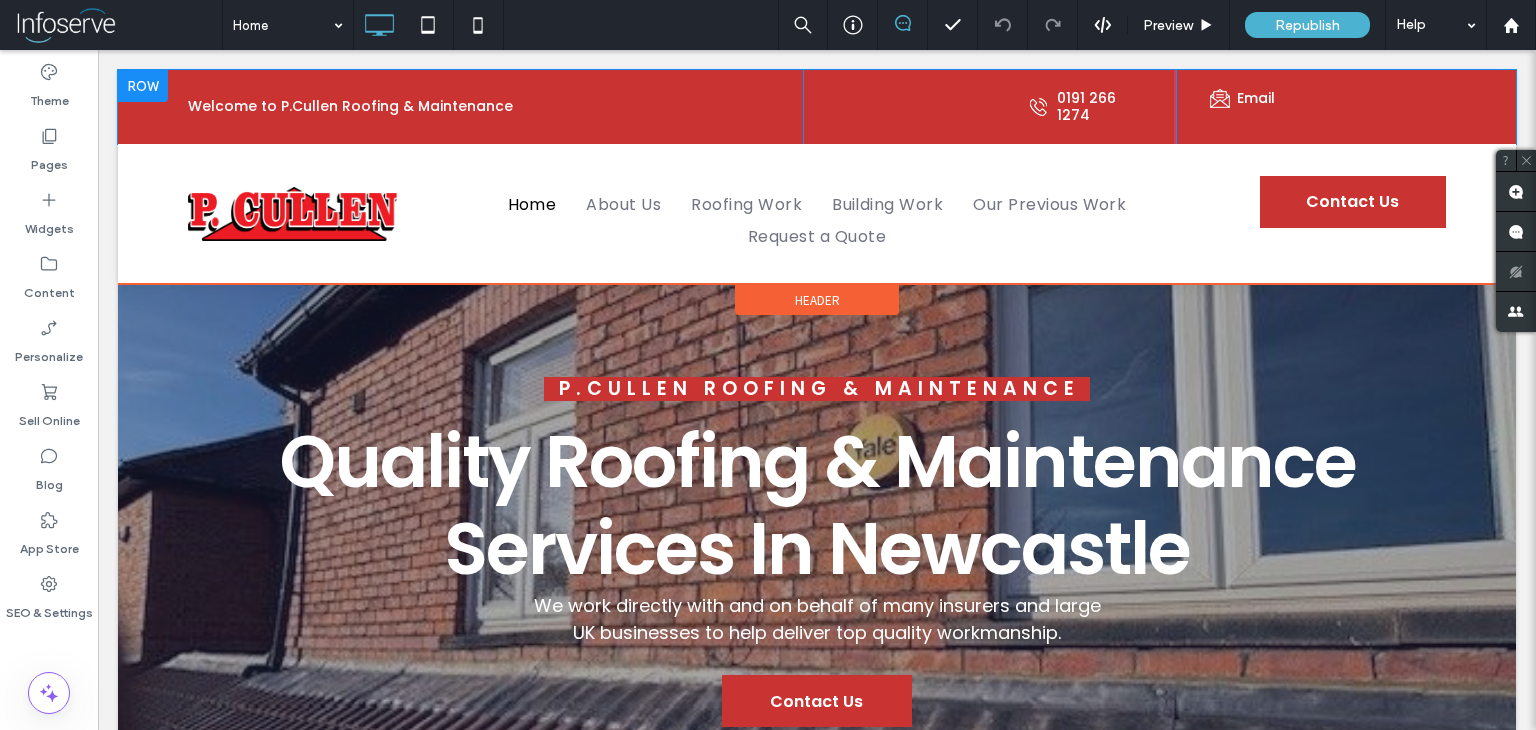 click on "Welcome to P.Cullen Roofing & Maintenance
Click To Paste
[PHONE]
Click To Paste
Email
Click To Paste
Click To Paste" at bounding box center [817, 107] 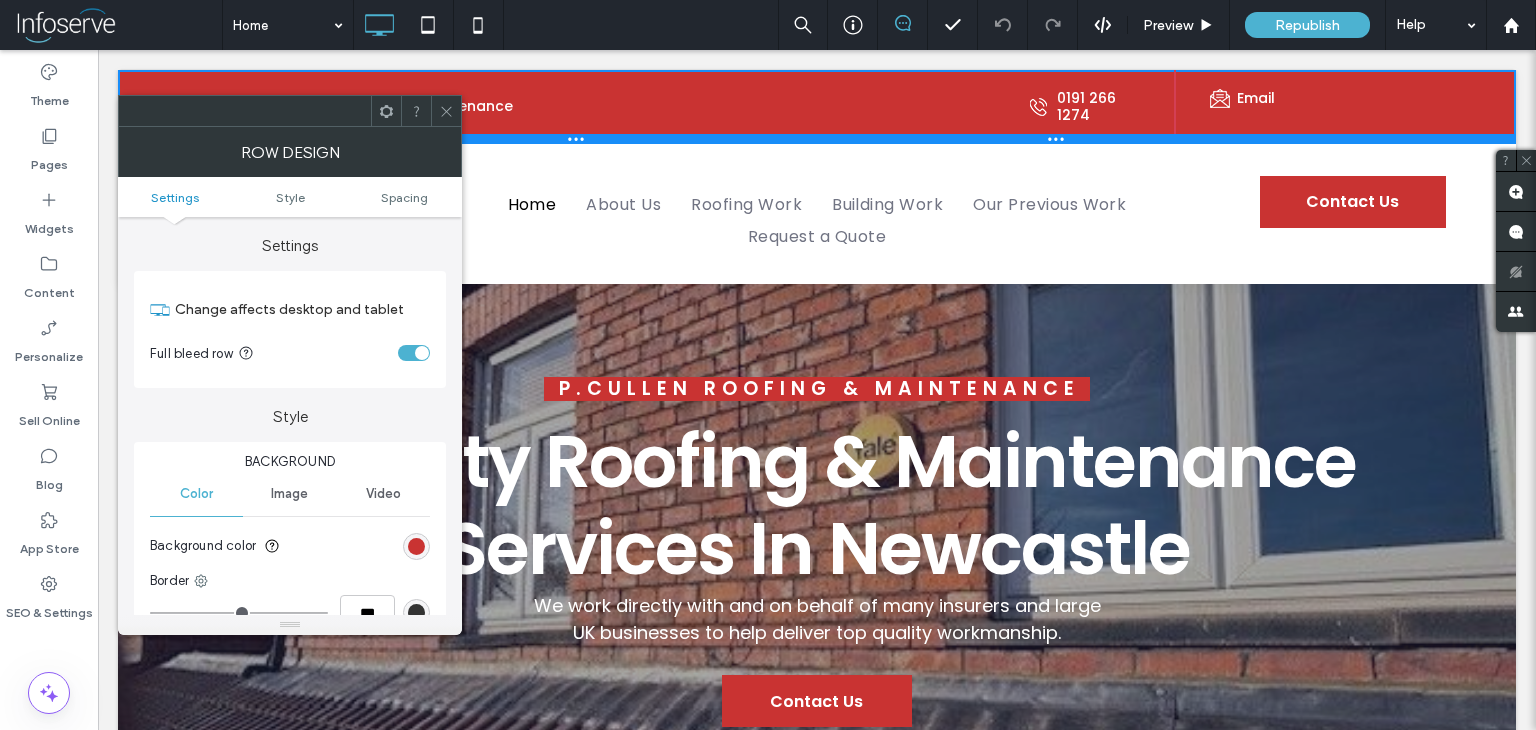 click at bounding box center [817, 139] 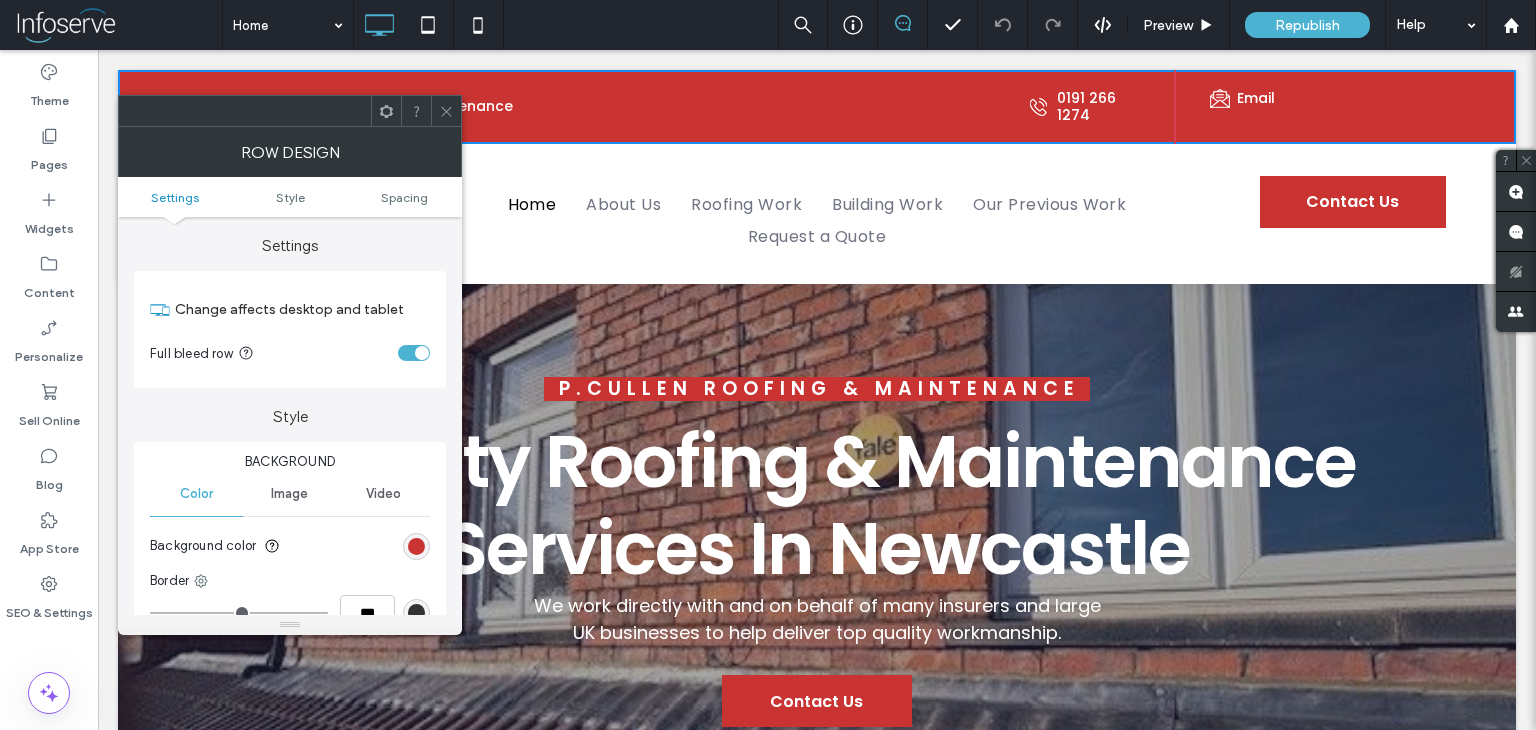 click 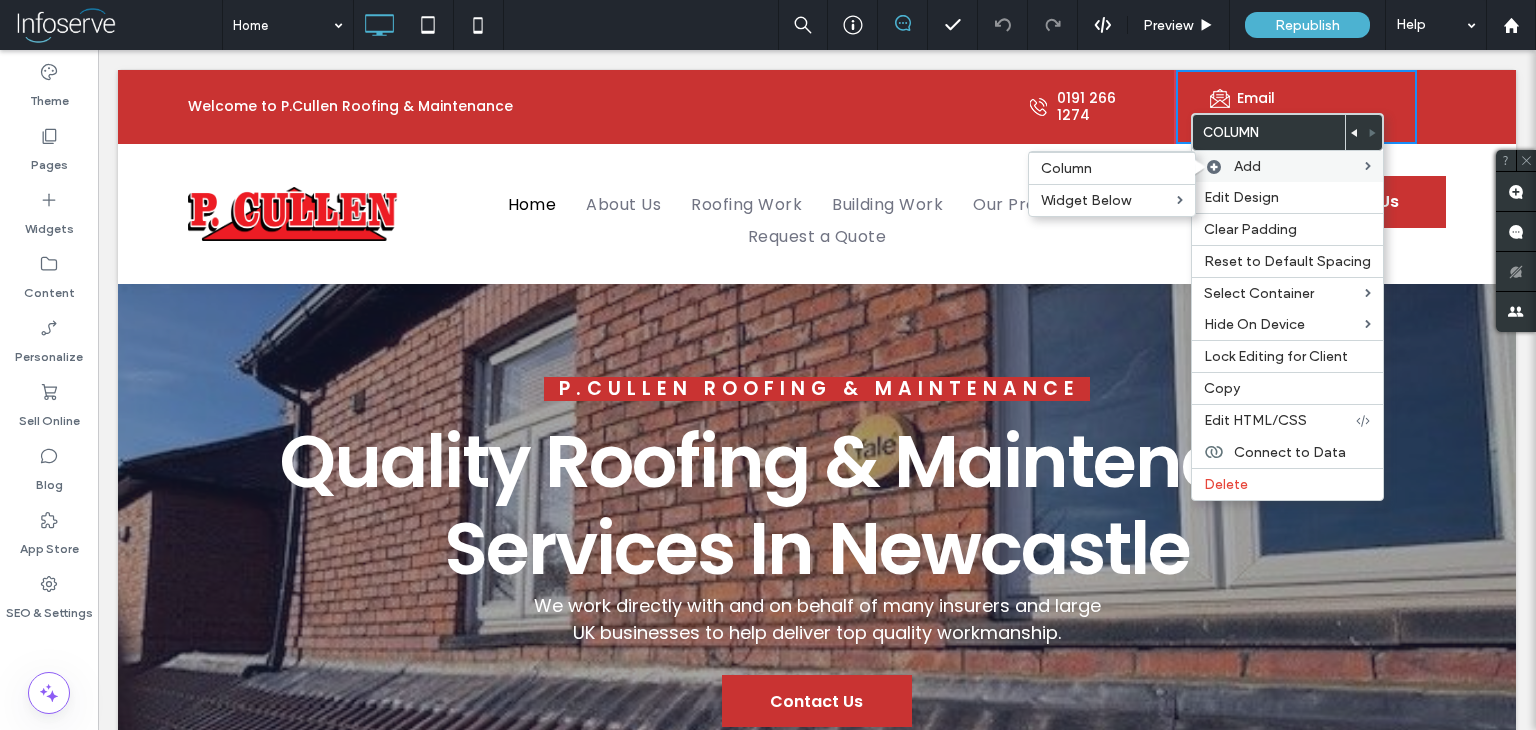click on "Add" at bounding box center [1299, 166] 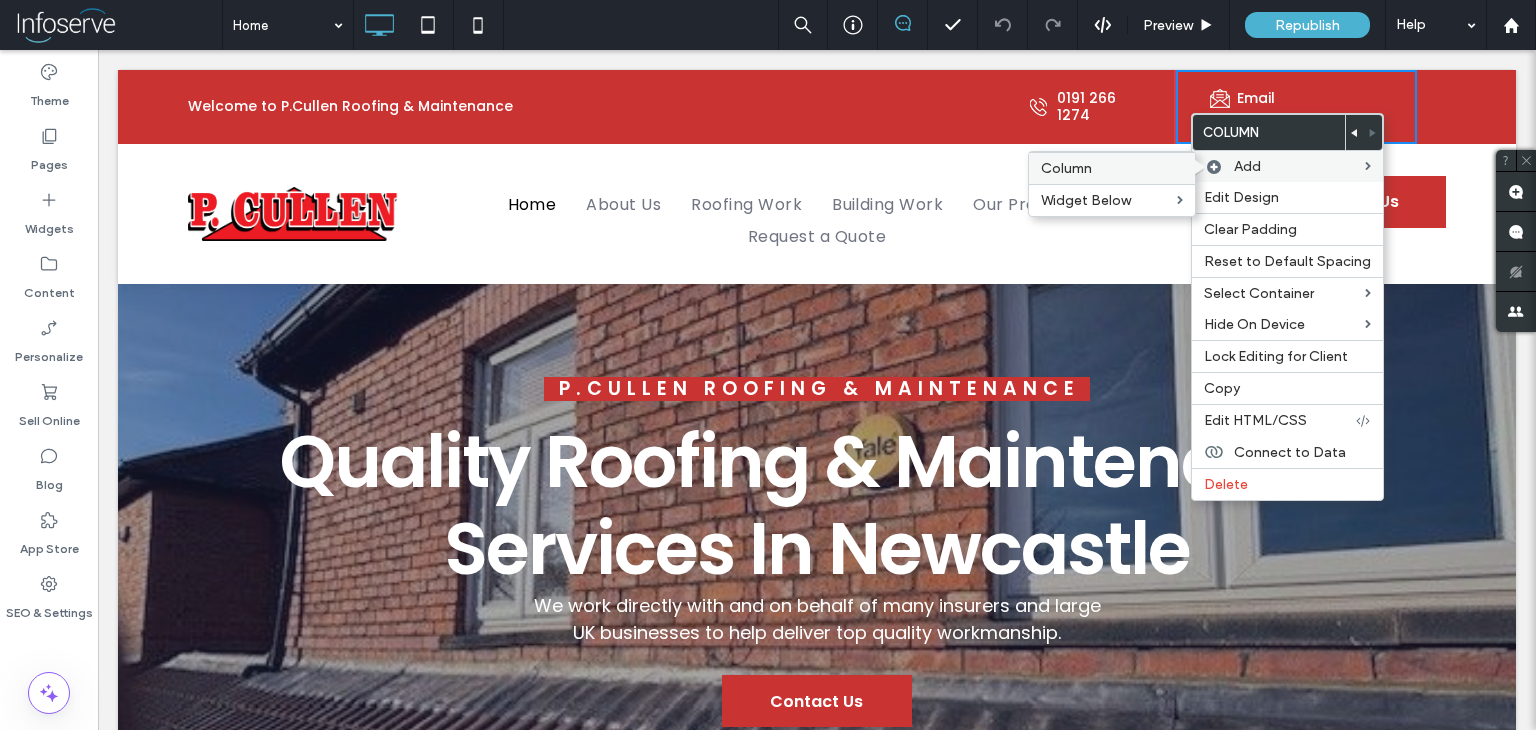 click on "Column" at bounding box center (1112, 168) 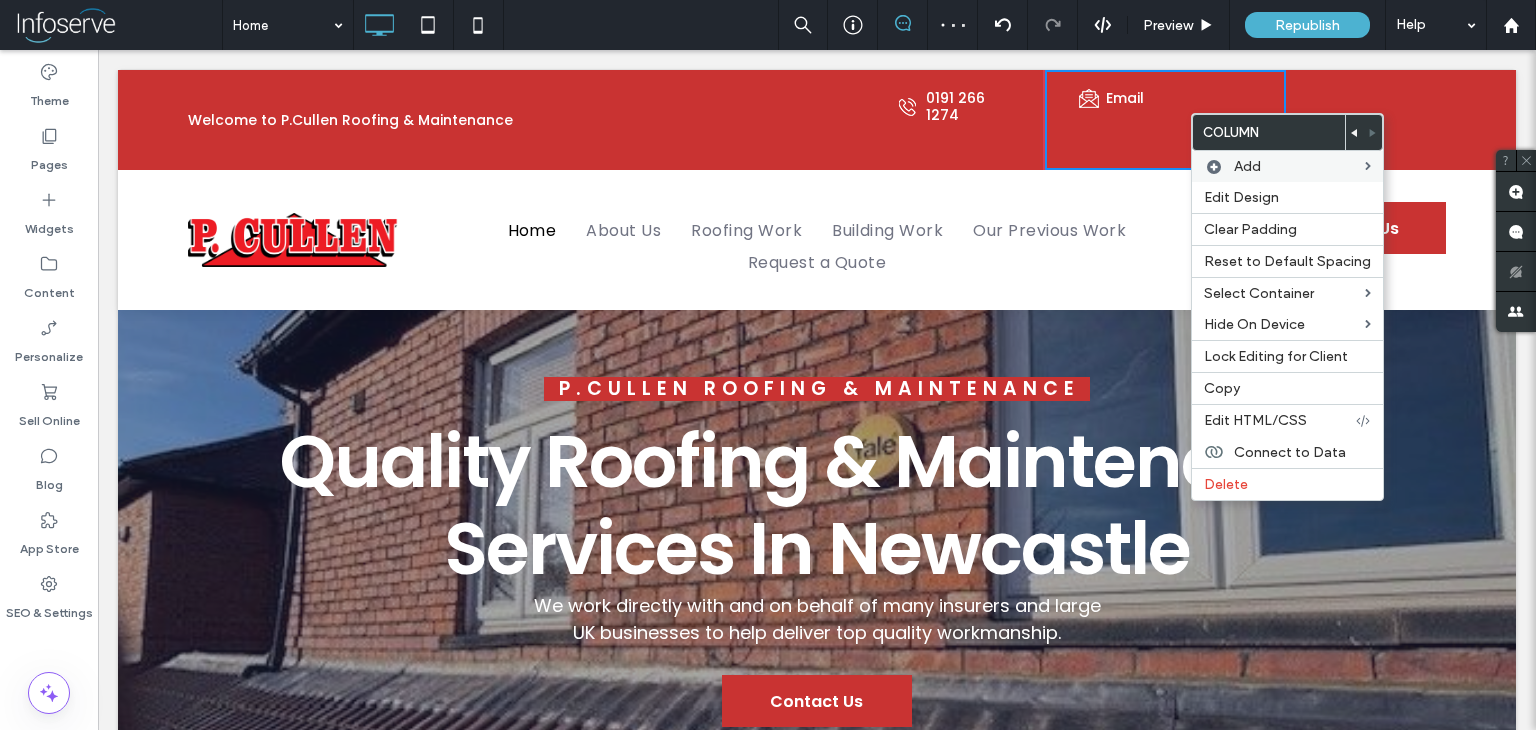 click on "Click To Paste     Click To Paste" at bounding box center [1351, 120] 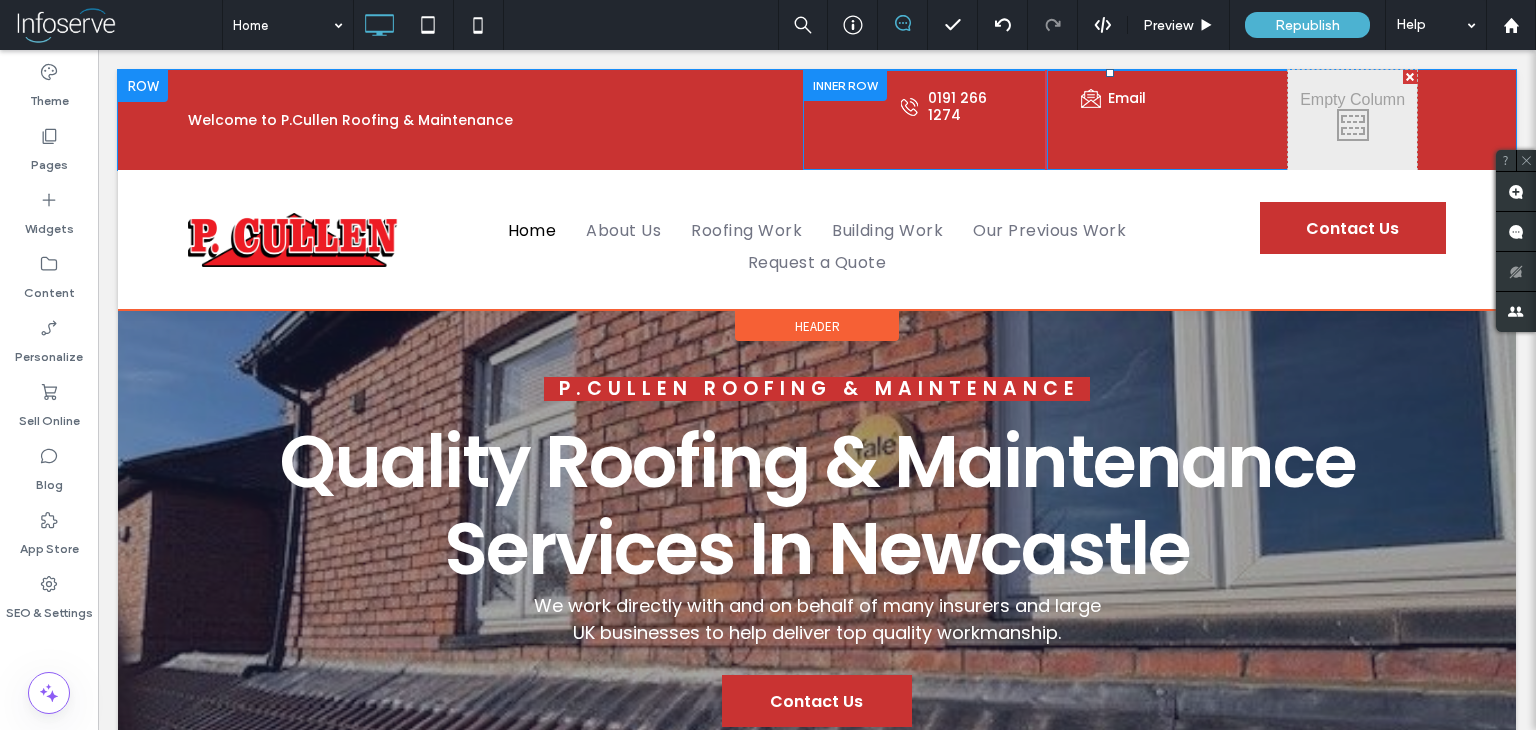 click on "Click To Paste     Click To Paste" at bounding box center (1352, 120) 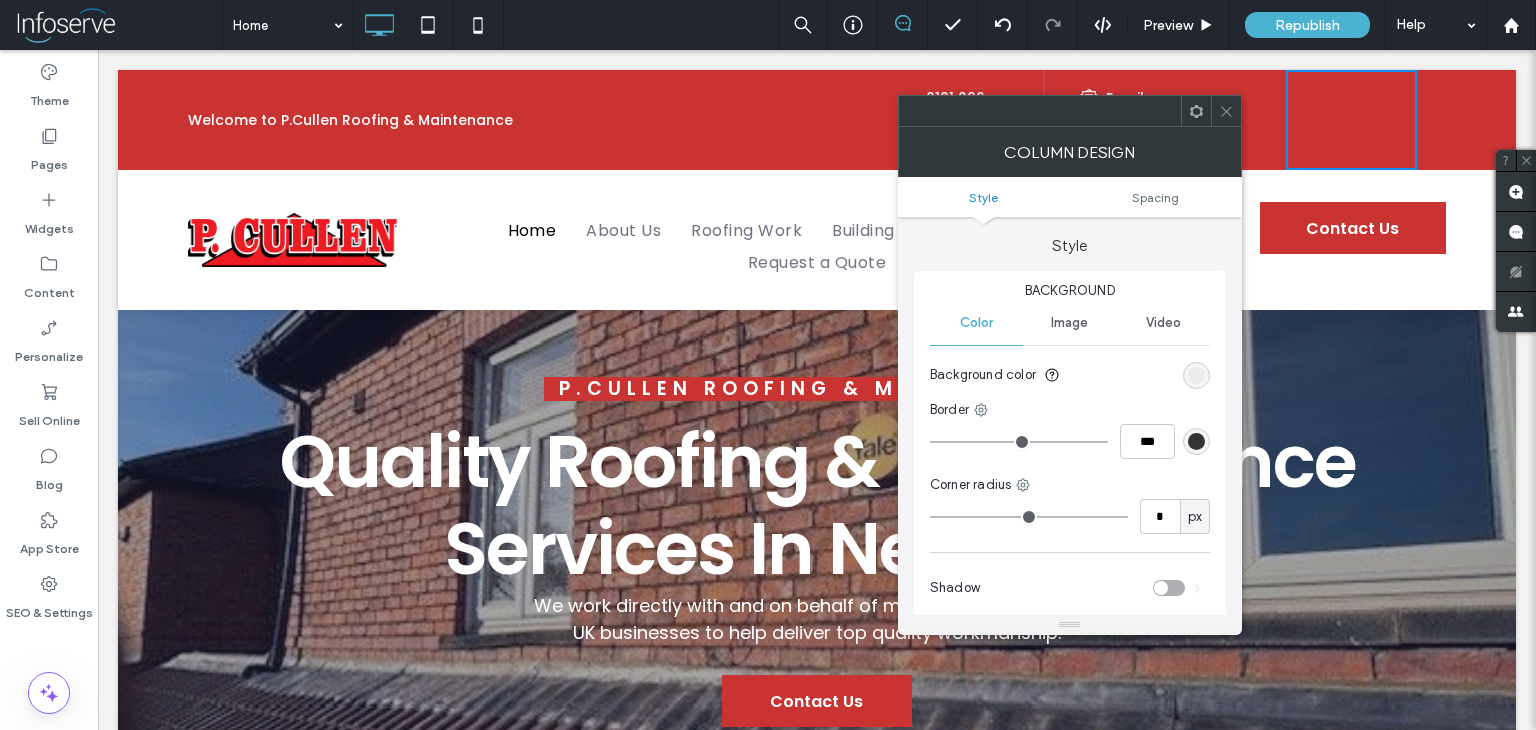 click at bounding box center (1226, 111) 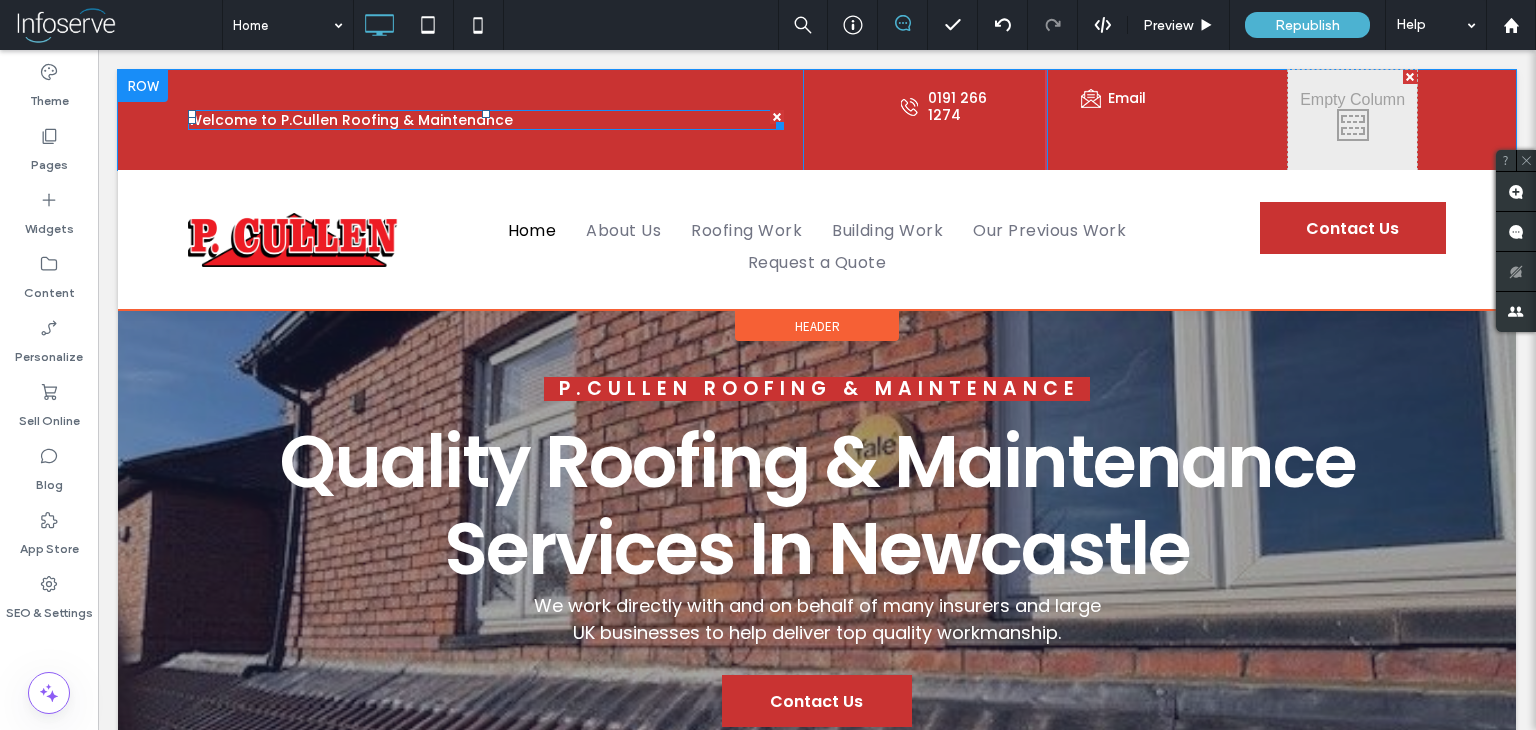 click on "Welcome to P.Cullen Roofing & Maintenance" at bounding box center [486, 120] 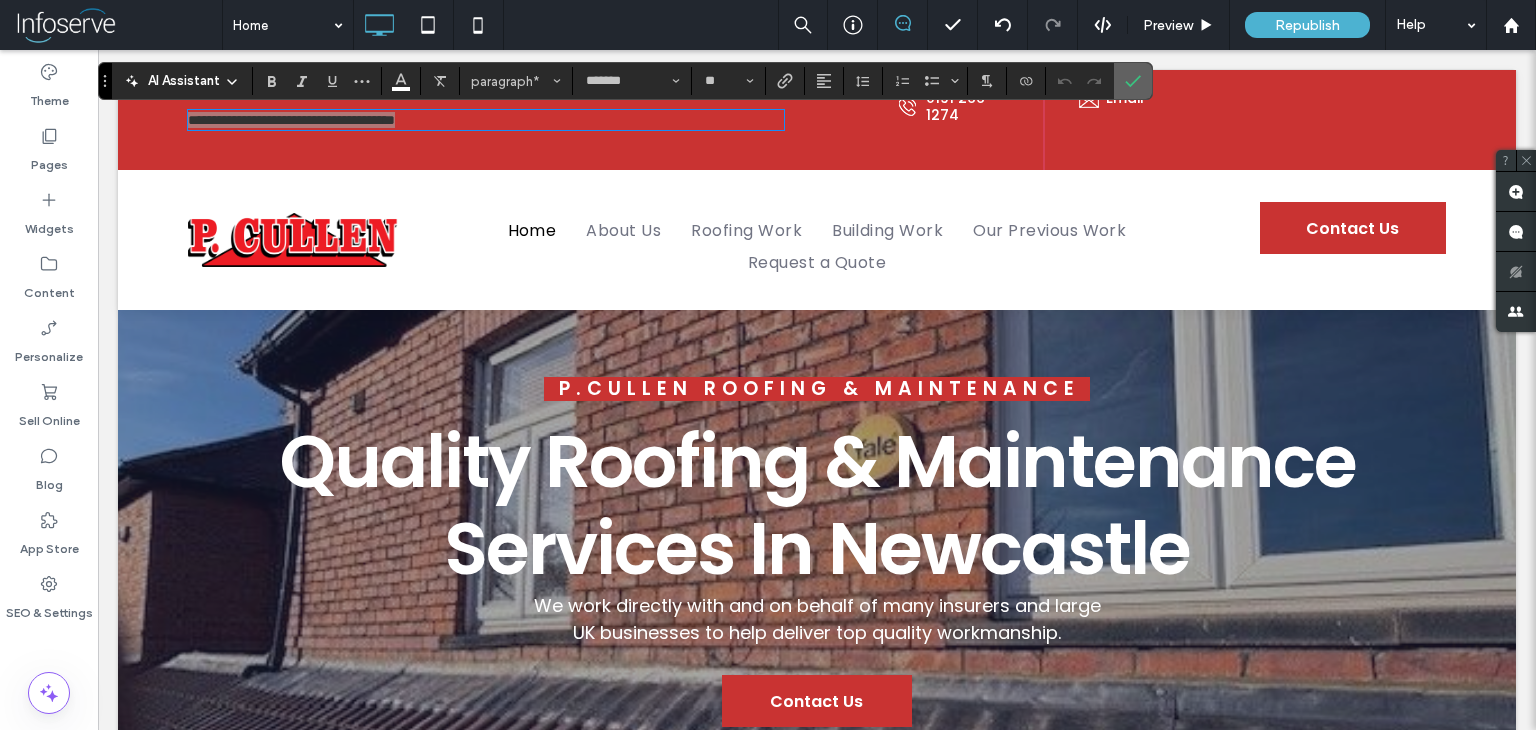 click 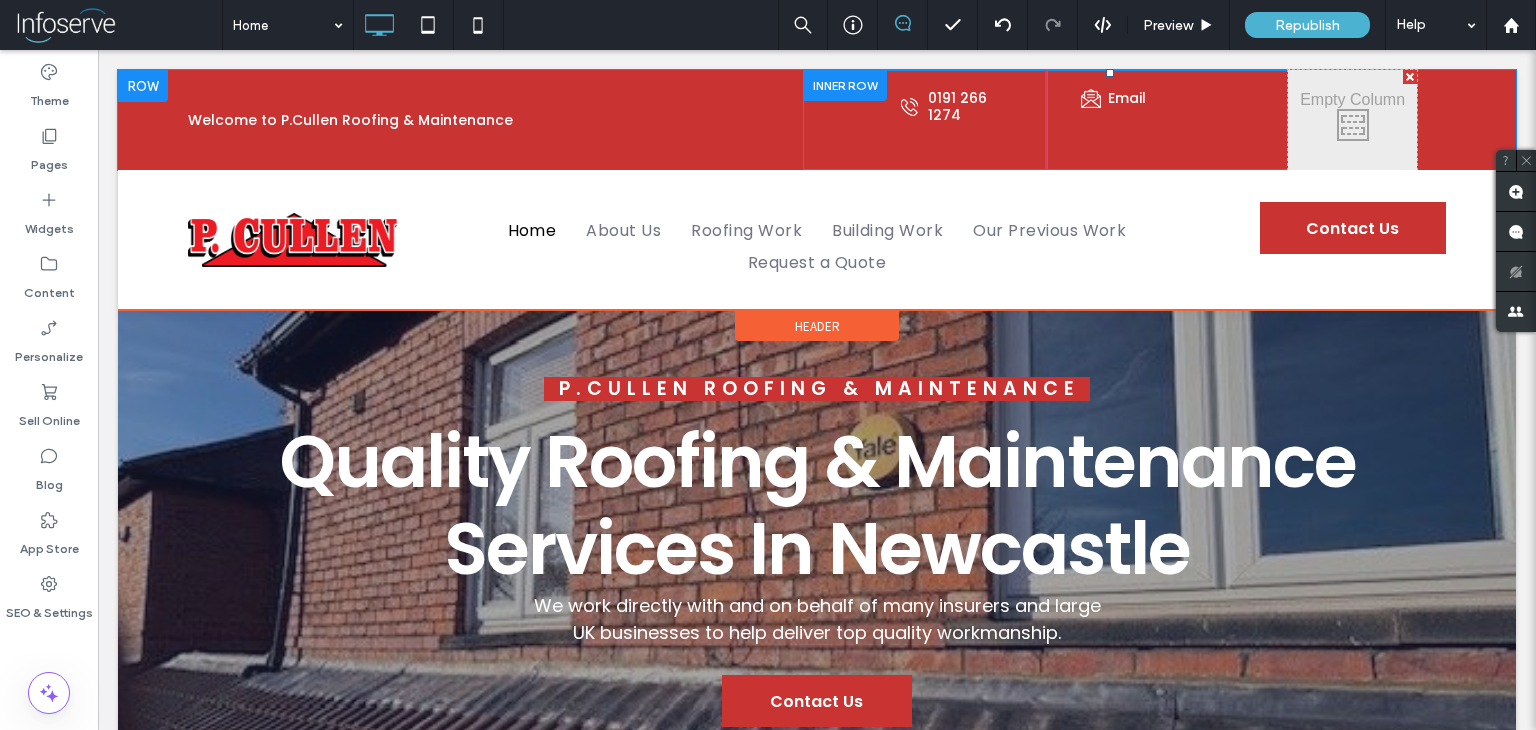 click on "[PHONE]
Click To Paste" at bounding box center [925, 120] 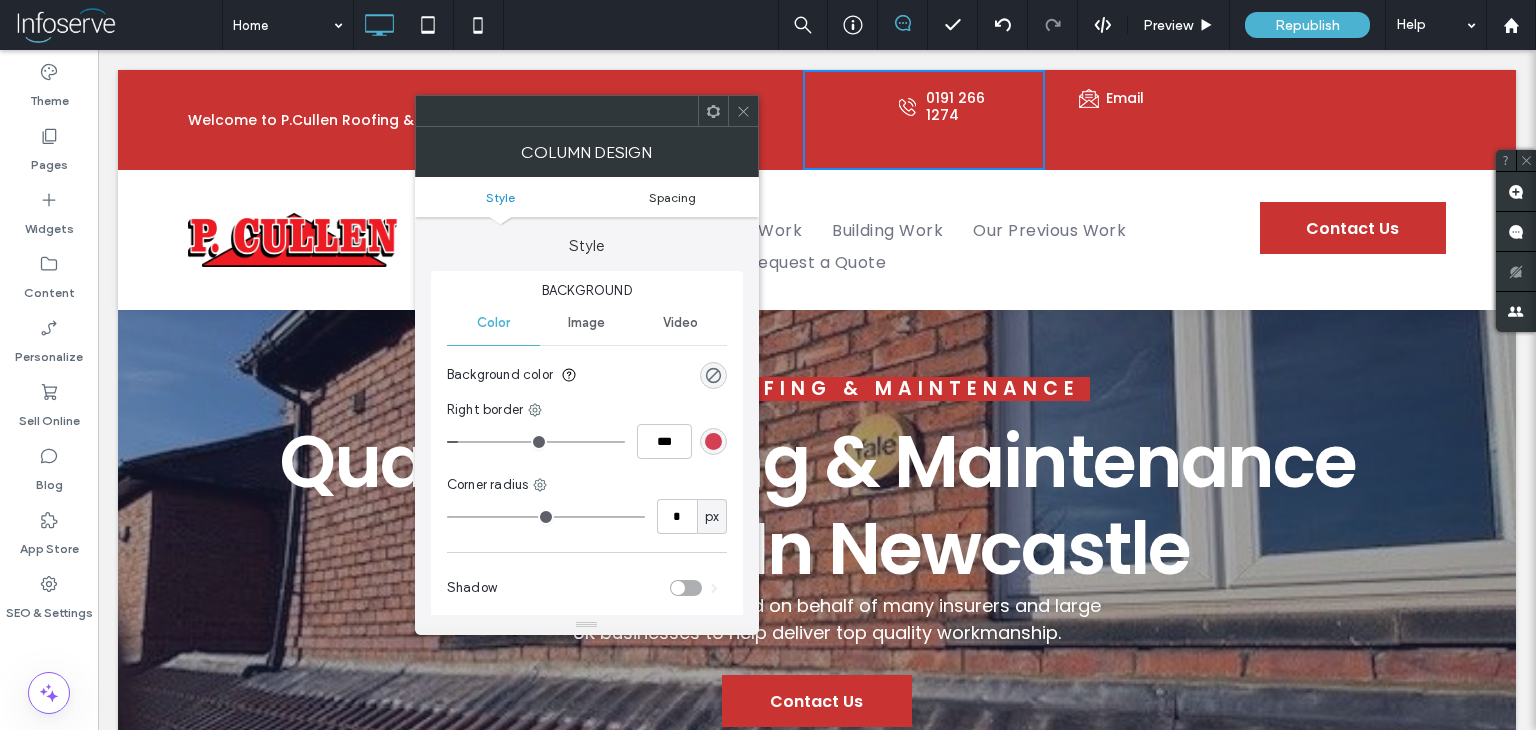 click on "Spacing" at bounding box center (673, 197) 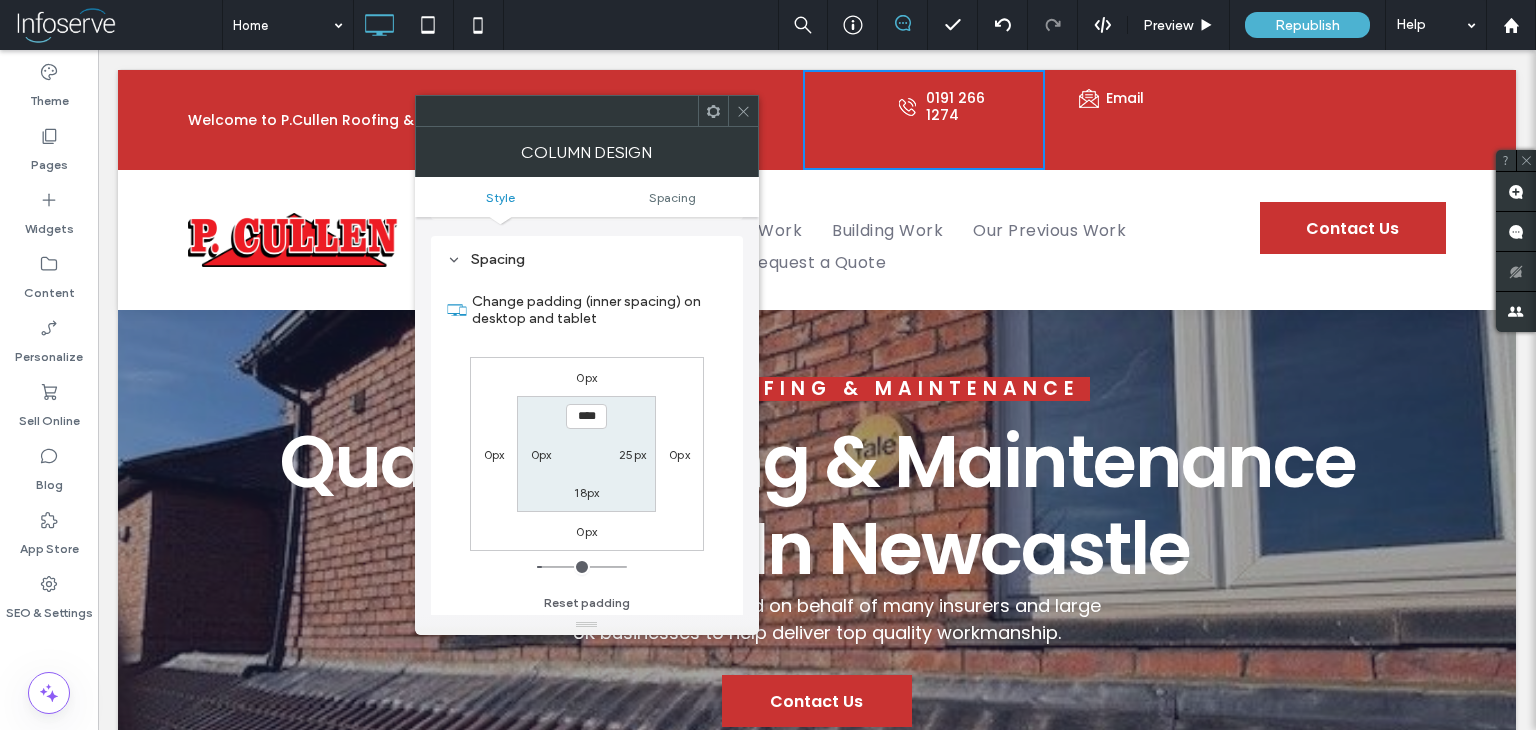 scroll, scrollTop: 406, scrollLeft: 0, axis: vertical 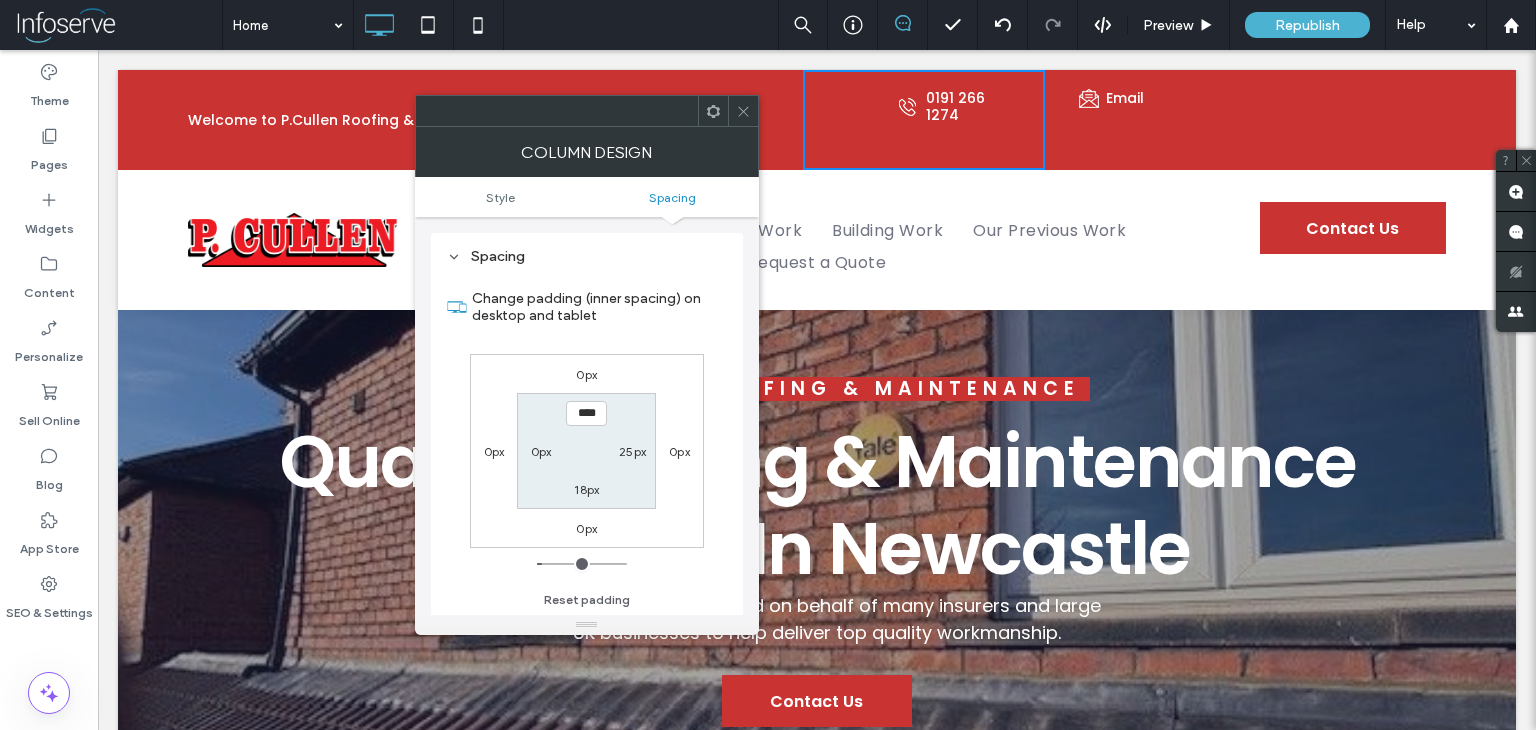 click on "0px" at bounding box center [586, 374] 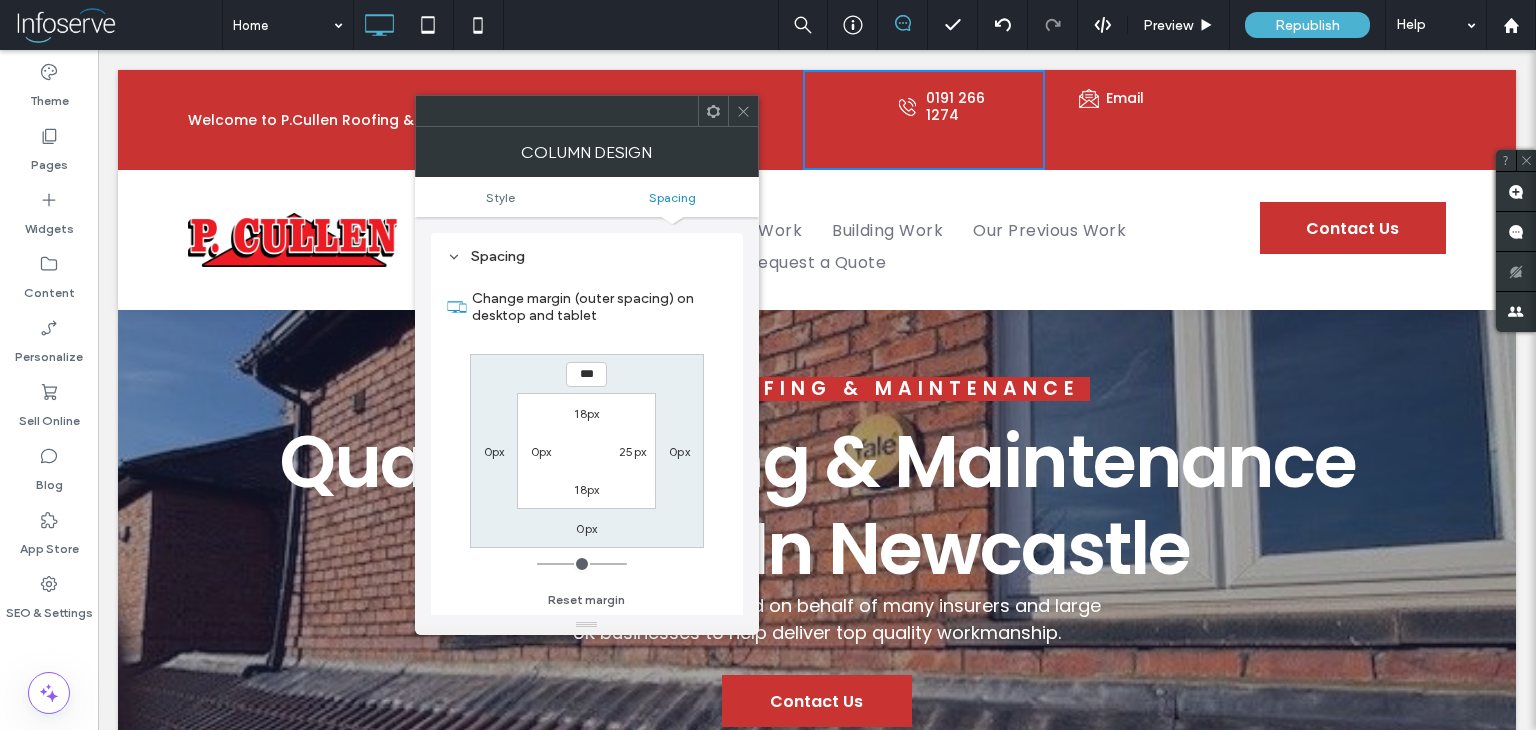 click on "***" at bounding box center [586, 374] 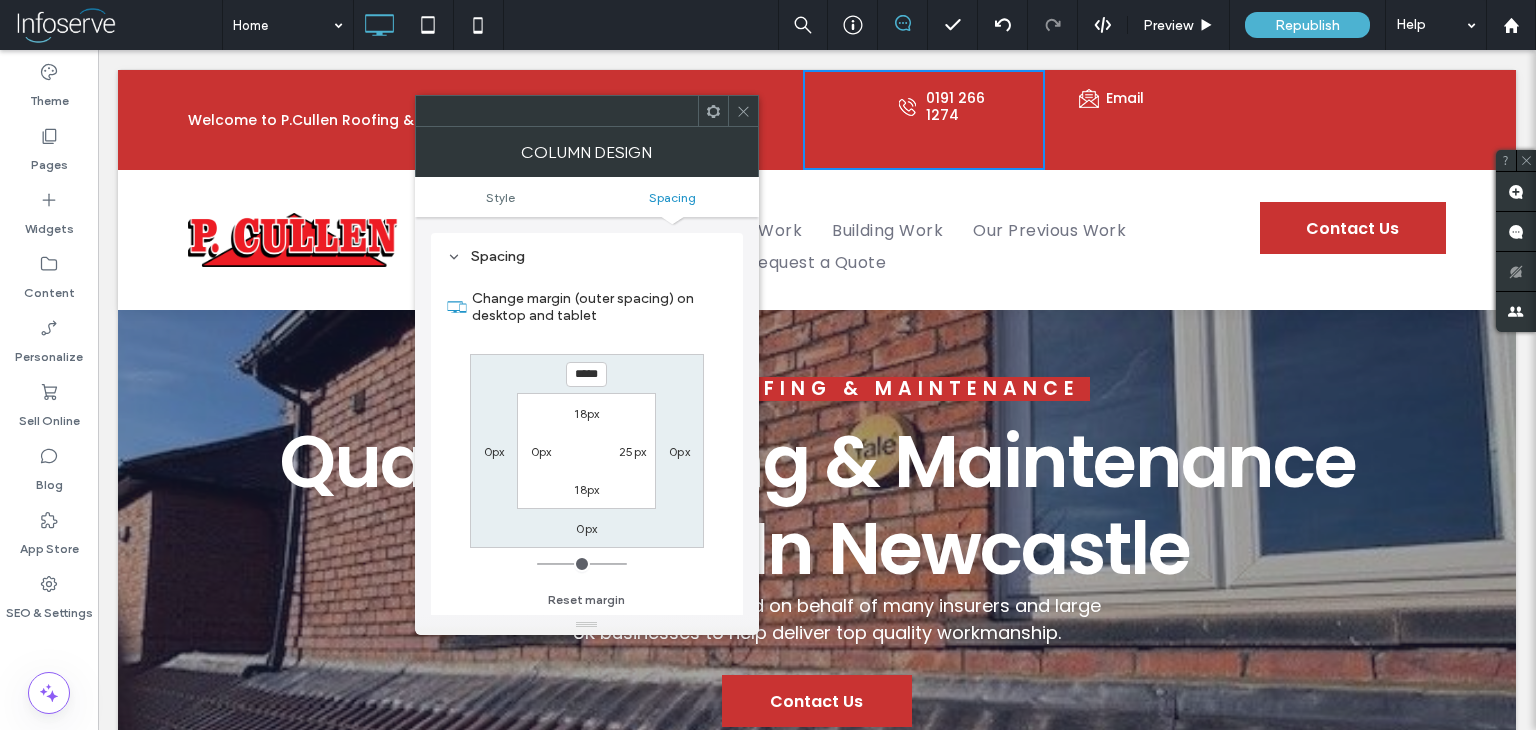 type on "*****" 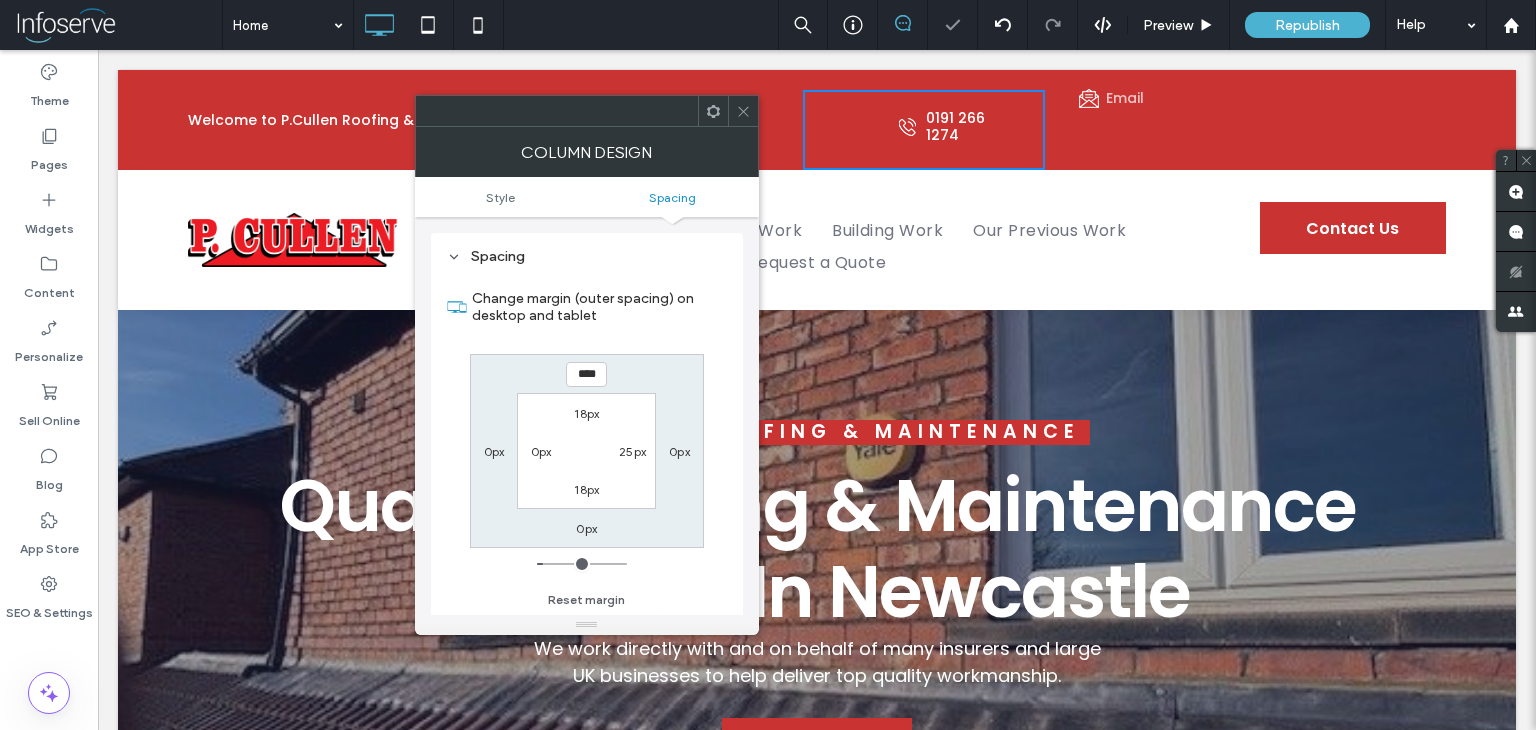 click on "Email" at bounding box center (1125, 98) 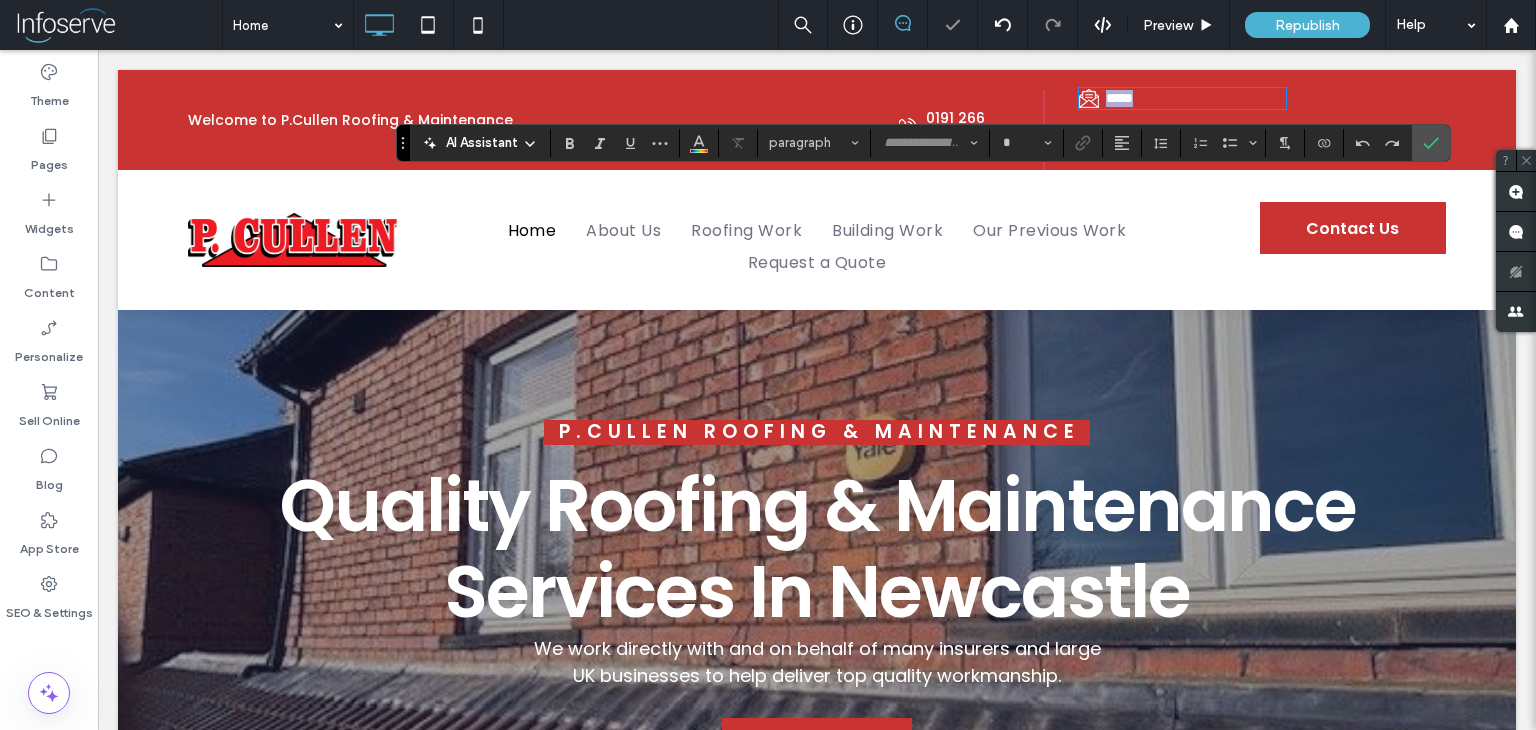 type on "*******" 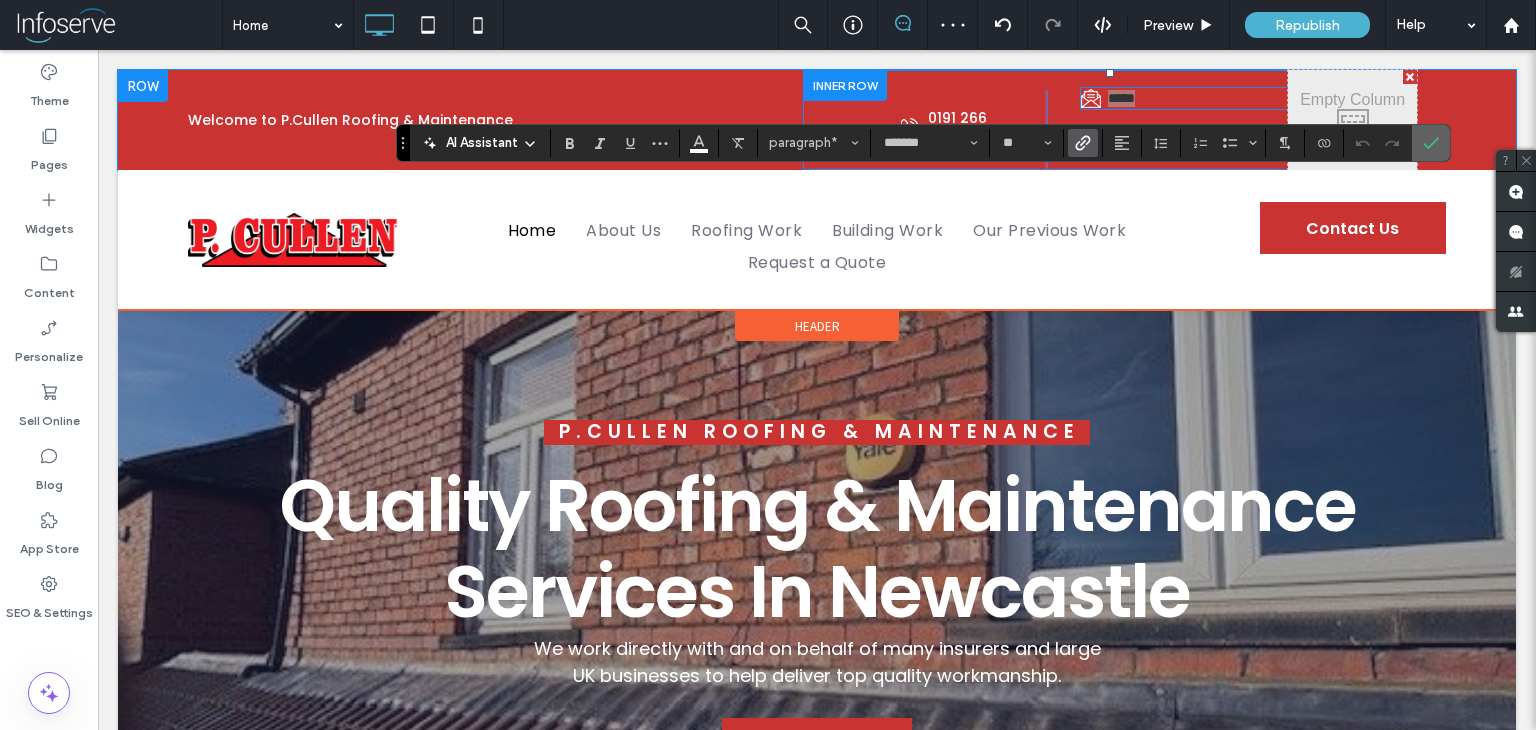 click 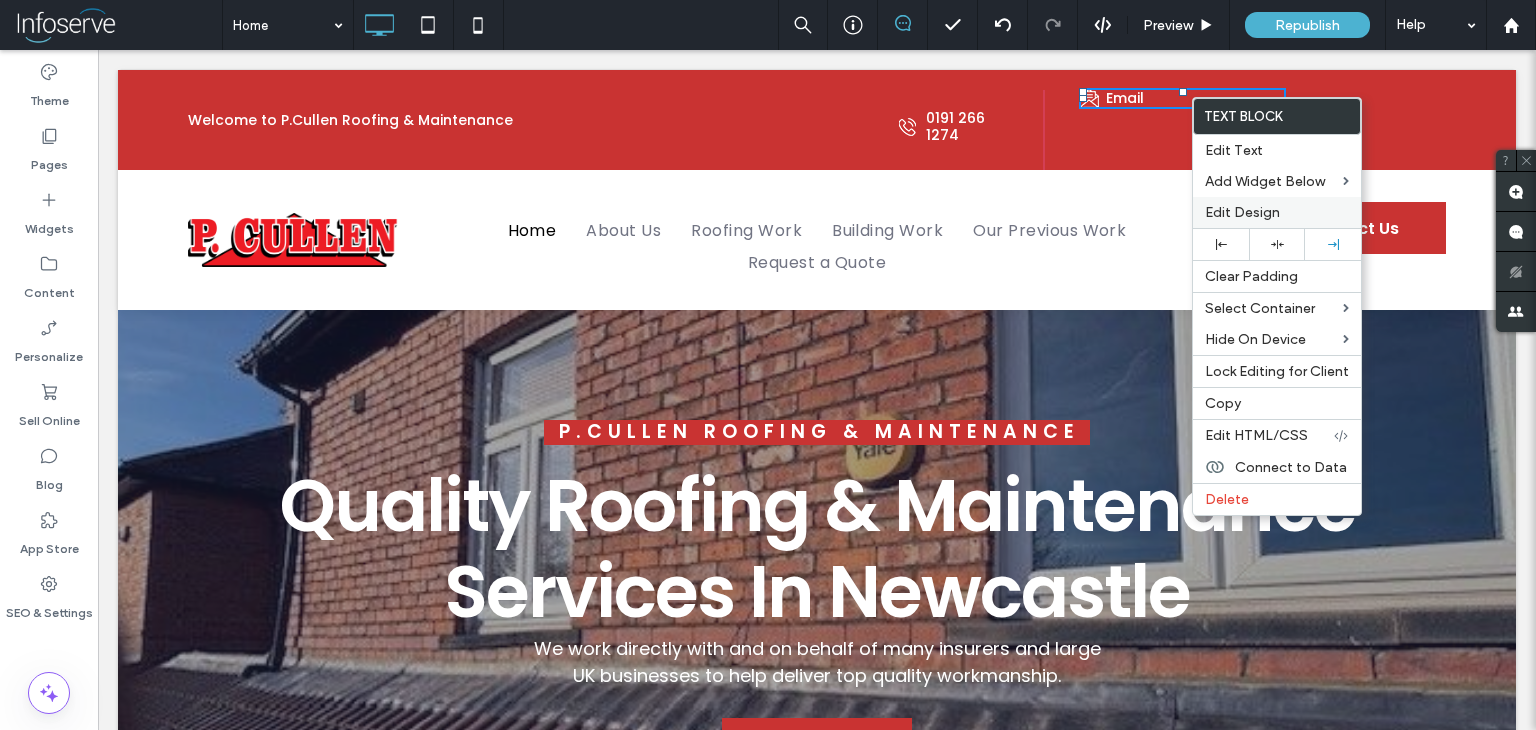 click on "Edit Design" at bounding box center (1277, 212) 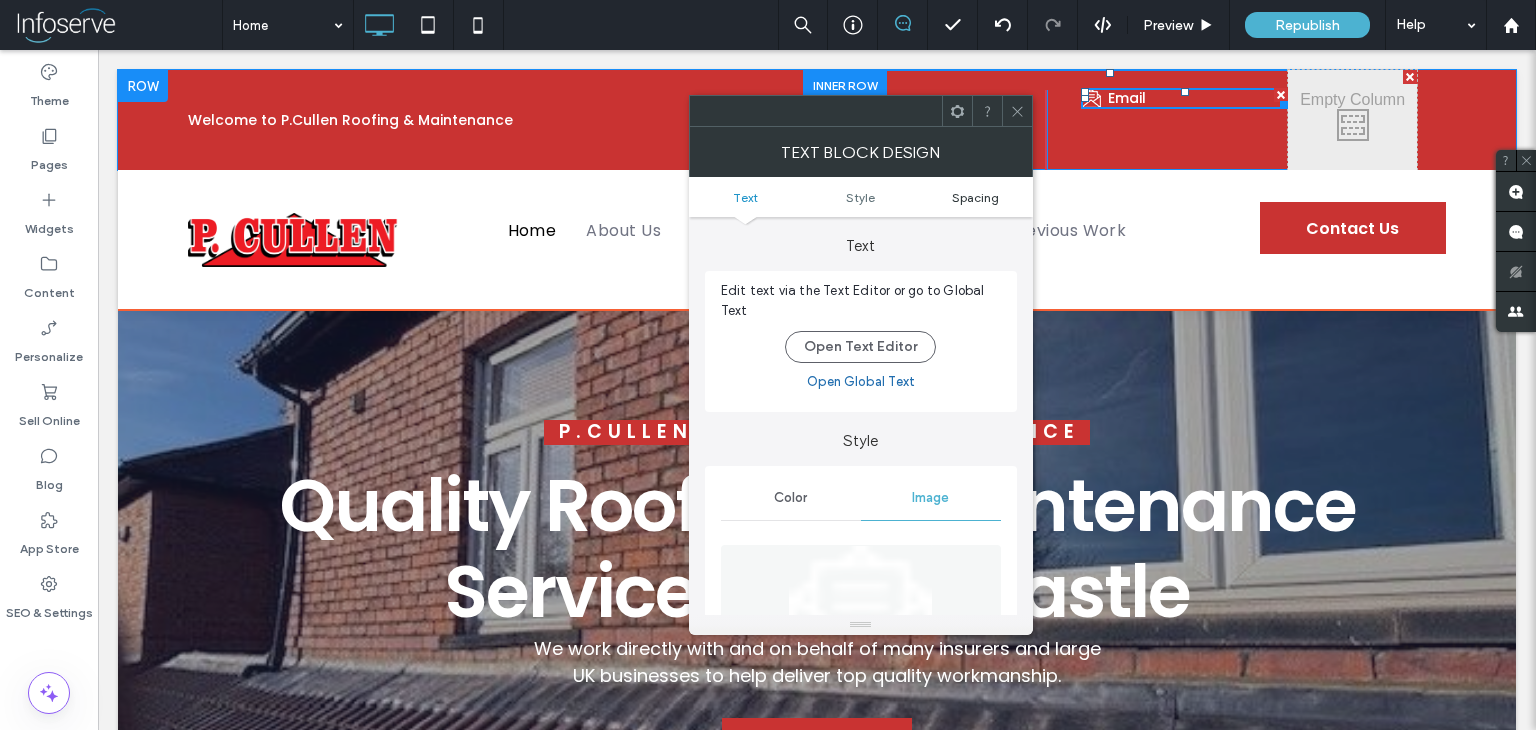 click on "Spacing" at bounding box center (975, 197) 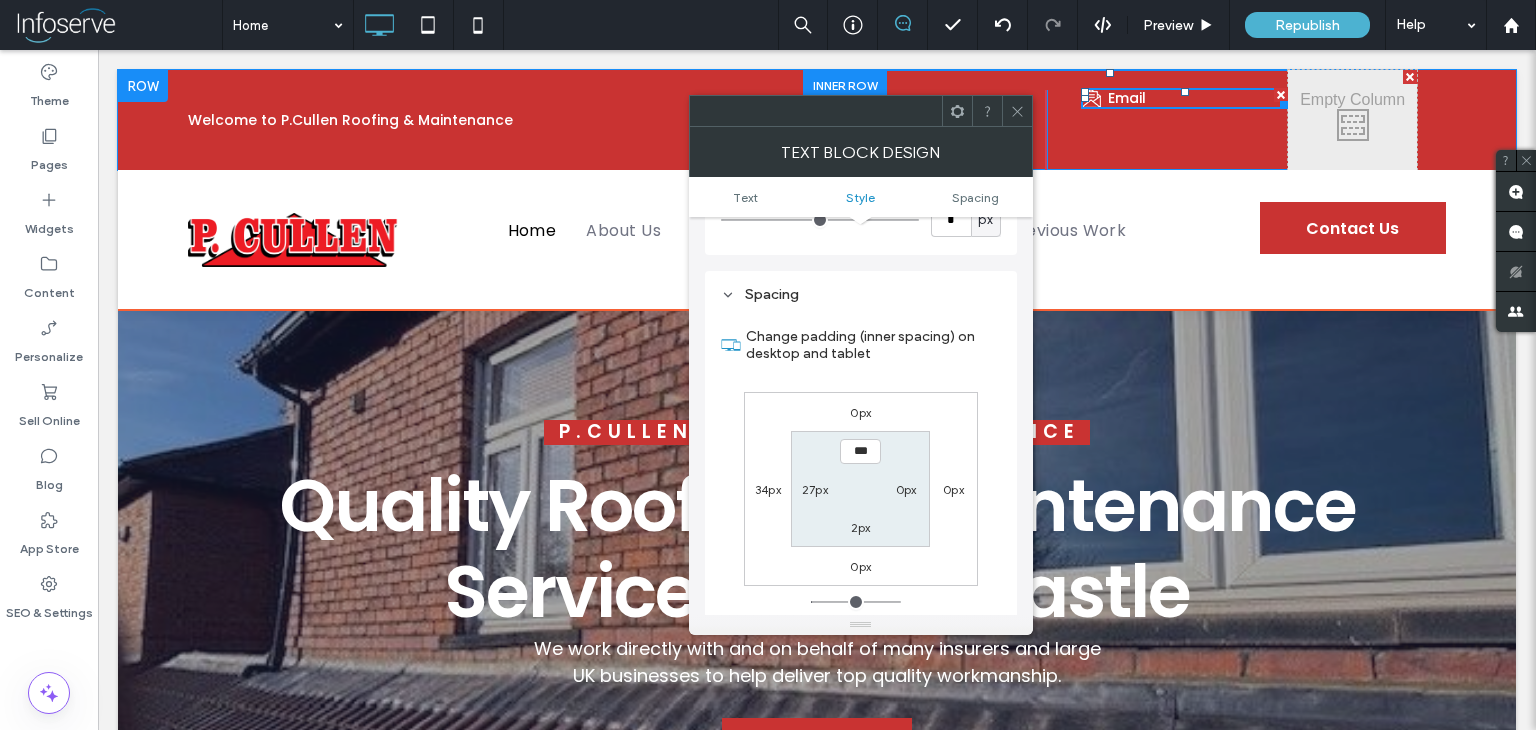 scroll, scrollTop: 1067, scrollLeft: 0, axis: vertical 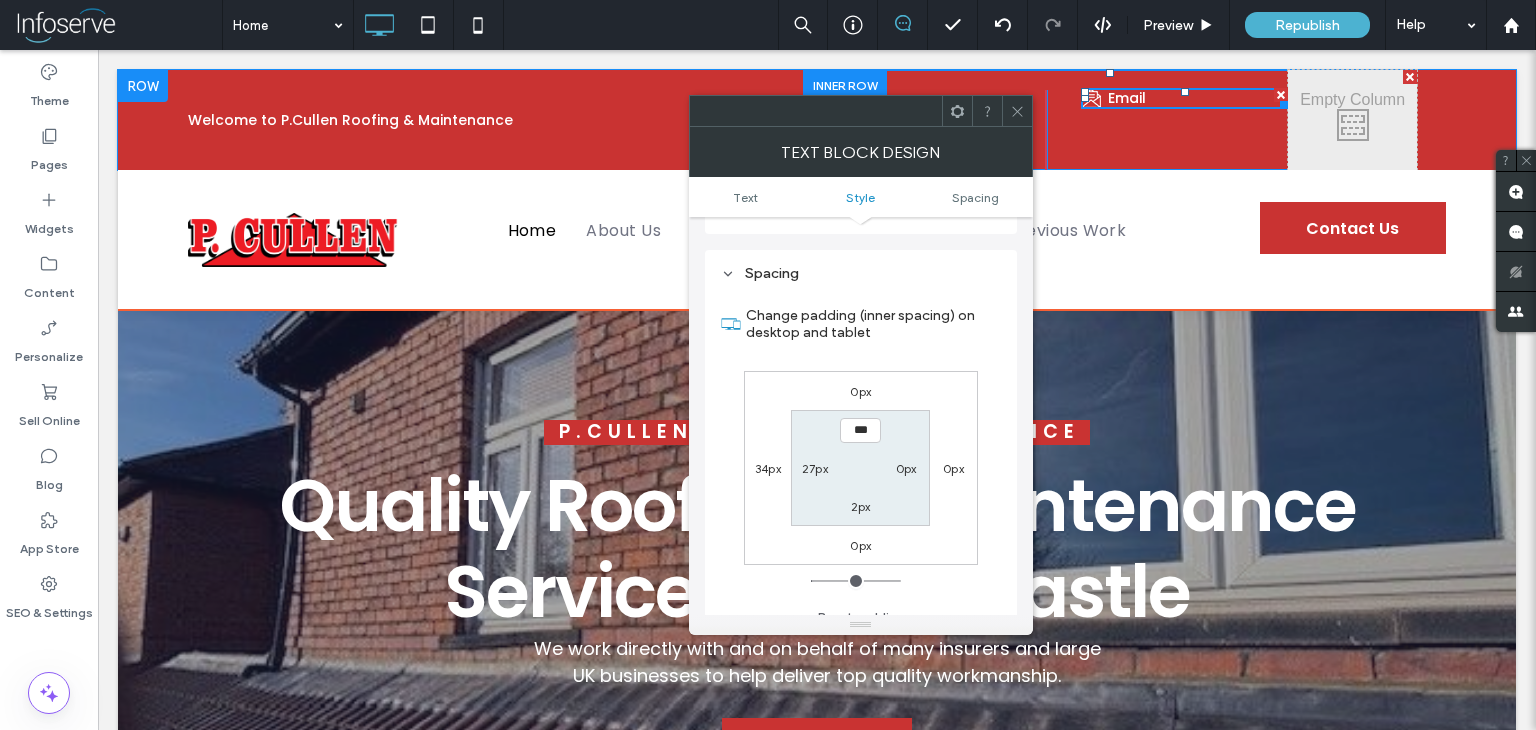 click on "0px" at bounding box center (860, 391) 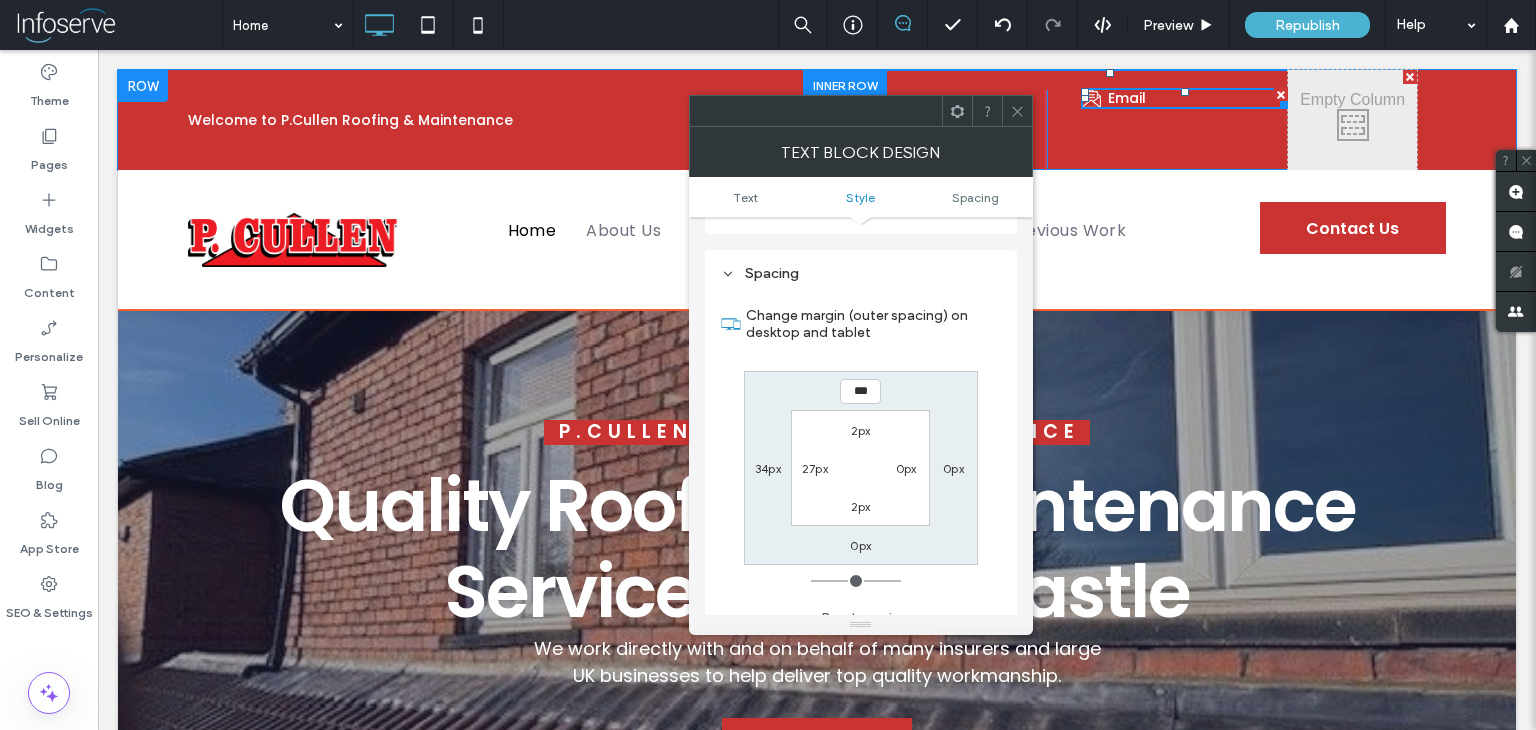 click on "***" at bounding box center (860, 391) 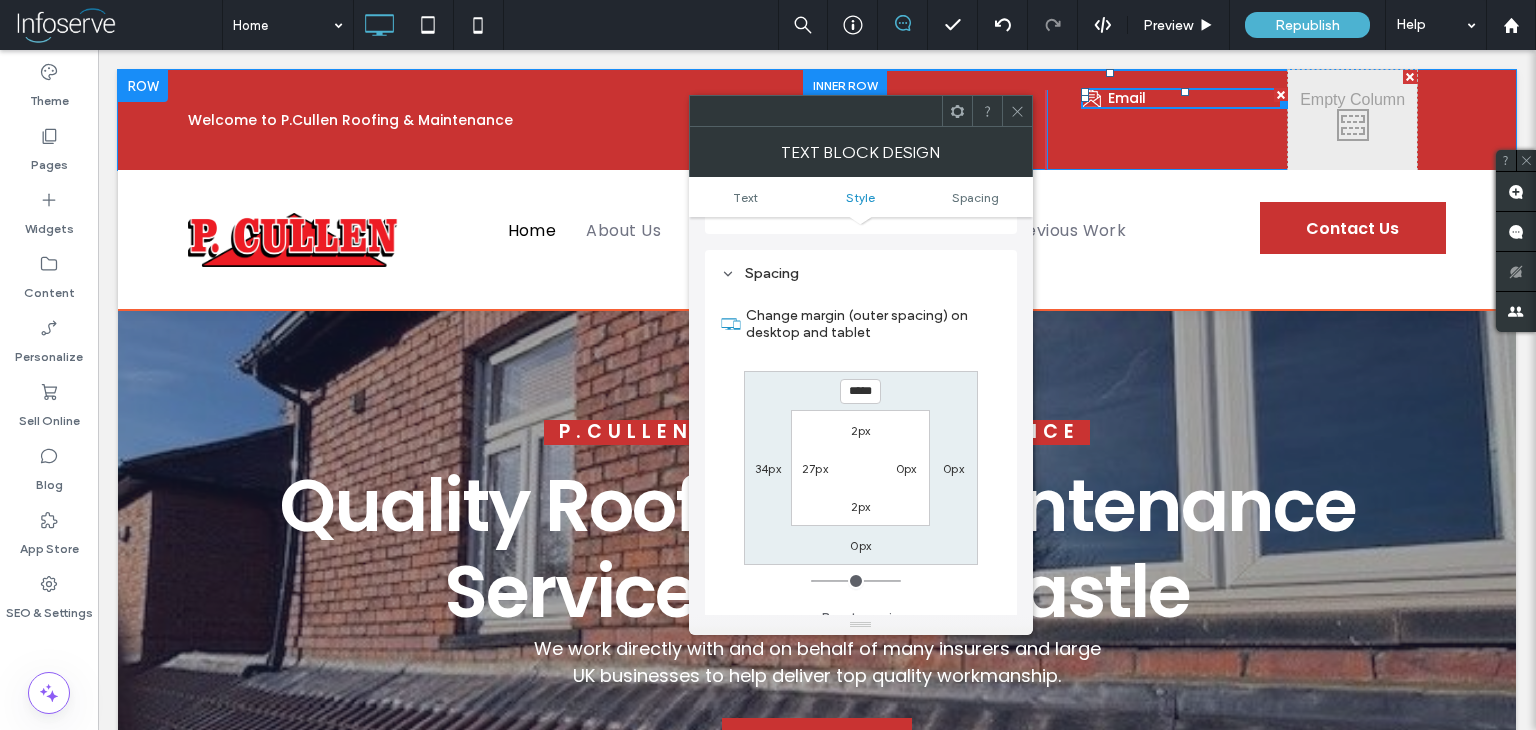 type on "*****" 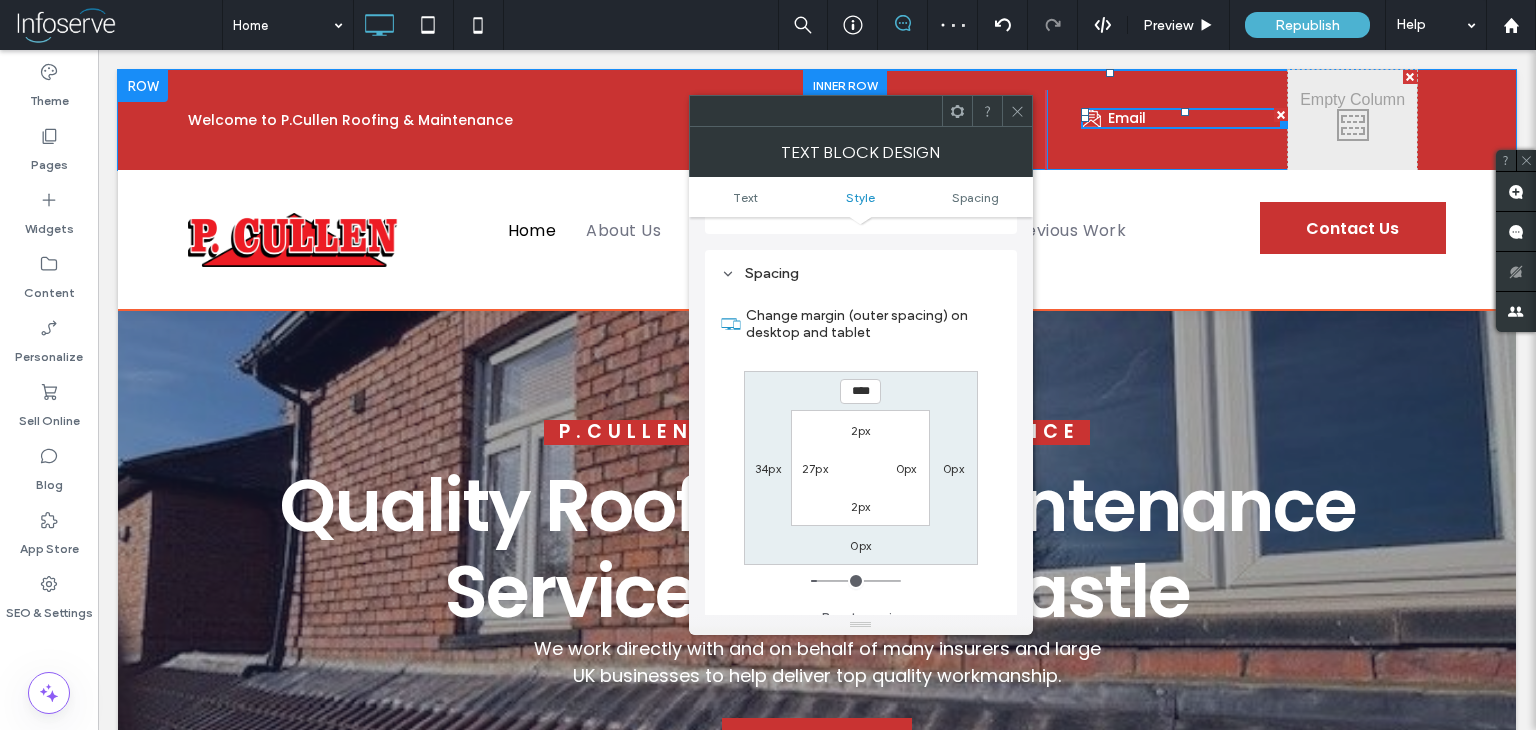 click 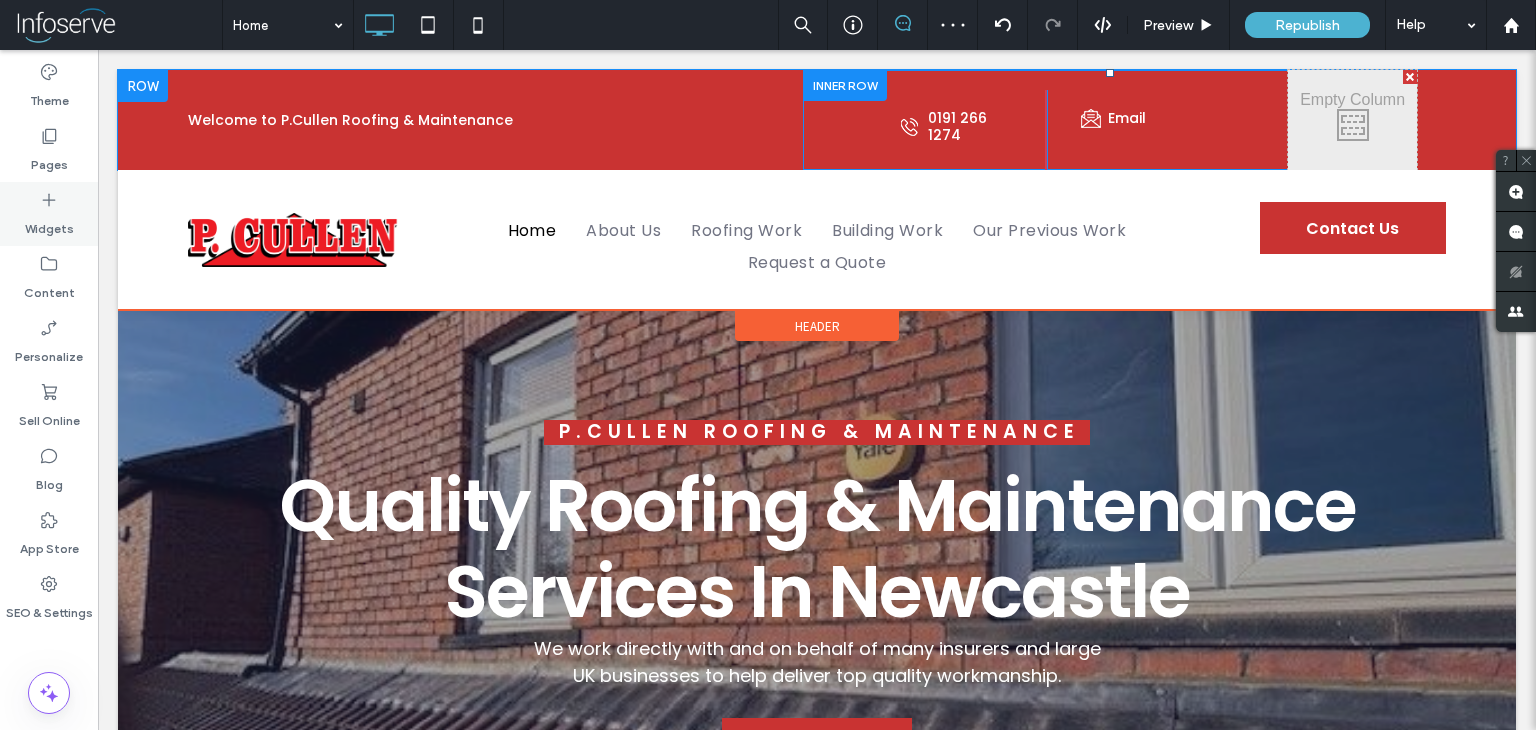 click on "Widgets" at bounding box center [49, 224] 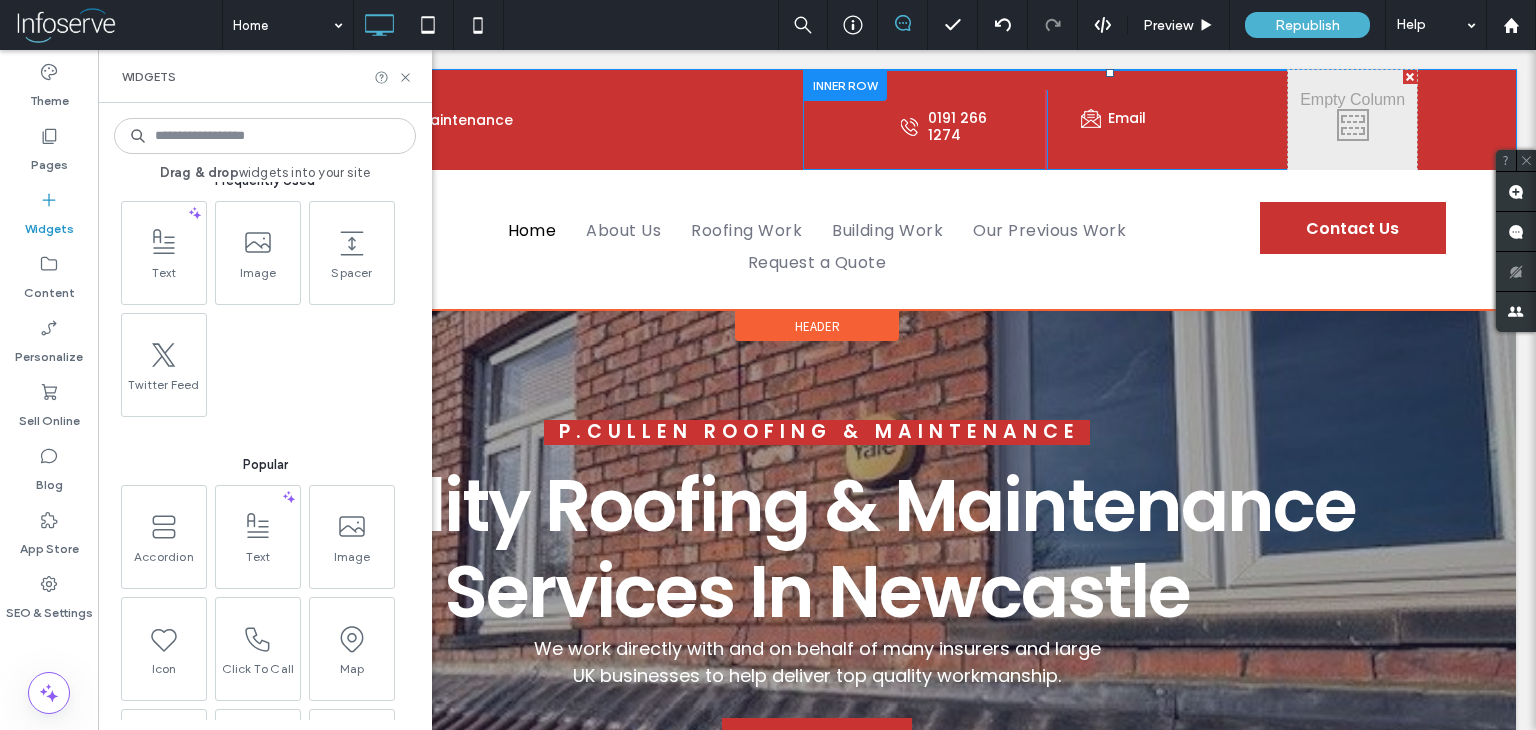 scroll, scrollTop: 0, scrollLeft: 0, axis: both 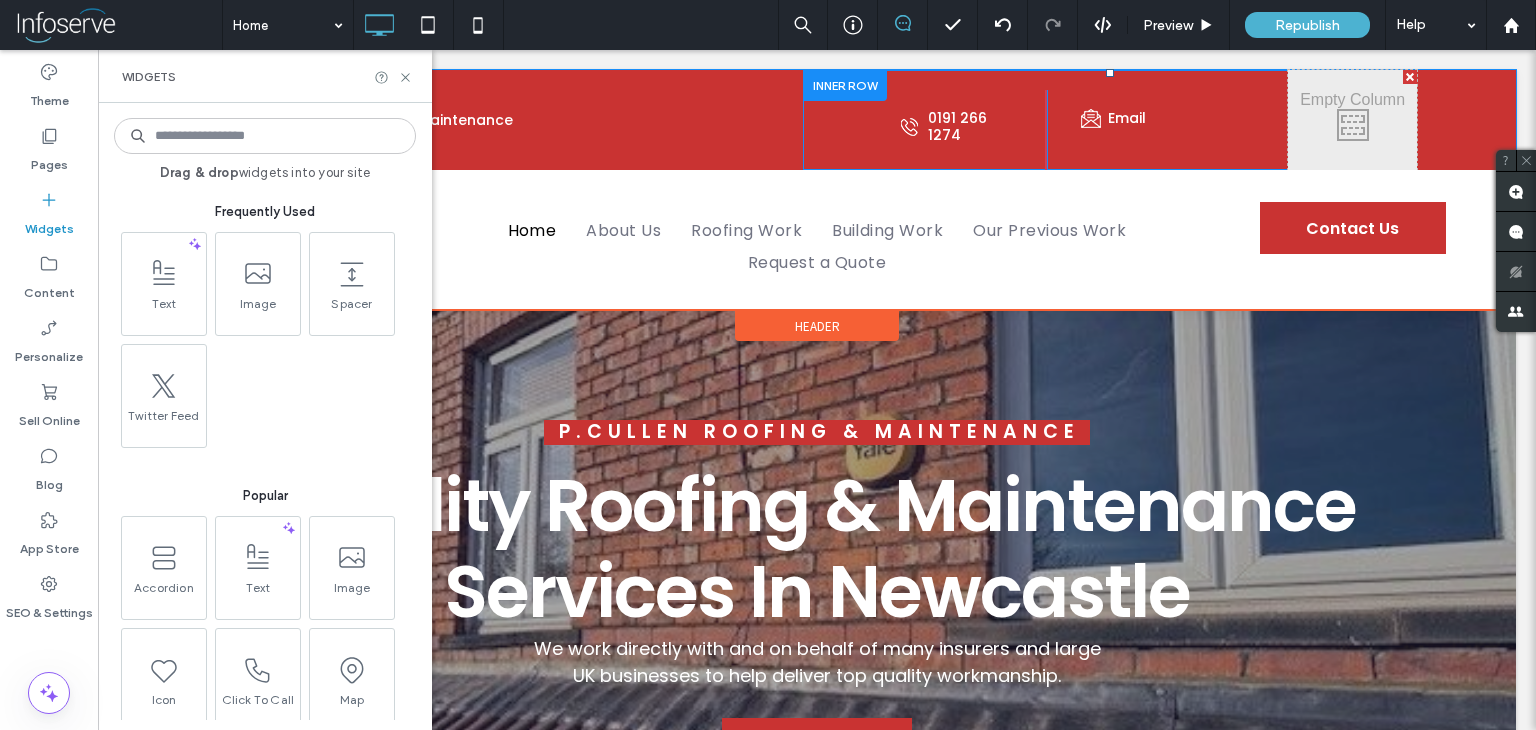 click at bounding box center [265, 136] 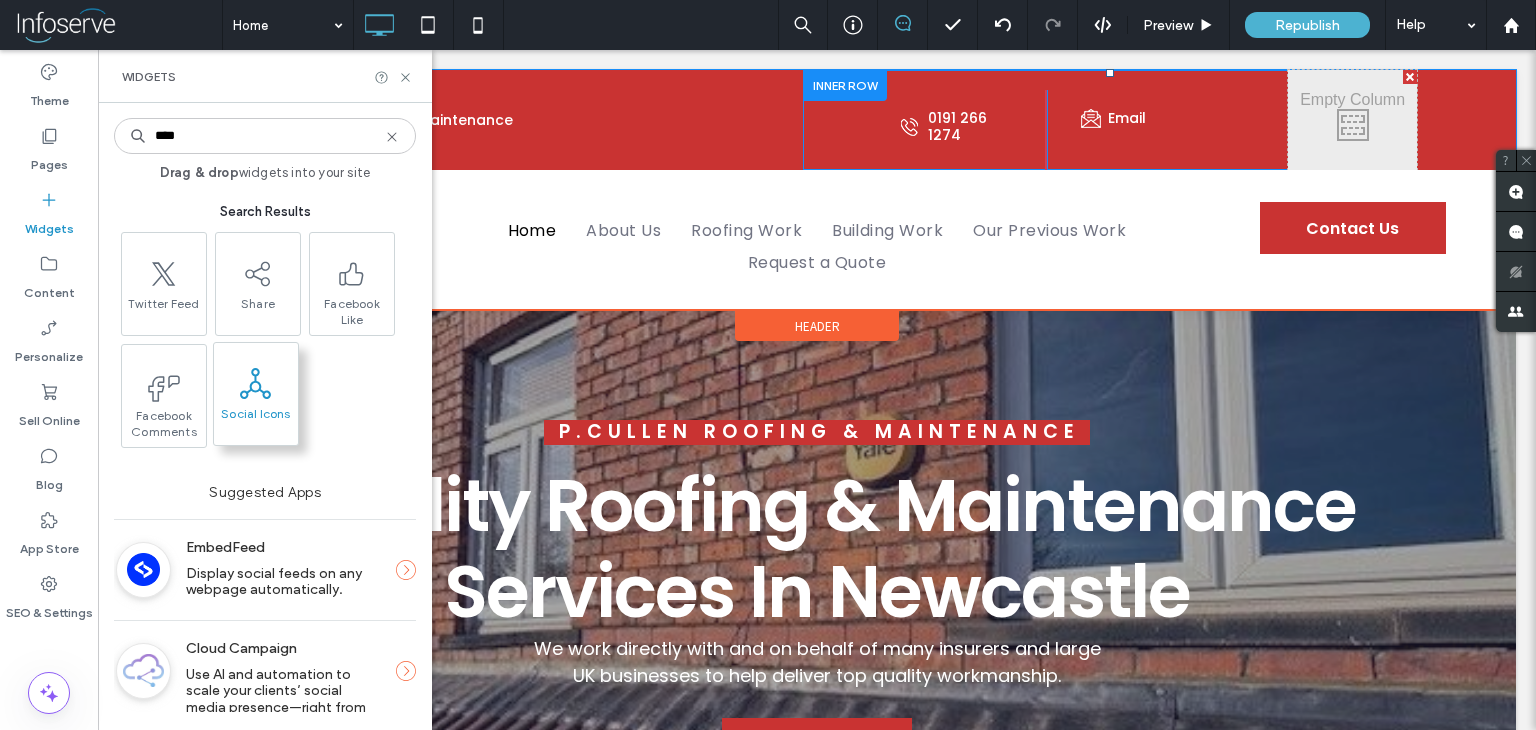 type on "****" 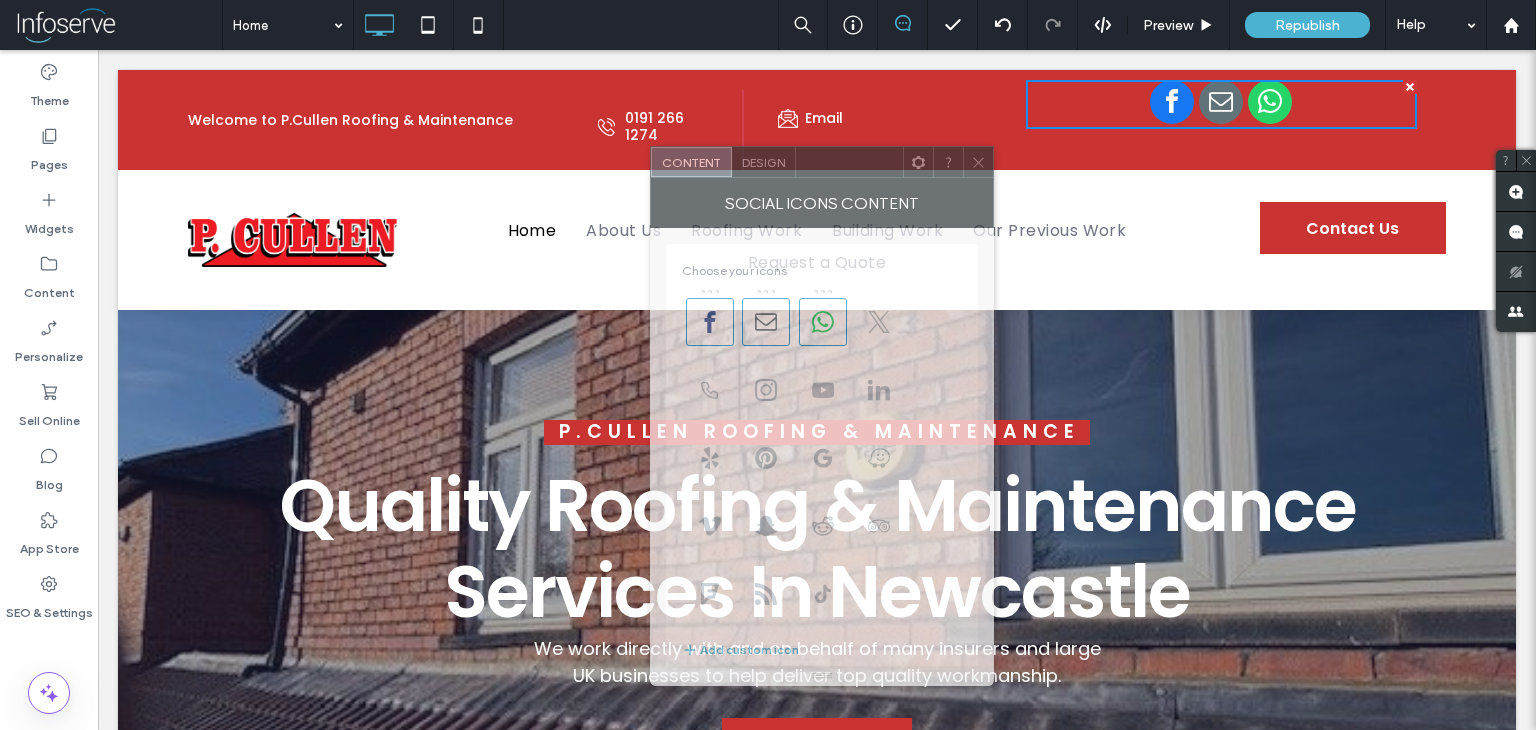 drag, startPoint x: 831, startPoint y: 113, endPoint x: 850, endPoint y: 153, distance: 44.28318 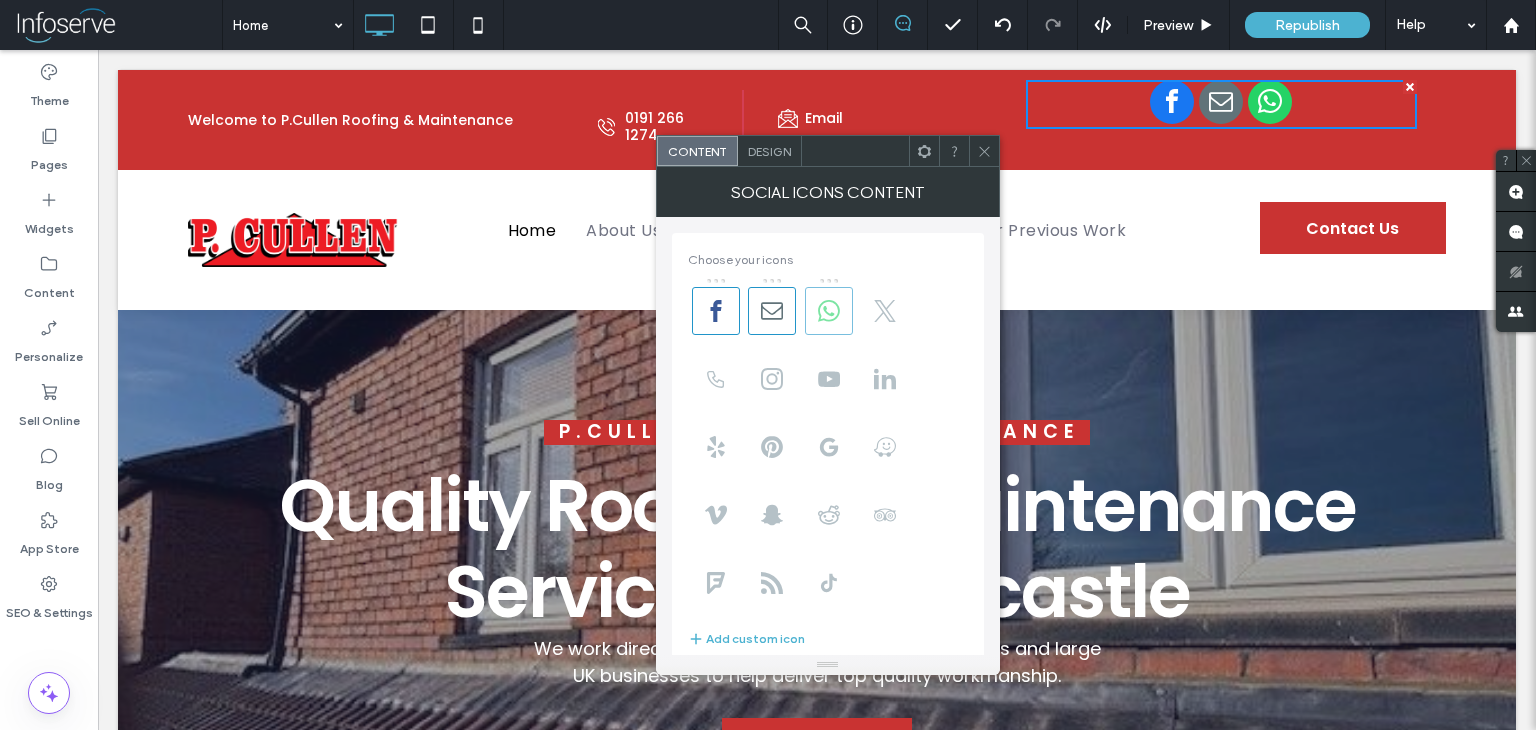 click 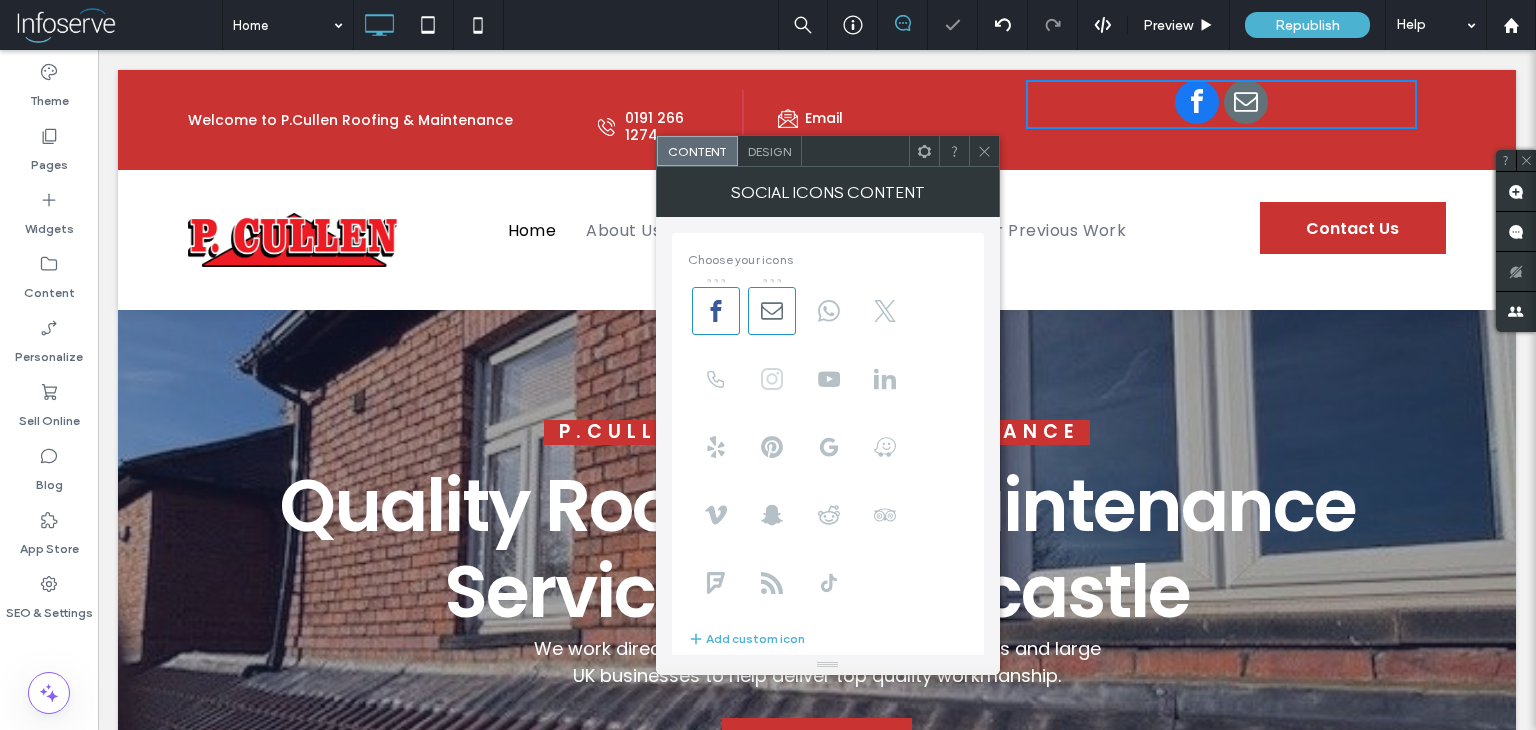 click 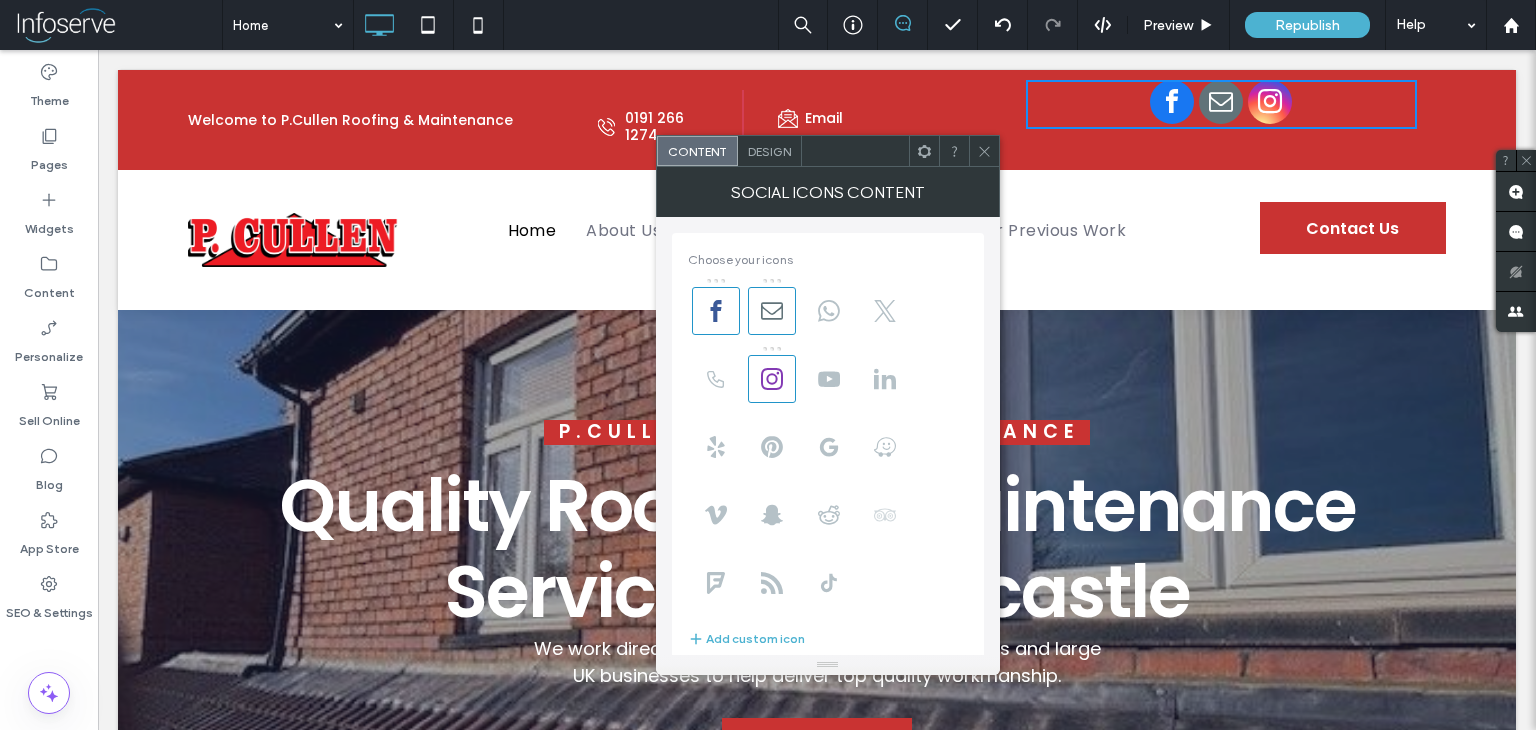 scroll, scrollTop: 23, scrollLeft: 0, axis: vertical 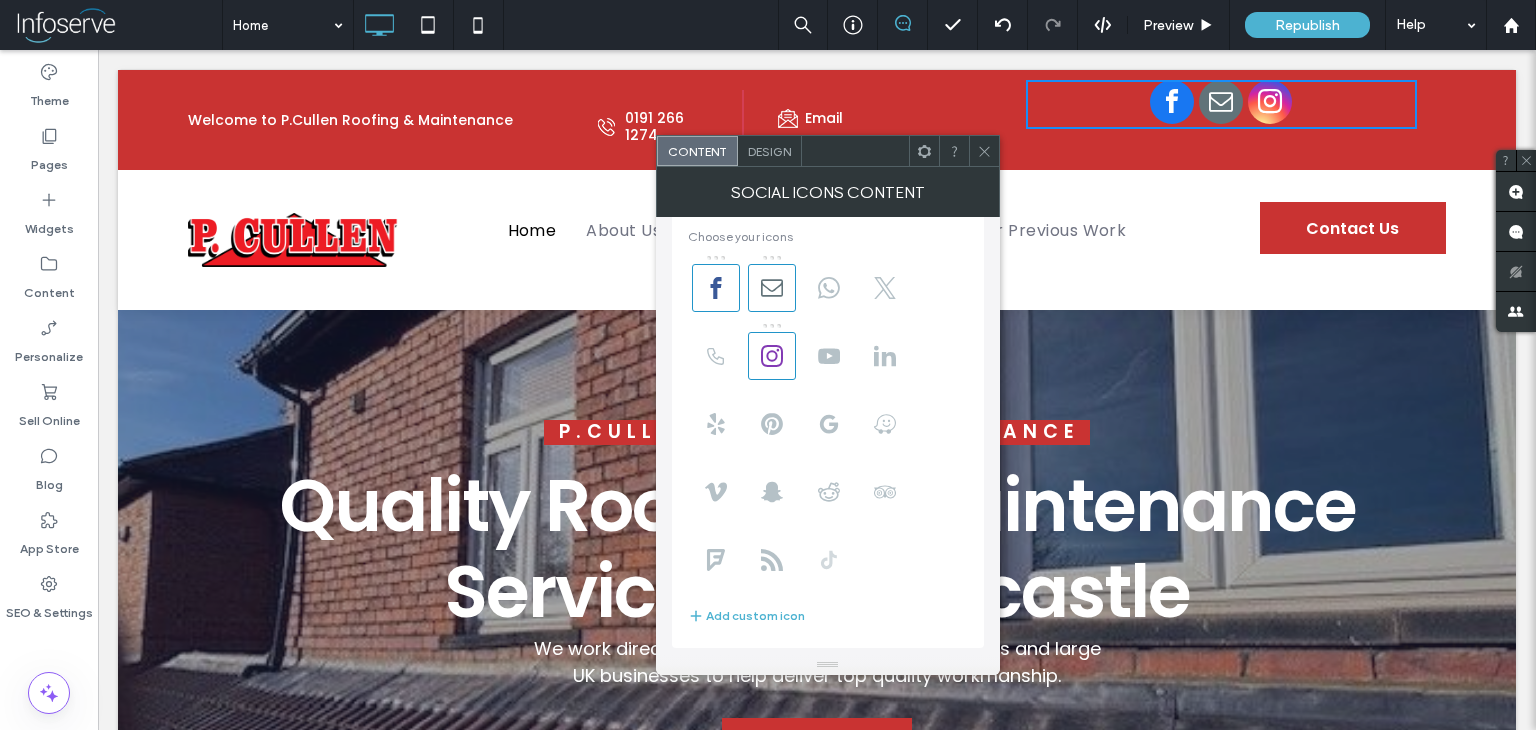 click at bounding box center (829, 560) 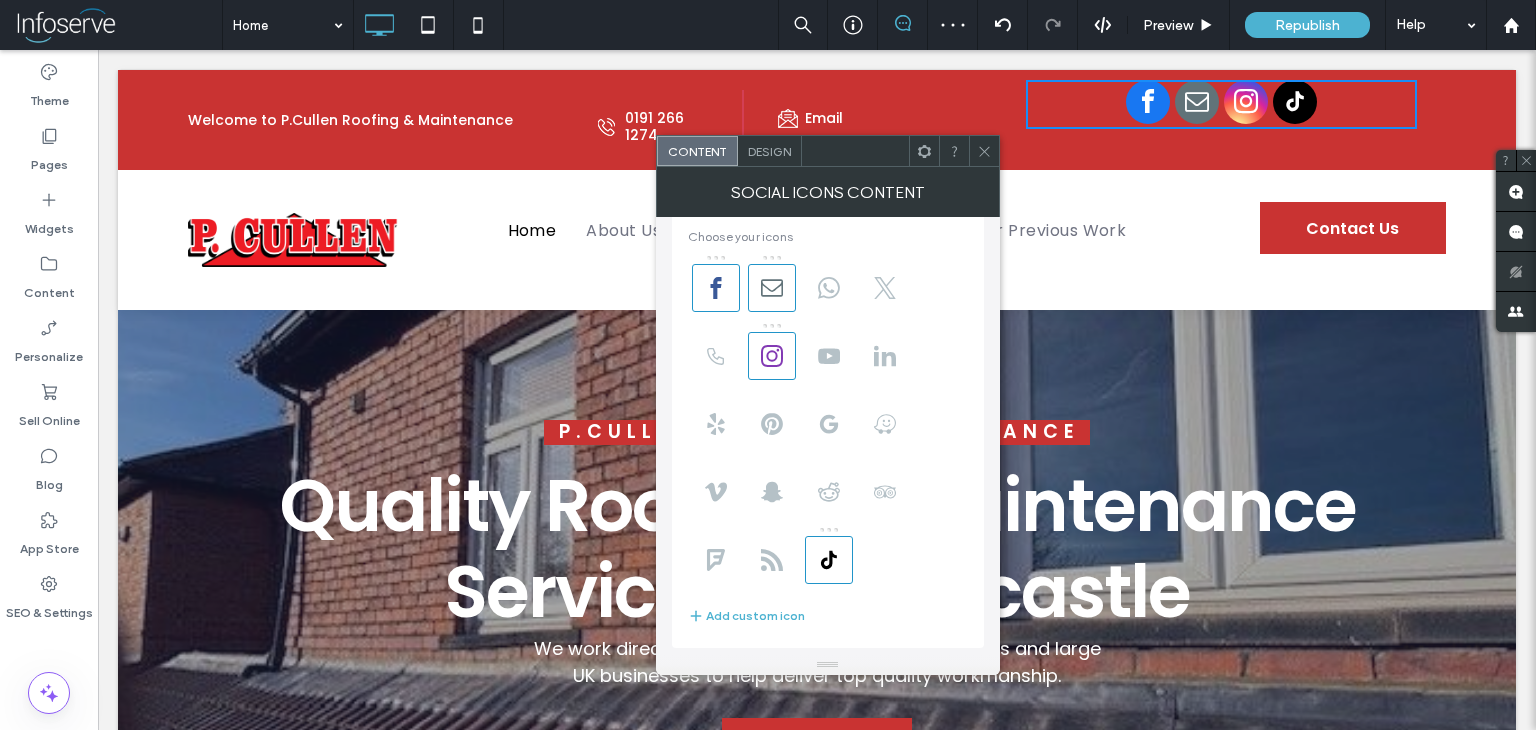 click on "Design" at bounding box center (769, 151) 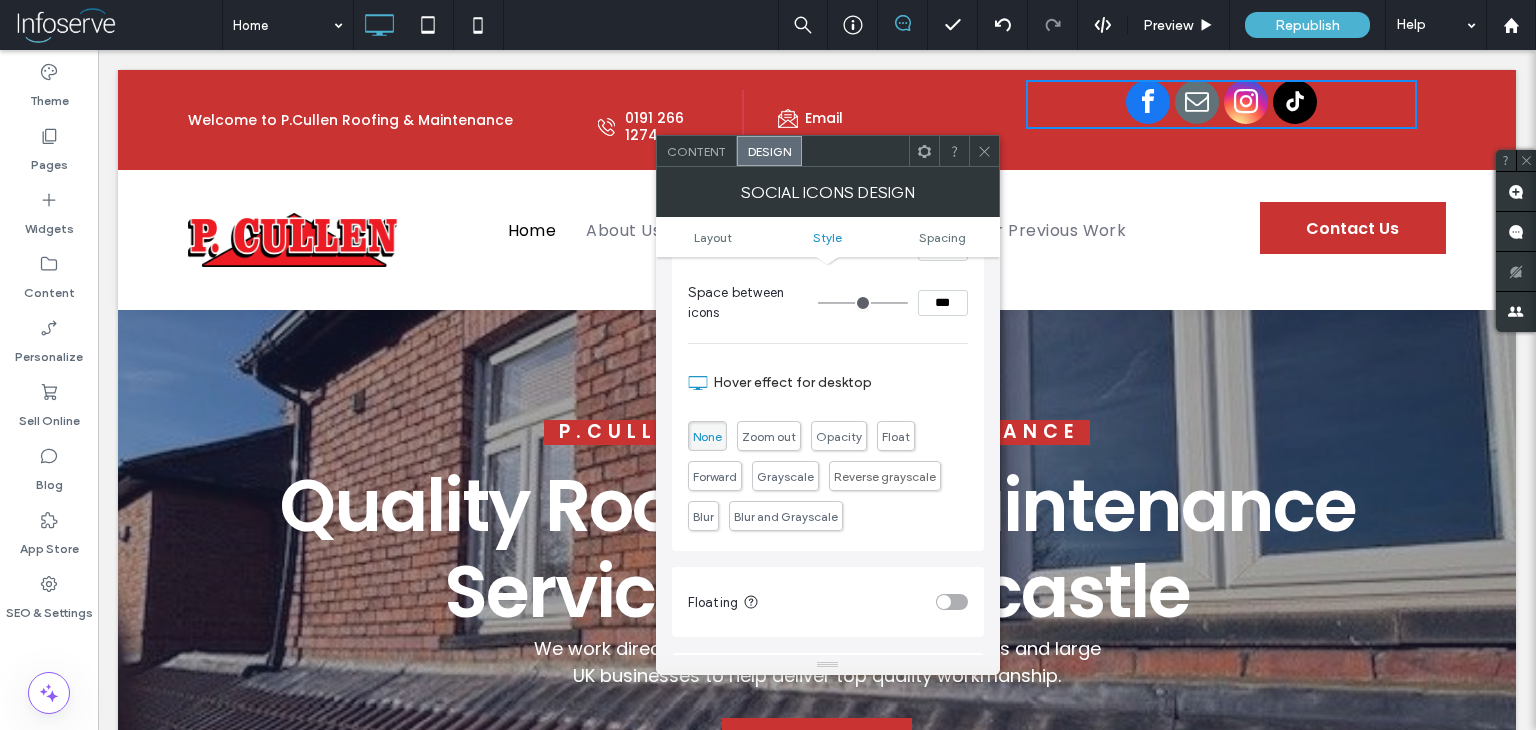 scroll, scrollTop: 300, scrollLeft: 0, axis: vertical 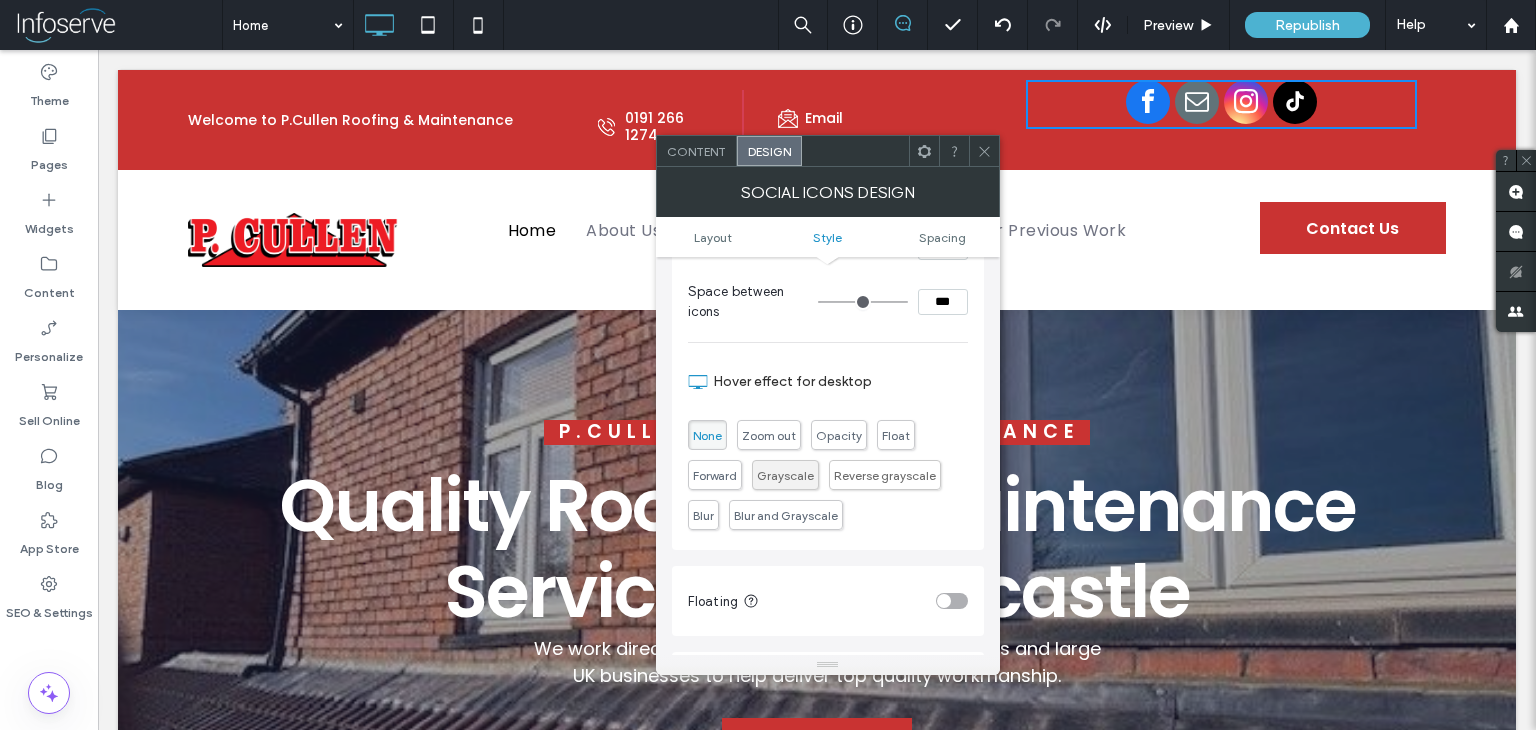 click on "Grayscale" at bounding box center [785, 475] 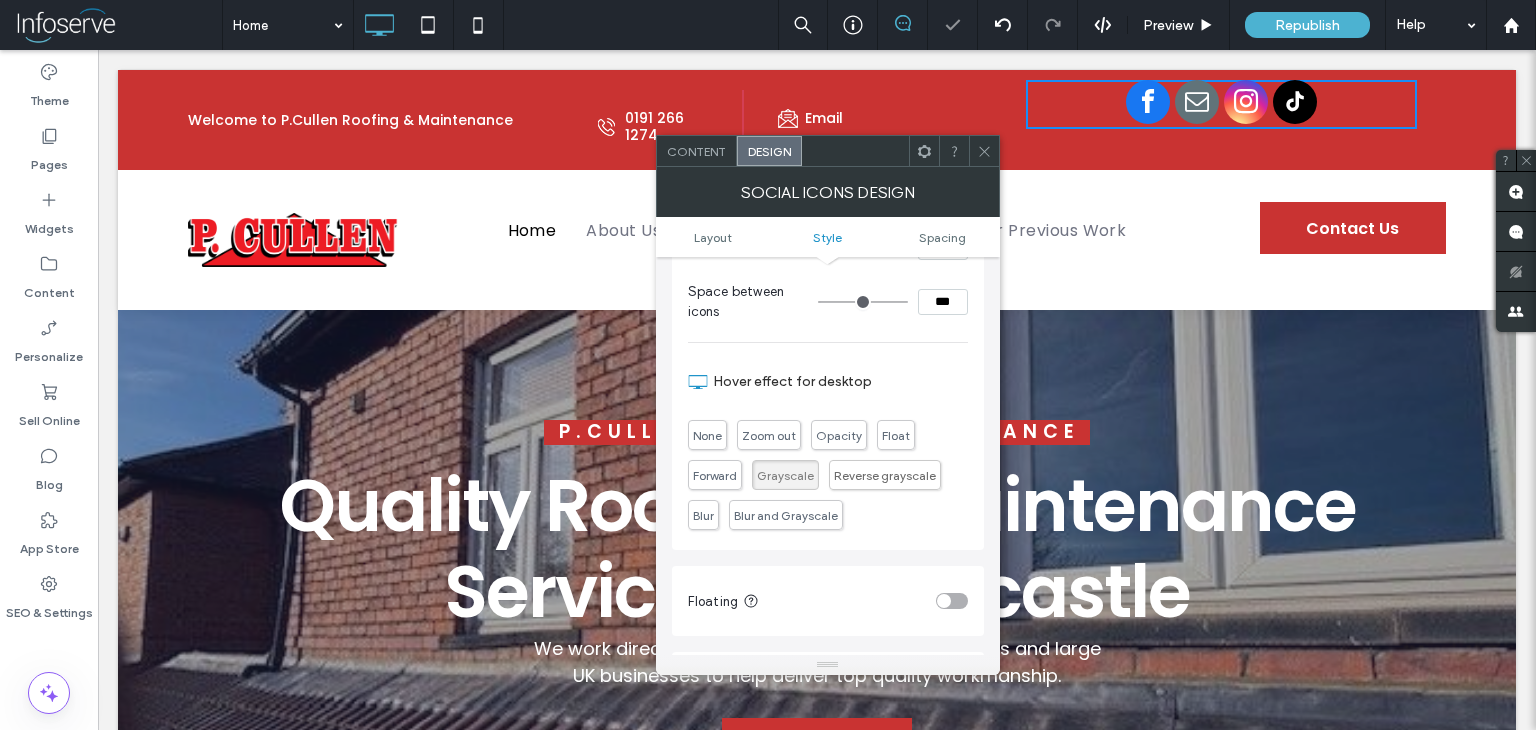 click on "Grayscale" at bounding box center (785, 475) 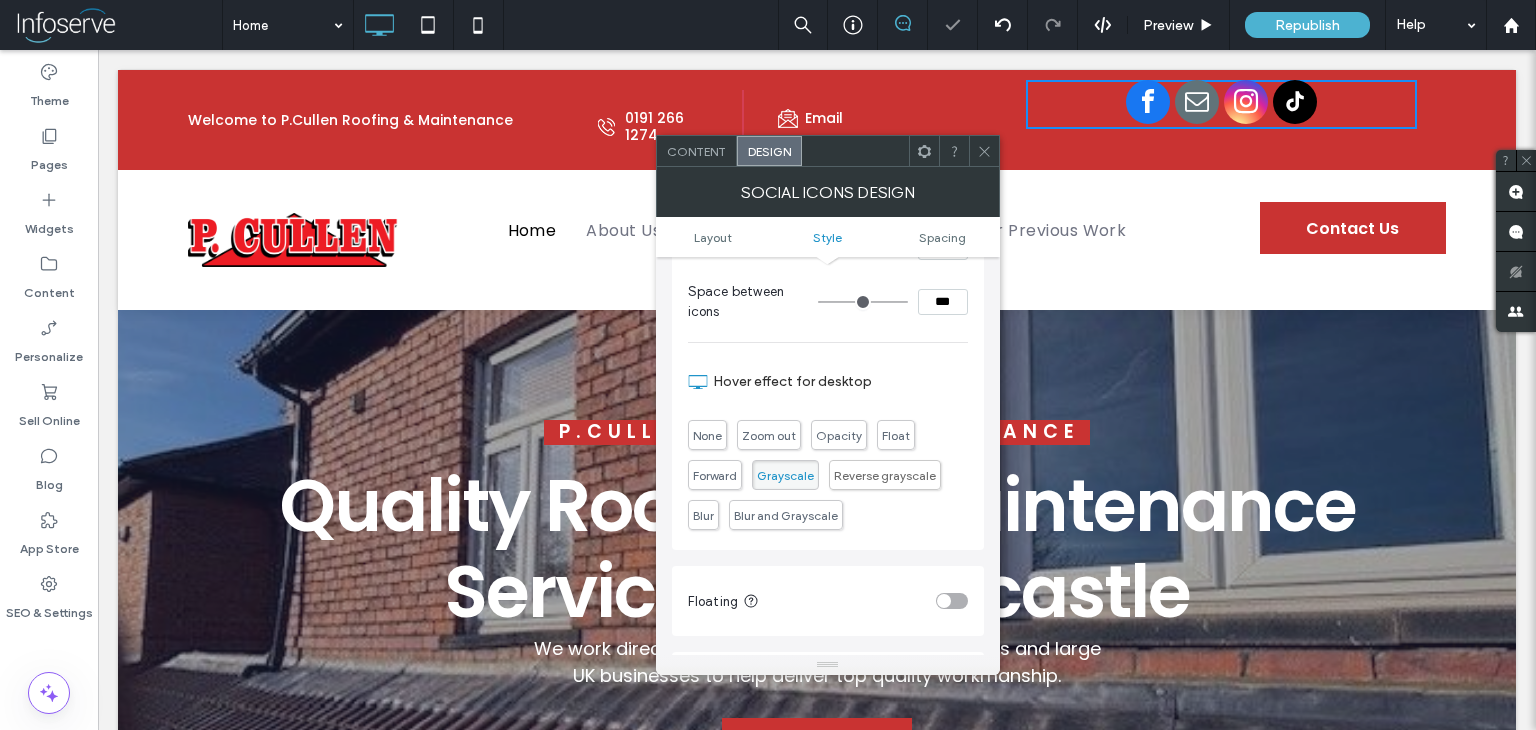 click on "None" at bounding box center (707, 435) 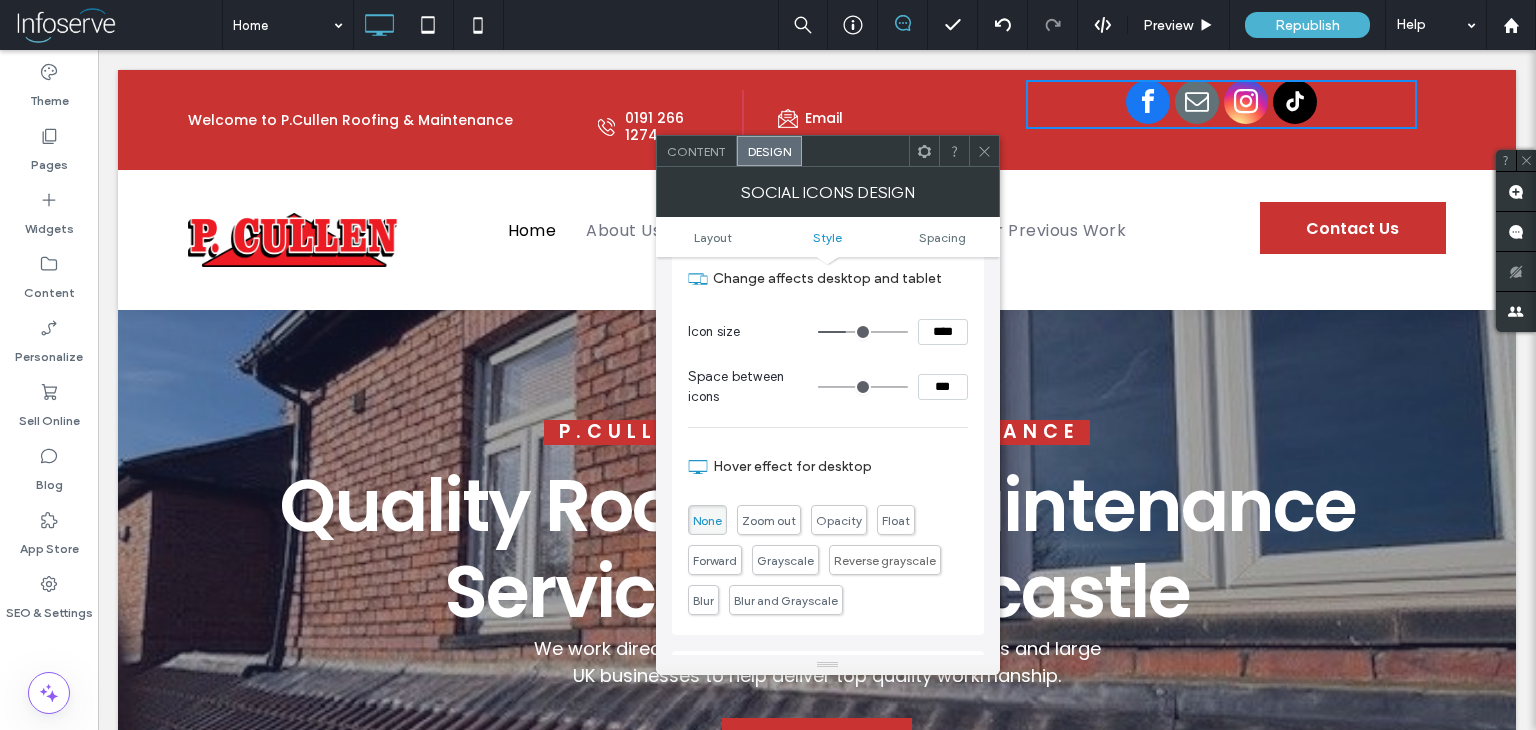 scroll, scrollTop: 214, scrollLeft: 0, axis: vertical 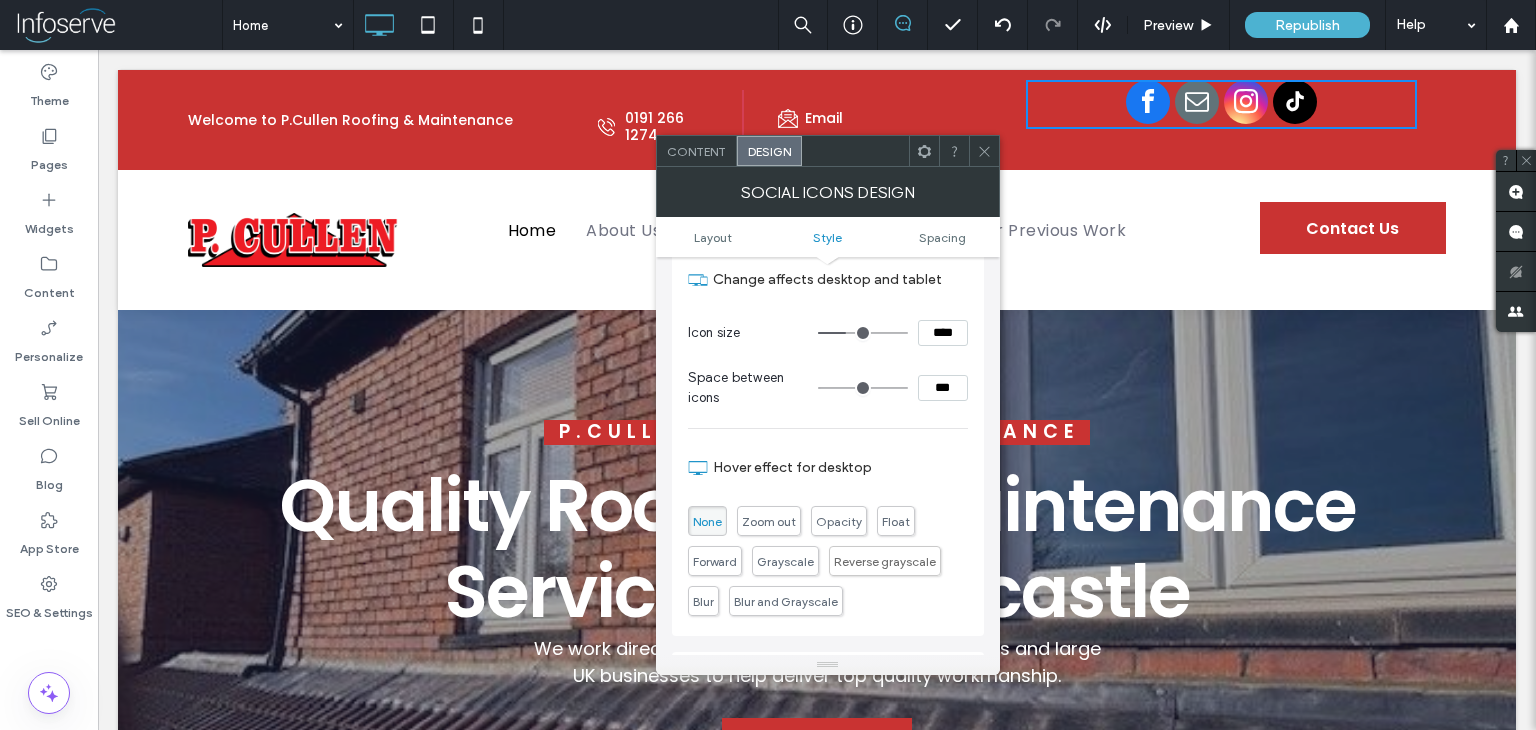 click on "***" at bounding box center [943, 388] 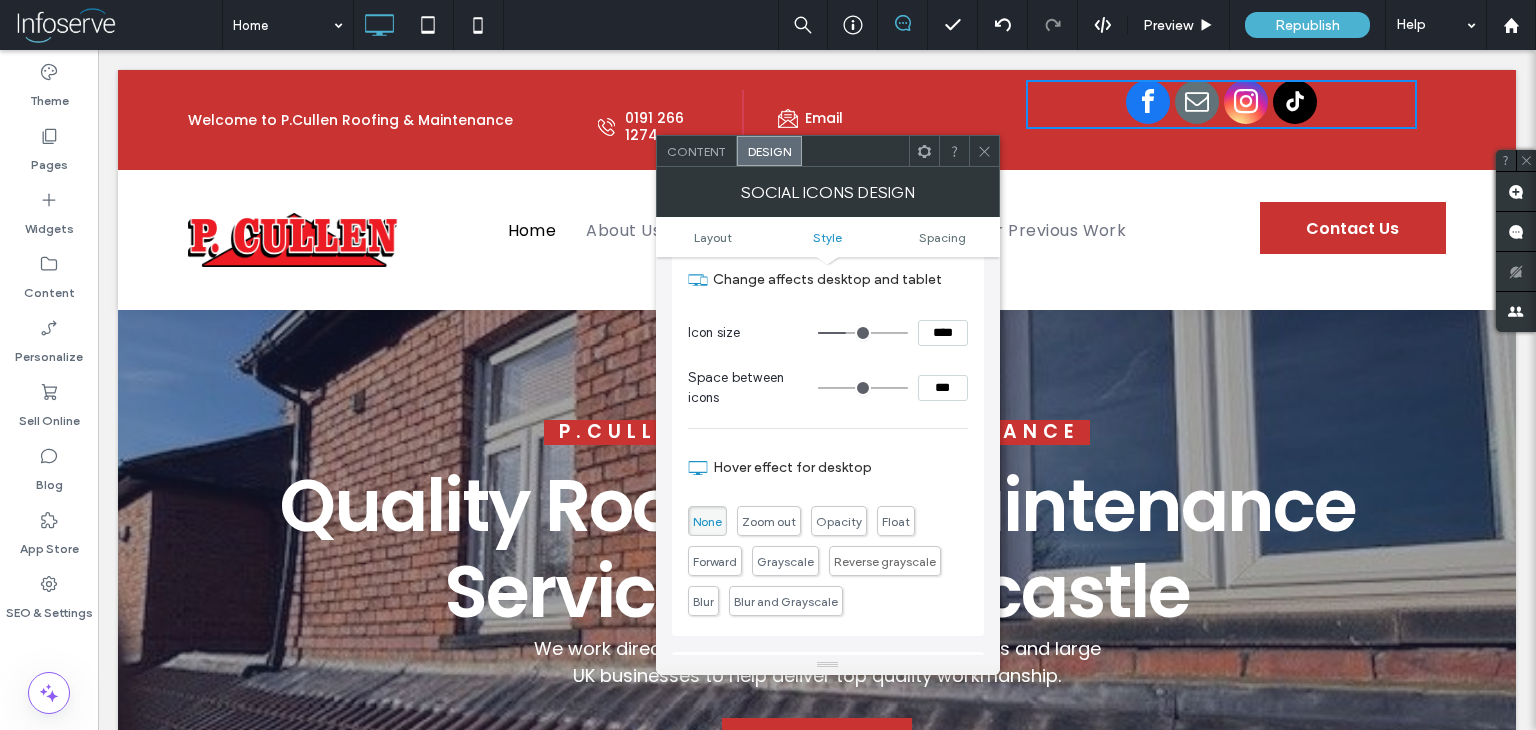 type on "***" 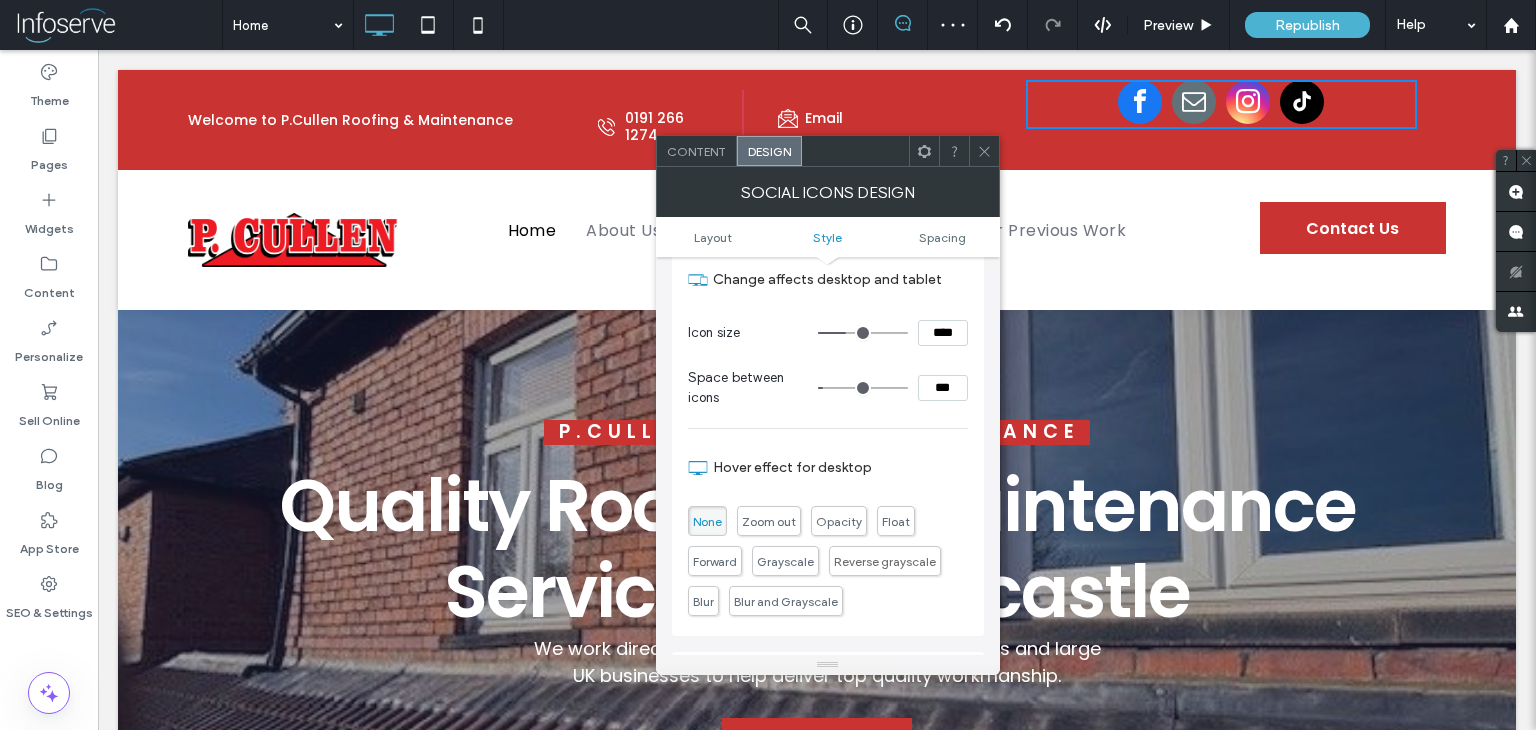 click on "***" at bounding box center [943, 388] 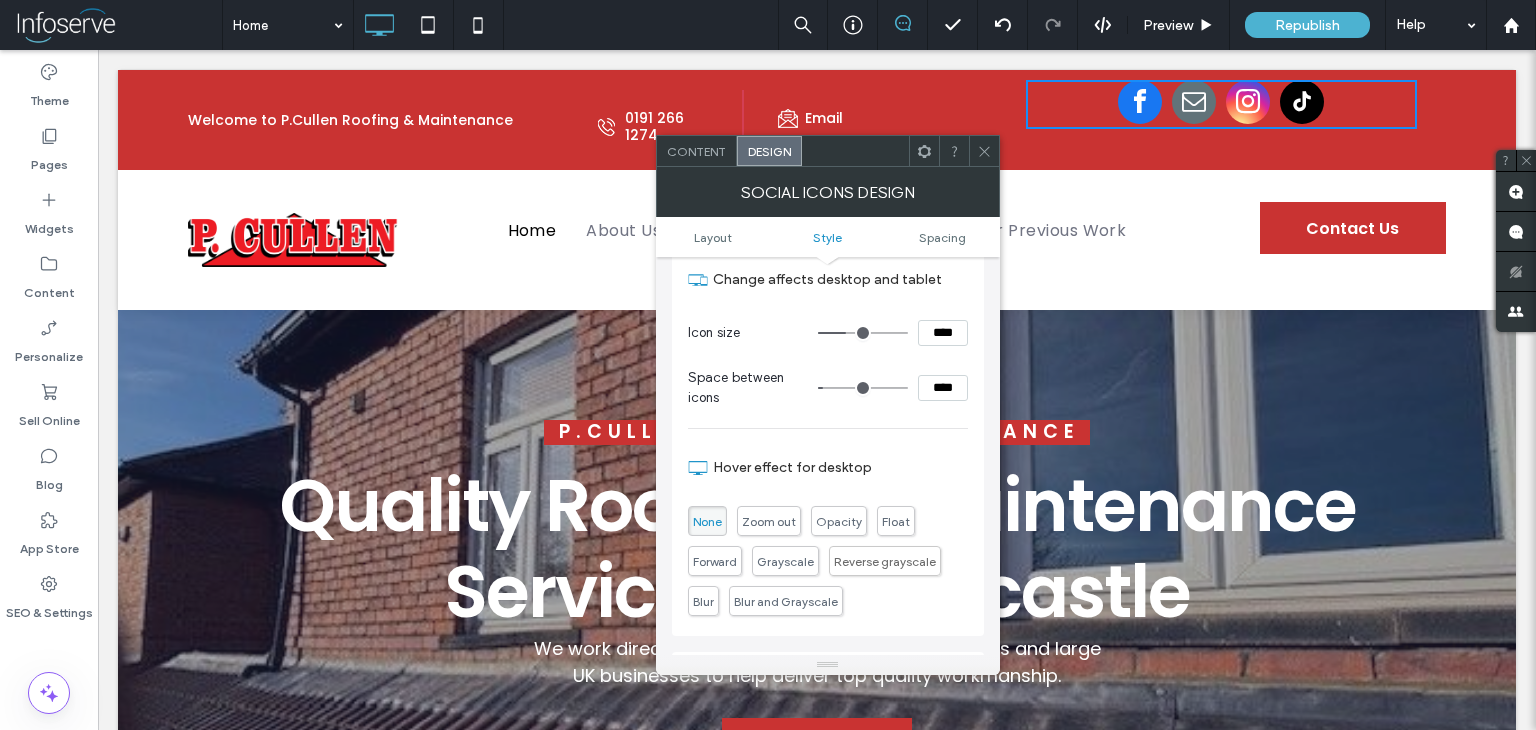type on "****" 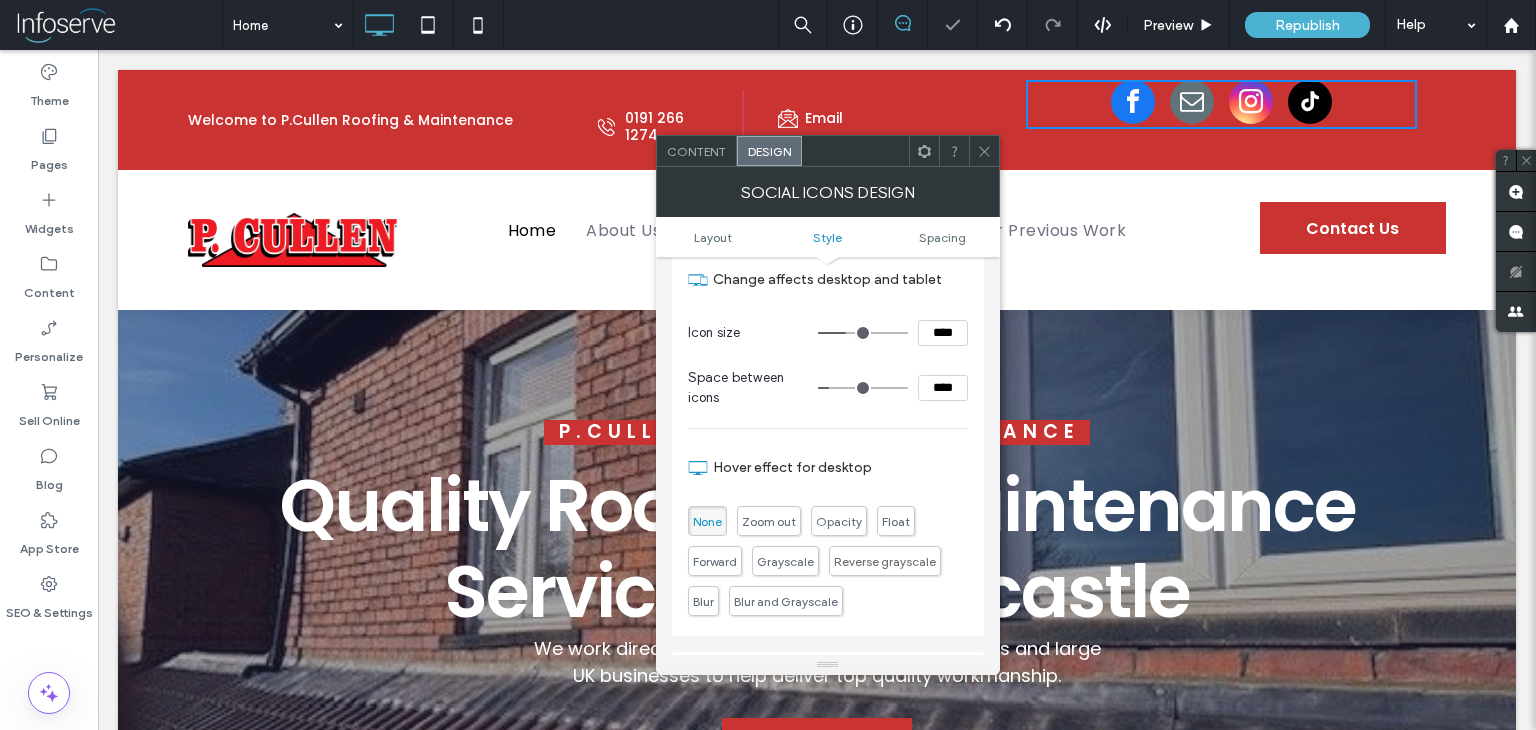 scroll, scrollTop: 178, scrollLeft: 0, axis: vertical 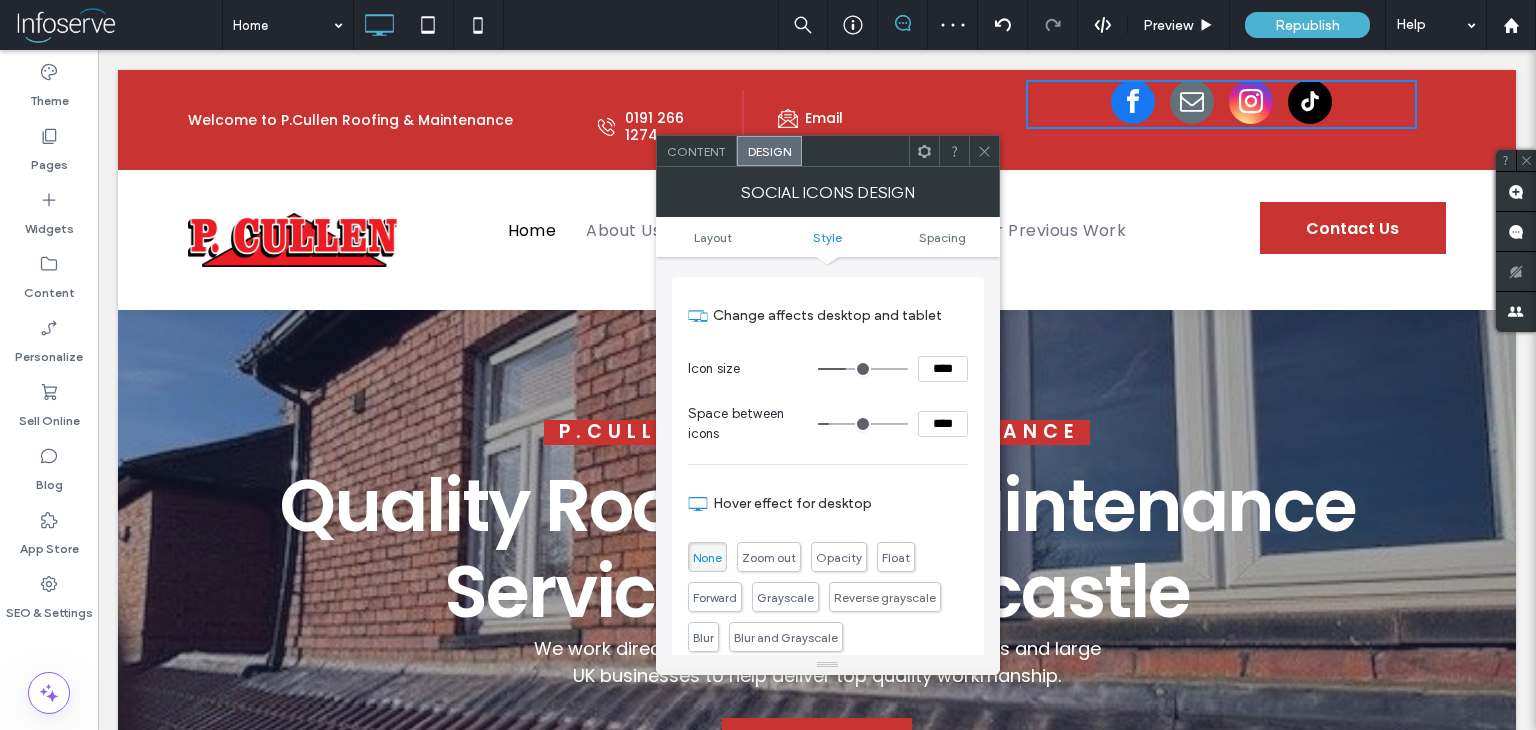 click on "****" at bounding box center (943, 369) 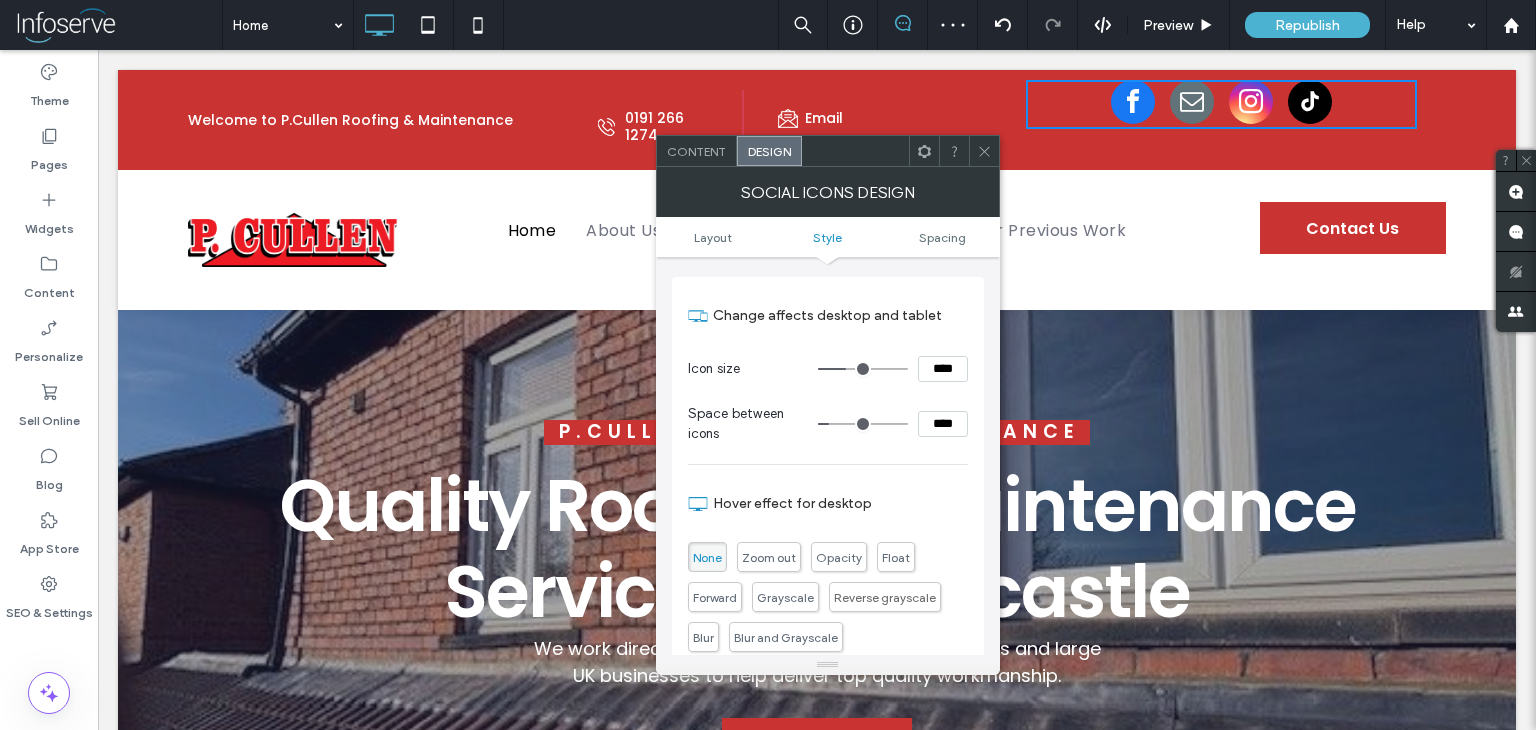 type on "****" 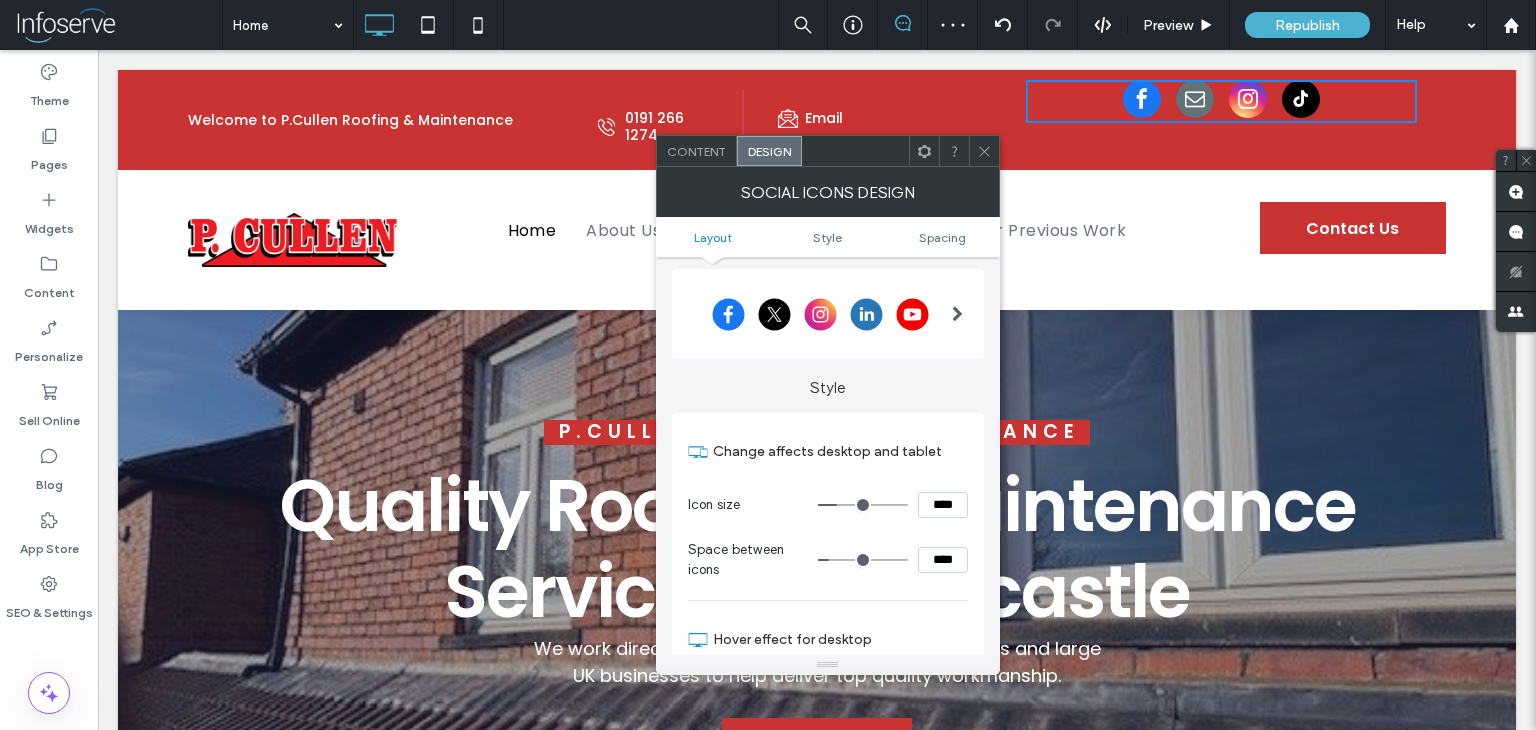 scroll, scrollTop: 0, scrollLeft: 0, axis: both 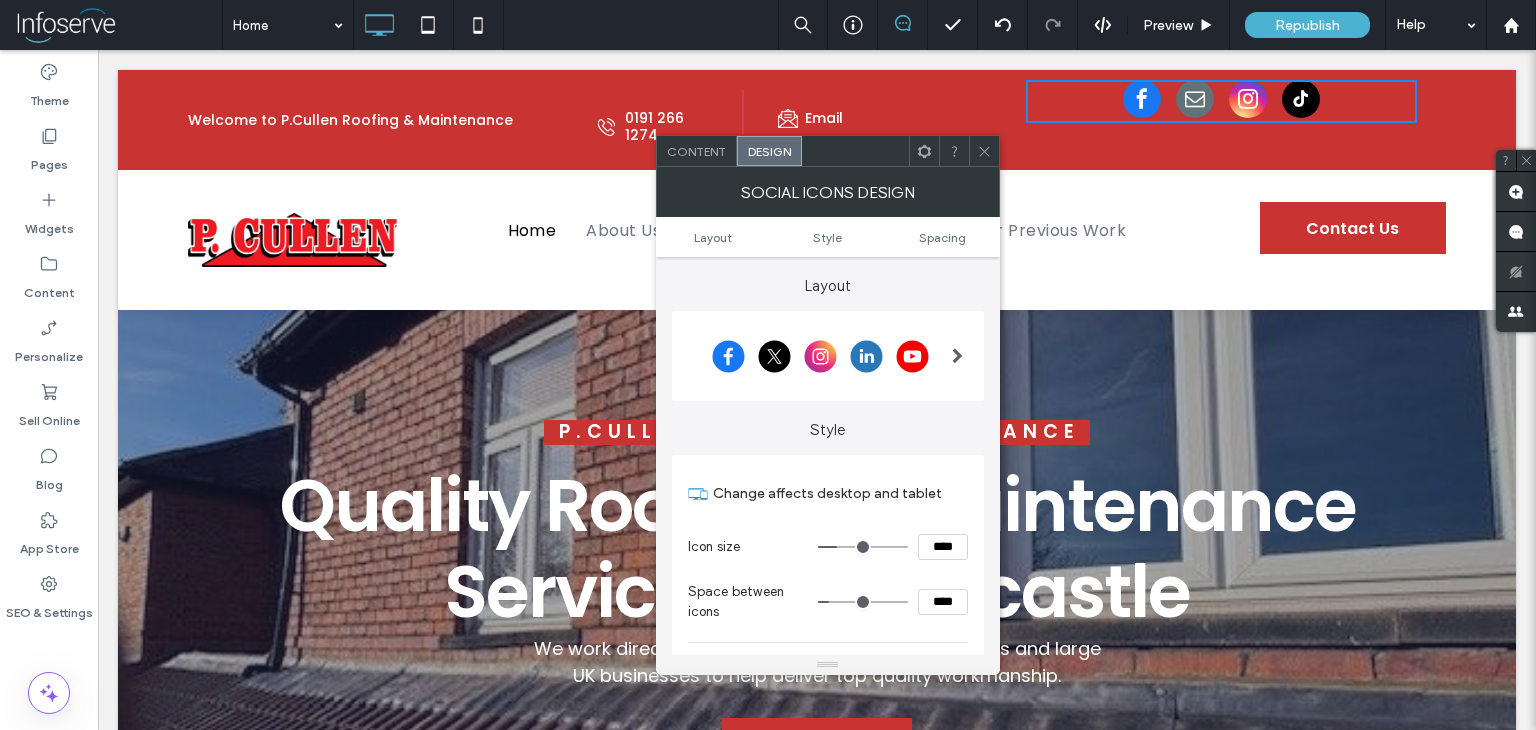 click at bounding box center [957, 356] 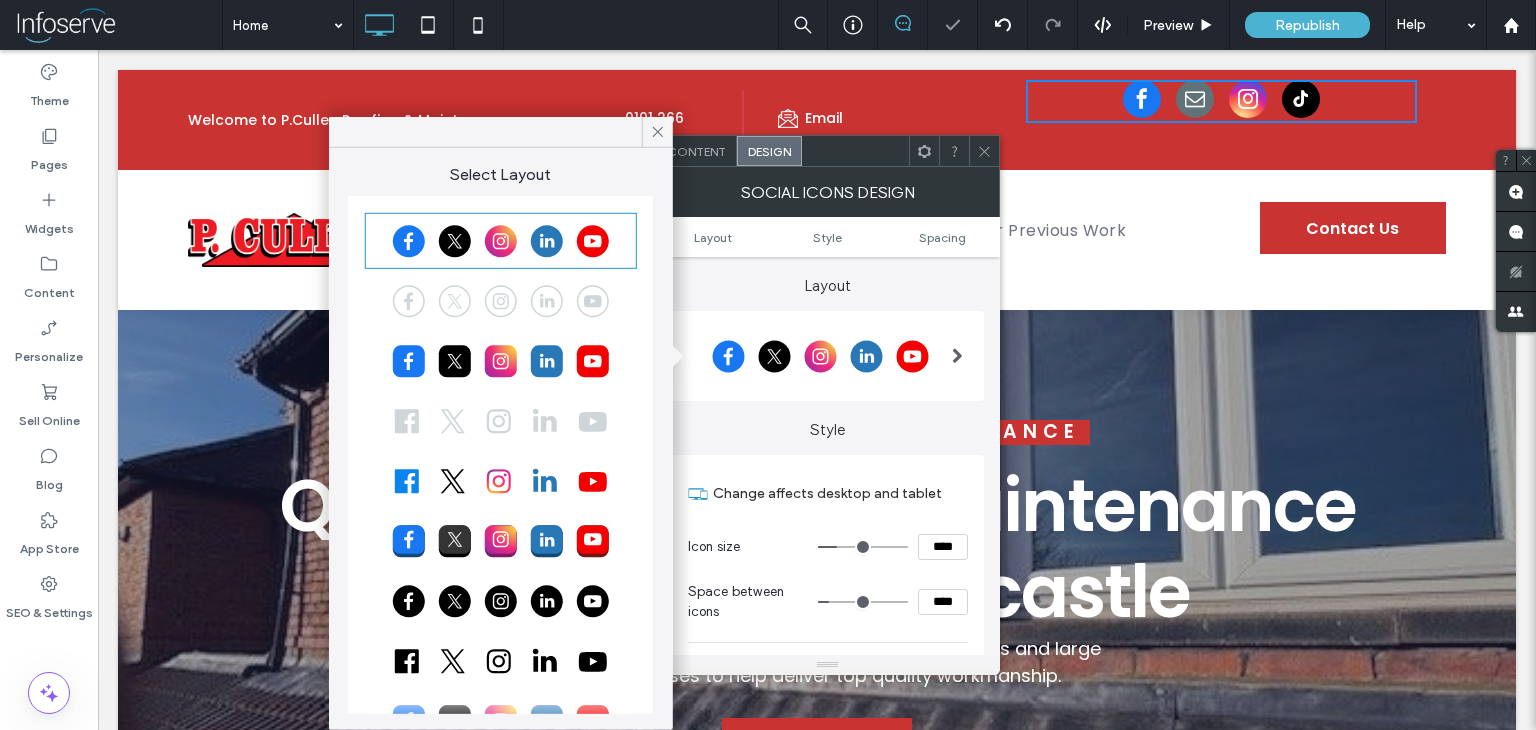 click at bounding box center [501, 301] 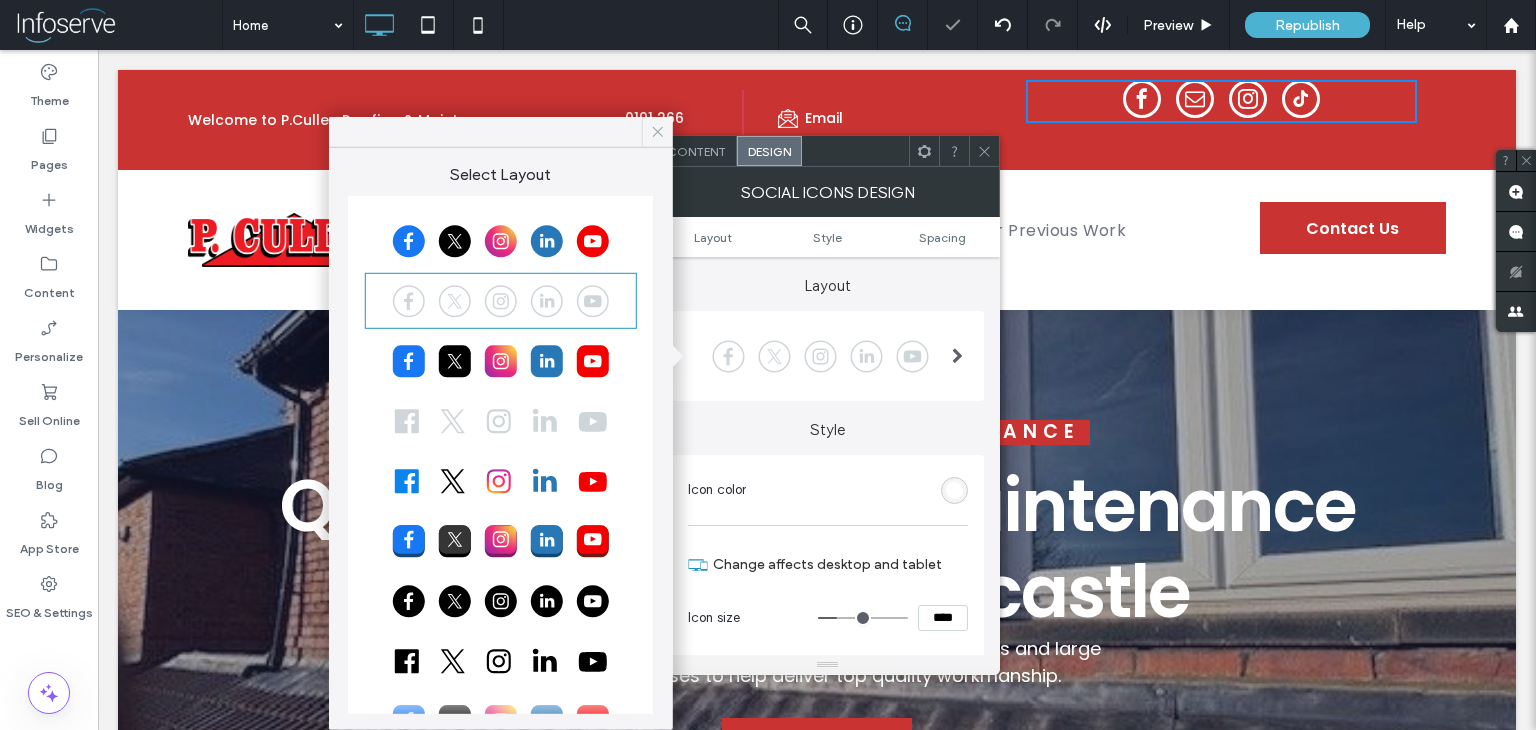 click 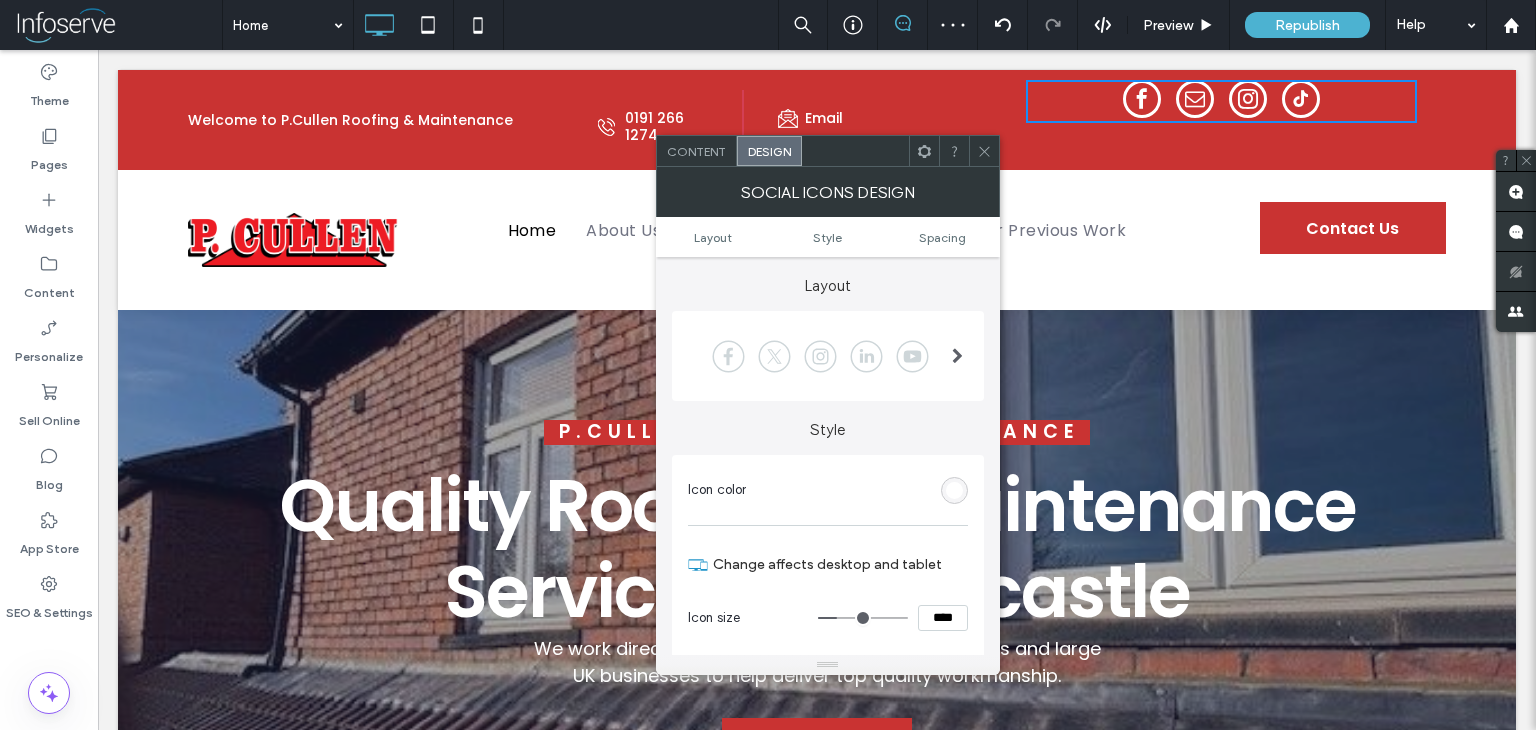 click on "Layout Style Spacing" at bounding box center (828, 237) 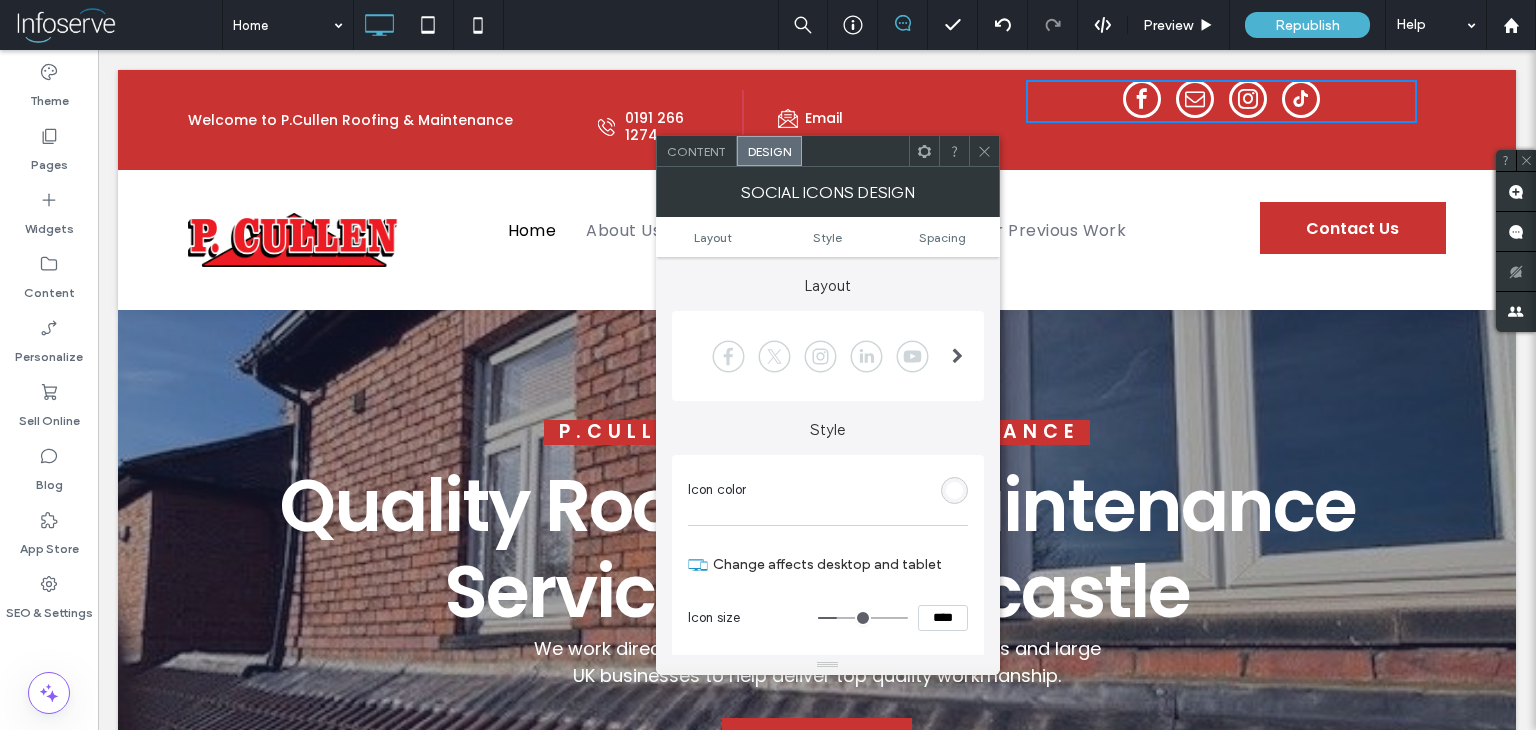 click on "Layout Style Spacing" at bounding box center [828, 237] 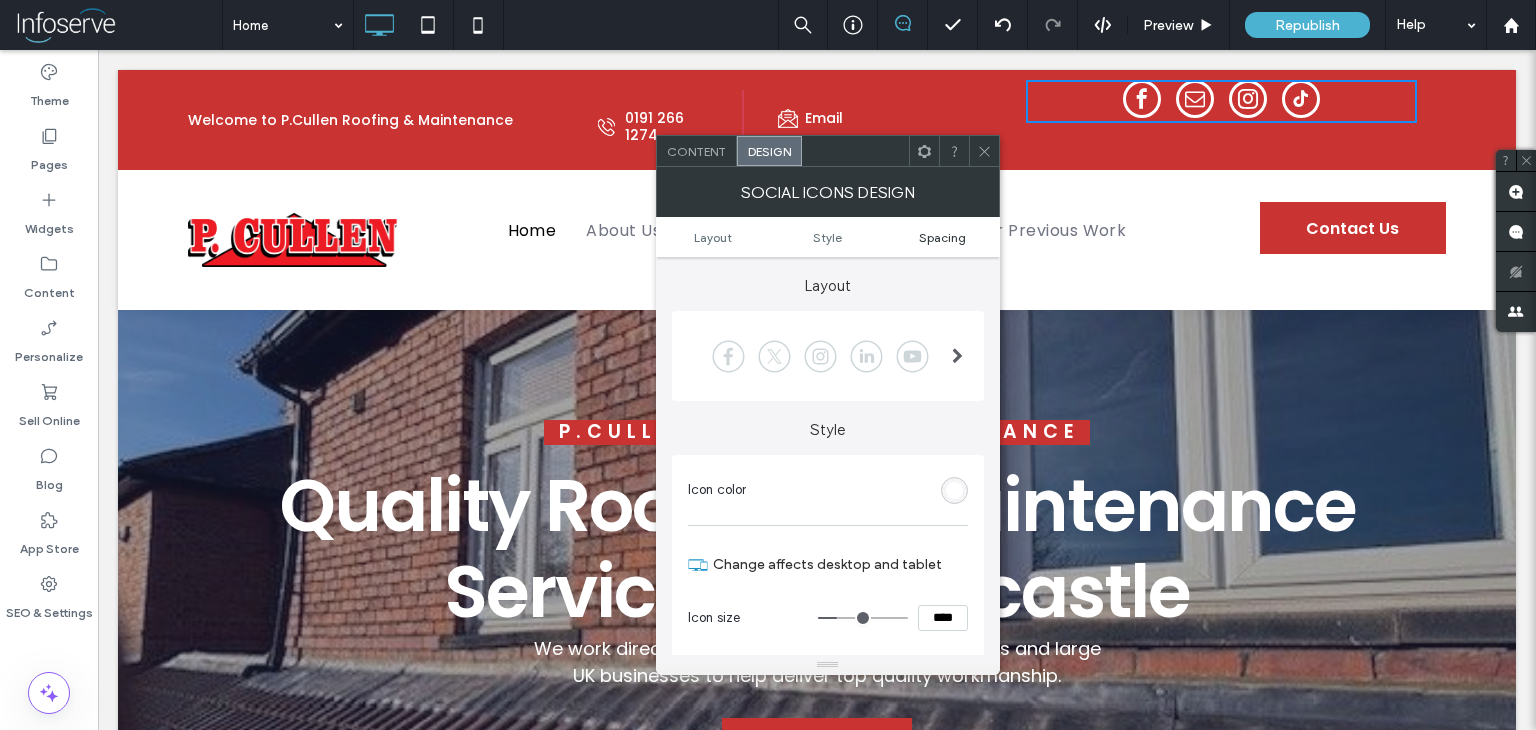 click on "Spacing" at bounding box center [942, 237] 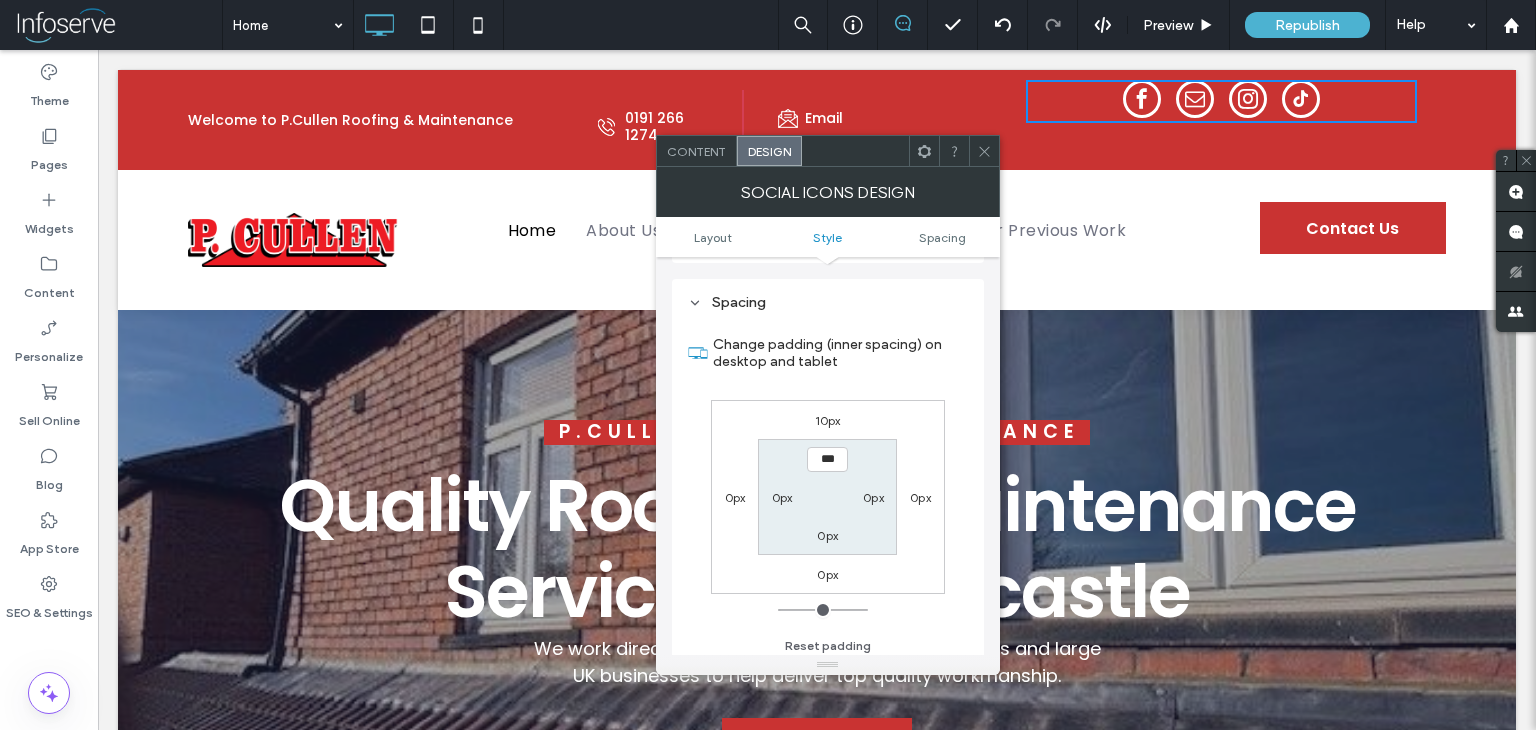 scroll, scrollTop: 750, scrollLeft: 0, axis: vertical 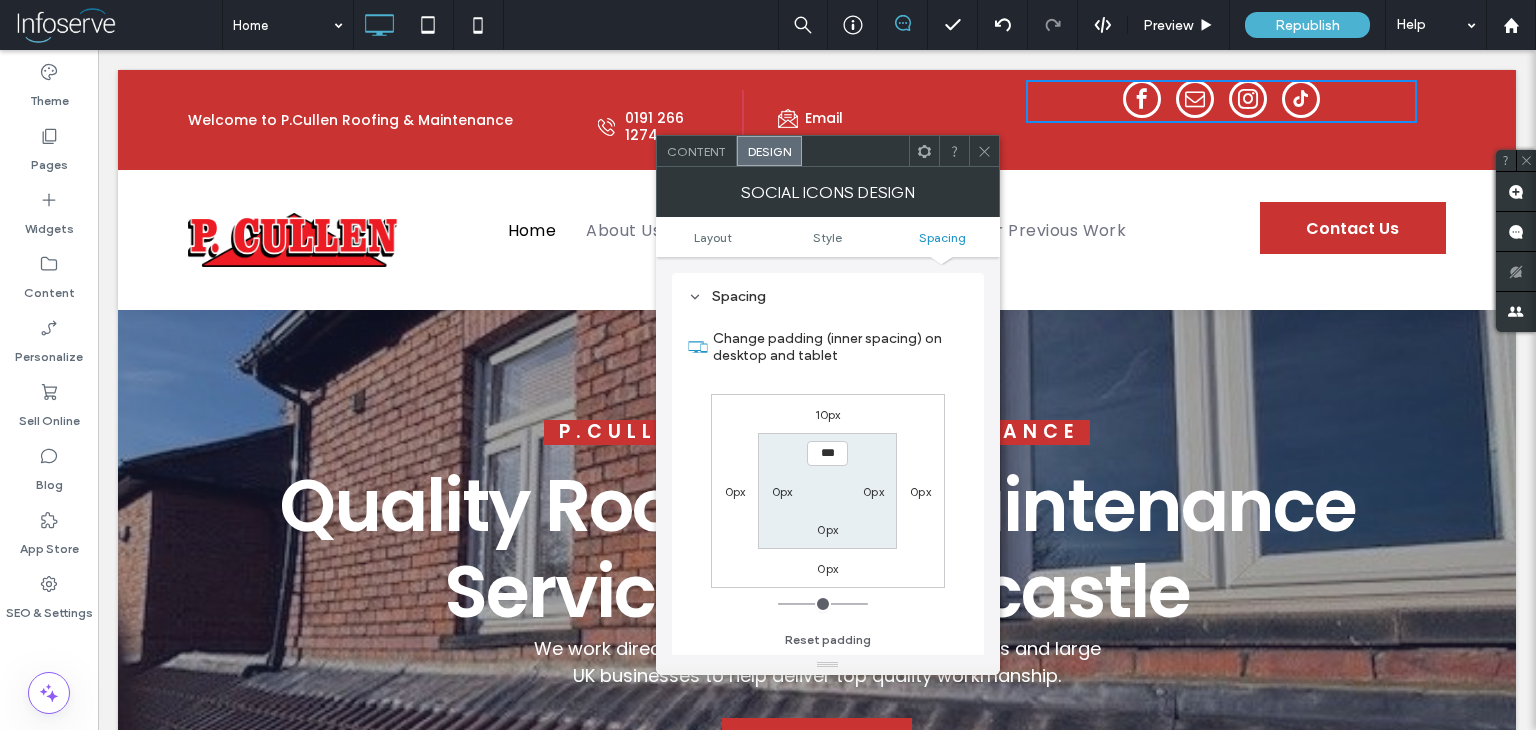 click on "***" at bounding box center [827, 453] 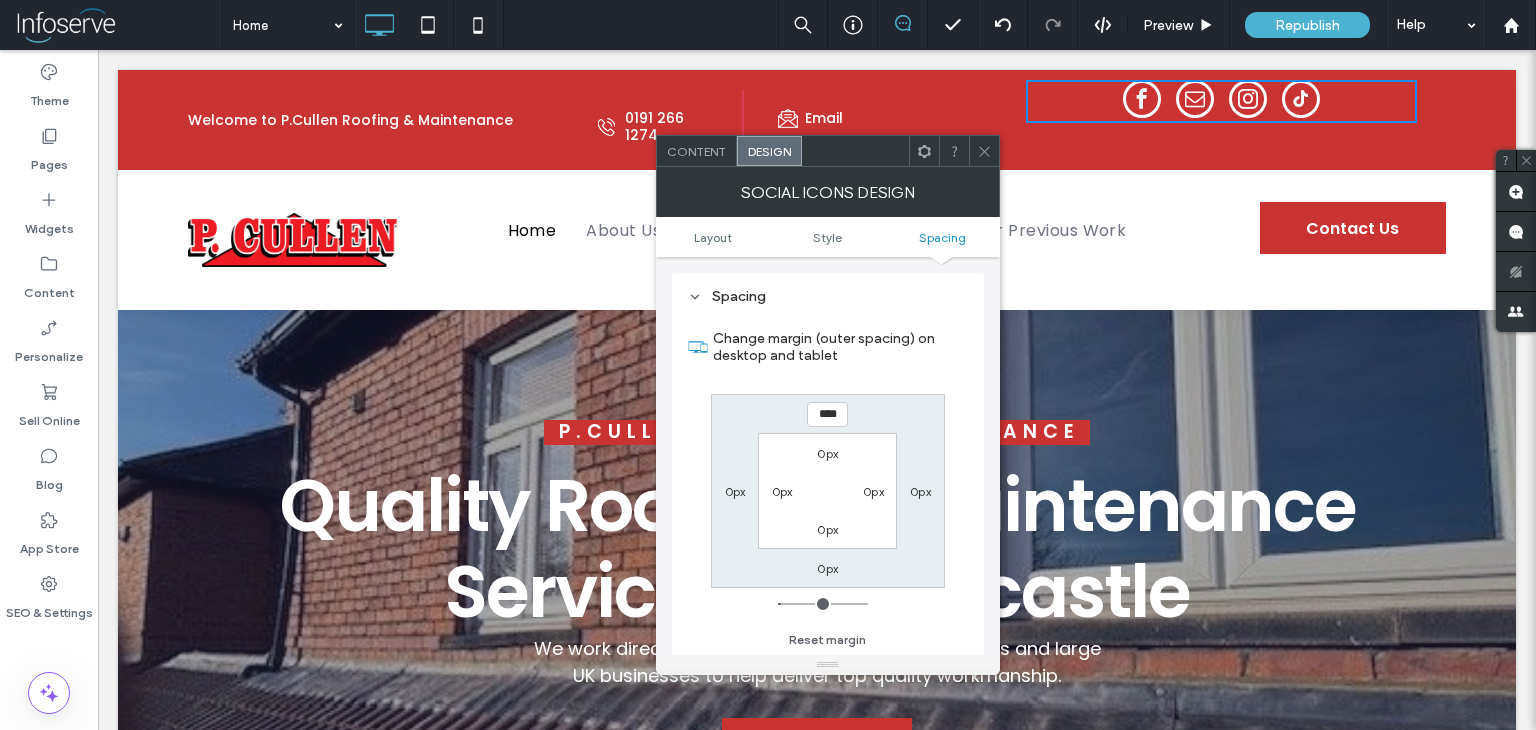 click on "****" at bounding box center (827, 414) 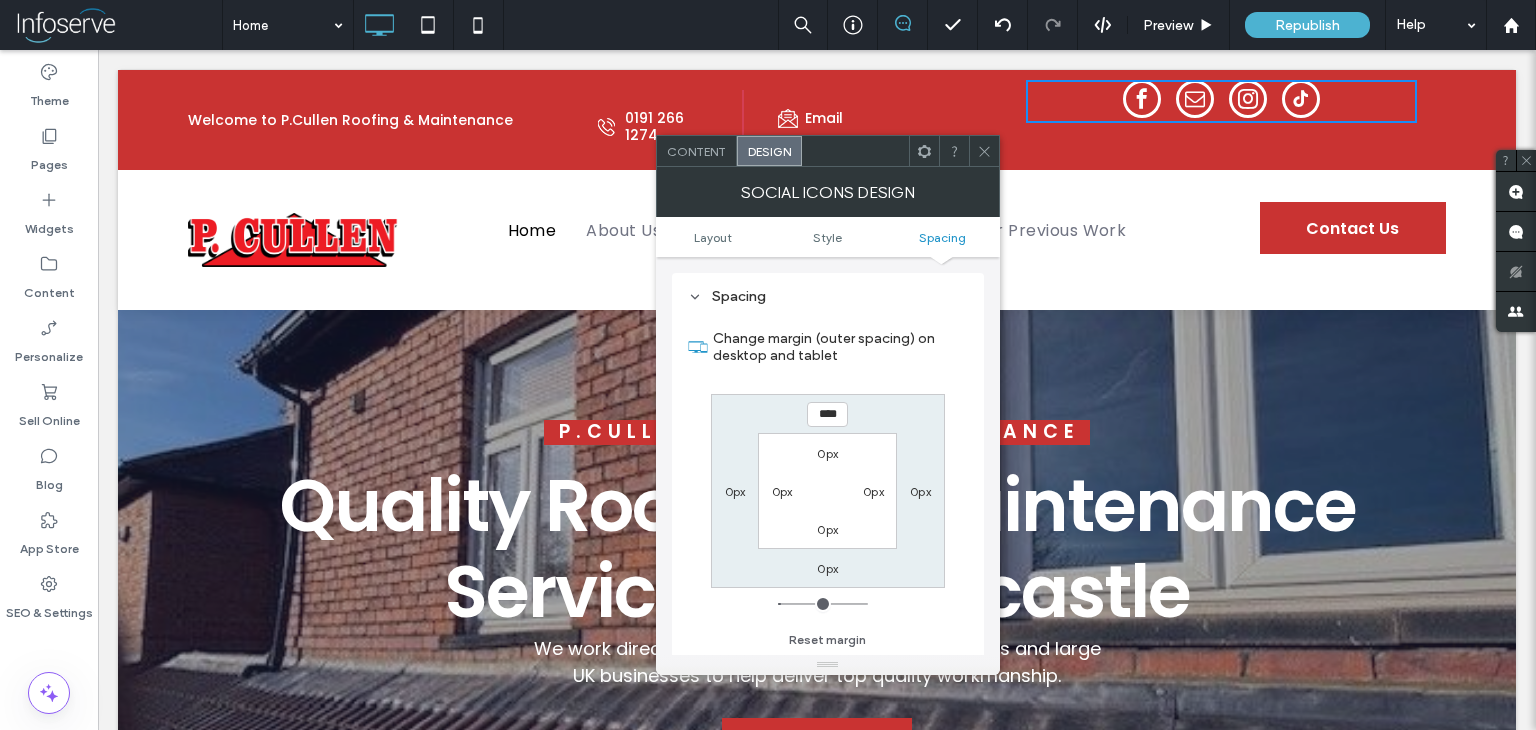 type on "****" 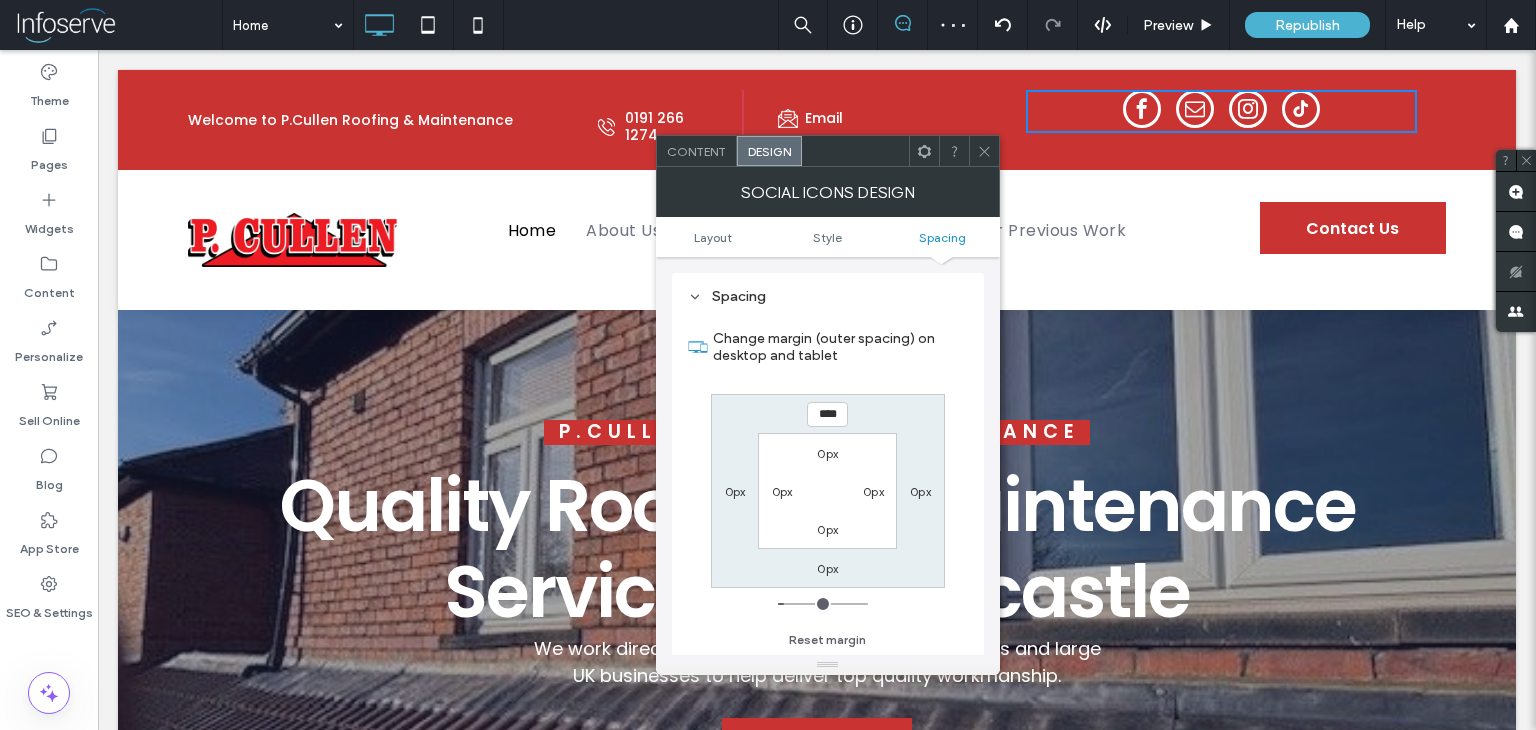 type on "****" 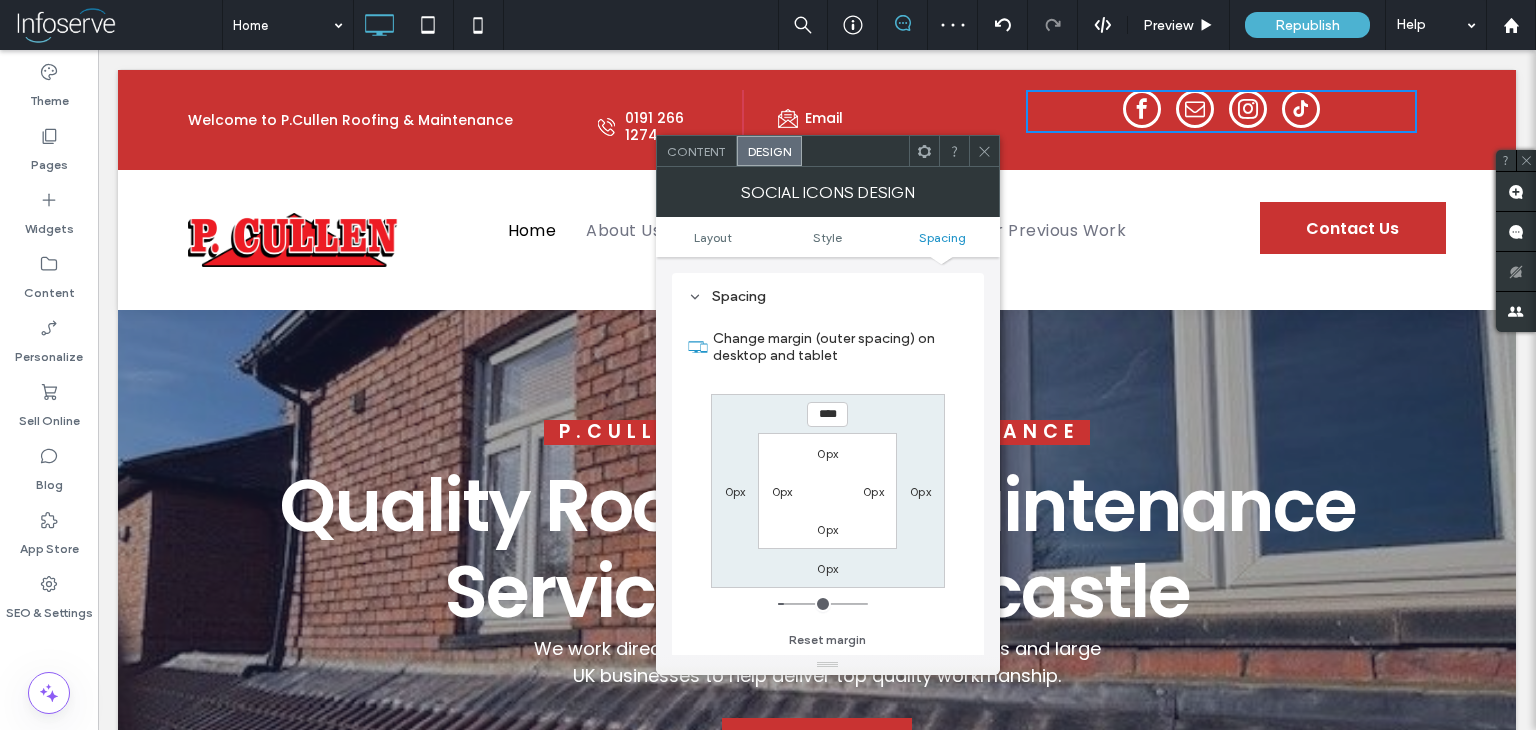 type on "**" 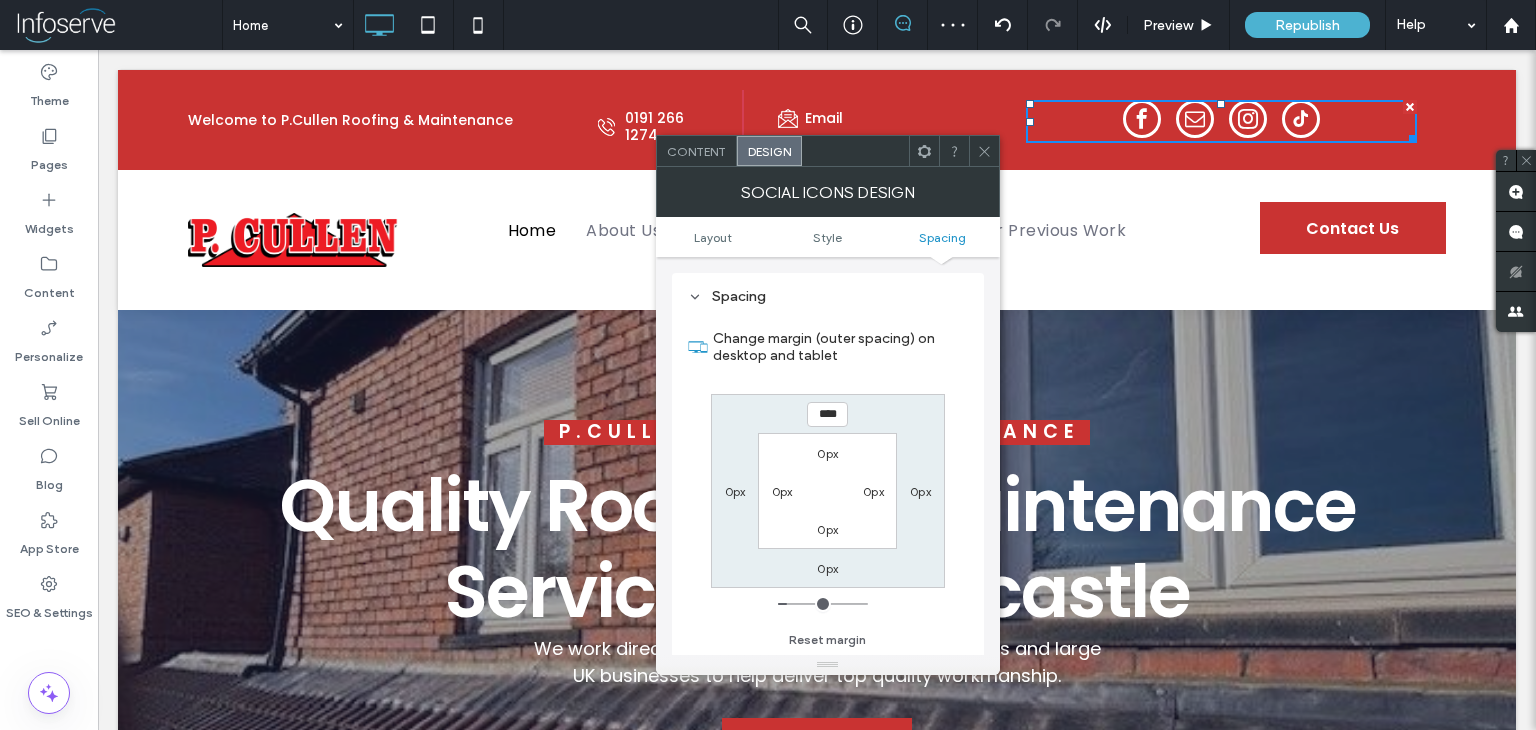 click at bounding box center (984, 151) 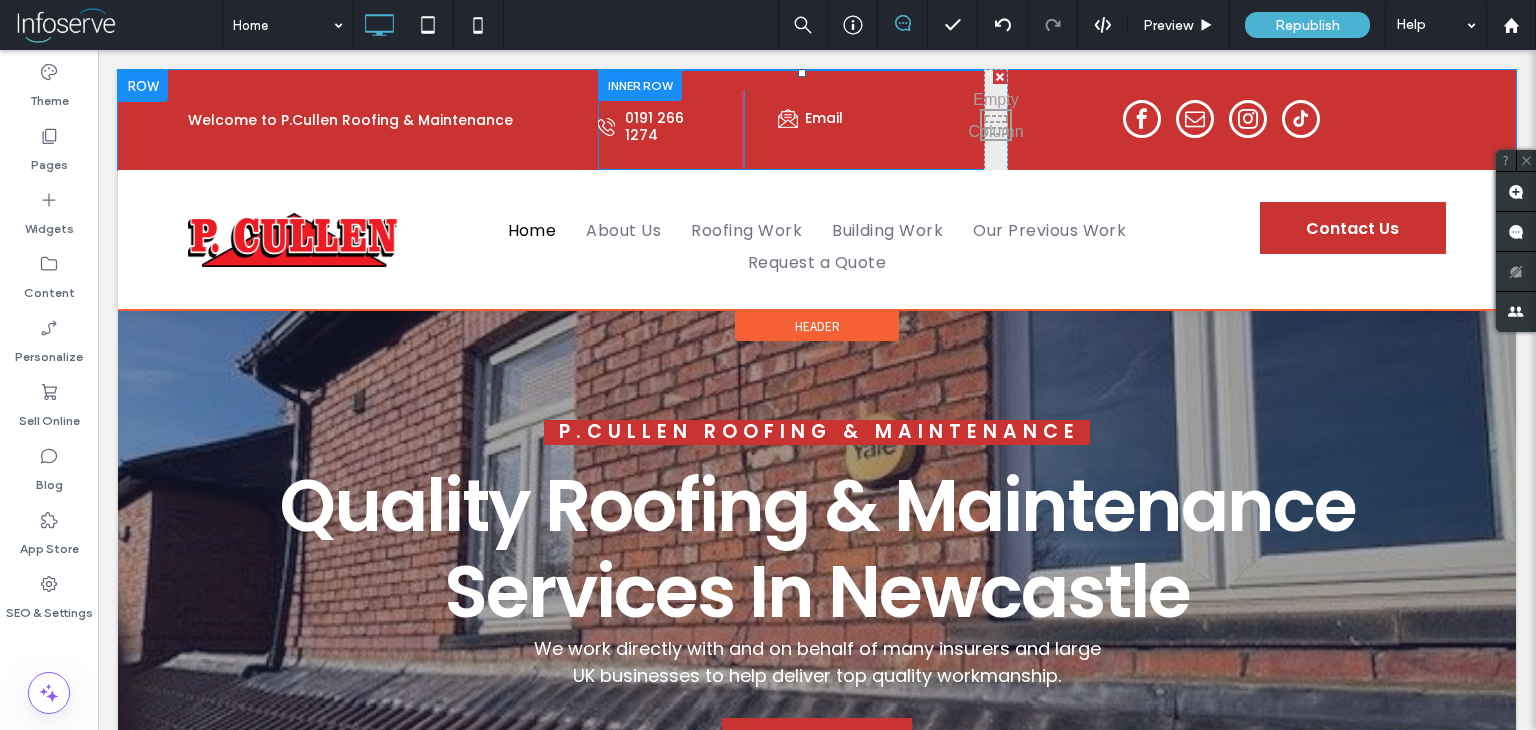 click at bounding box center [1000, 77] 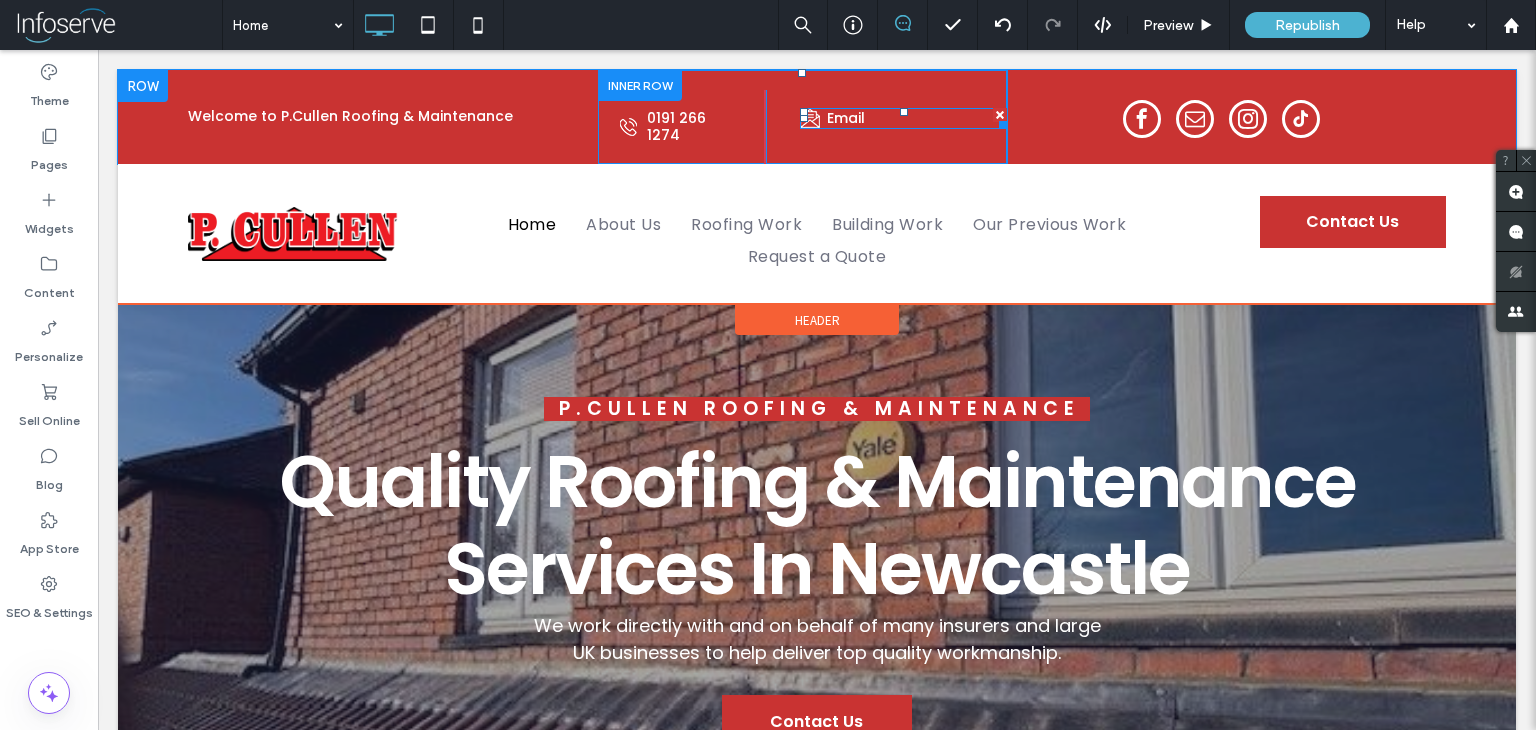 click at bounding box center [1000, 115] 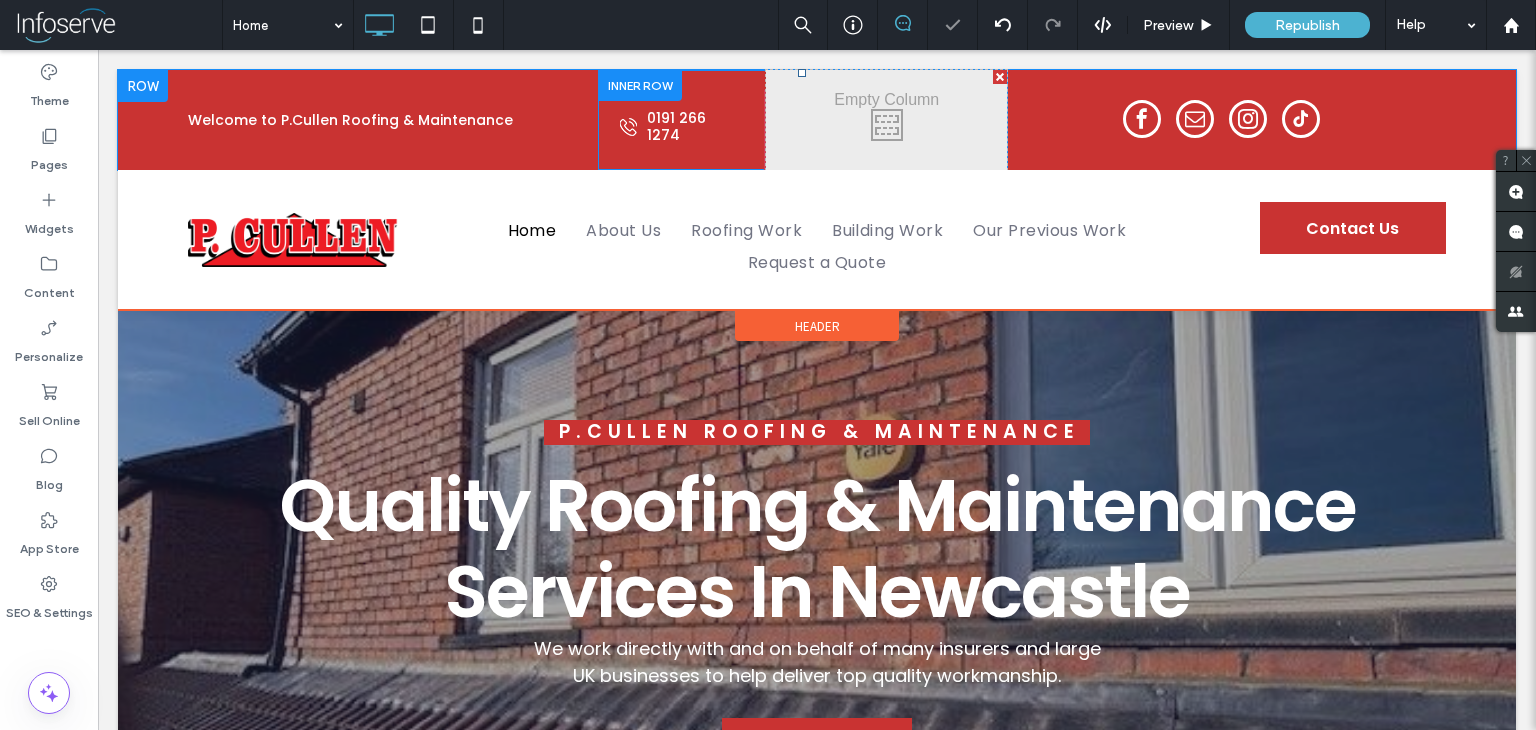 click at bounding box center (1000, 77) 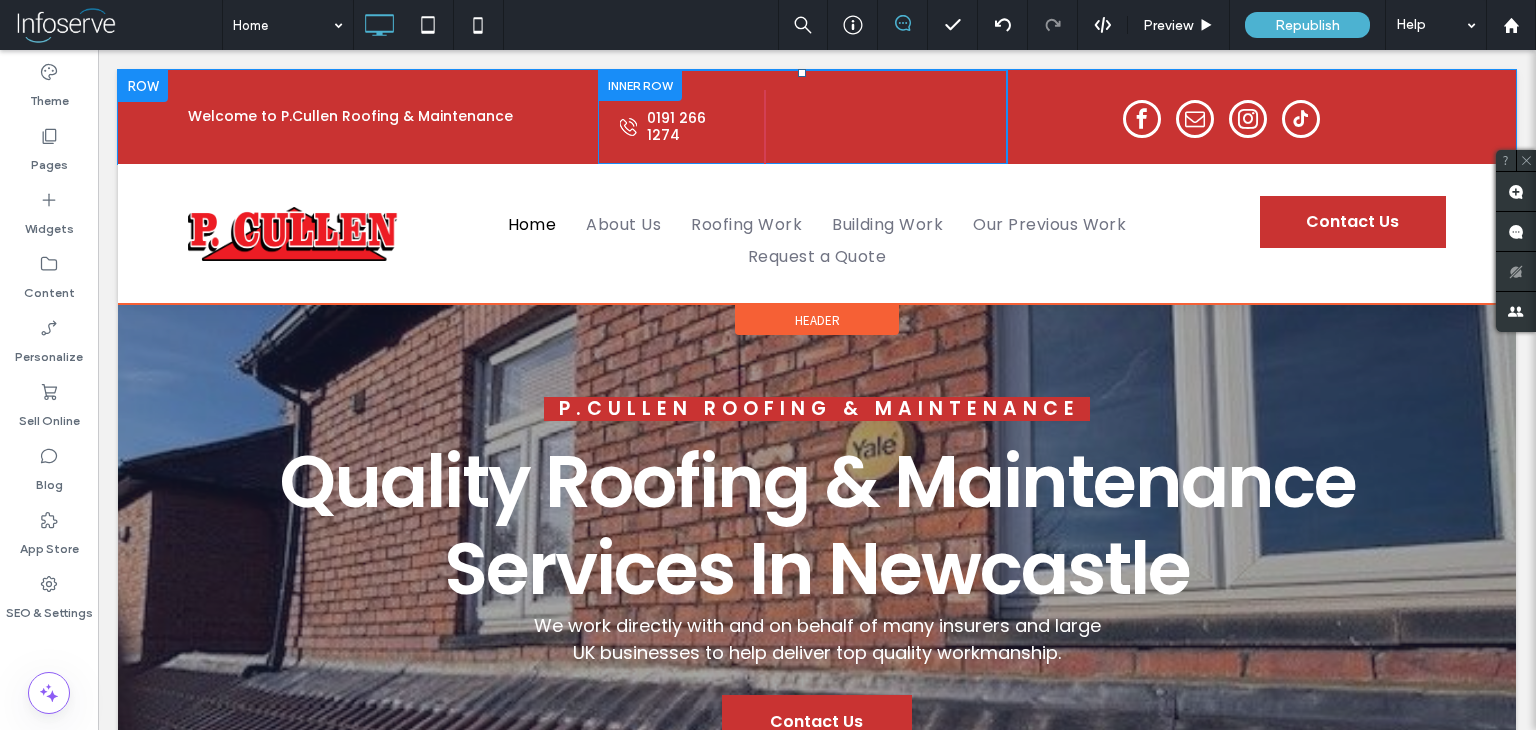 click on "[PHONE]
Click To Paste" at bounding box center (682, 127) 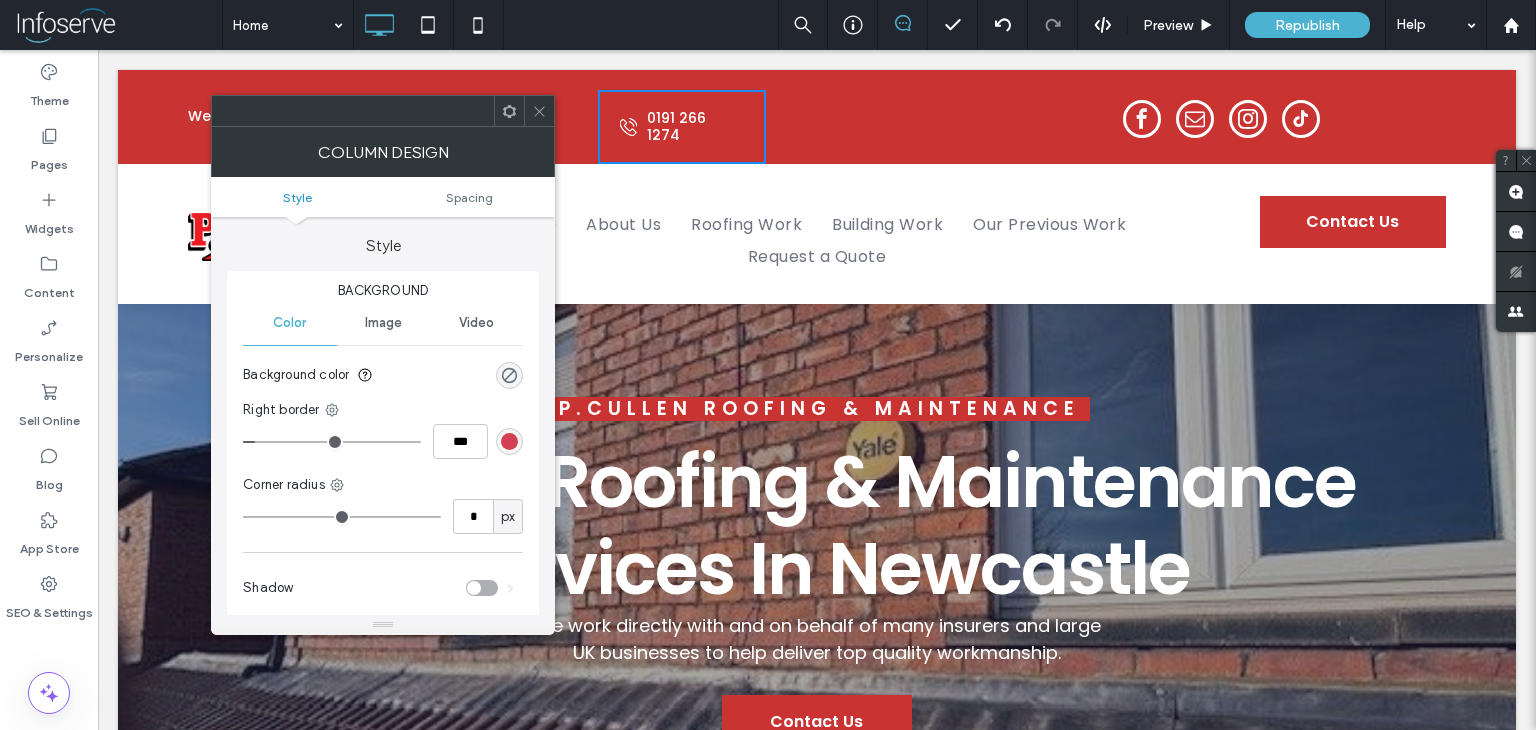 click 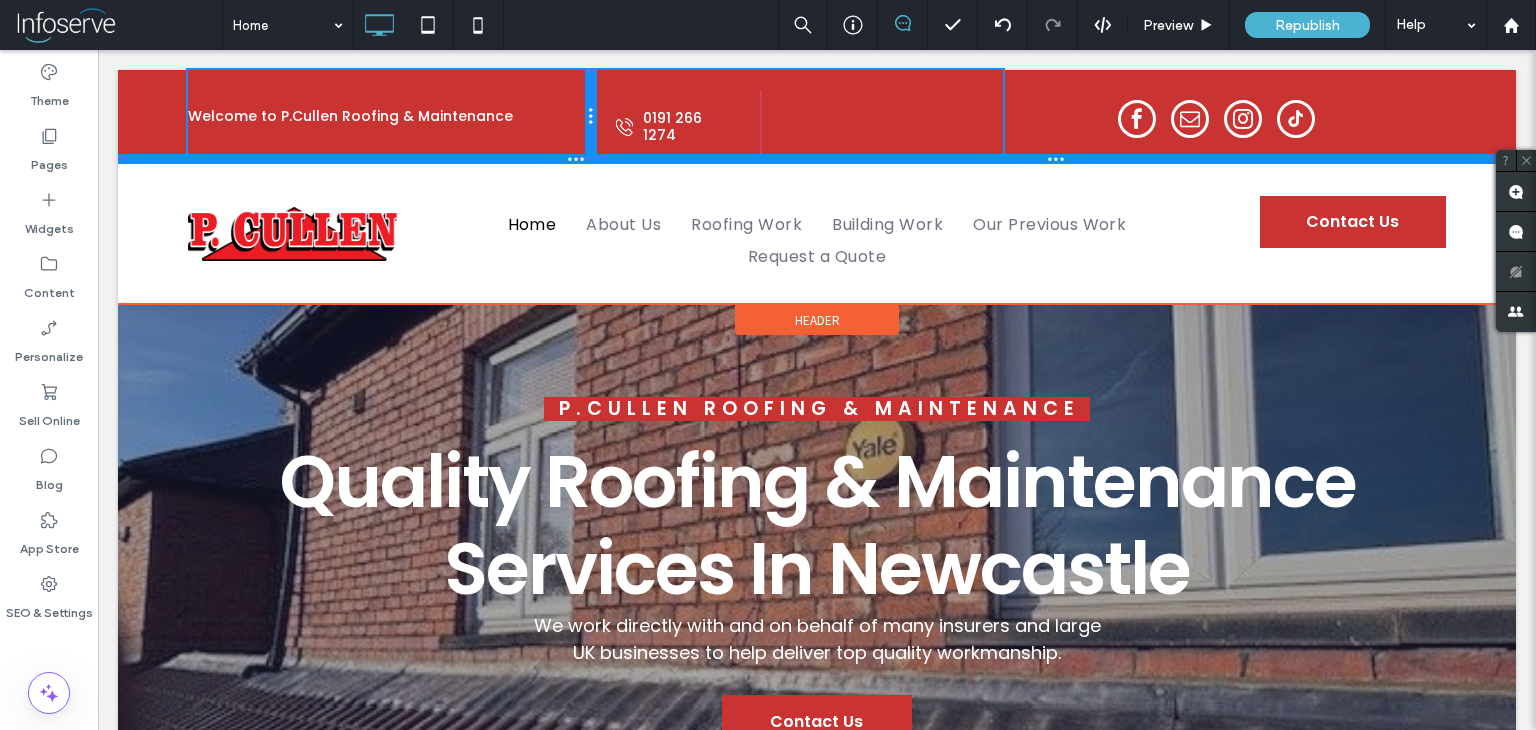 drag, startPoint x: 592, startPoint y: 107, endPoint x: 560, endPoint y: 141, distance: 46.69047 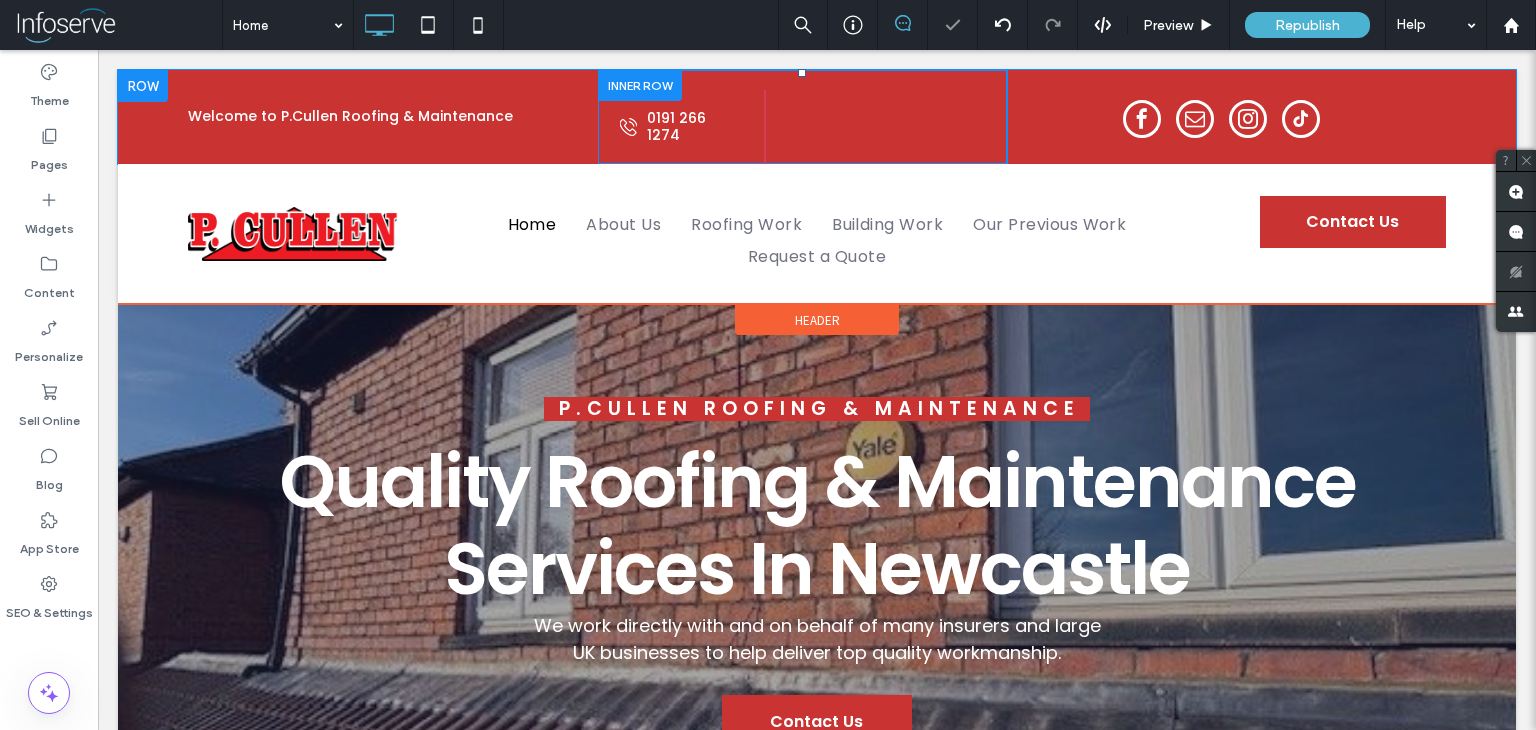 click on "[PHONE]
Click To Paste" at bounding box center (682, 127) 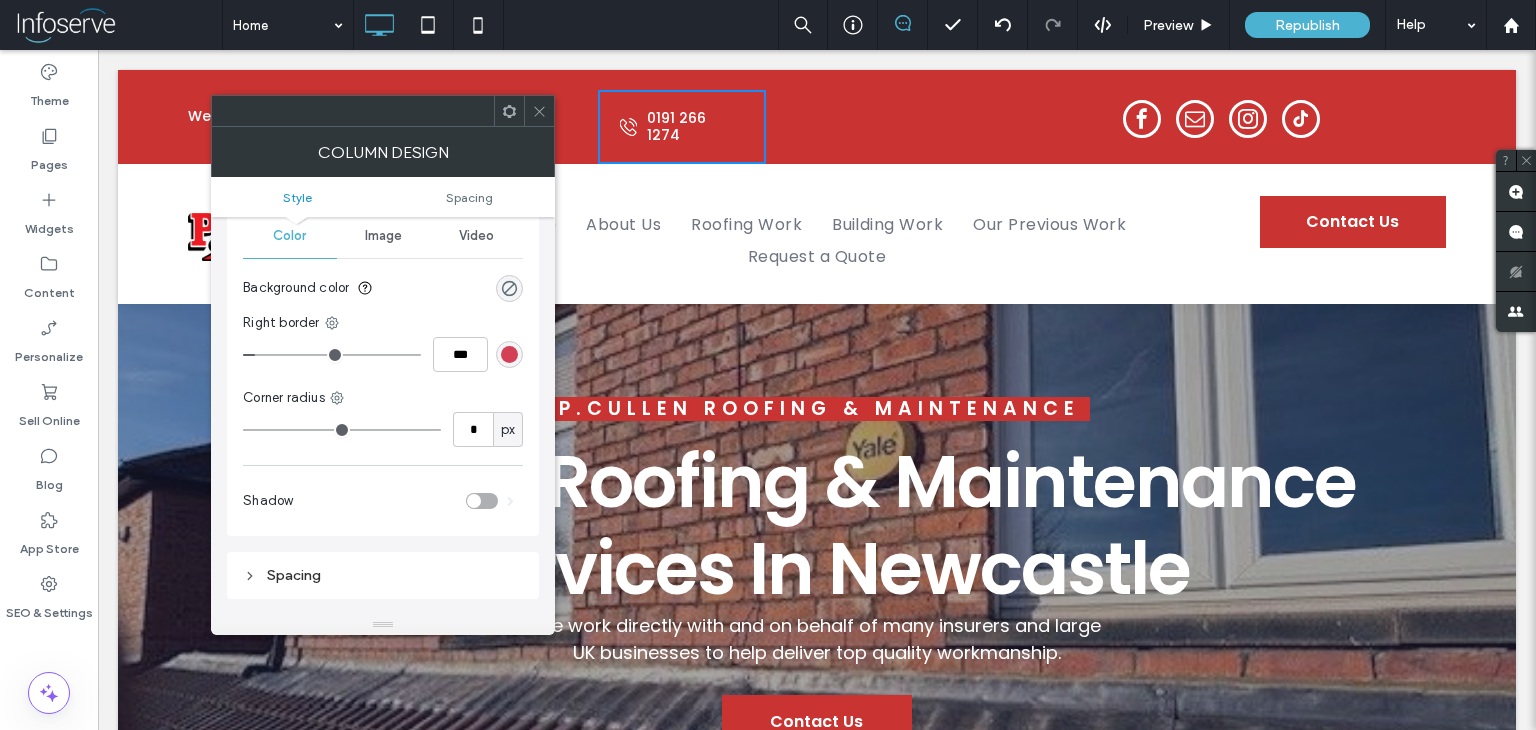 scroll, scrollTop: 0, scrollLeft: 0, axis: both 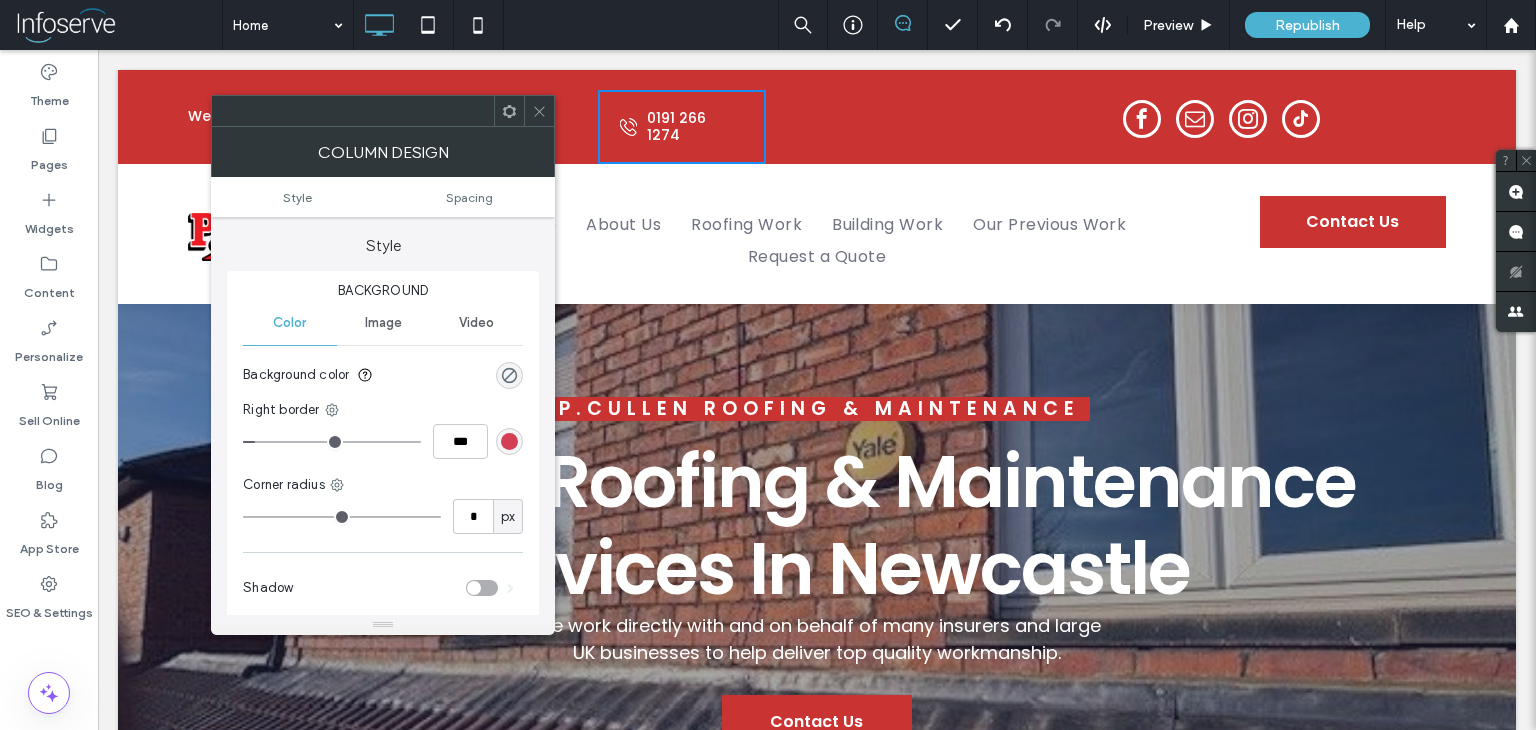 click on "Image" at bounding box center (383, 323) 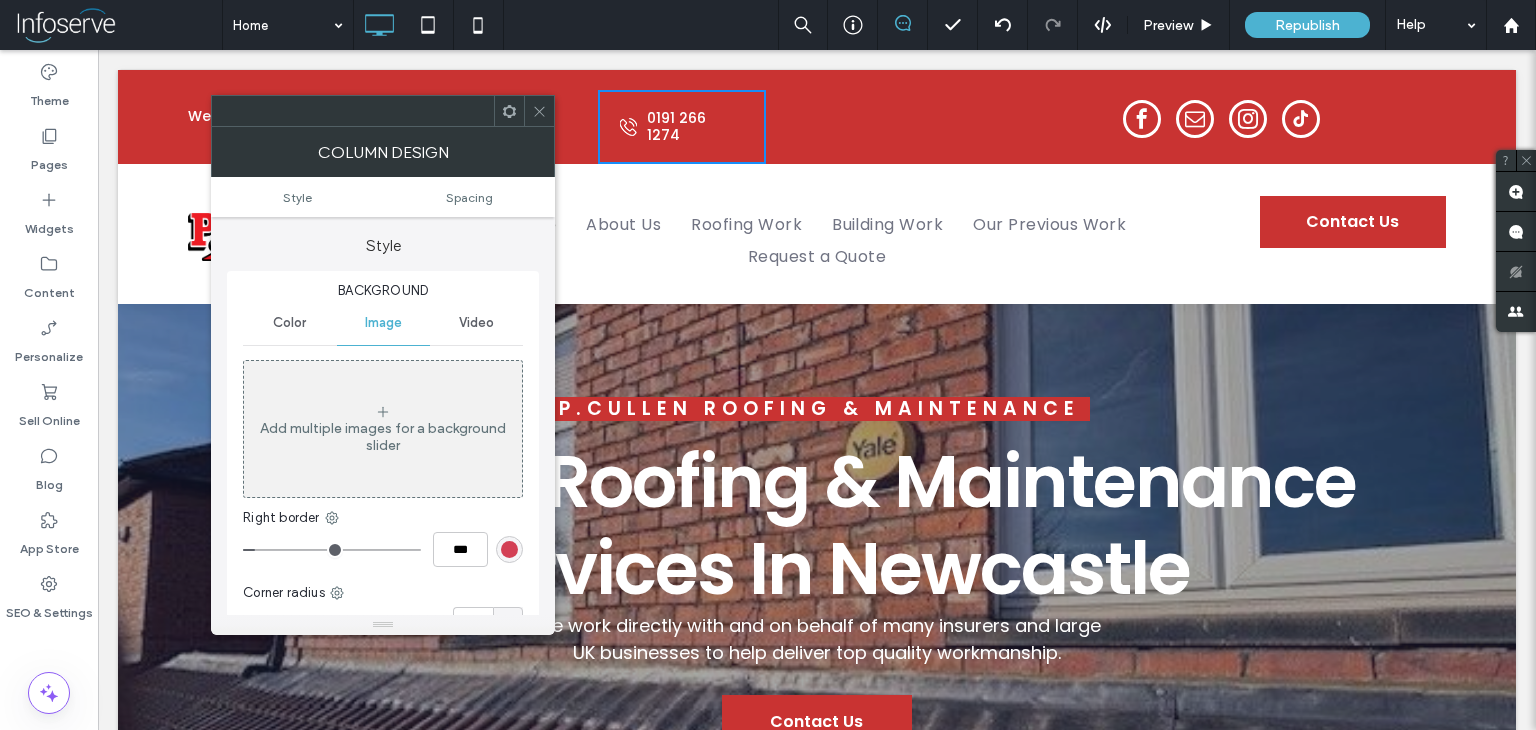 click on "Color" at bounding box center [289, 323] 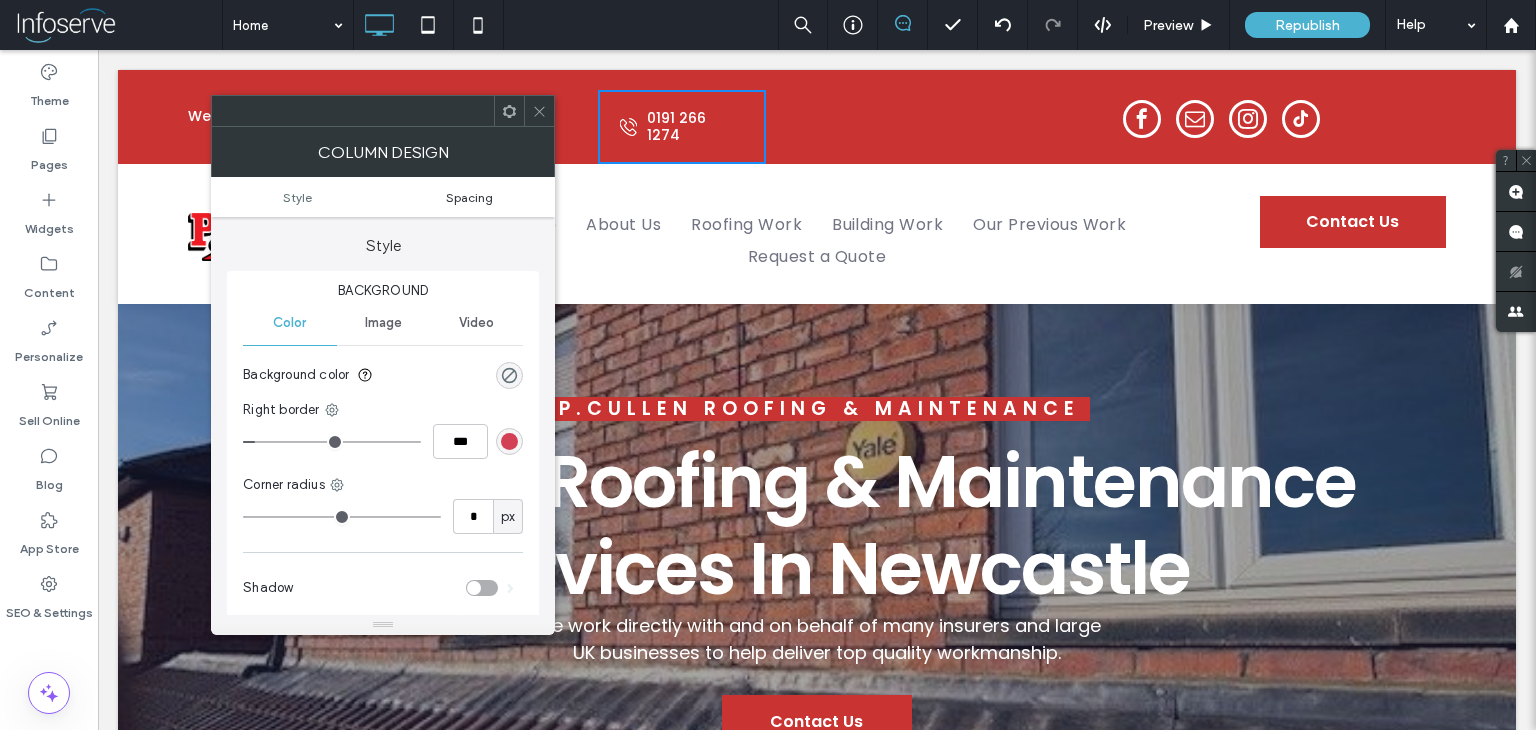 click on "Spacing" at bounding box center [469, 197] 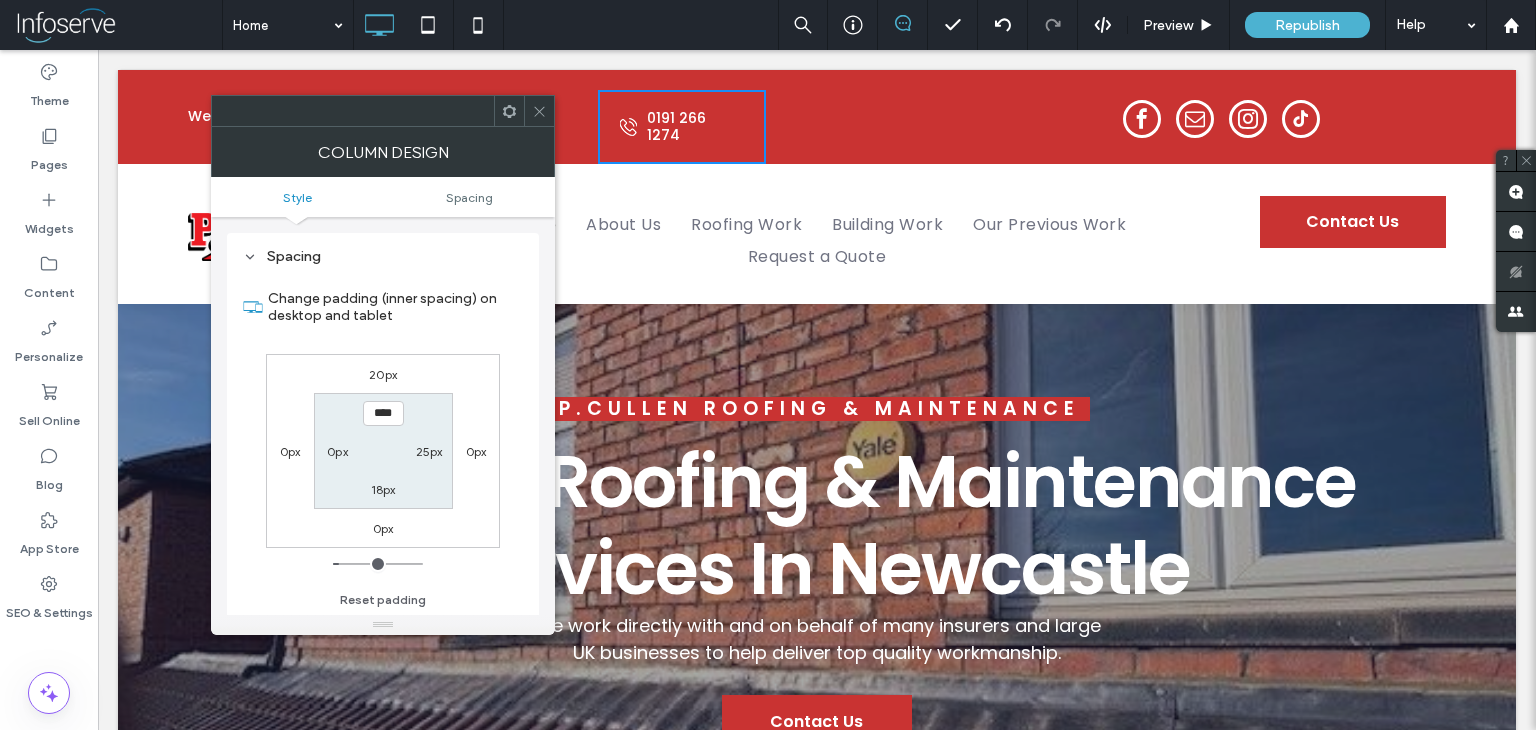 scroll, scrollTop: 406, scrollLeft: 0, axis: vertical 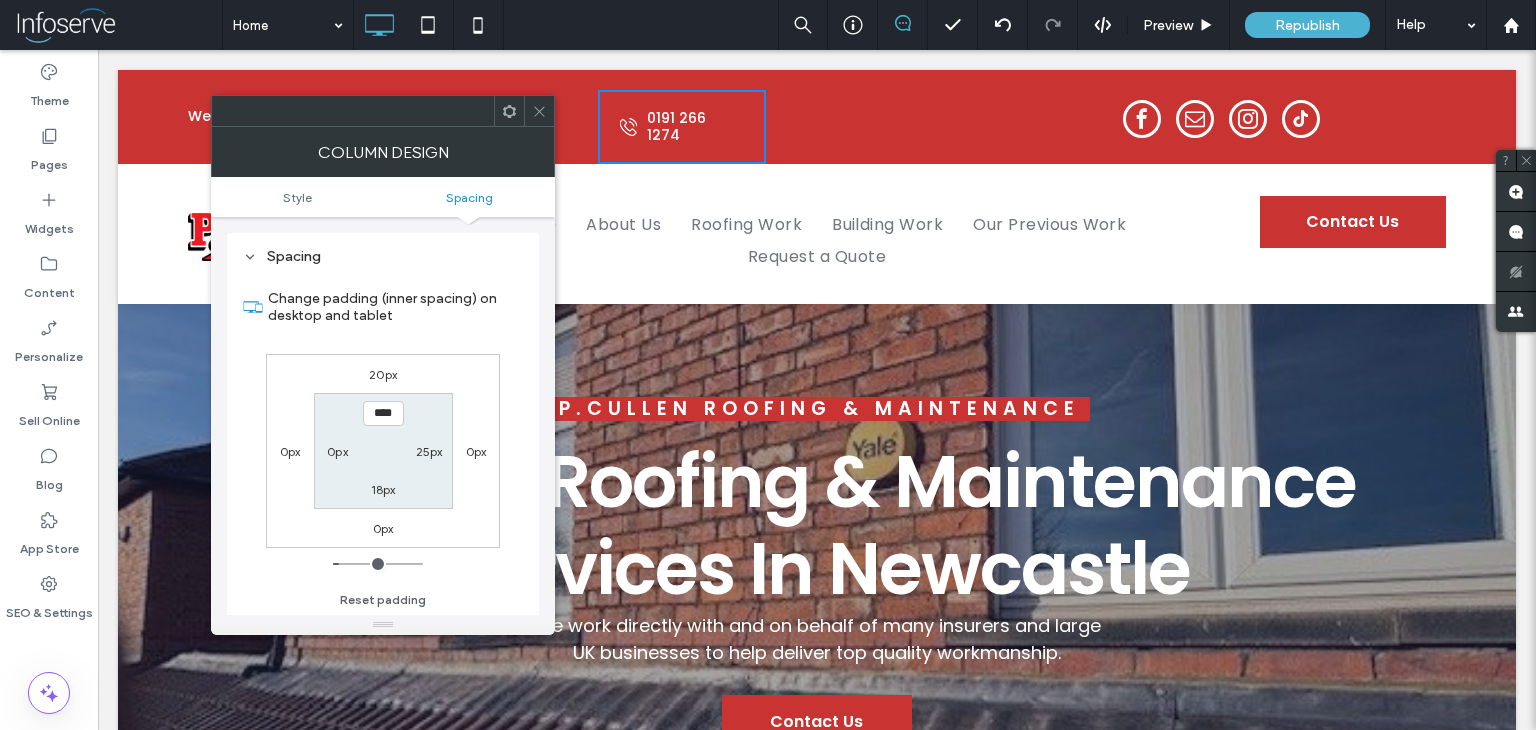 click at bounding box center (539, 111) 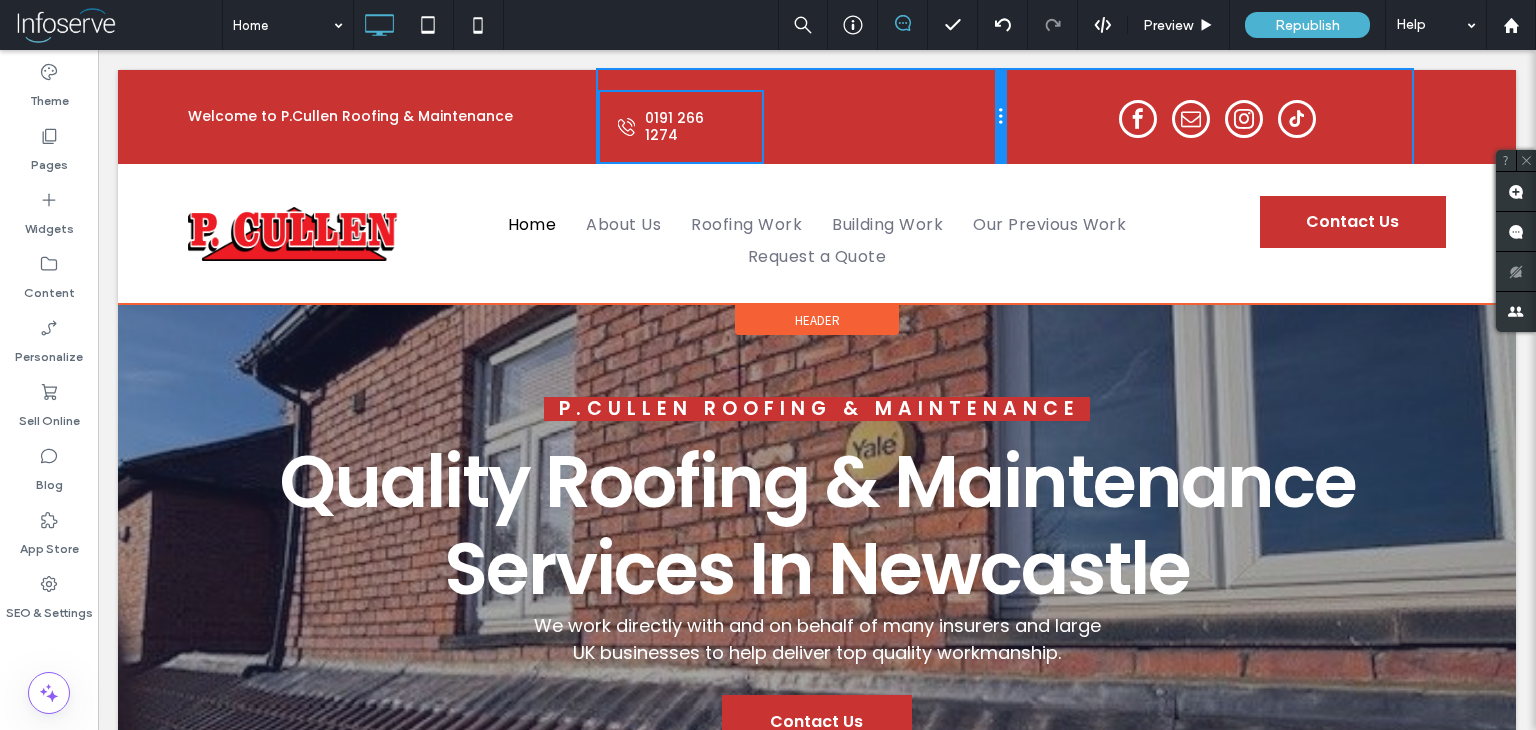 drag, startPoint x: 1001, startPoint y: 106, endPoint x: 1018, endPoint y: 121, distance: 22.671568 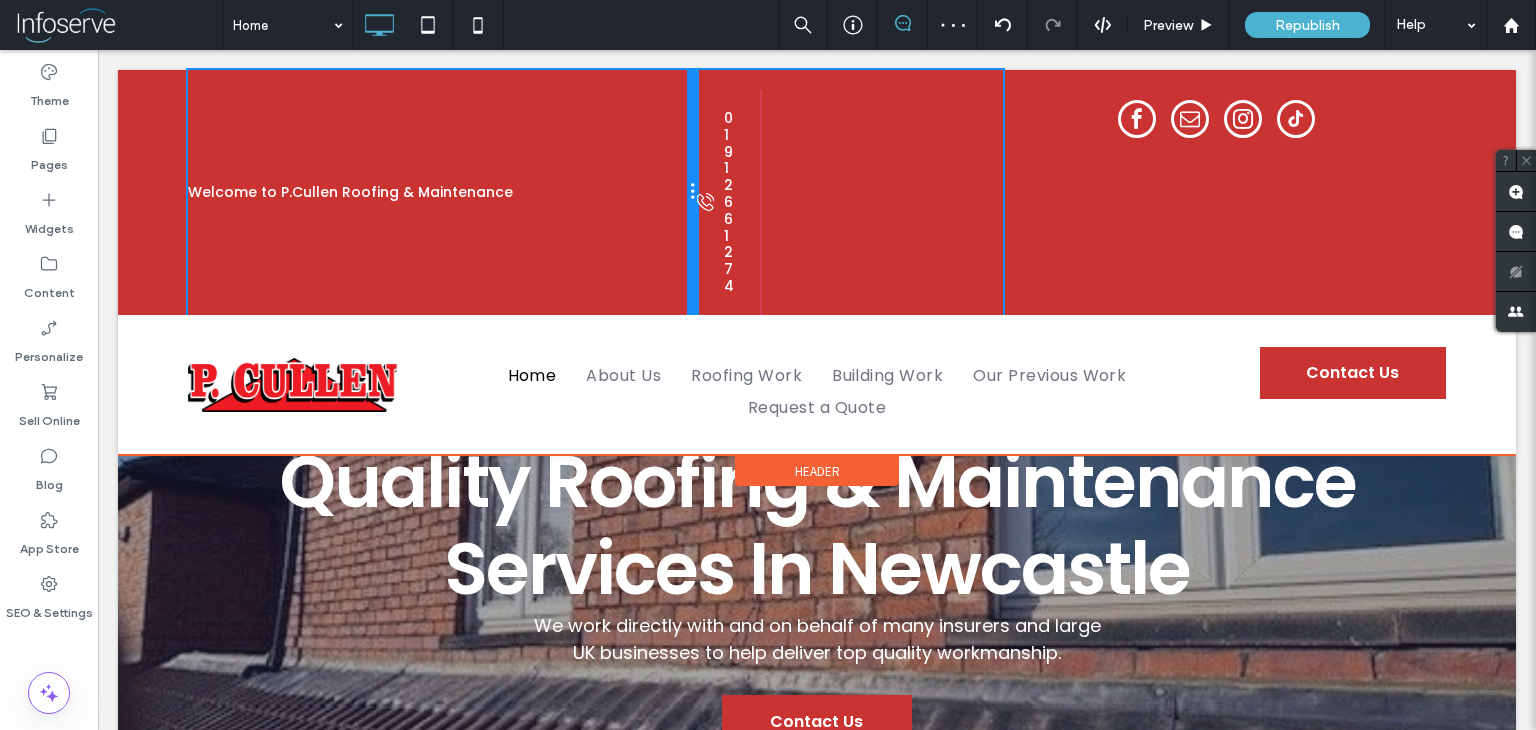 drag, startPoint x: 593, startPoint y: 110, endPoint x: 838, endPoint y: 157, distance: 249.46744 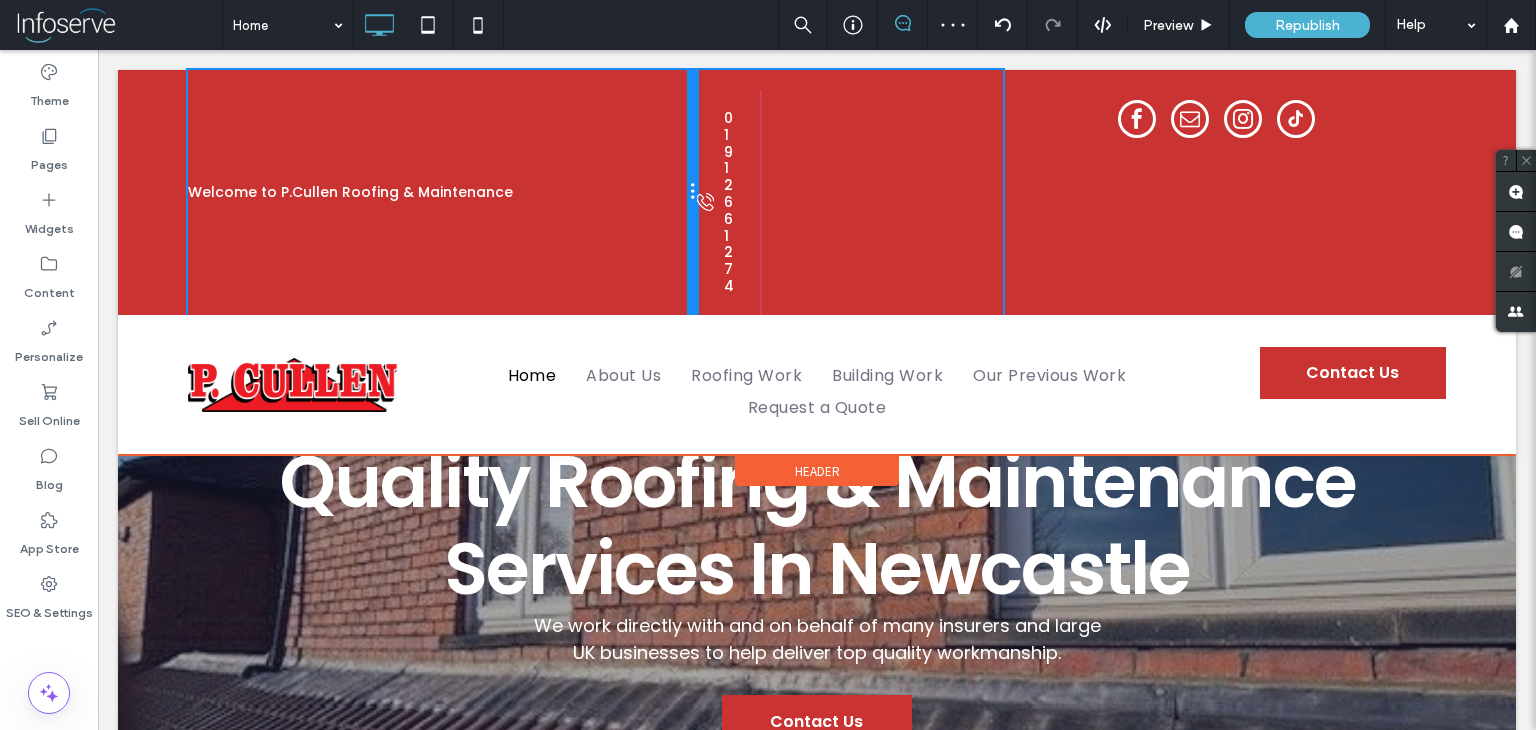 click on "Welcome to P.Cullen Roofing & Maintenance
Click To Paste
[PHONE]
Click To Paste
Click To Paste
Click To Paste     Click To Paste" at bounding box center [802, 192] 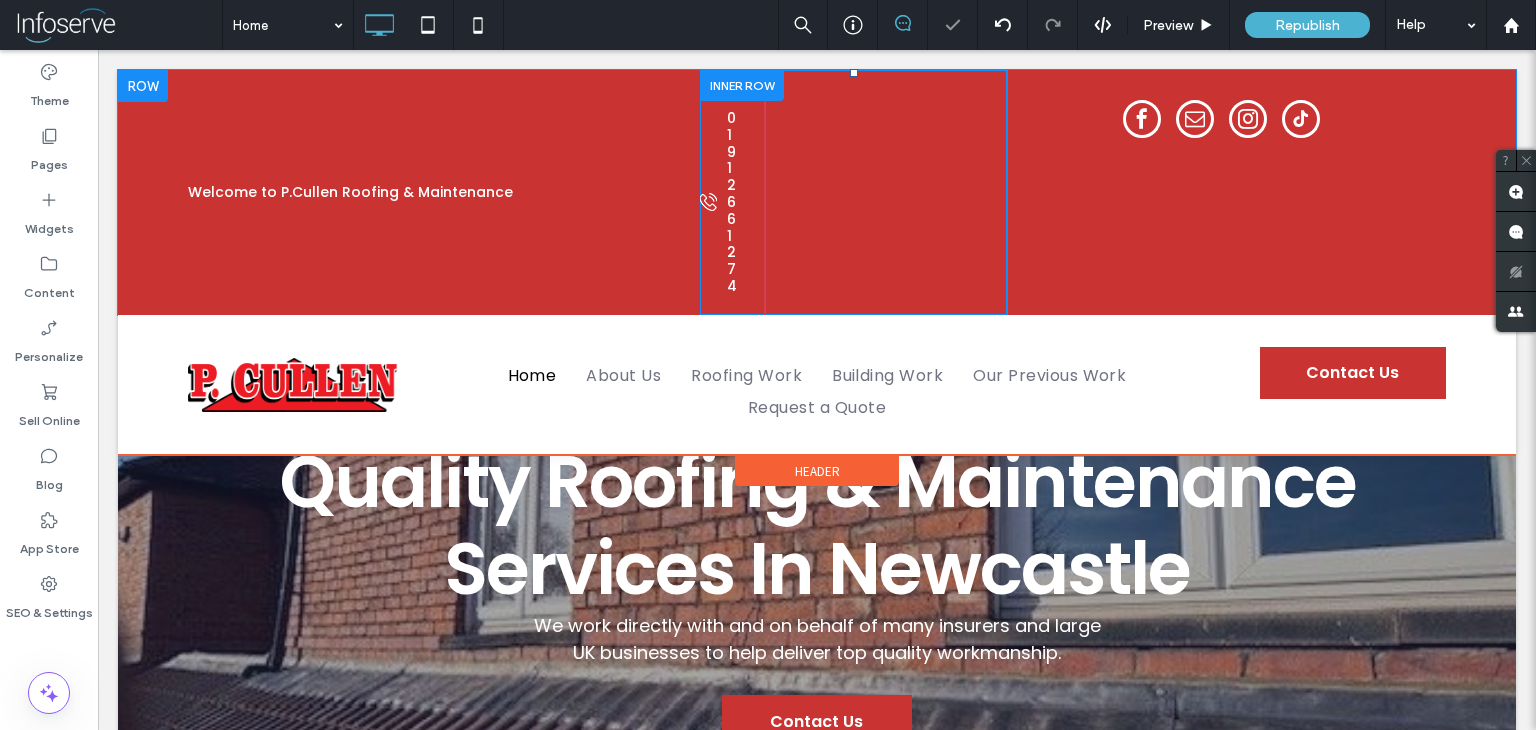 click on "[PHONE]
Click To Paste" at bounding box center (733, 202) 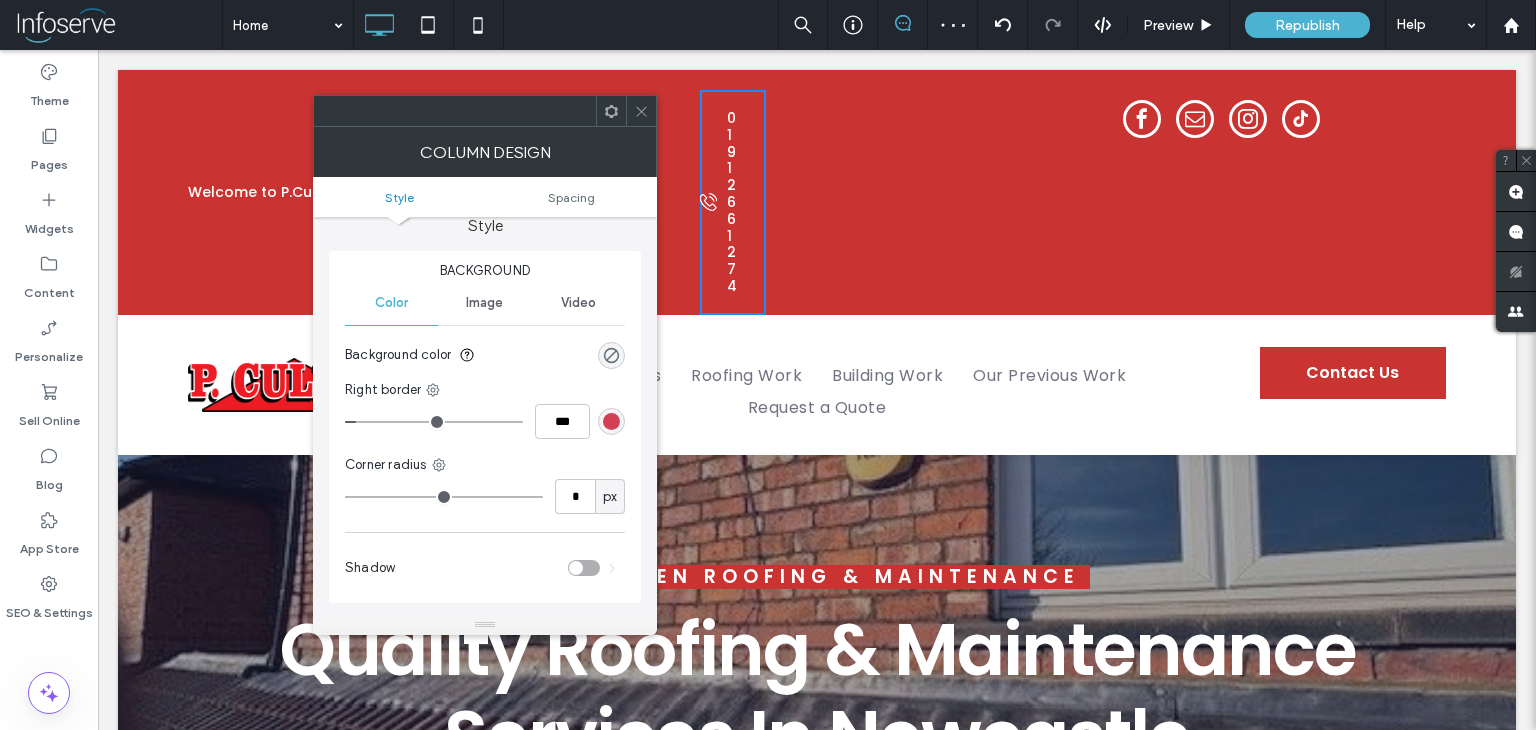 scroll, scrollTop: 20, scrollLeft: 0, axis: vertical 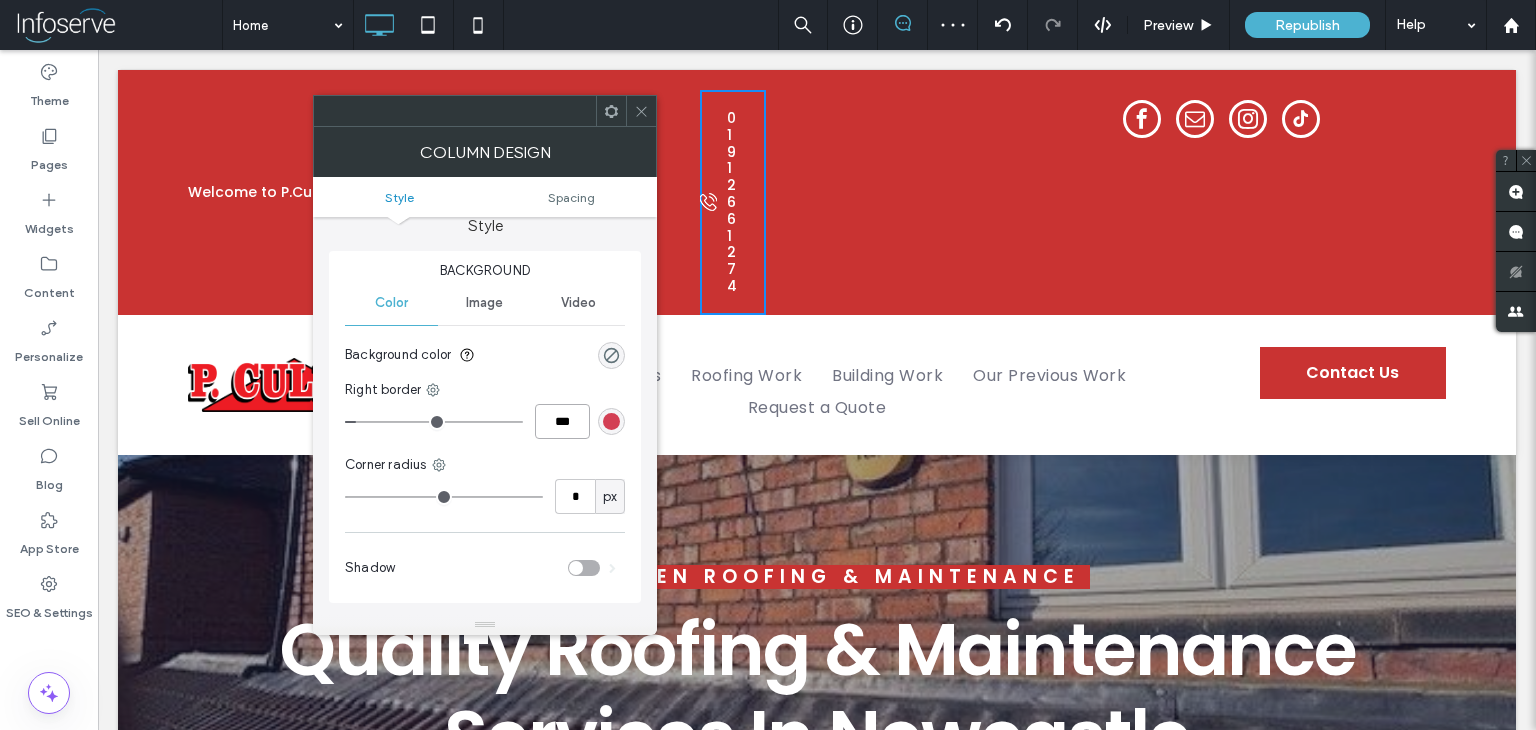click on "***" at bounding box center [562, 421] 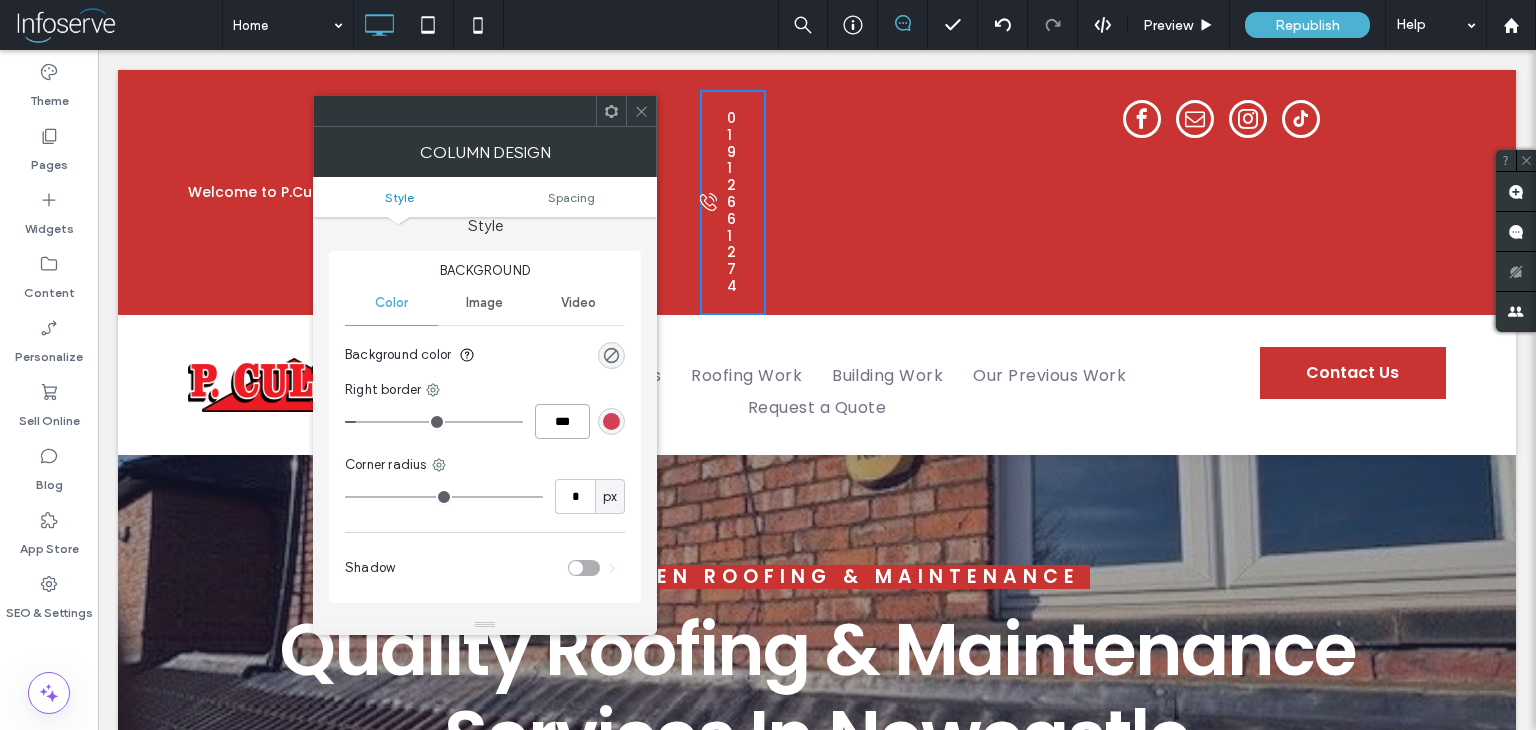 type on "*" 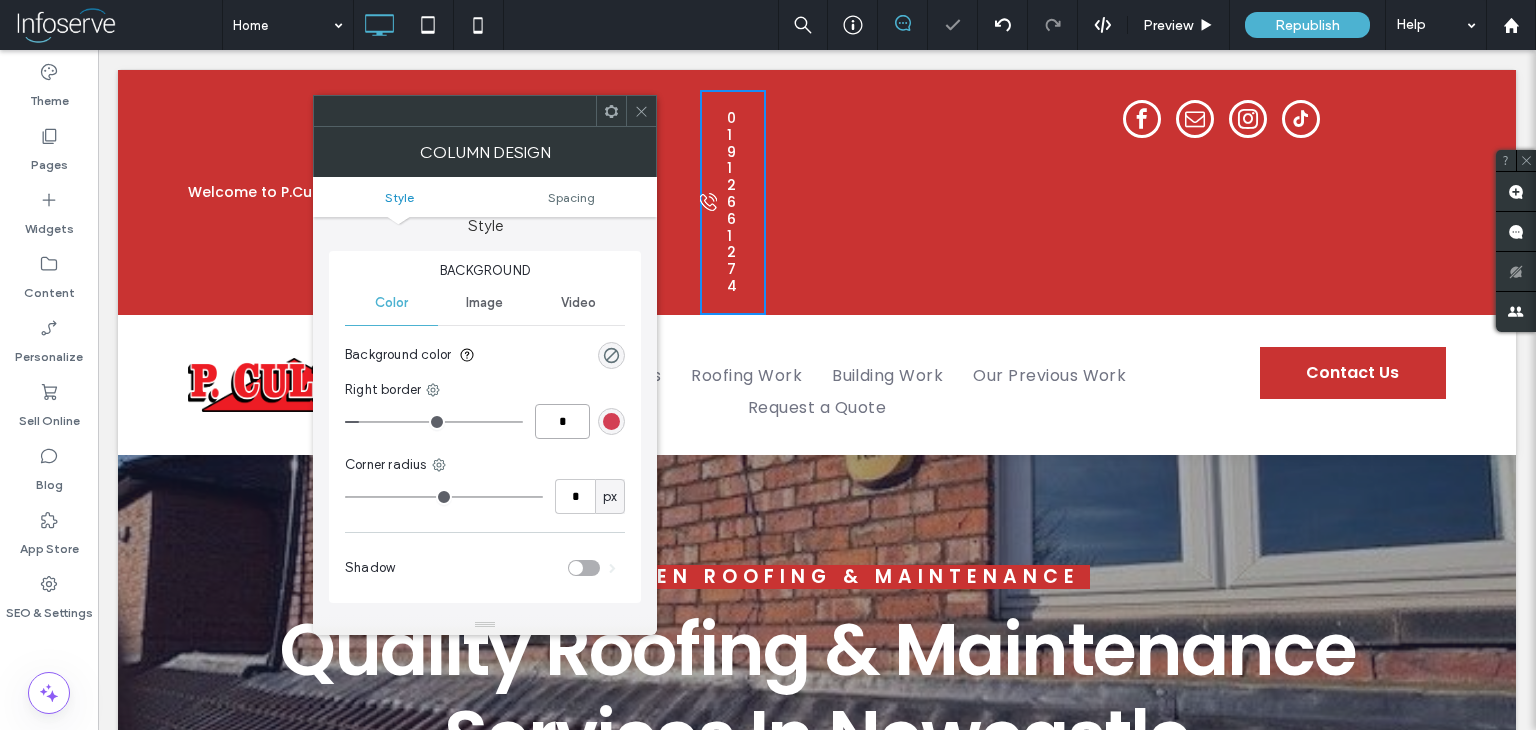 type on "*" 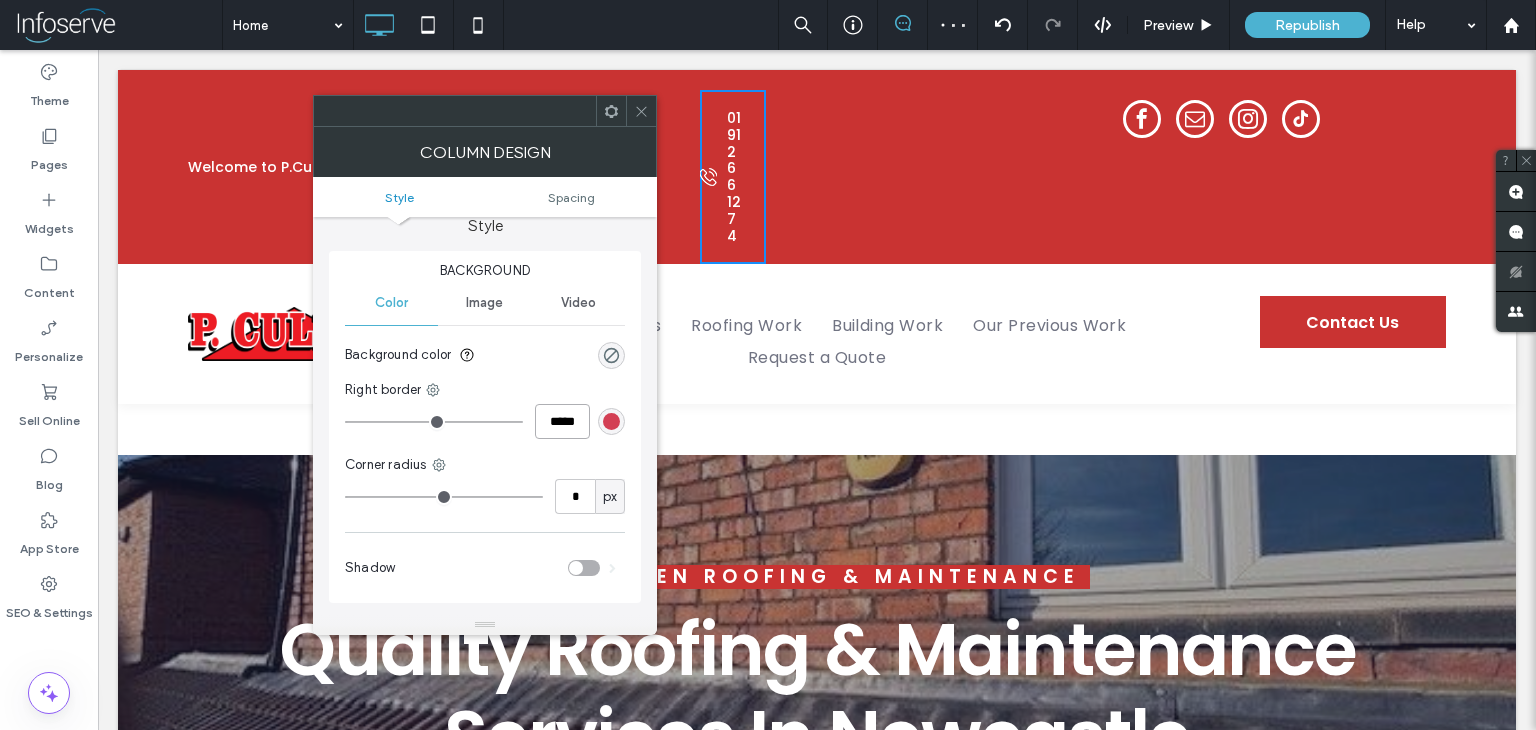 type on "*****" 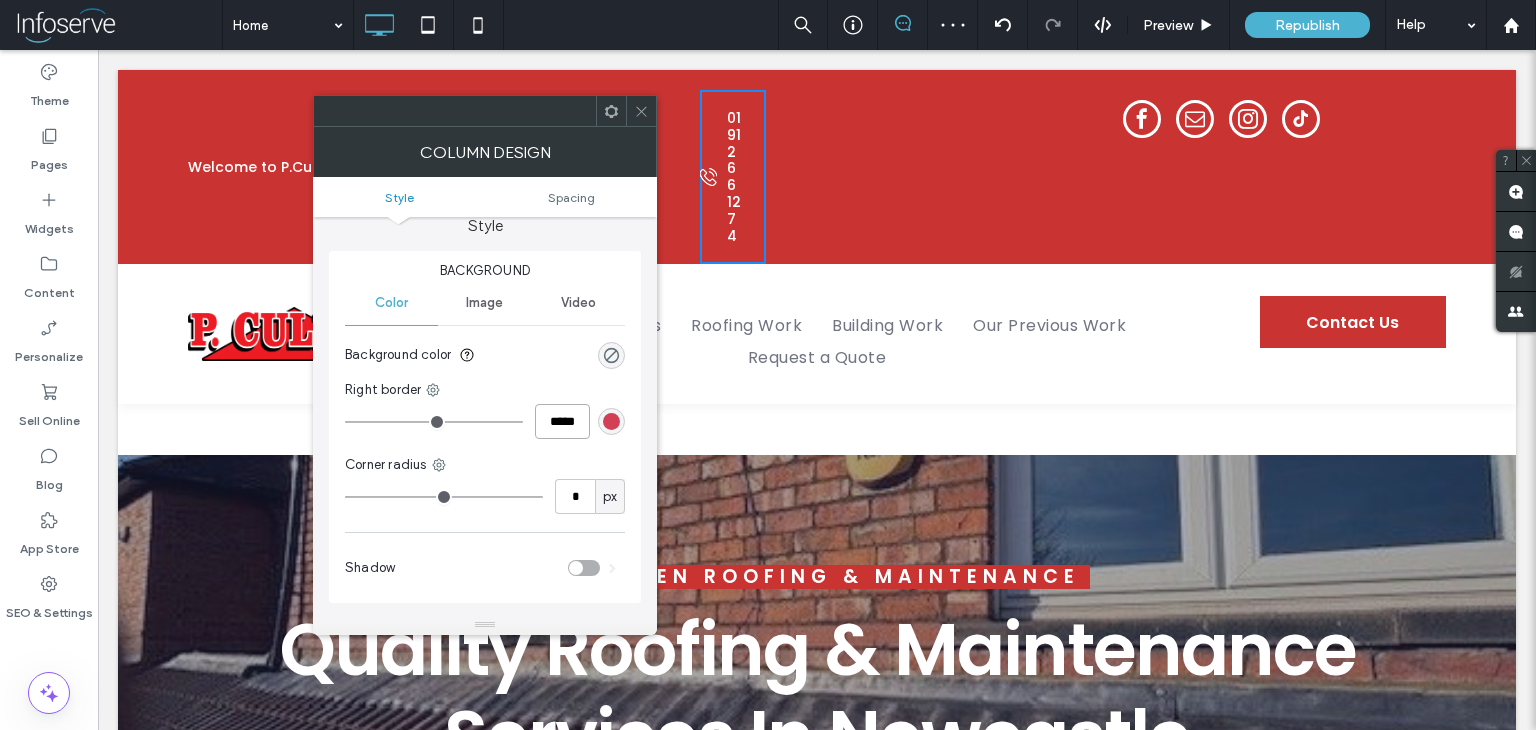 type on "**" 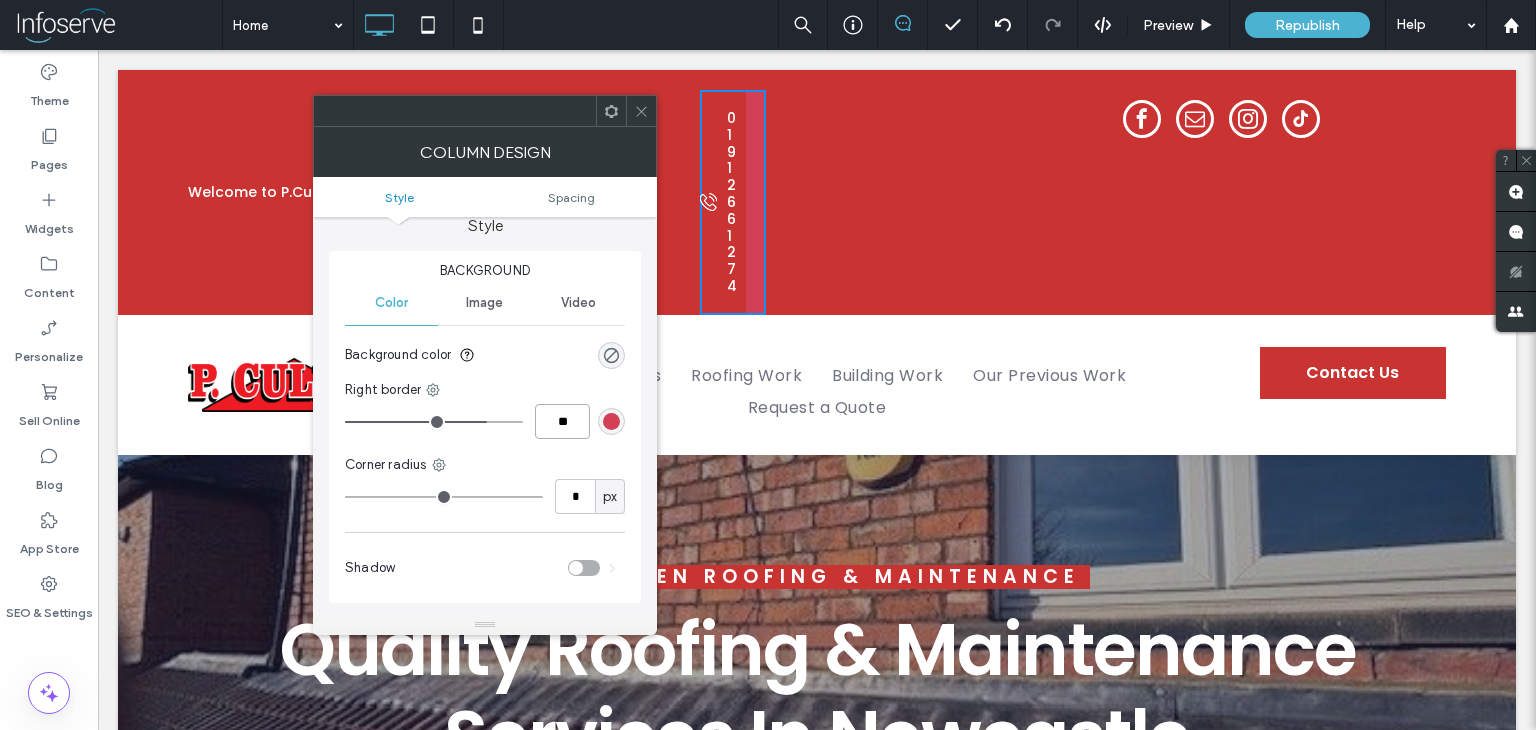 type on "*" 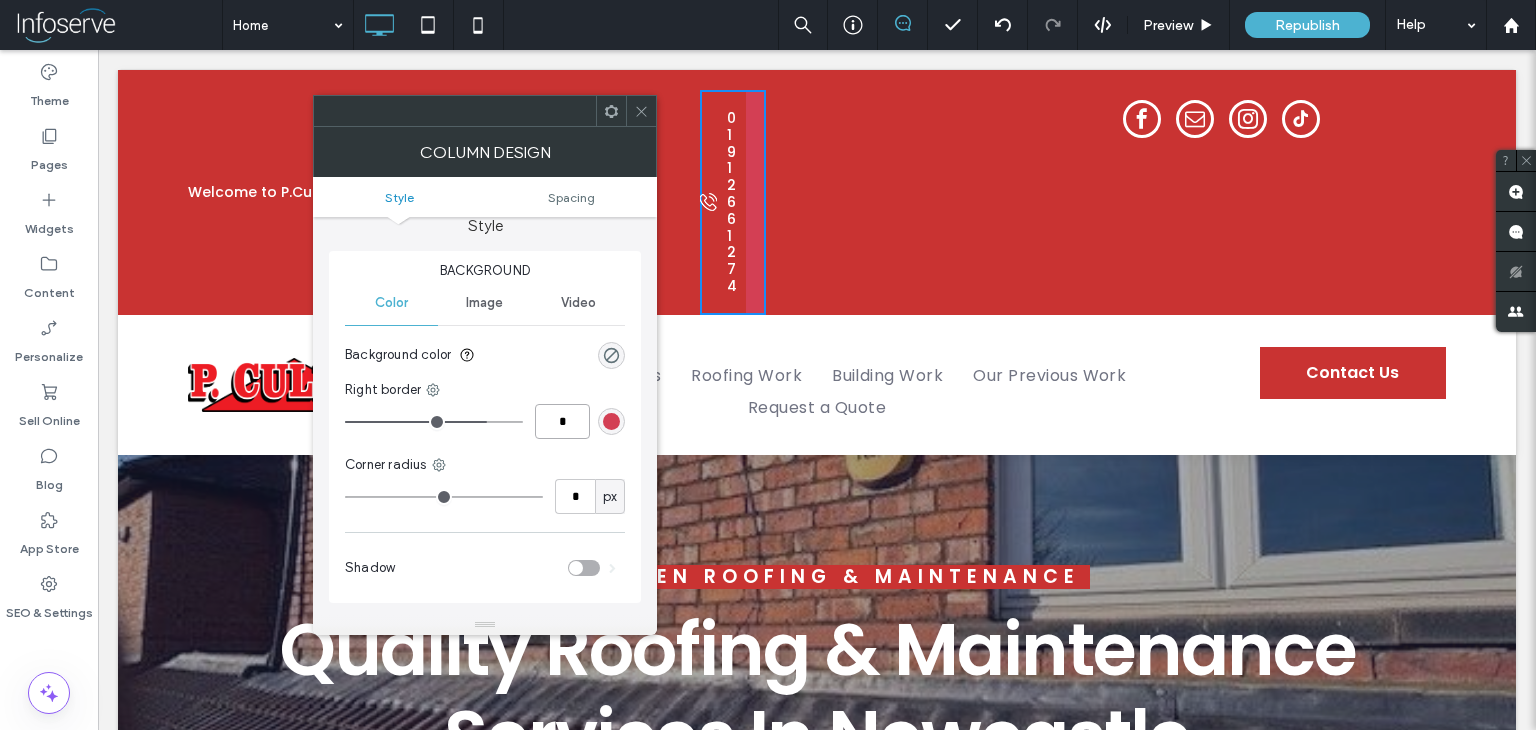 type on "*" 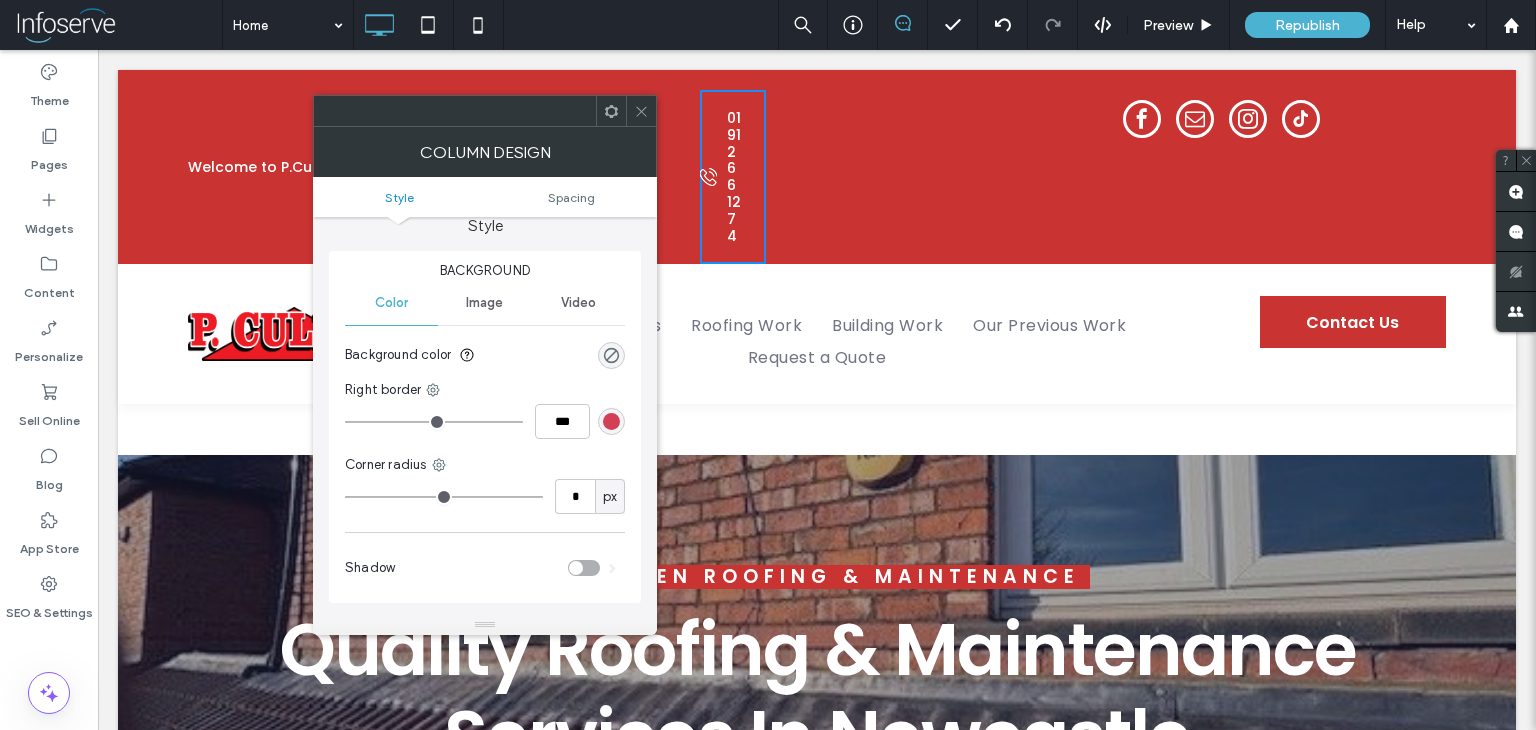 click on "Background Color Image Video Background color Right border *** Corner radius * px Shadow" at bounding box center (485, 427) 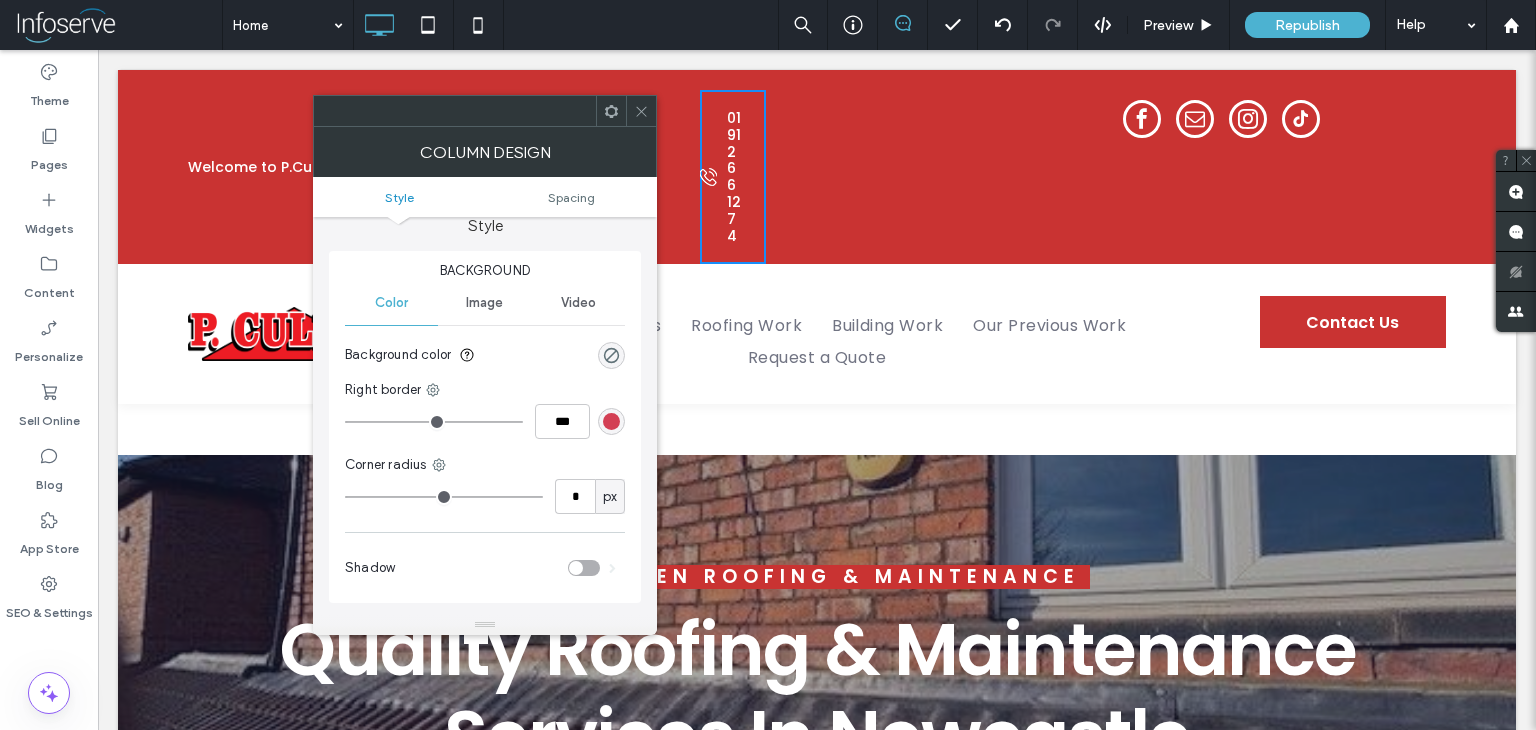 click on "Background" at bounding box center [485, 271] 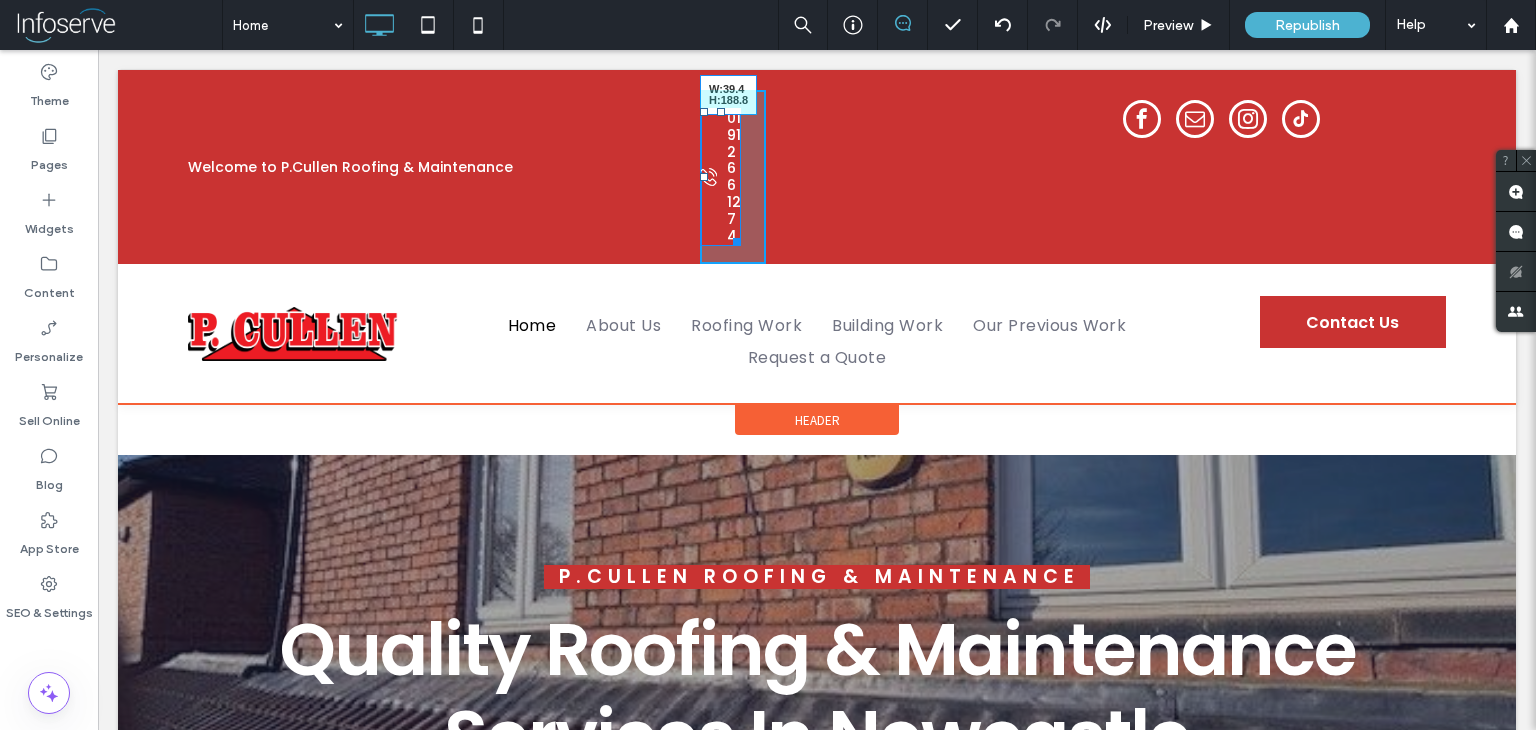 drag, startPoint x: 729, startPoint y: 293, endPoint x: 992, endPoint y: 227, distance: 271.15494 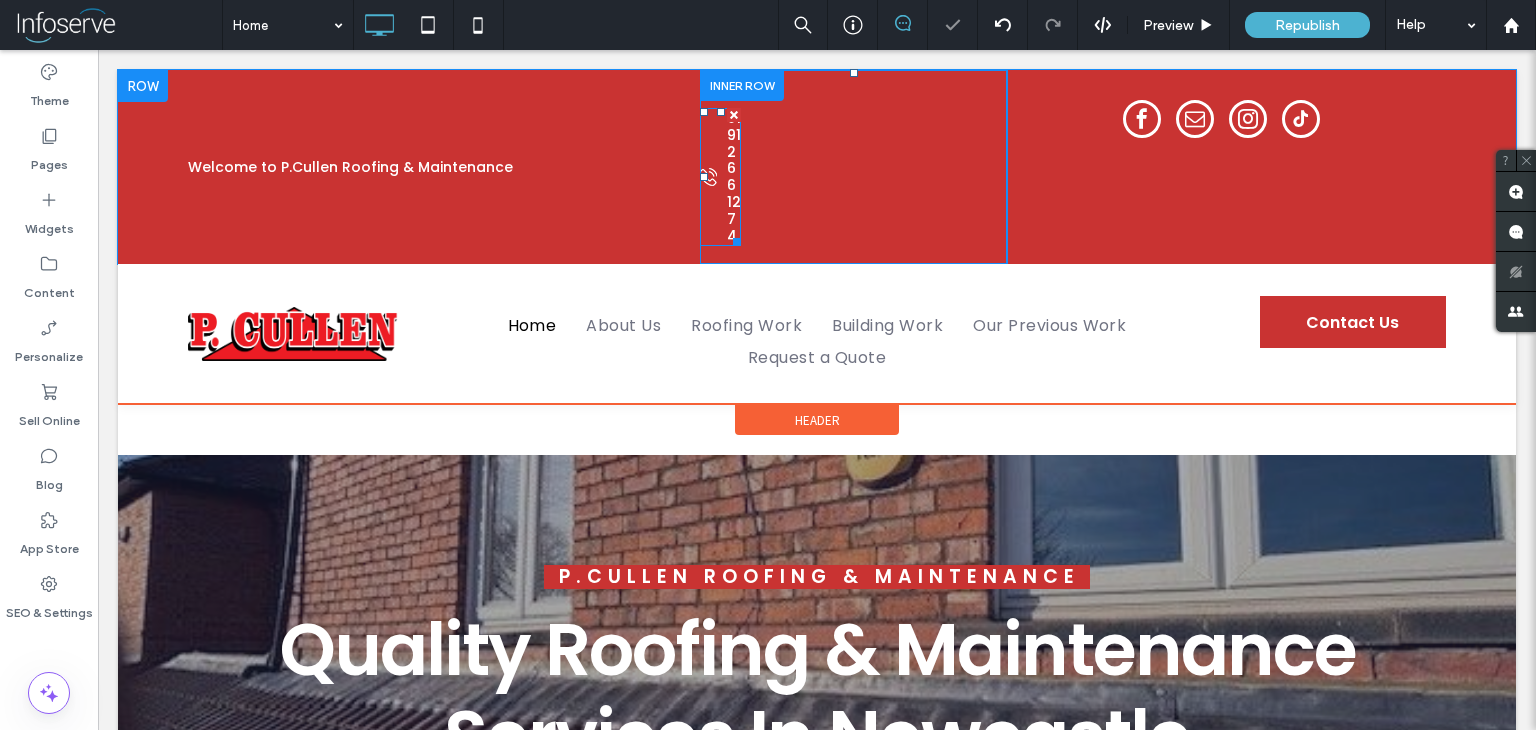 click on "0191 266 1274" at bounding box center (734, 177) 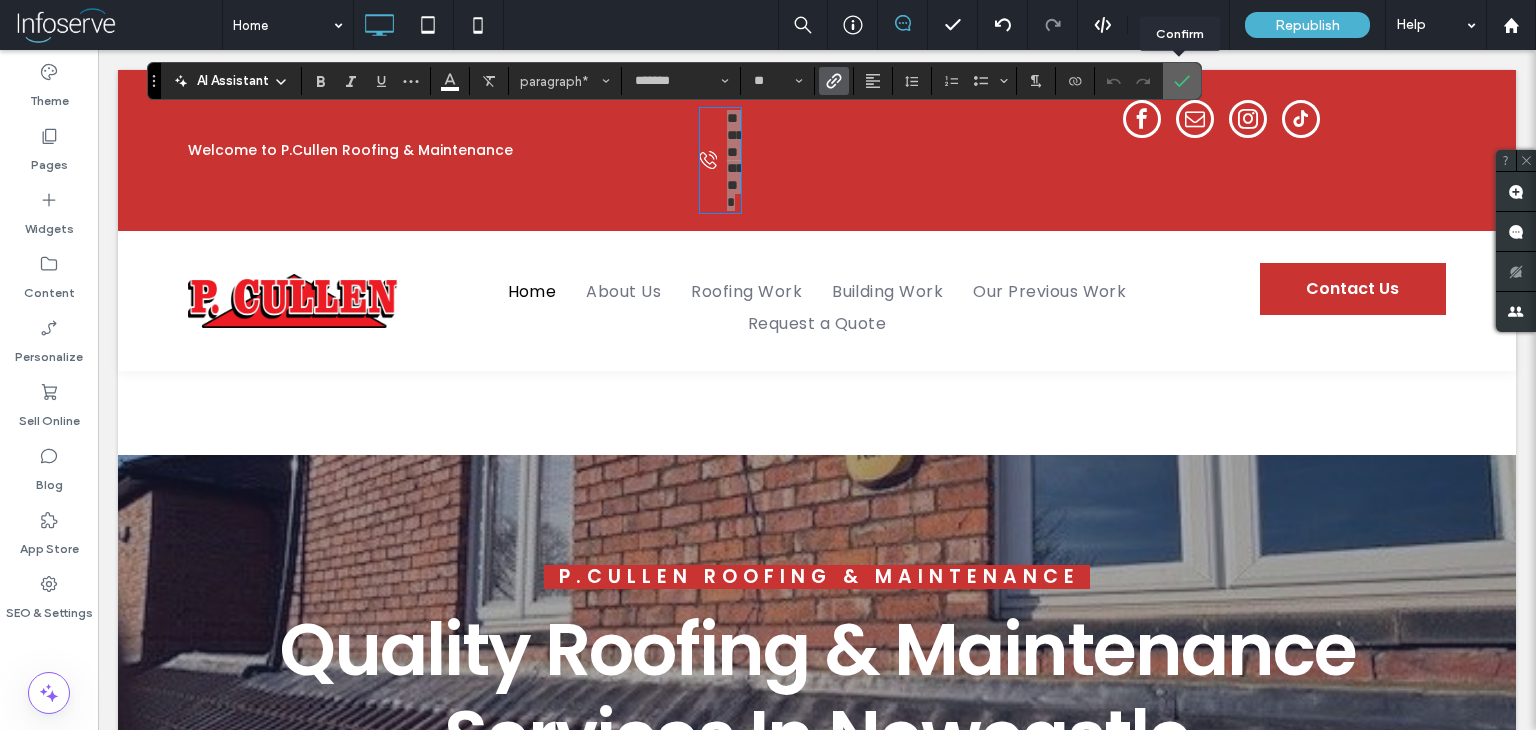 click 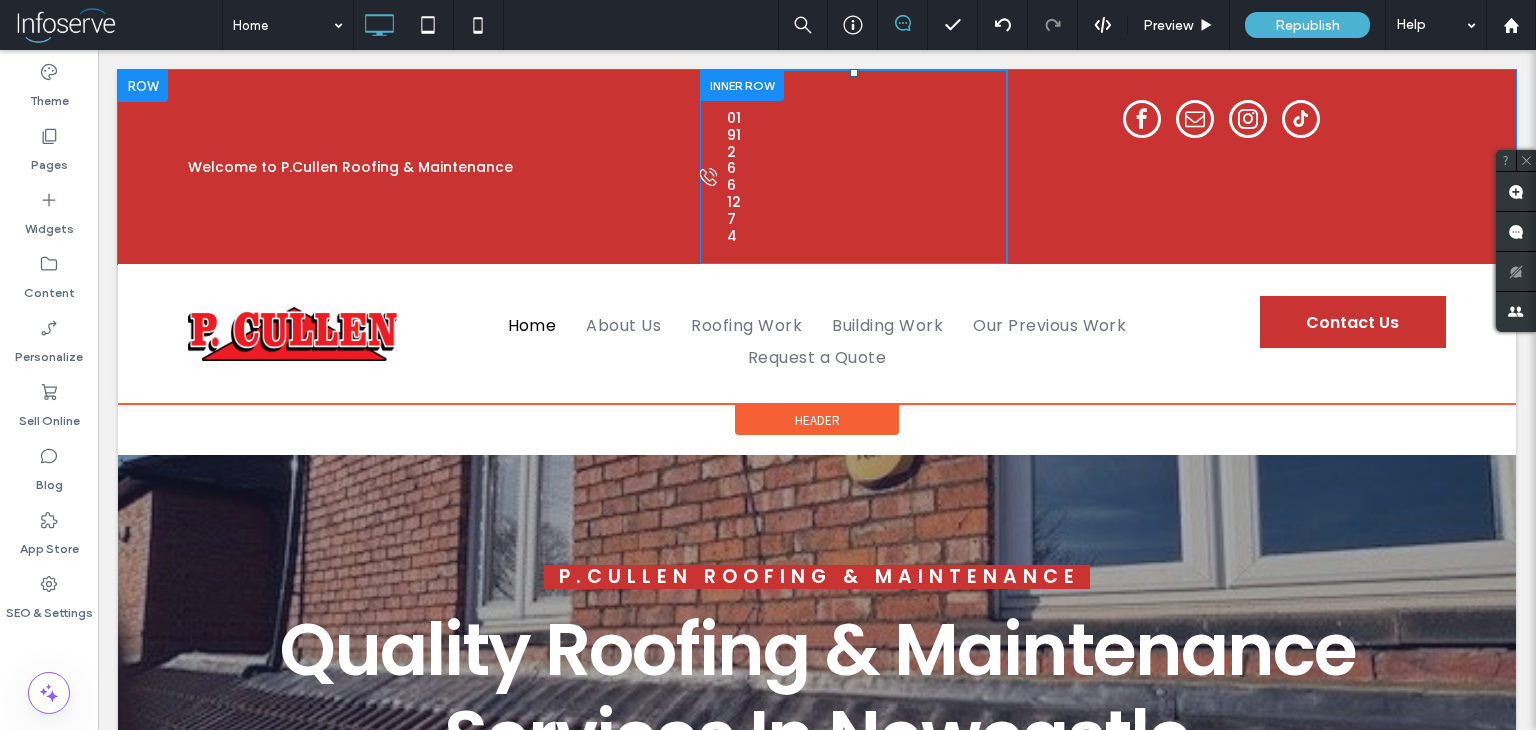 click on "[PHONE]
Click To Paste" at bounding box center [733, 177] 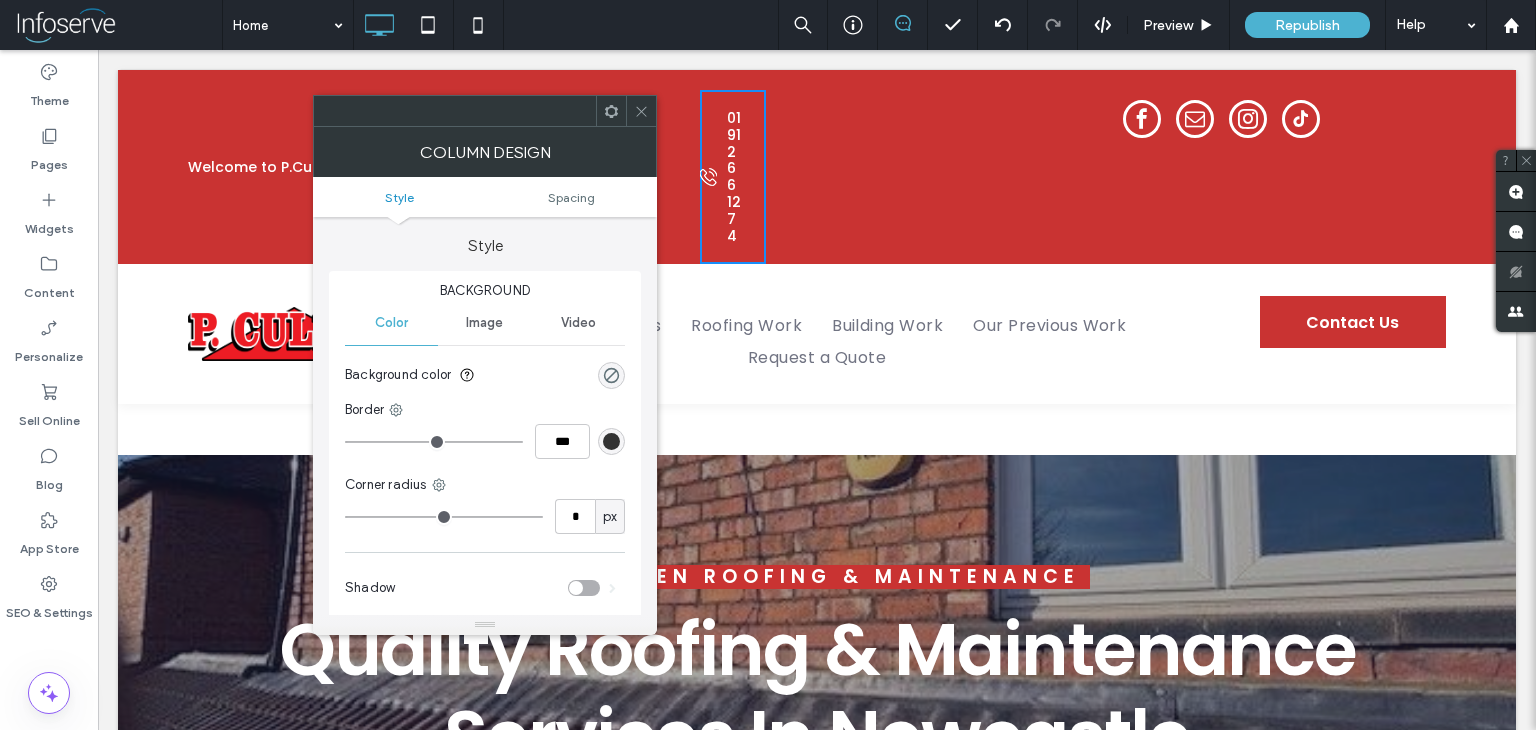 click on "[PHONE]
Click To Paste" at bounding box center (733, 177) 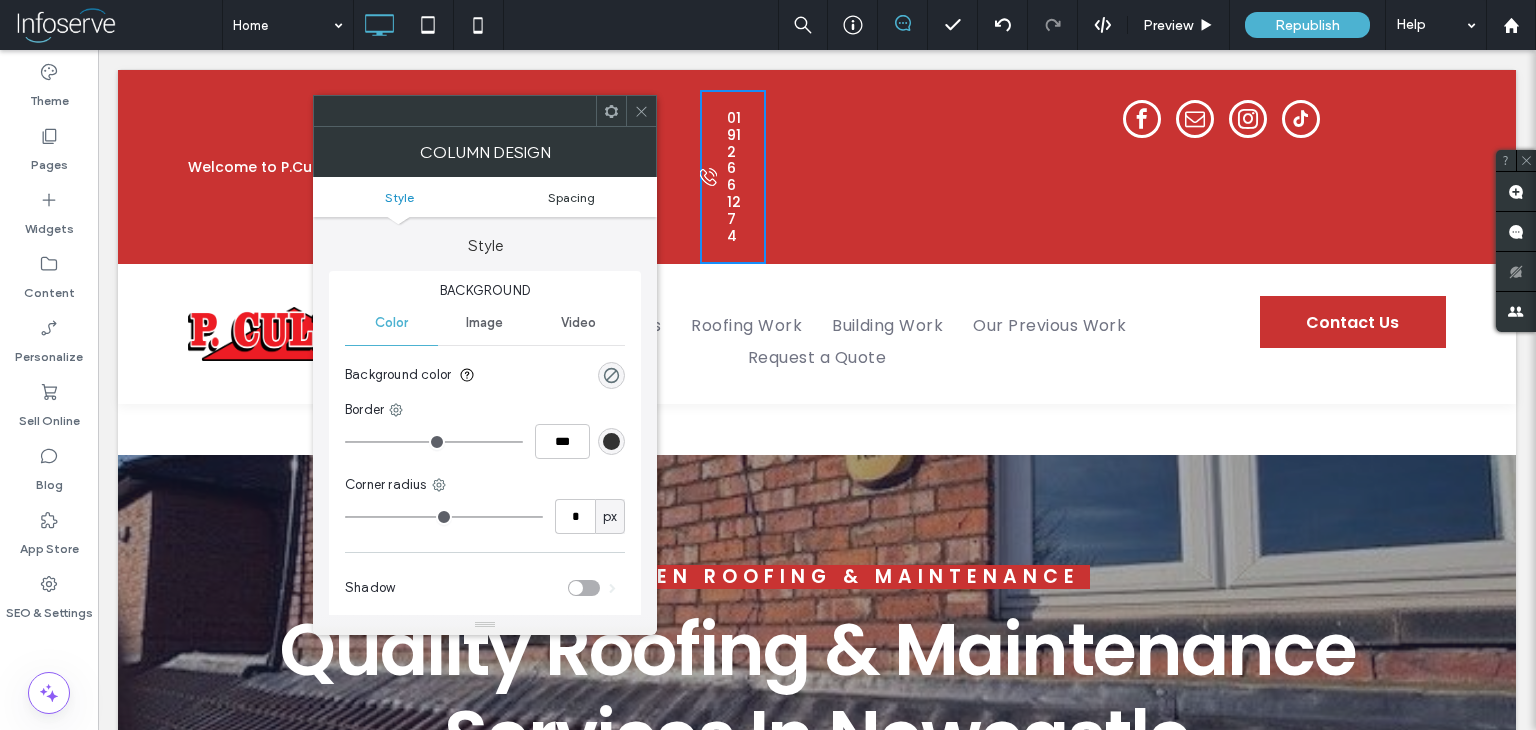 click on "Spacing" at bounding box center (571, 197) 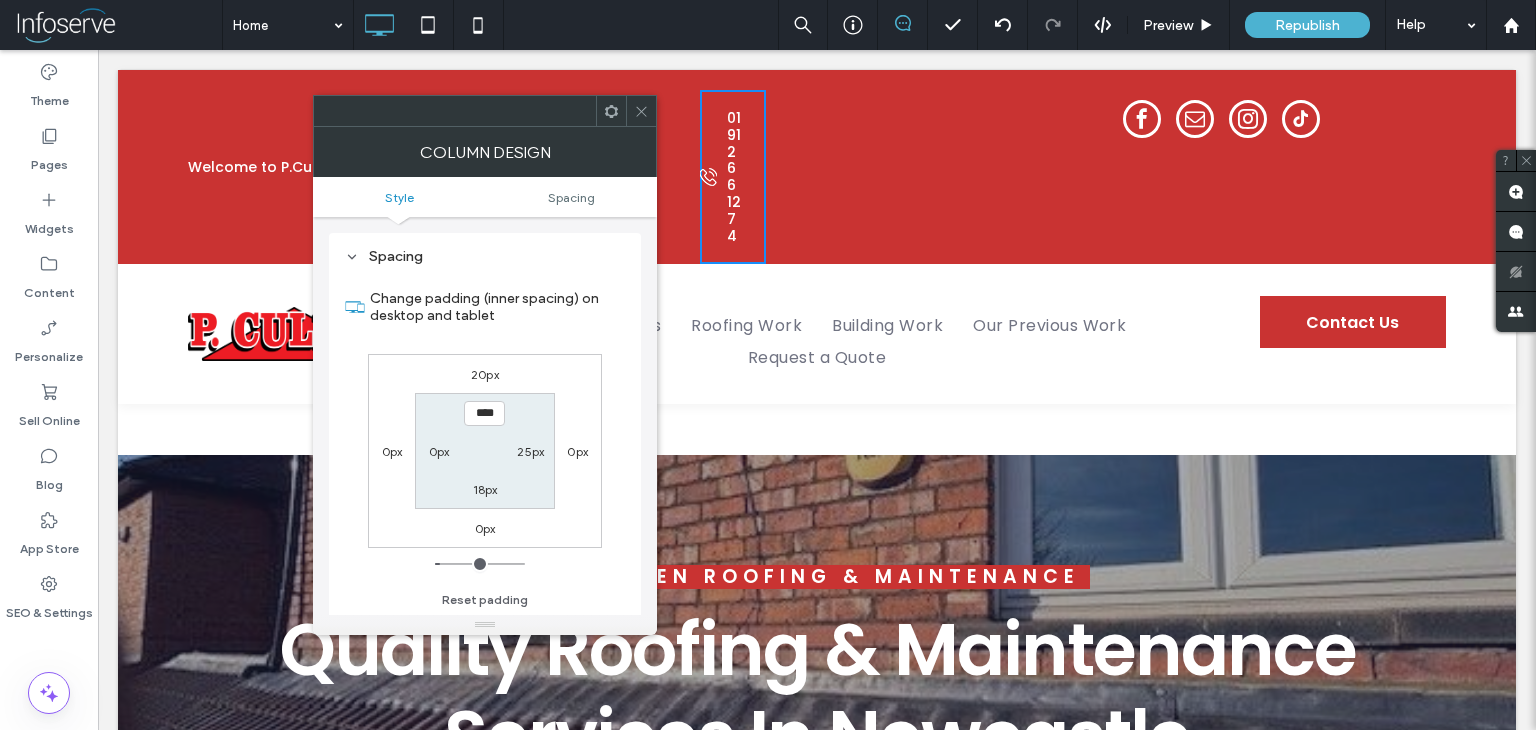 scroll, scrollTop: 406, scrollLeft: 0, axis: vertical 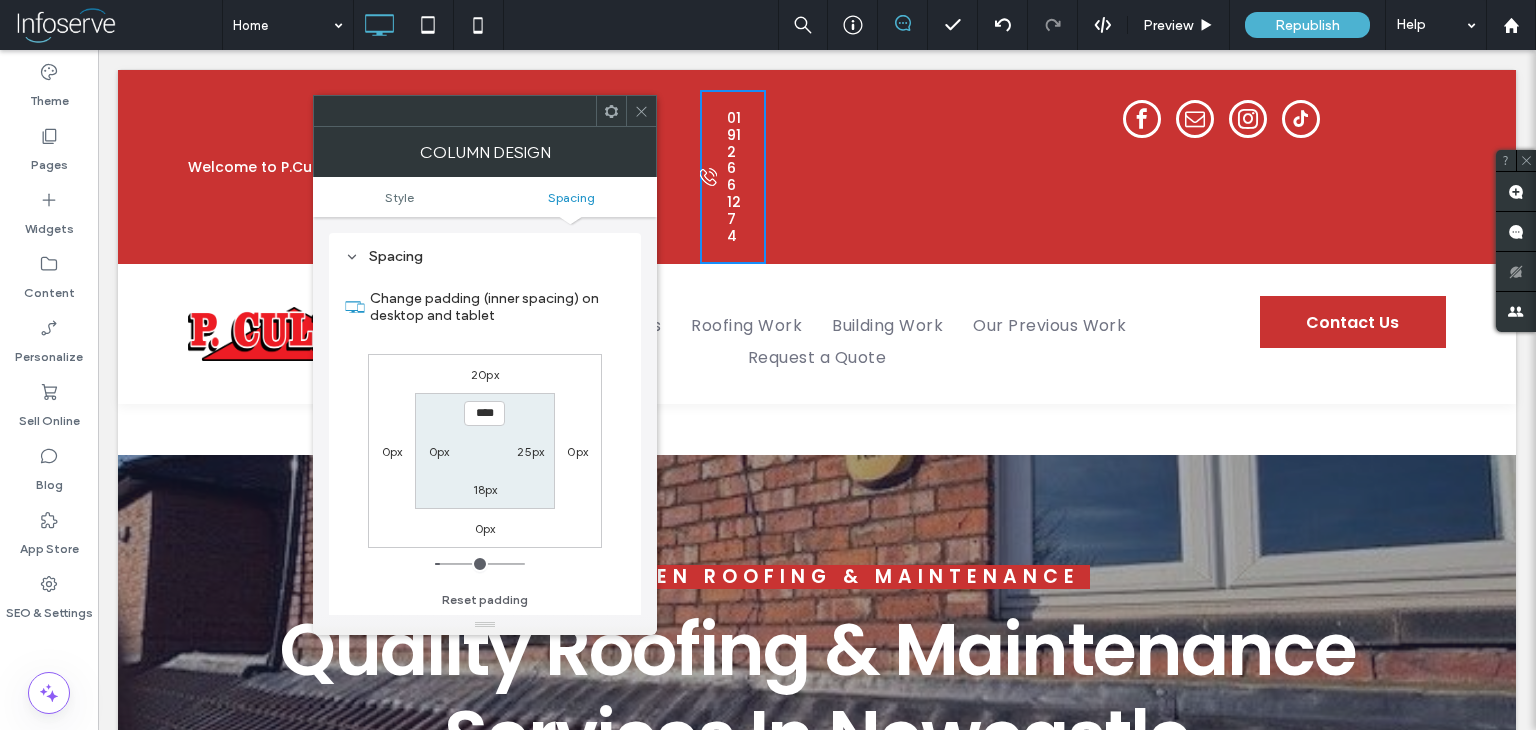 click on "25px" at bounding box center (530, 451) 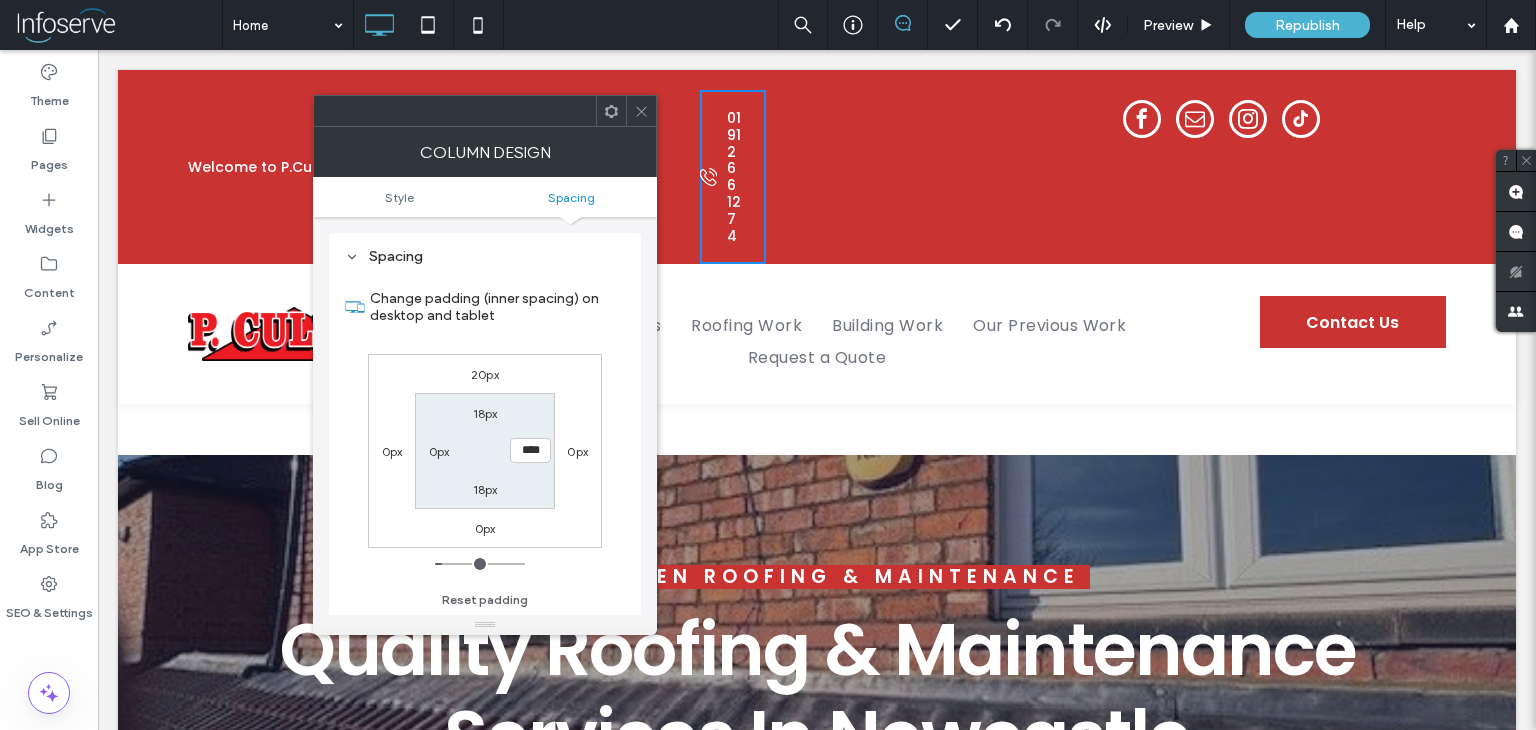 click on "****" at bounding box center (530, 450) 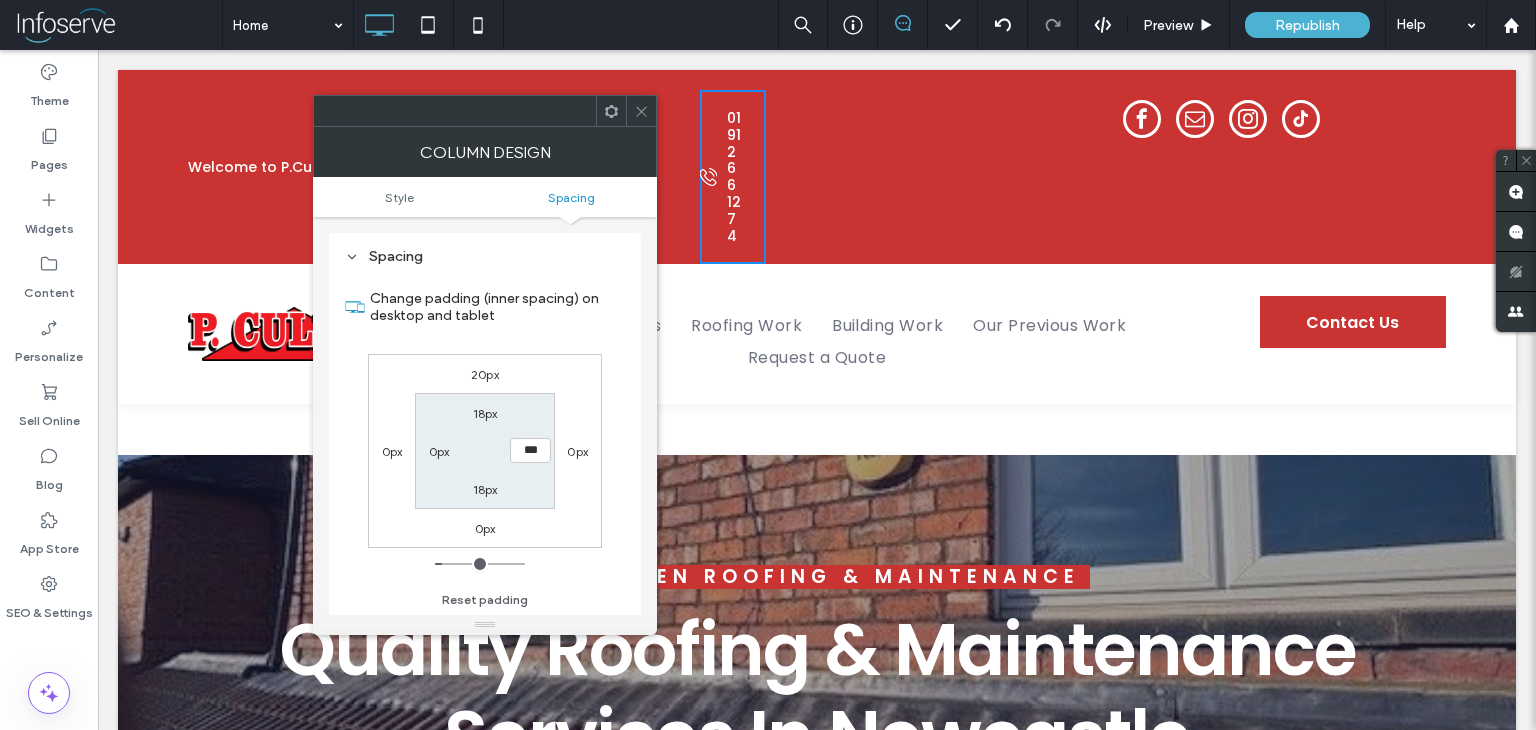 type on "***" 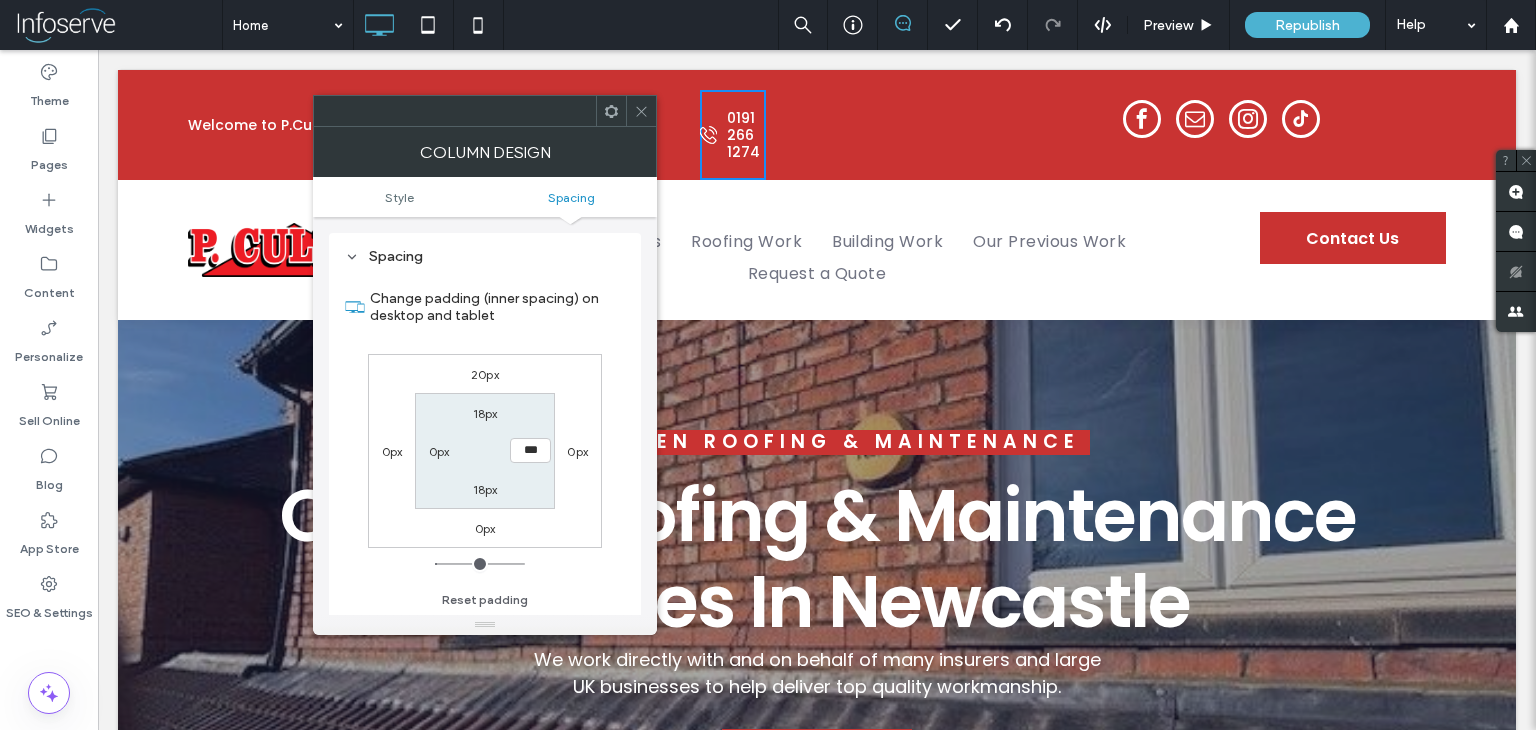 type on "***" 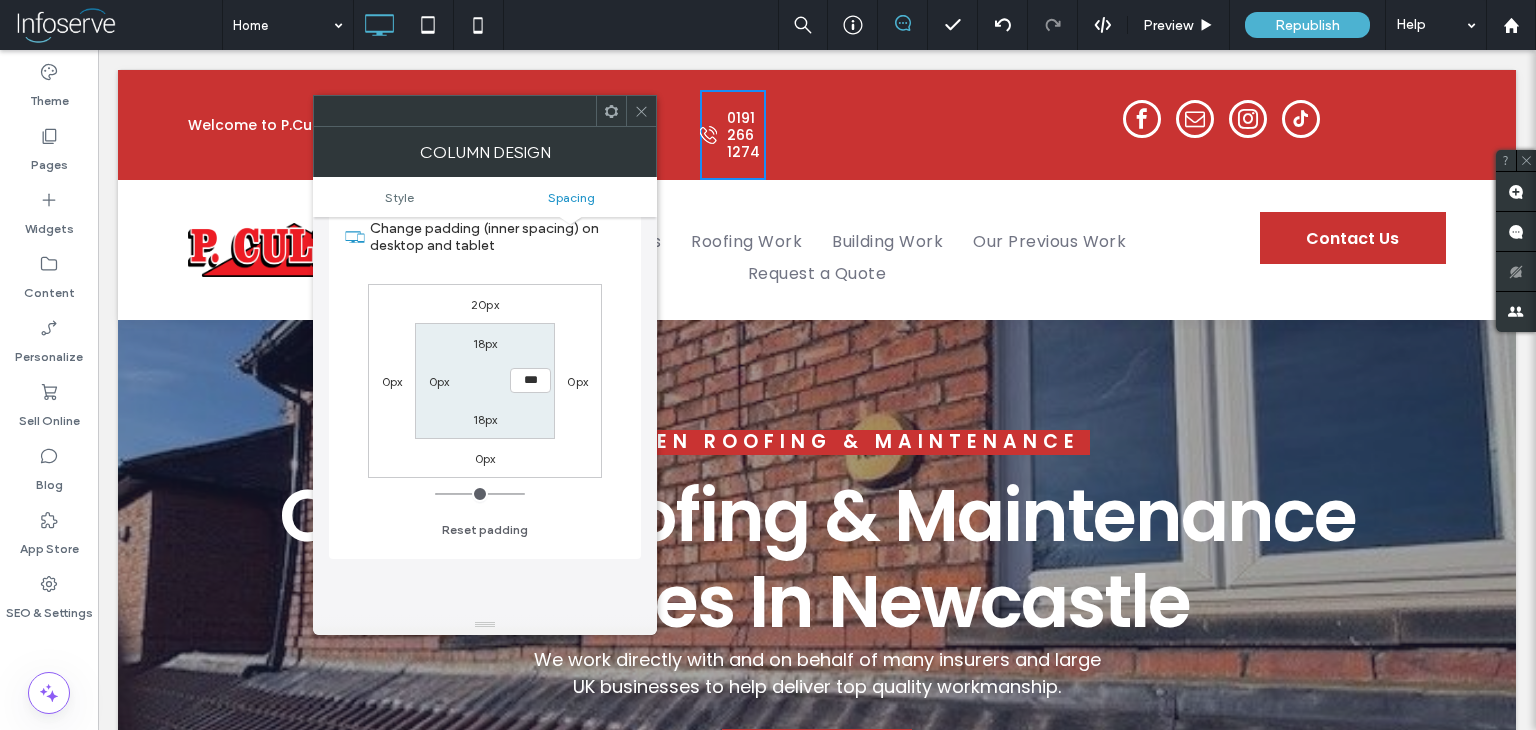 scroll, scrollTop: 475, scrollLeft: 0, axis: vertical 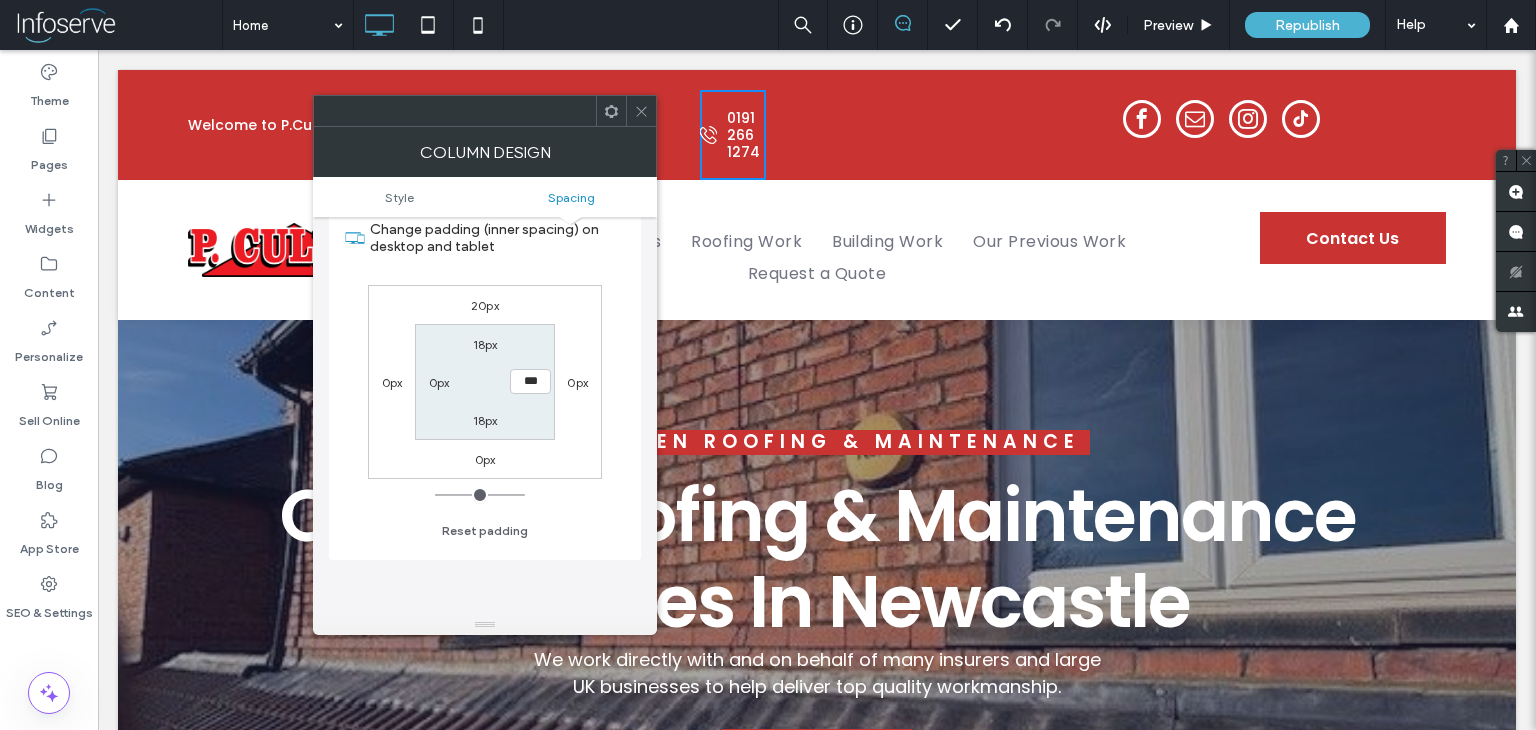 click 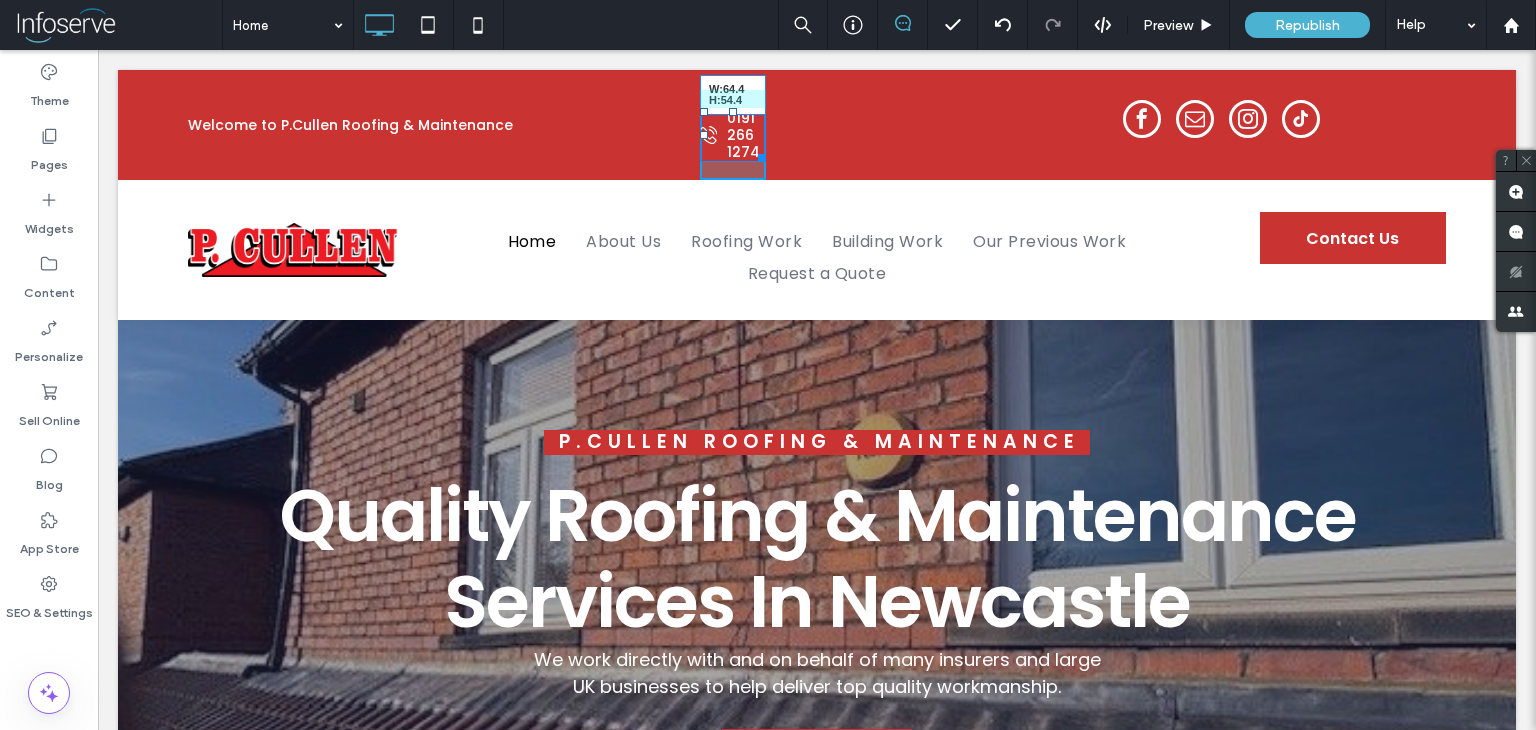 drag, startPoint x: 758, startPoint y: 156, endPoint x: 940, endPoint y: 141, distance: 182.61708 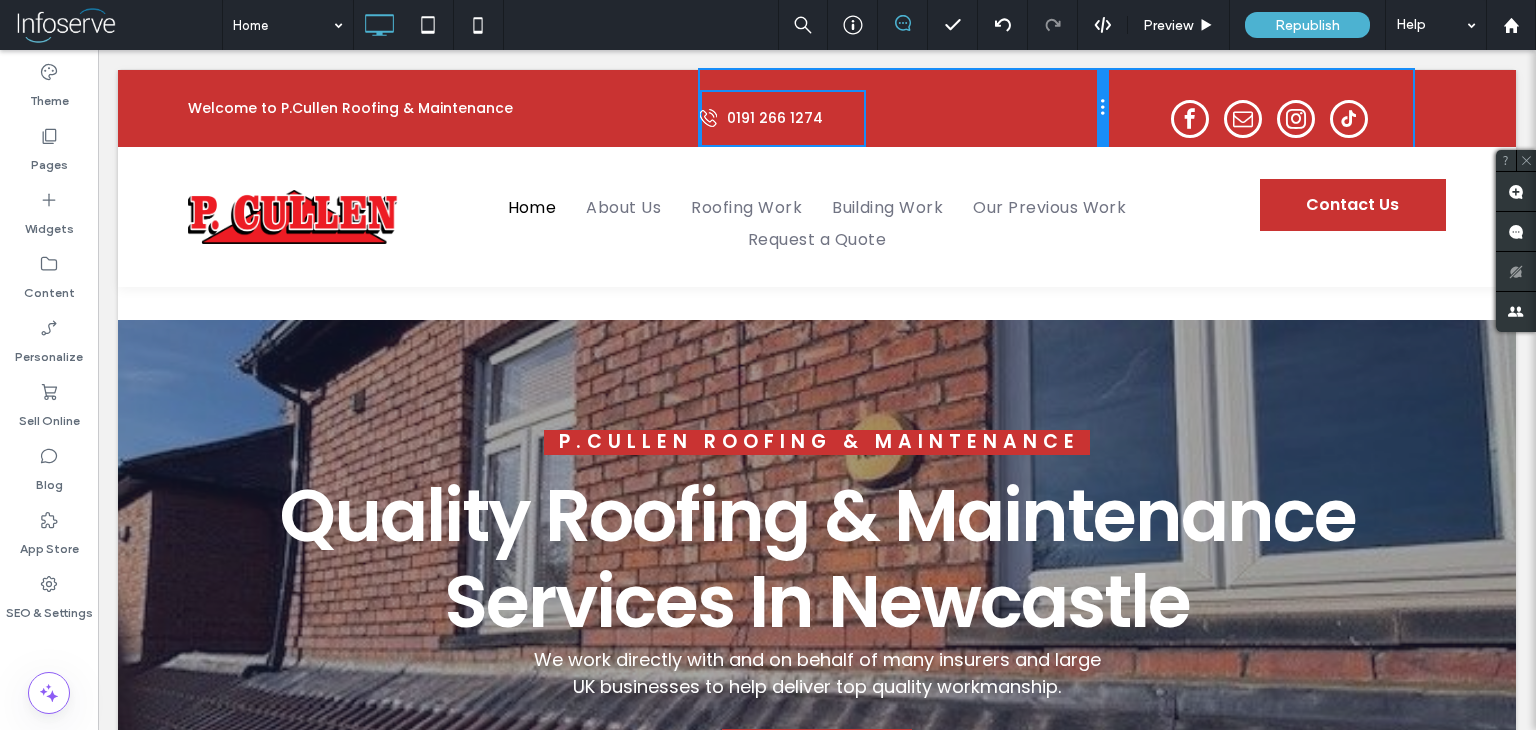 drag, startPoint x: 998, startPoint y: 165, endPoint x: 1206, endPoint y: 207, distance: 212.19801 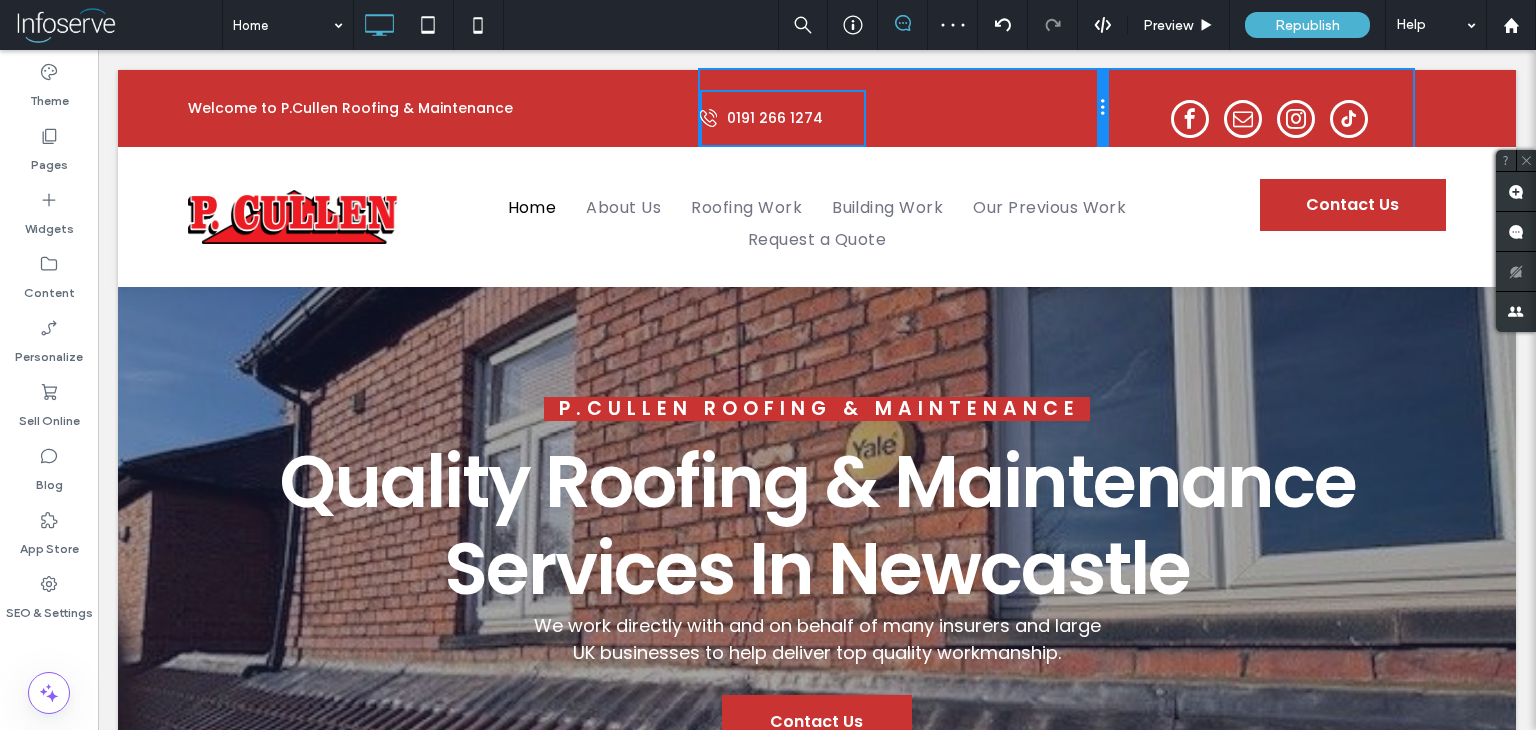 drag, startPoint x: 1100, startPoint y: 98, endPoint x: 1087, endPoint y: 107, distance: 15.811388 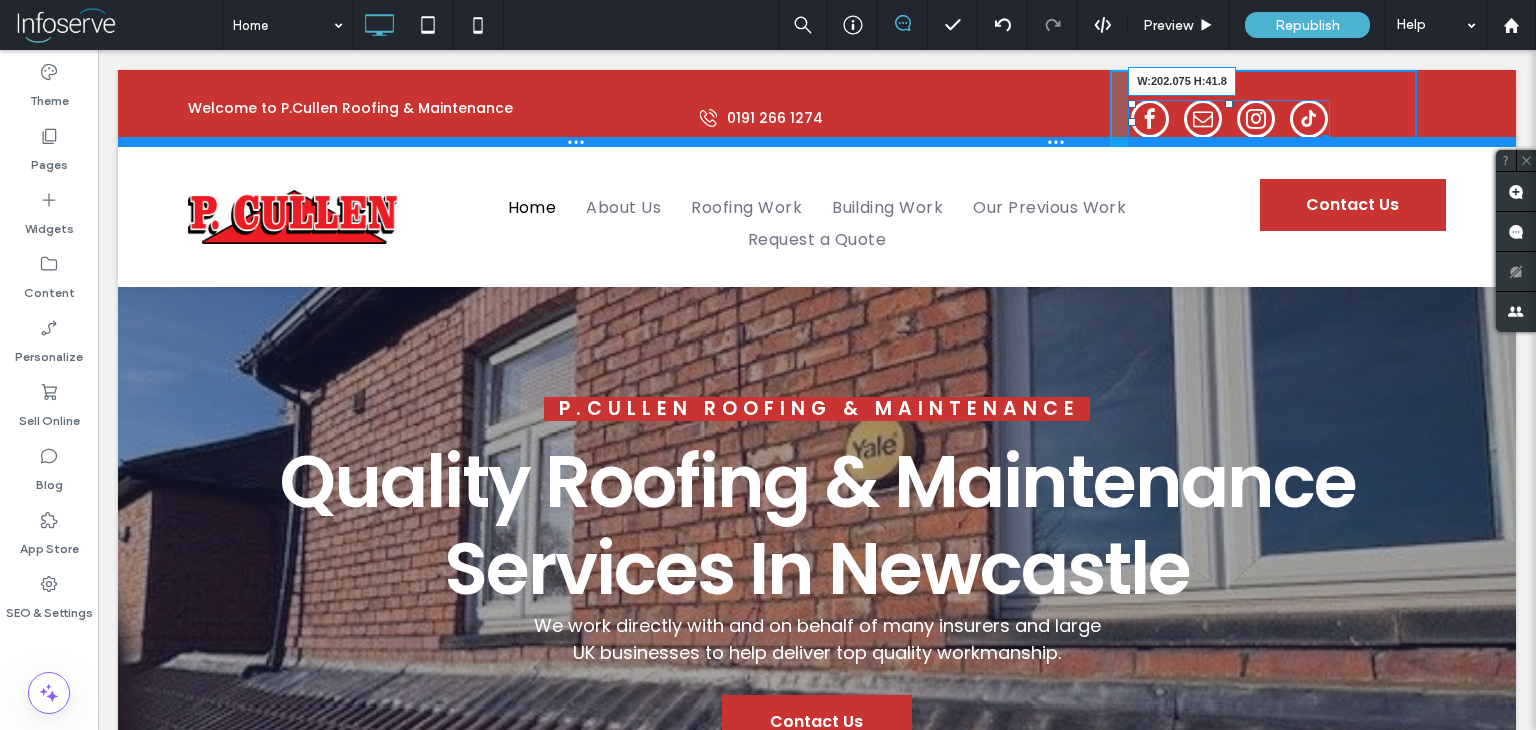 drag, startPoint x: 1406, startPoint y: 135, endPoint x: 1320, endPoint y: 142, distance: 86.28442 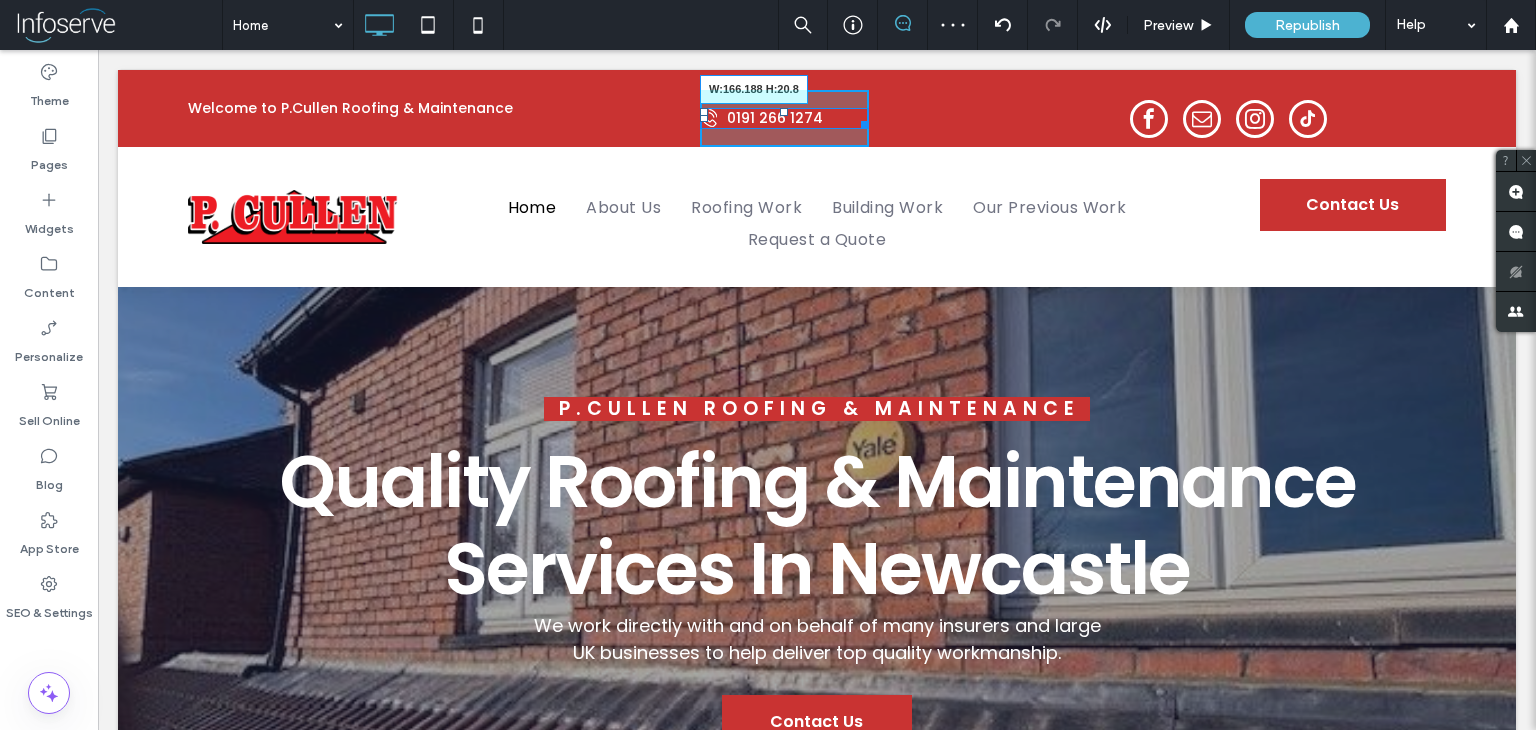 drag, startPoint x: 856, startPoint y: 125, endPoint x: 1023, endPoint y: 127, distance: 167.01198 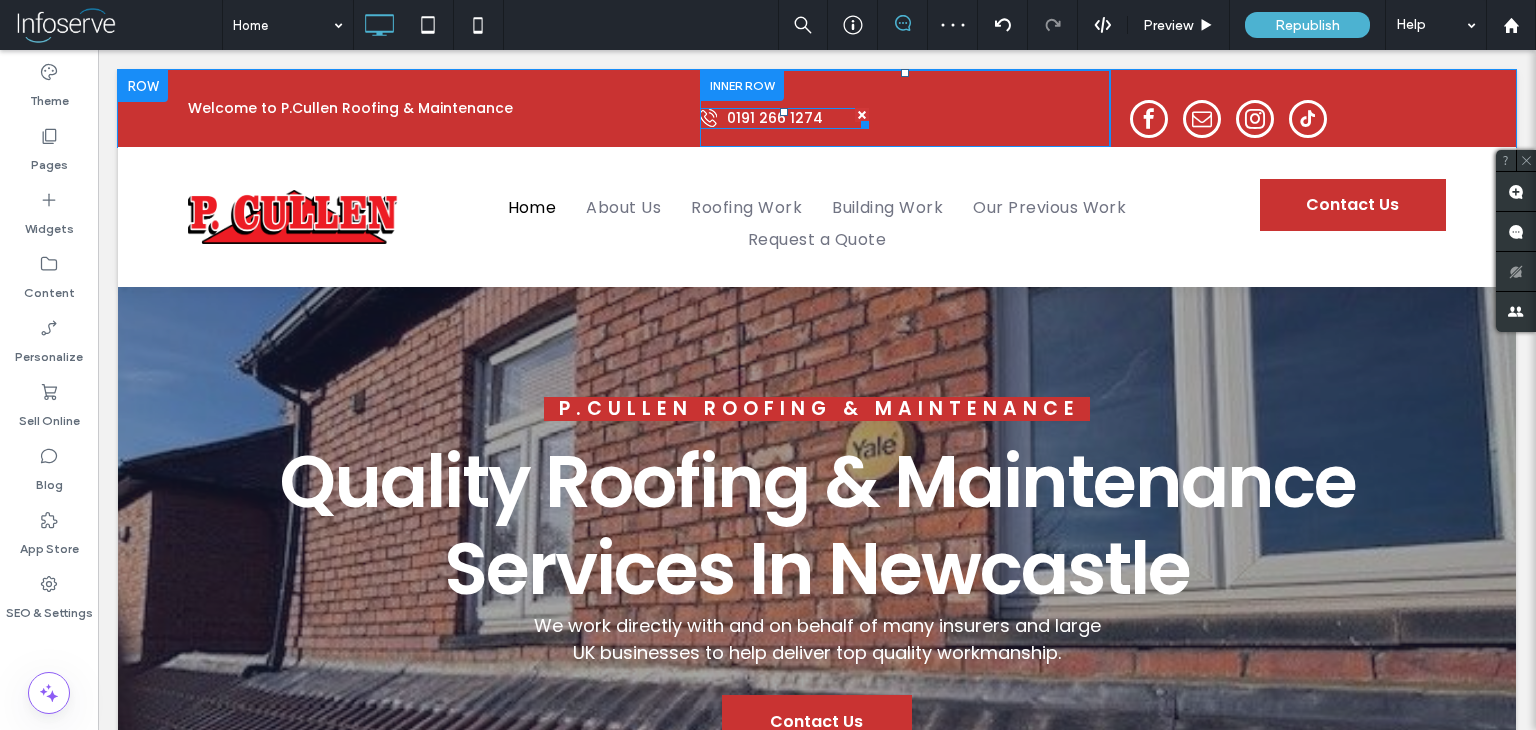 click on "0191 266 1274" at bounding box center (798, 118) 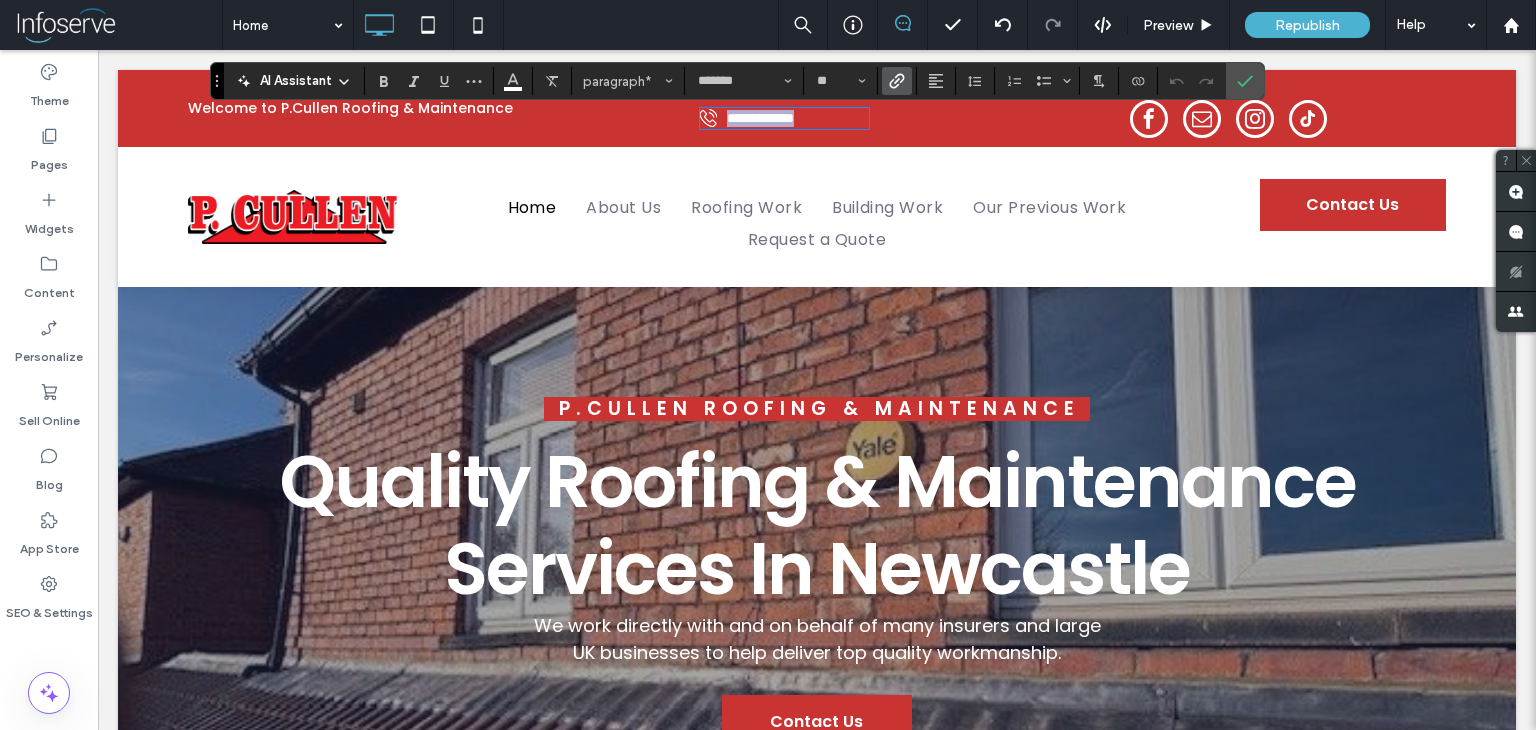 click on "**********" at bounding box center (798, 118) 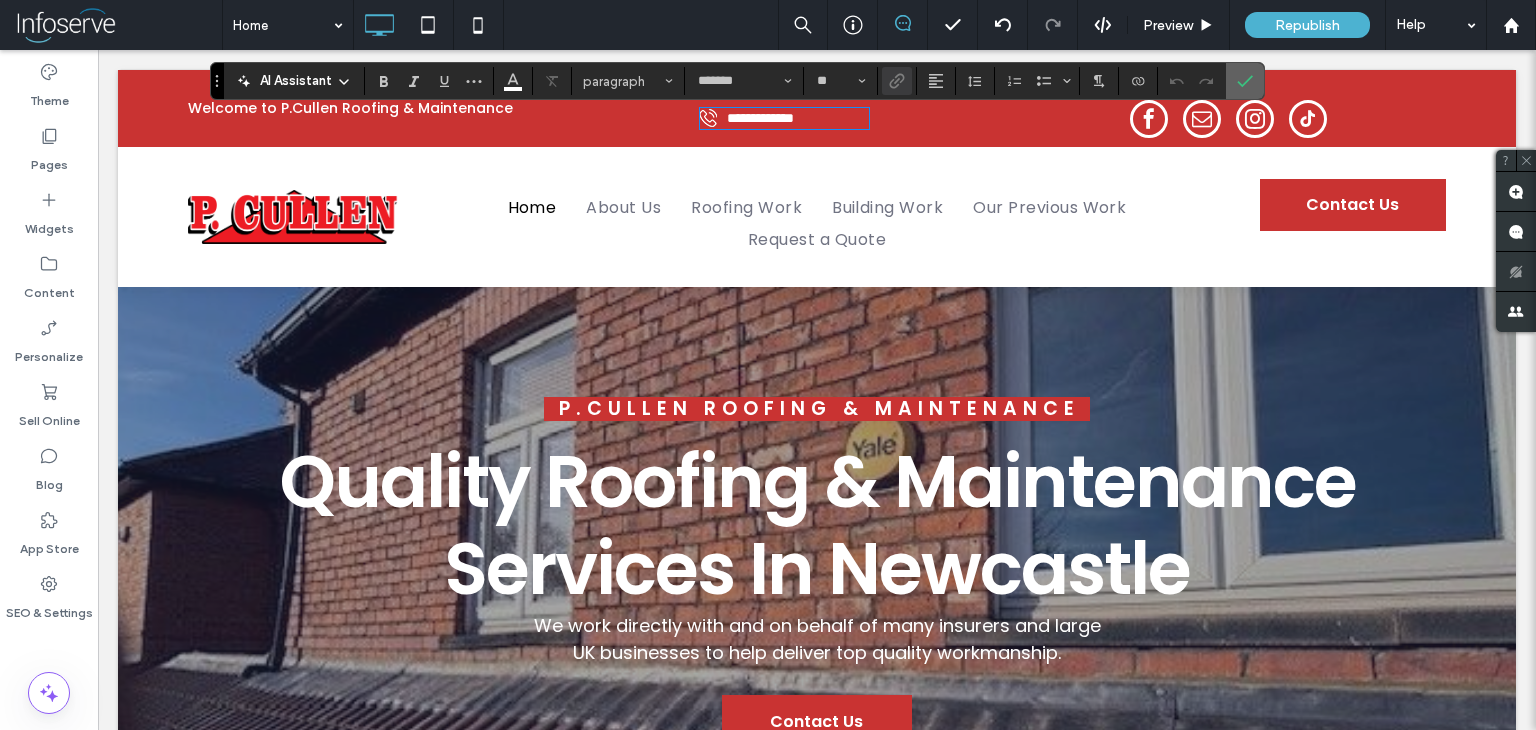 click at bounding box center [1245, 81] 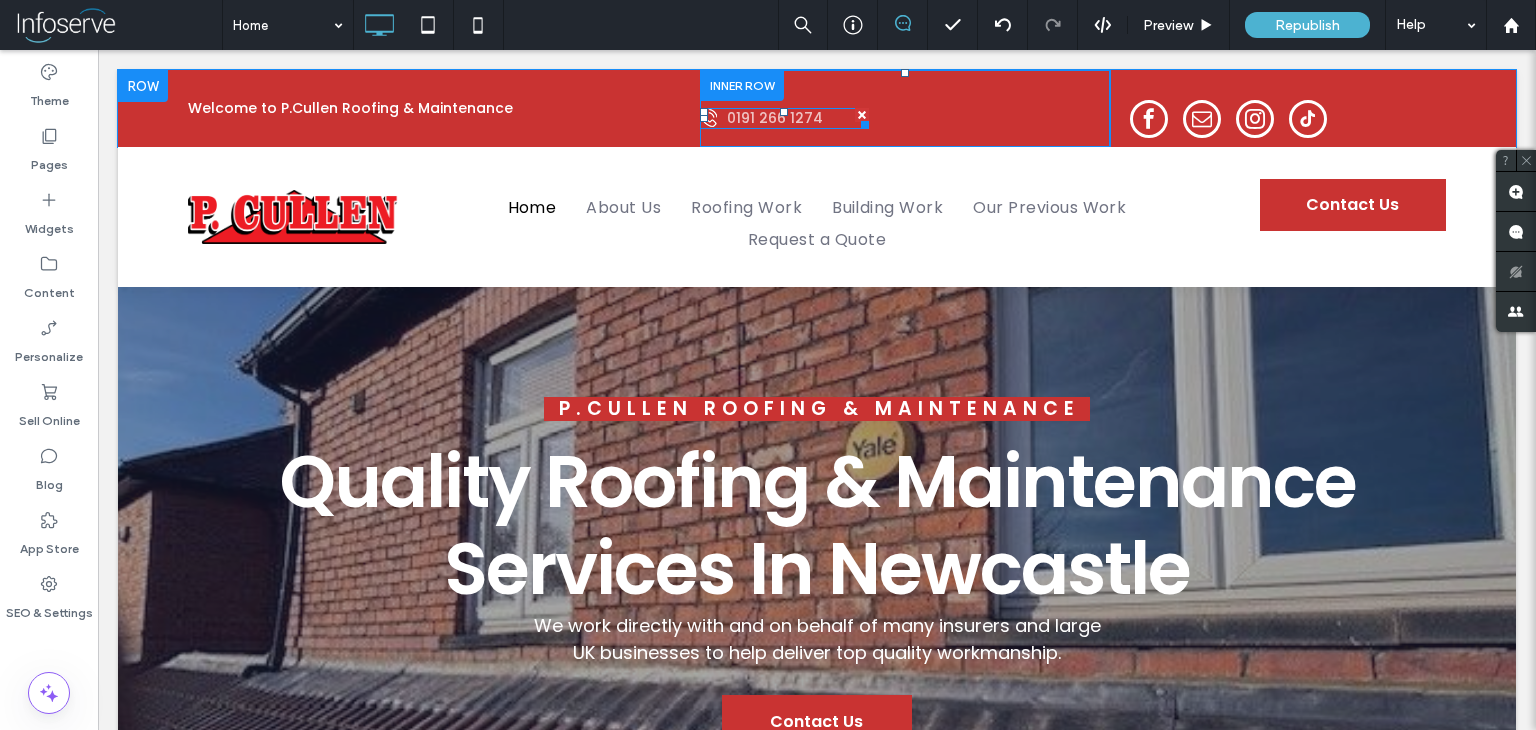 click on "0191 266 1274" at bounding box center (775, 118) 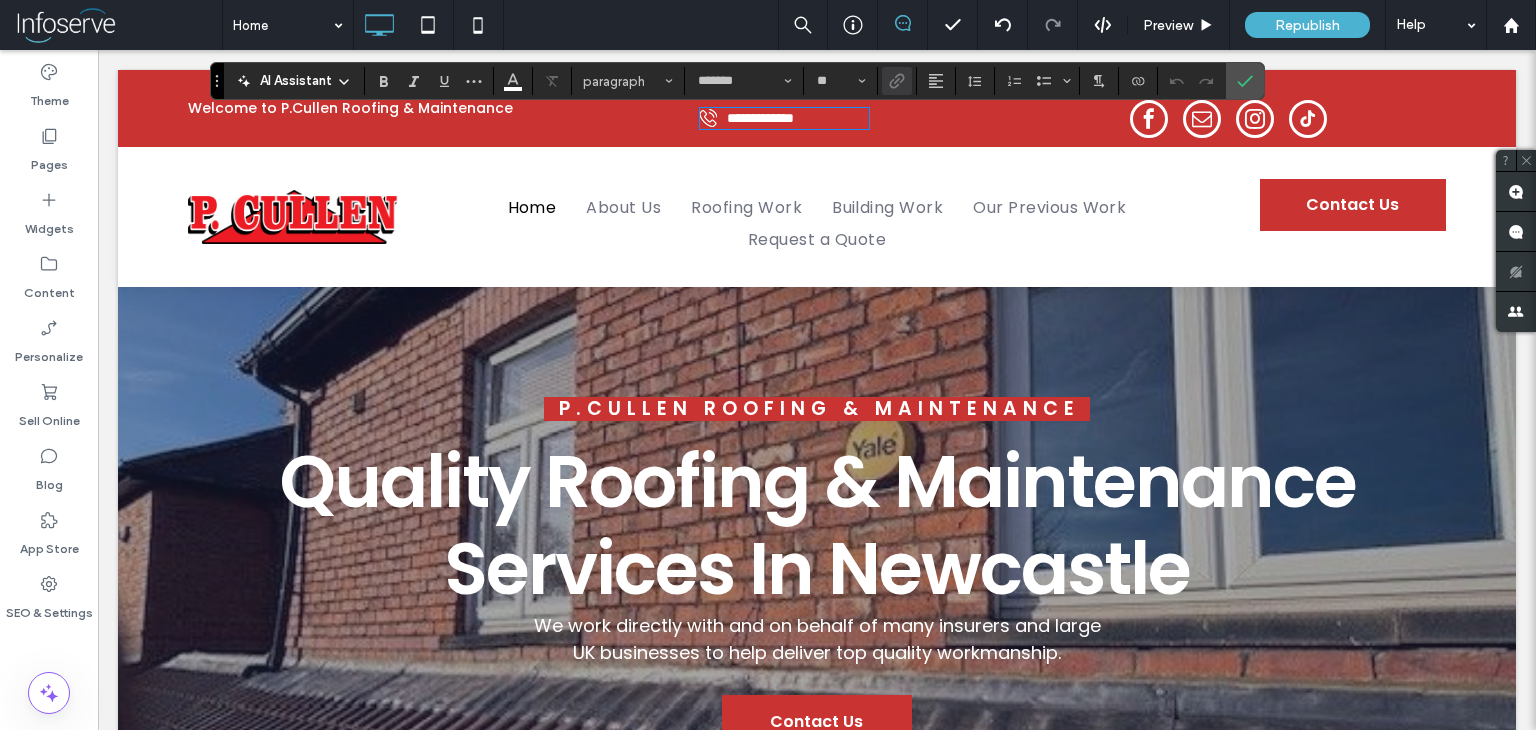 click on "**********" at bounding box center [798, 118] 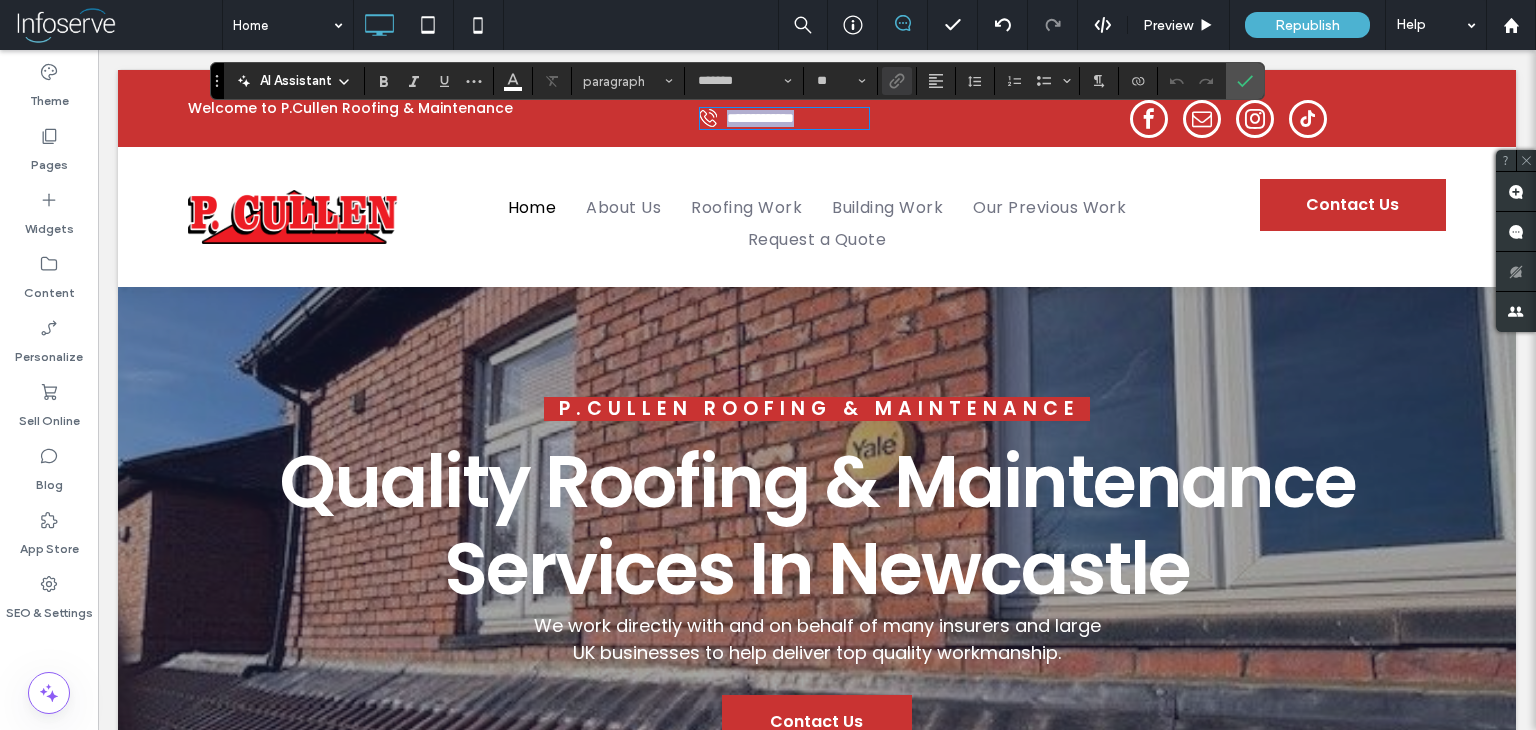 click on "**********" at bounding box center [798, 118] 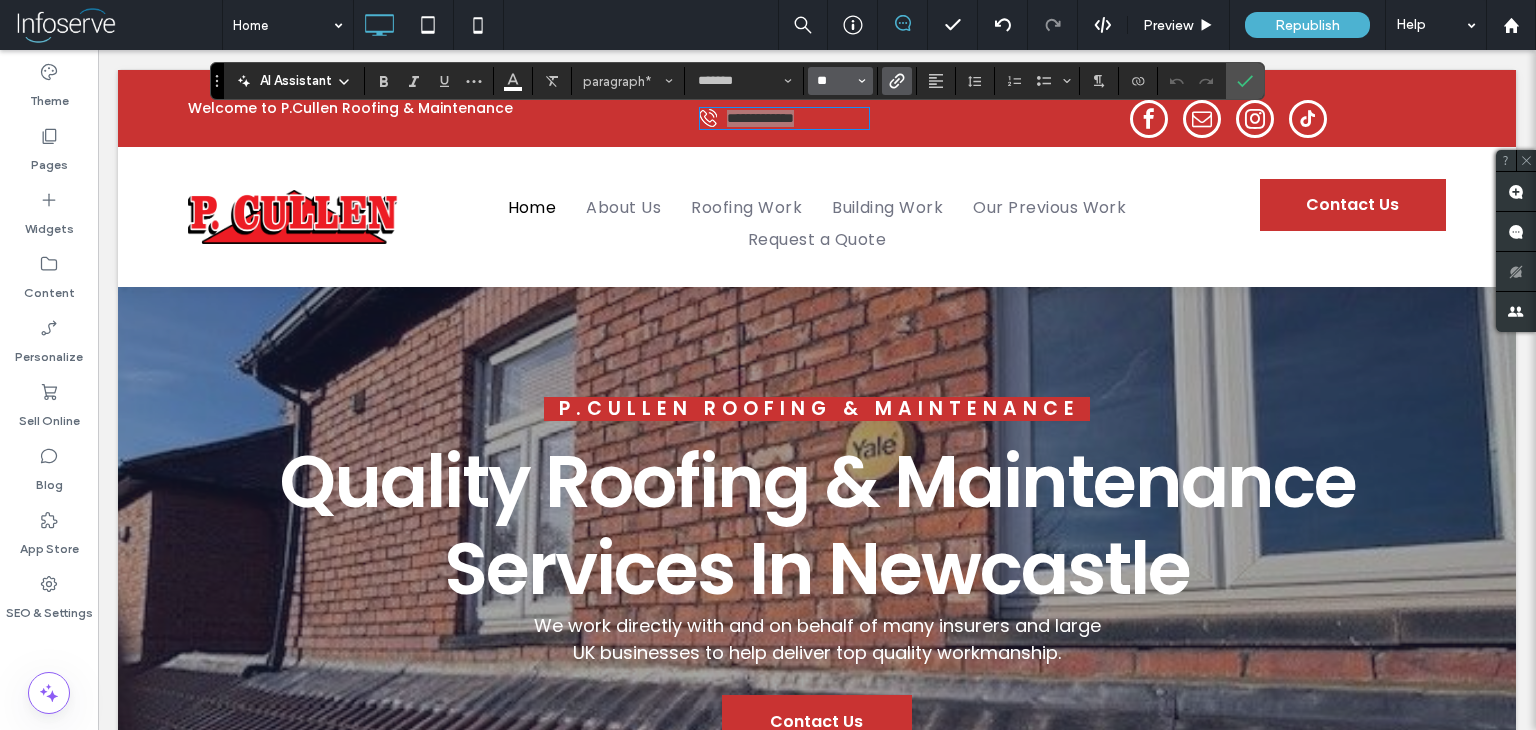 click on "**" at bounding box center [834, 81] 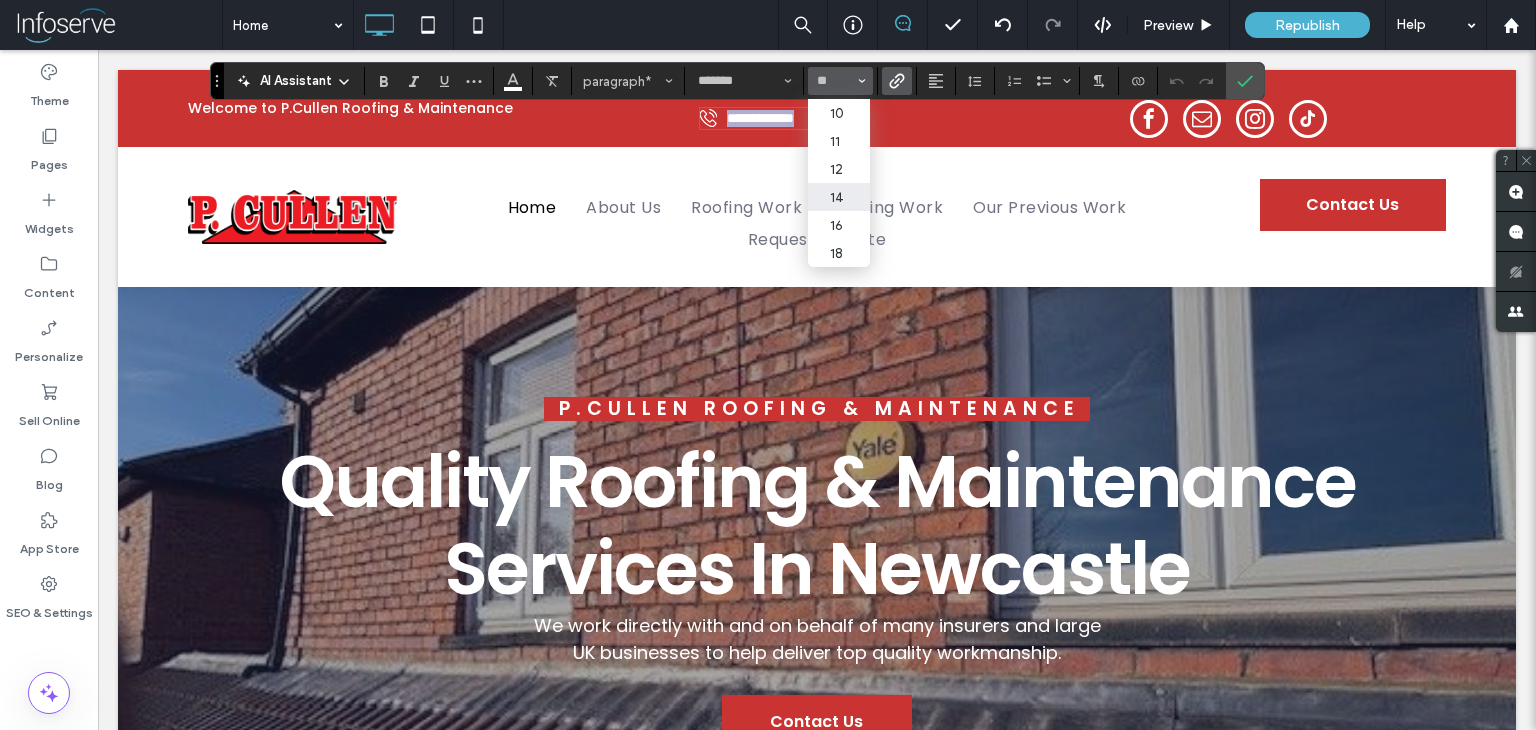 type on "**" 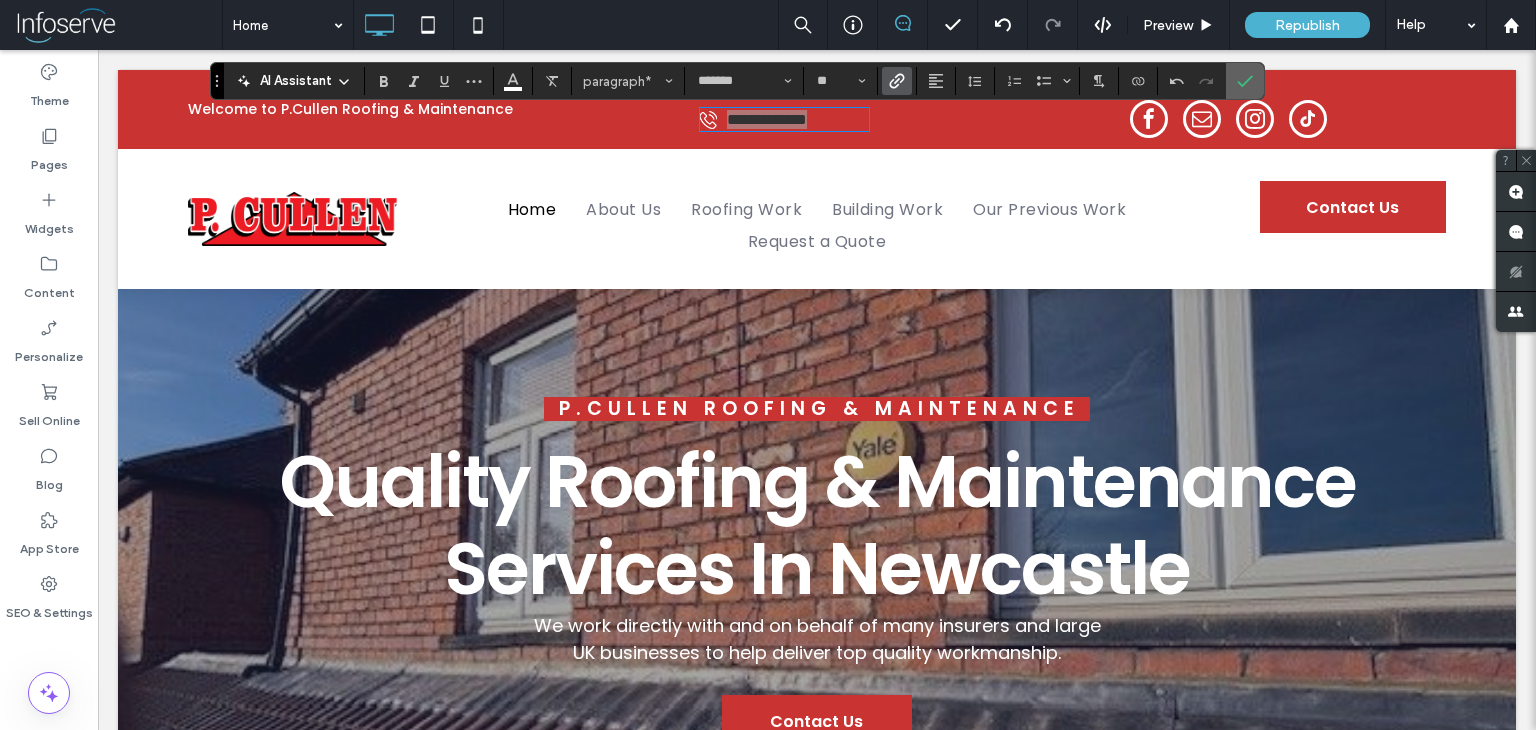 click at bounding box center (1245, 81) 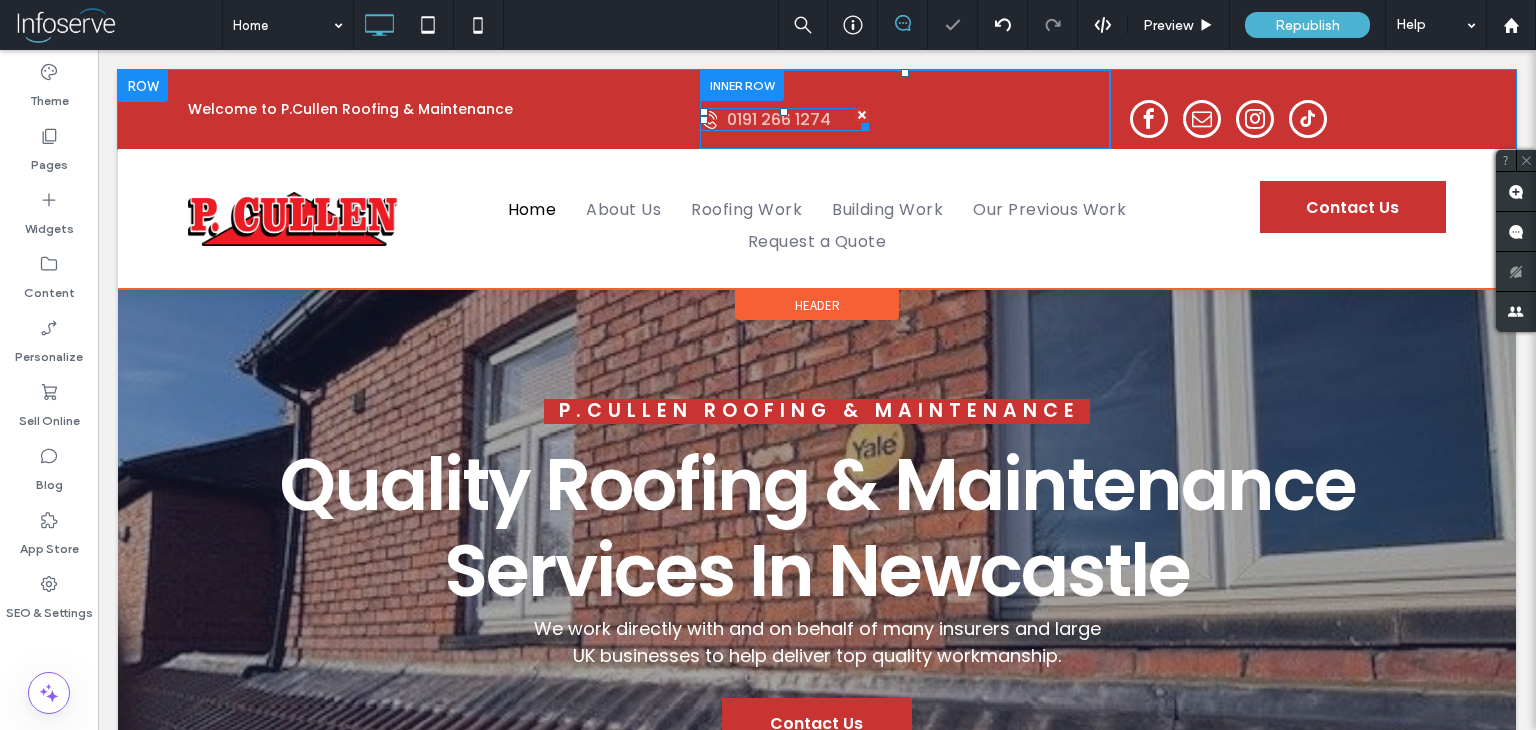click on "0191 266 1274" at bounding box center [779, 119] 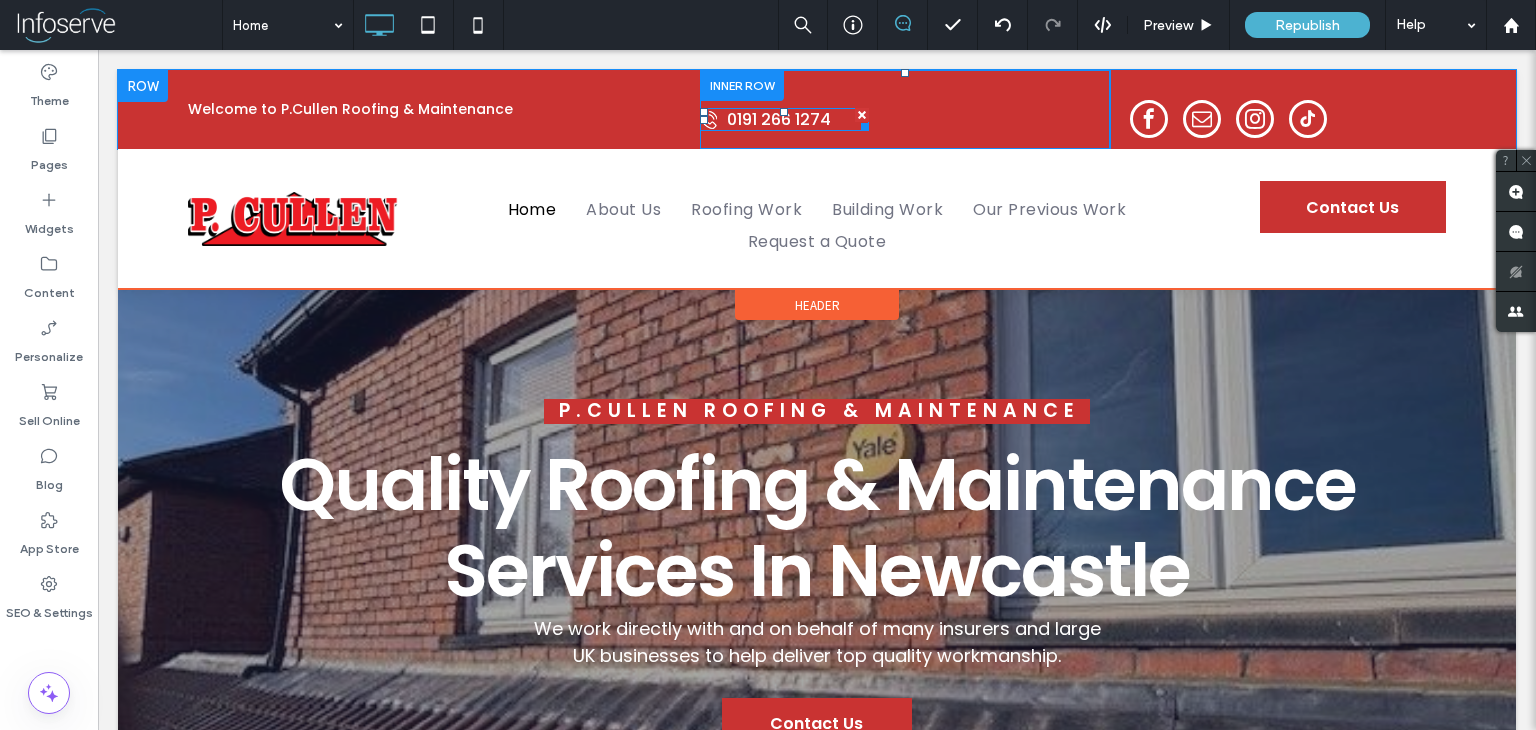 click on "0191 266 1274" at bounding box center (798, 119) 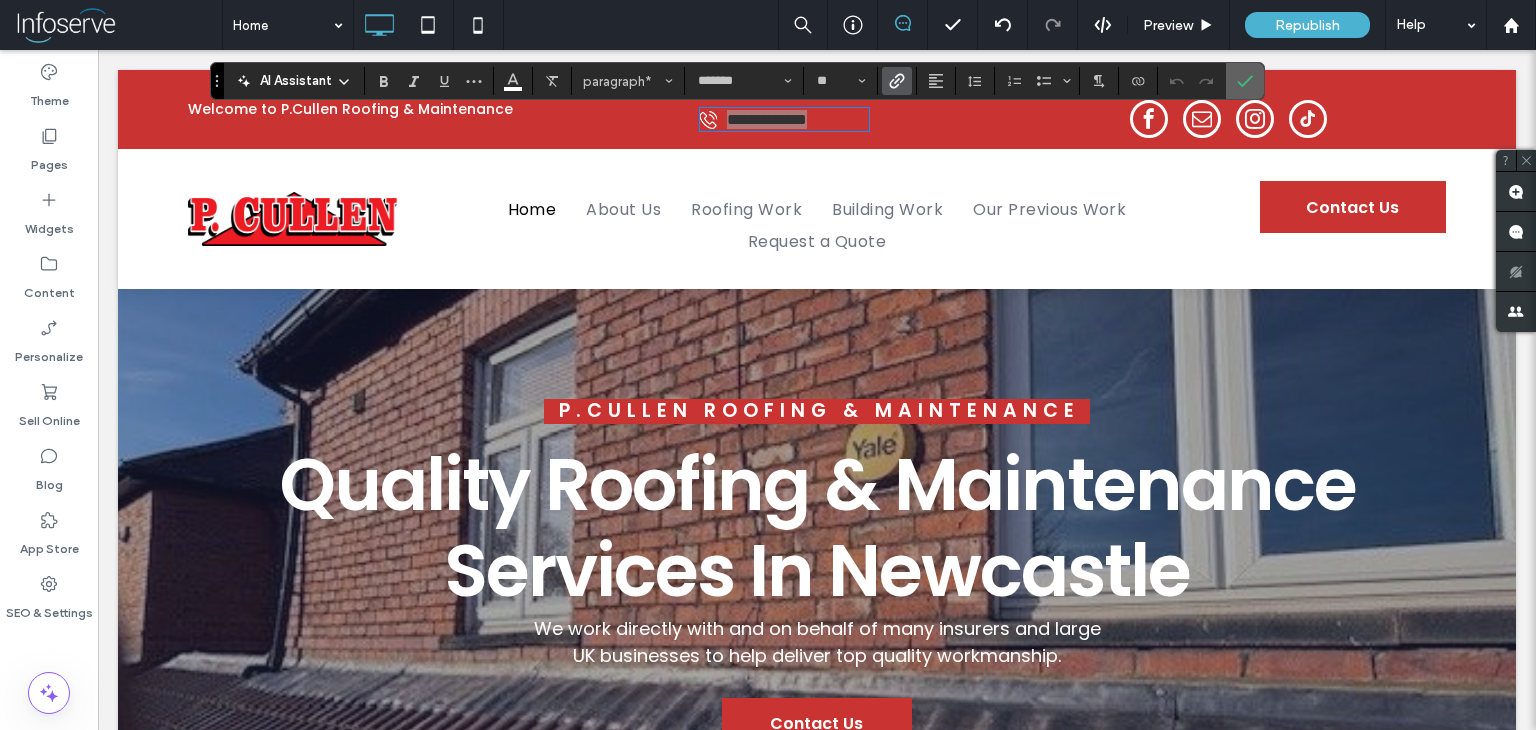 drag, startPoint x: 746, startPoint y: 71, endPoint x: 1229, endPoint y: 85, distance: 483.20285 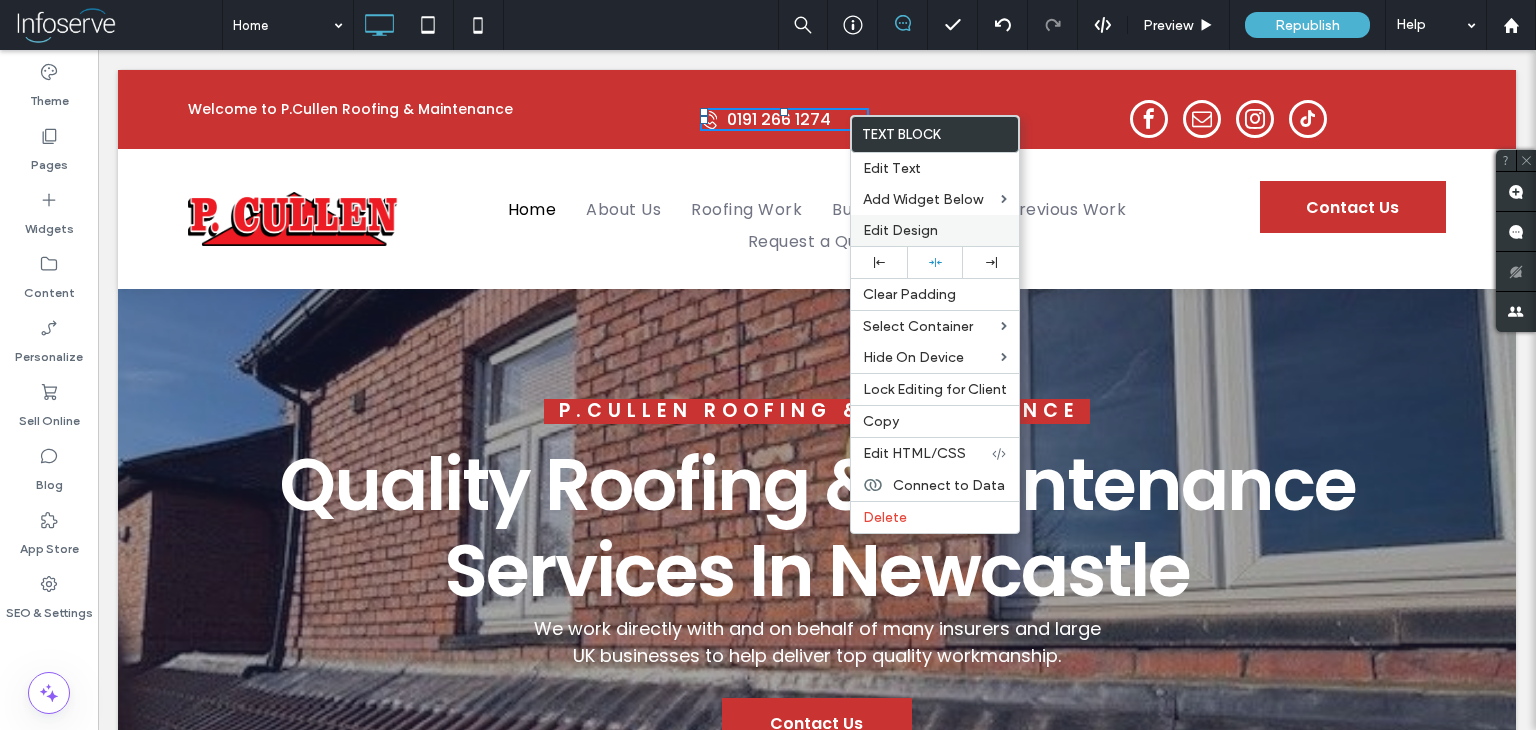click on "Edit Design" at bounding box center (935, 230) 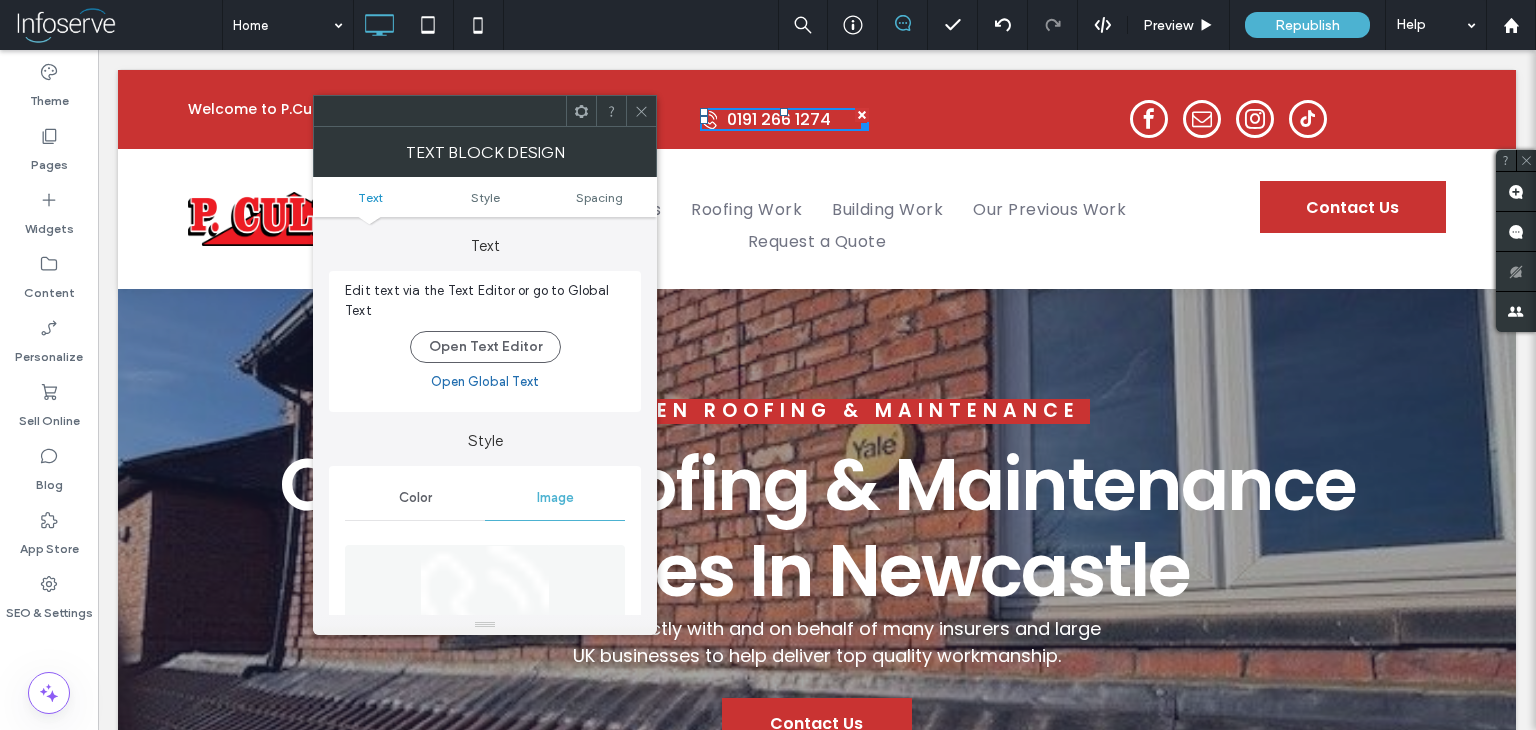 click on "Text Style Spacing" at bounding box center [485, 197] 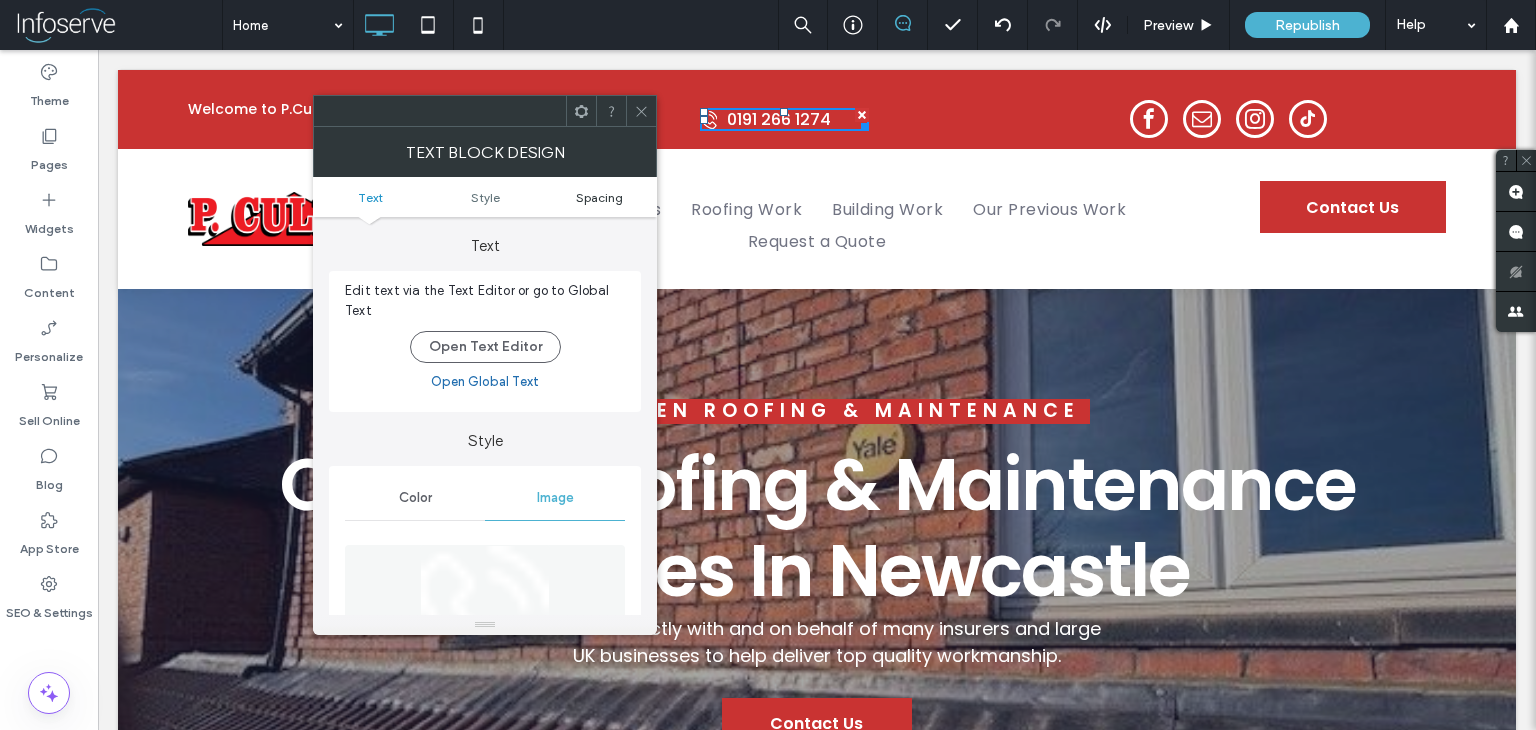 click on "Spacing" at bounding box center [599, 197] 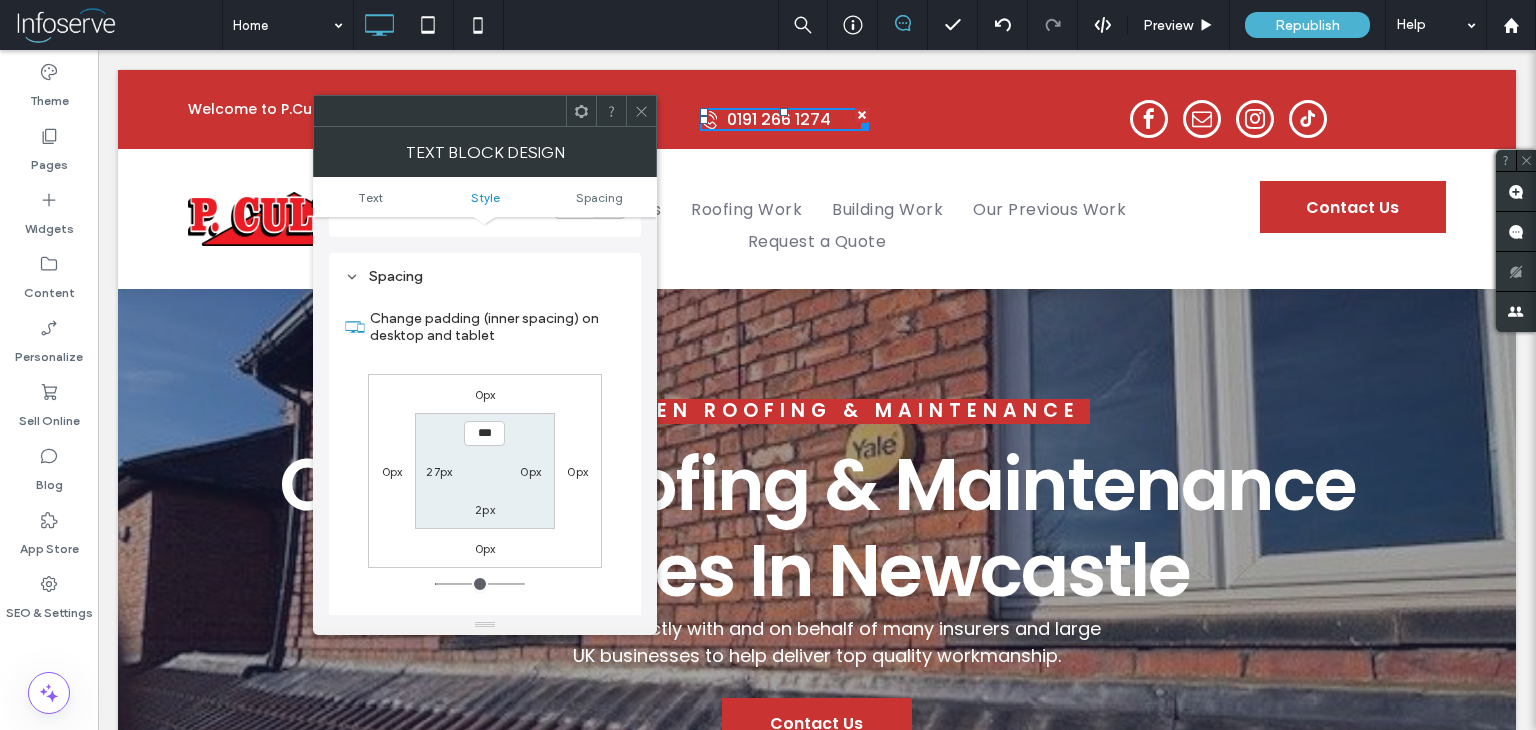 scroll, scrollTop: 1067, scrollLeft: 0, axis: vertical 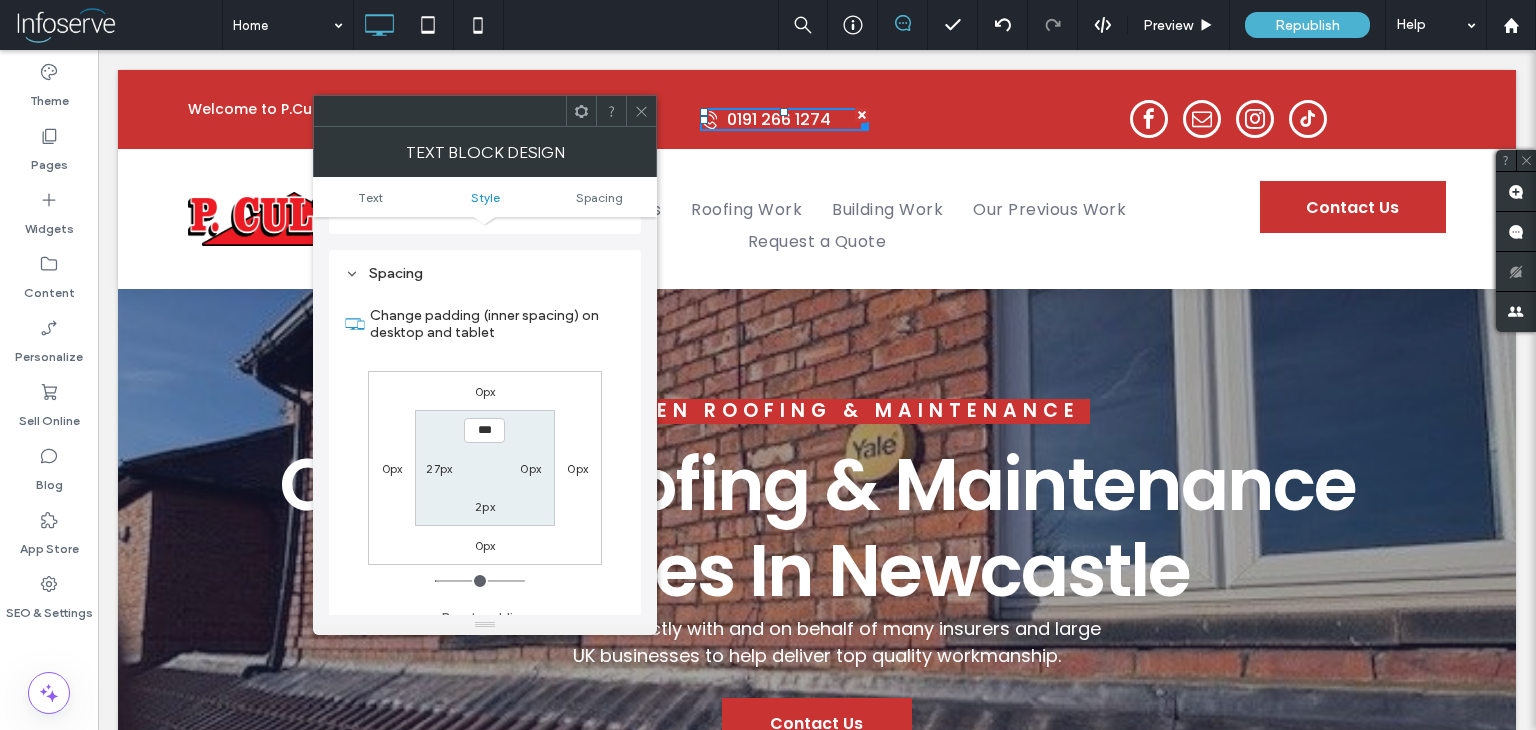 click on "***" at bounding box center [484, 430] 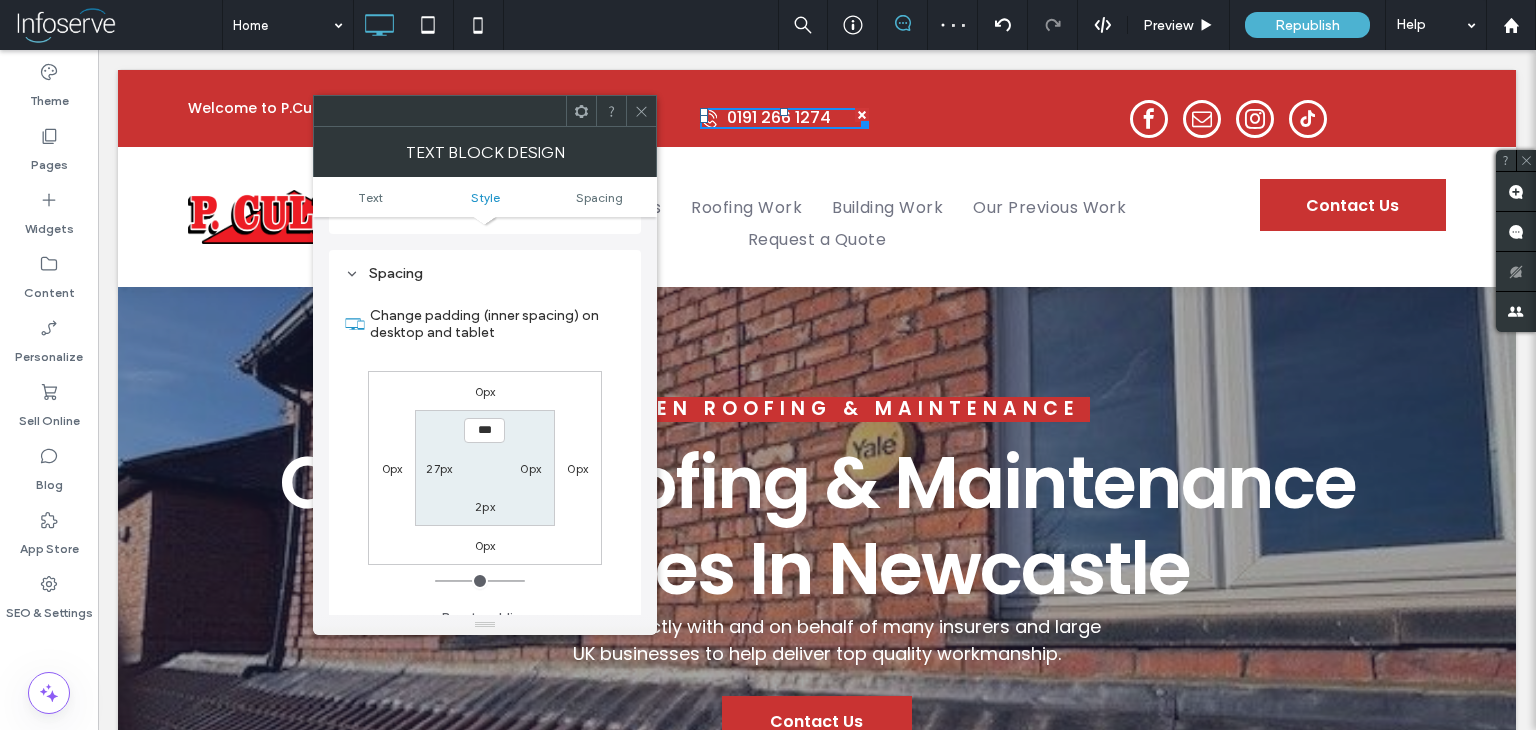 click on "27px" at bounding box center (439, 468) 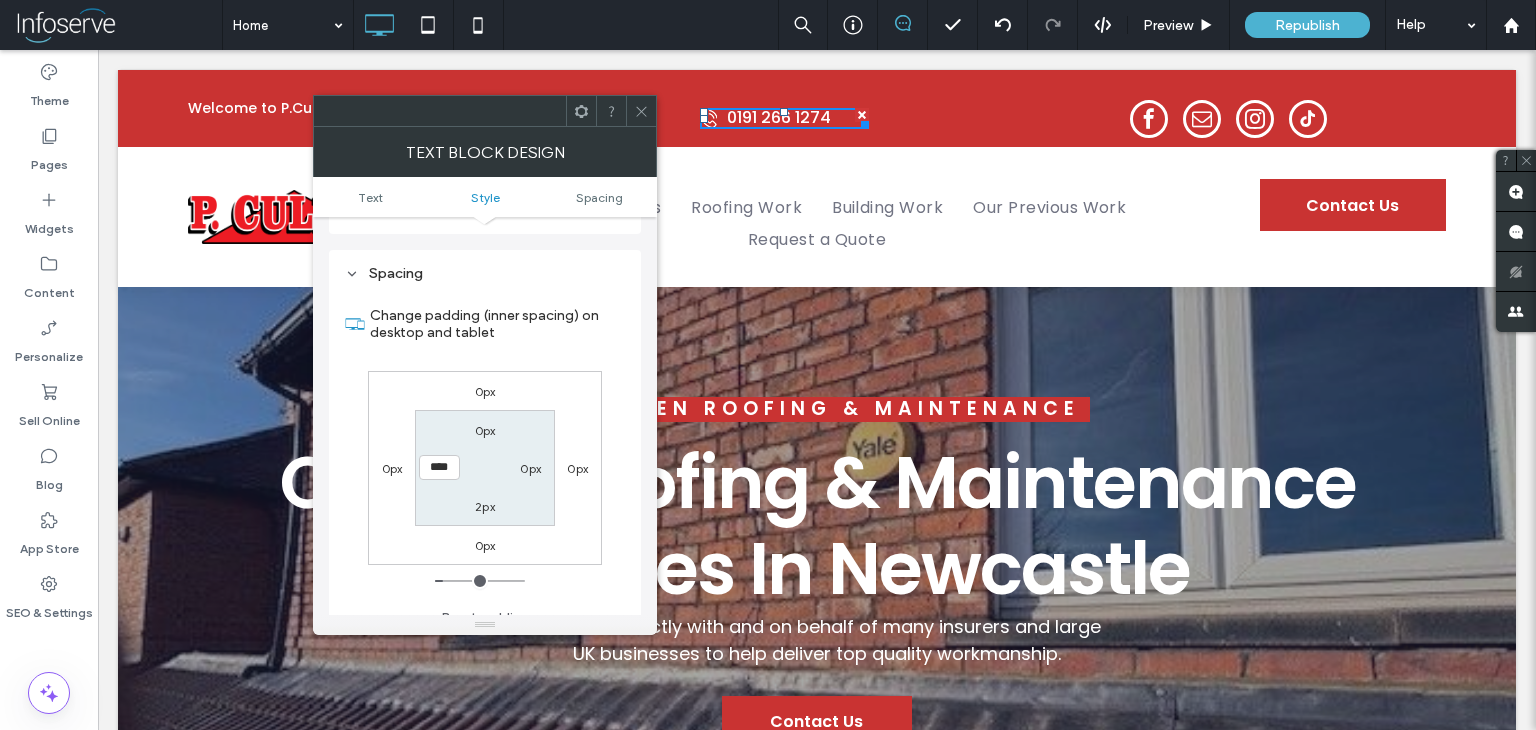 type on "**" 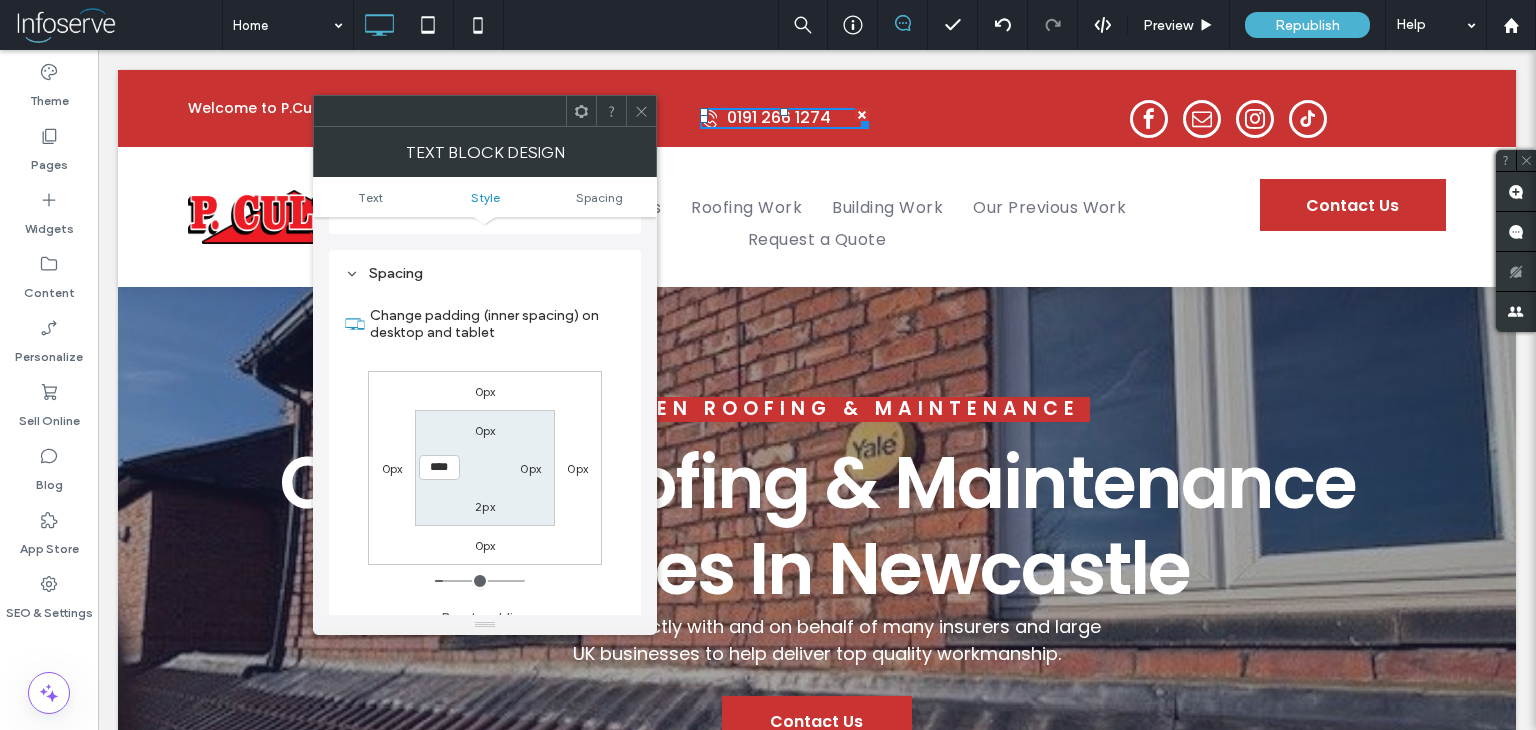 type on "****" 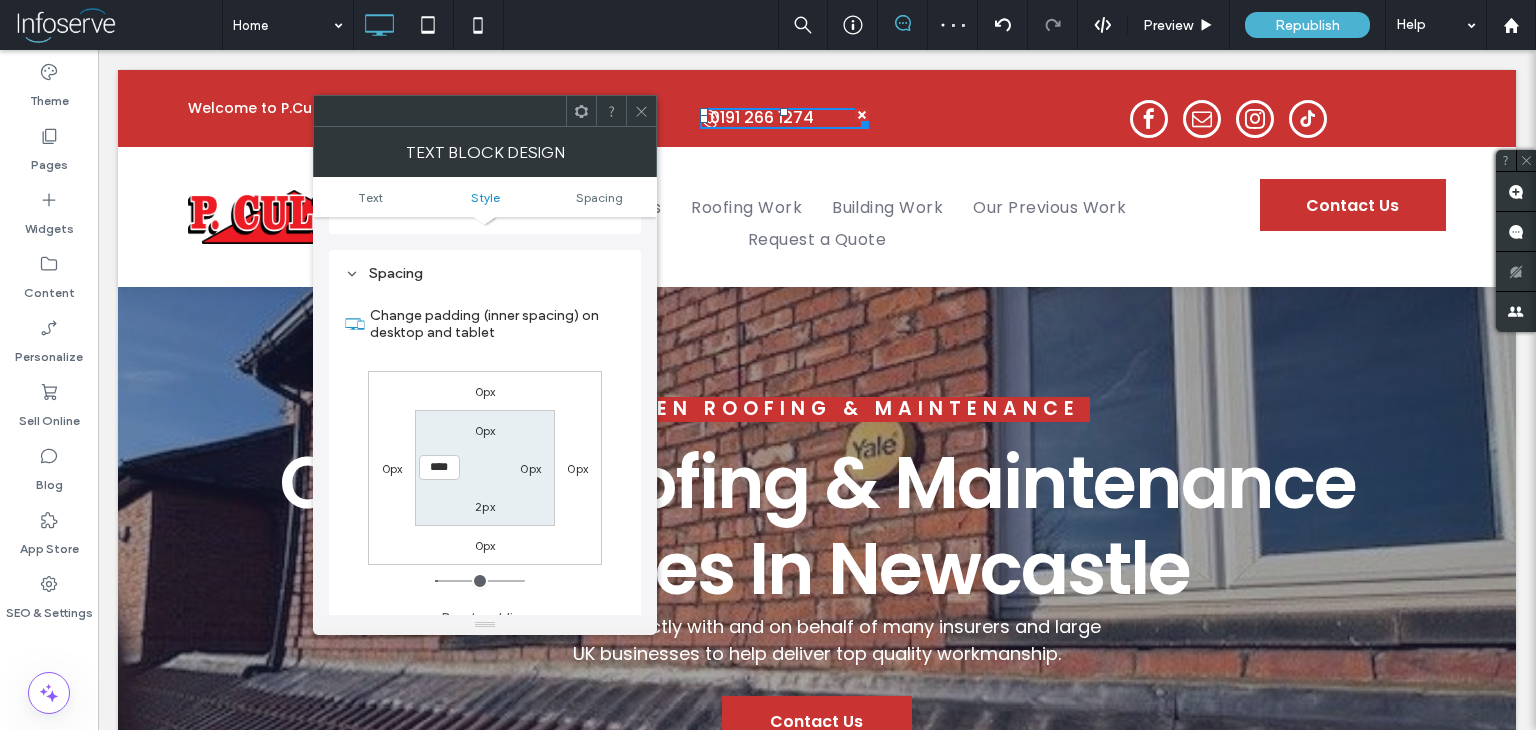 click on "0px" at bounding box center (485, 391) 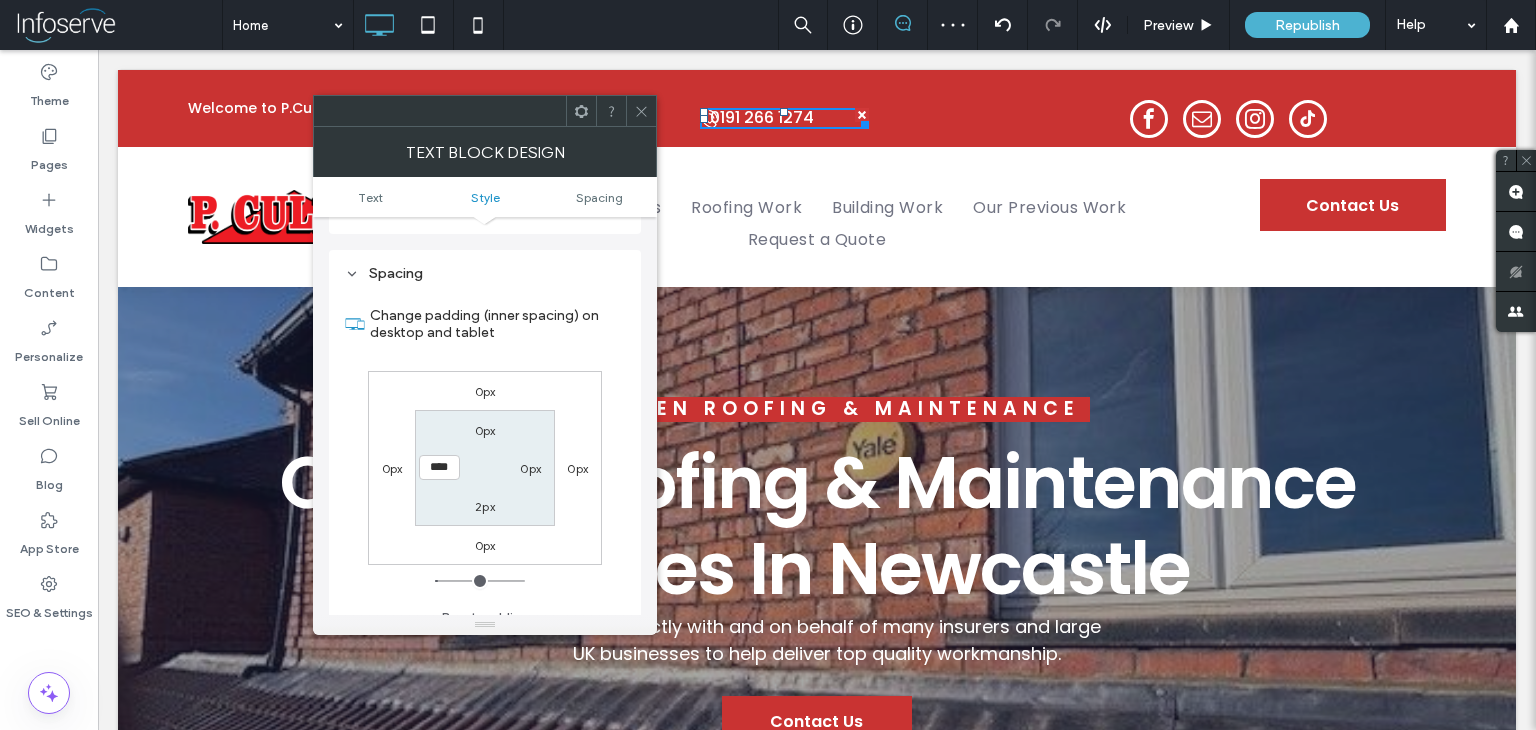 type on "*" 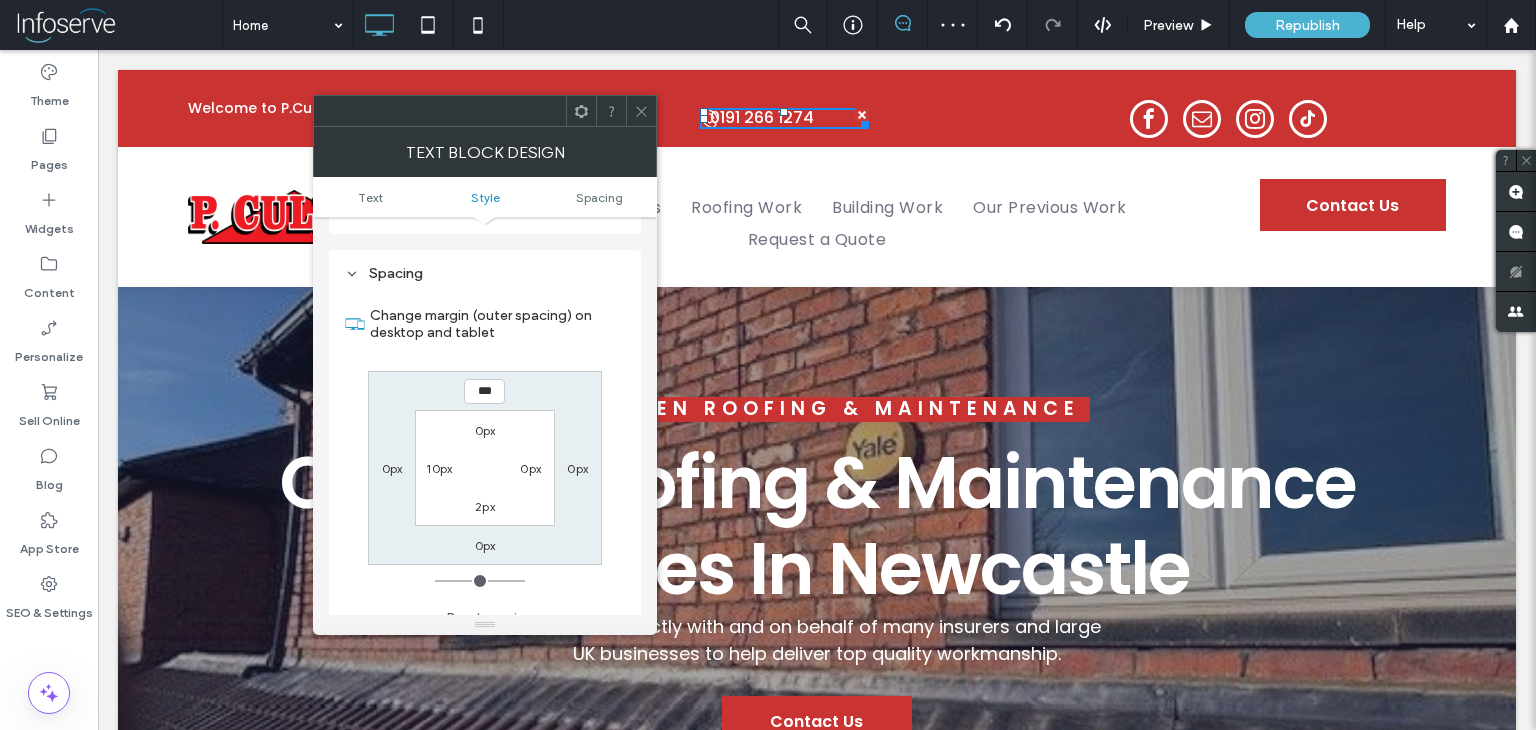 click on "0px" at bounding box center [485, 545] 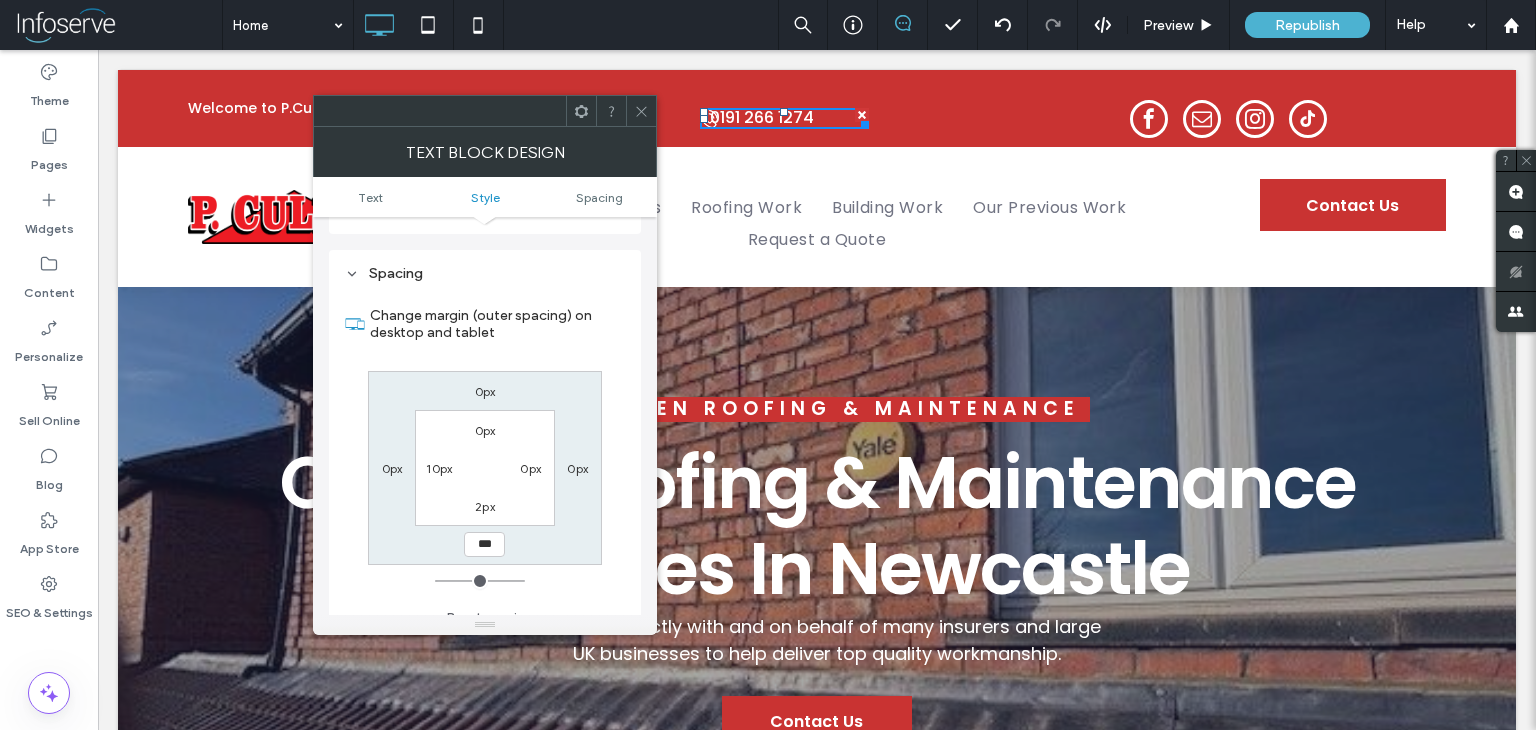 click on "***" at bounding box center (484, 544) 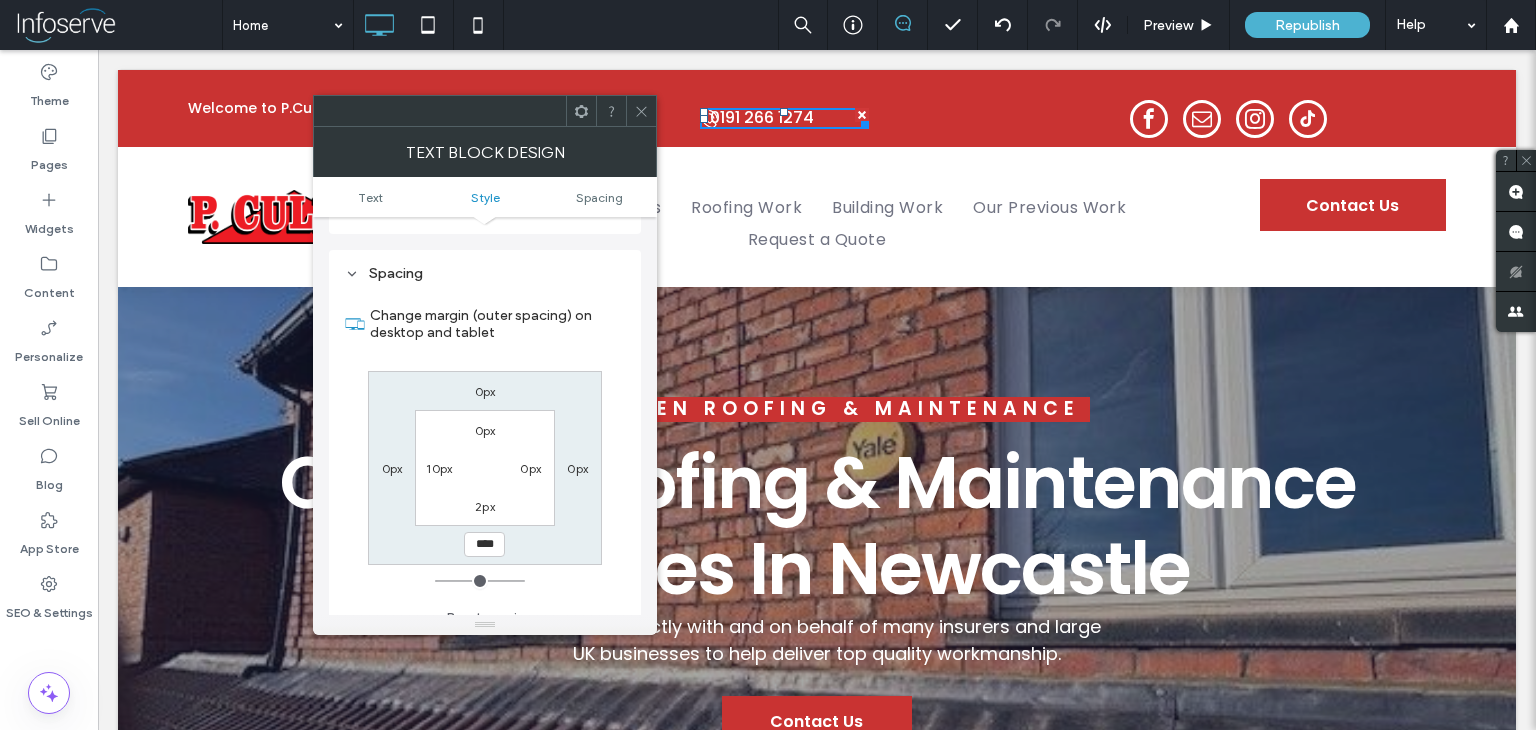 type on "****" 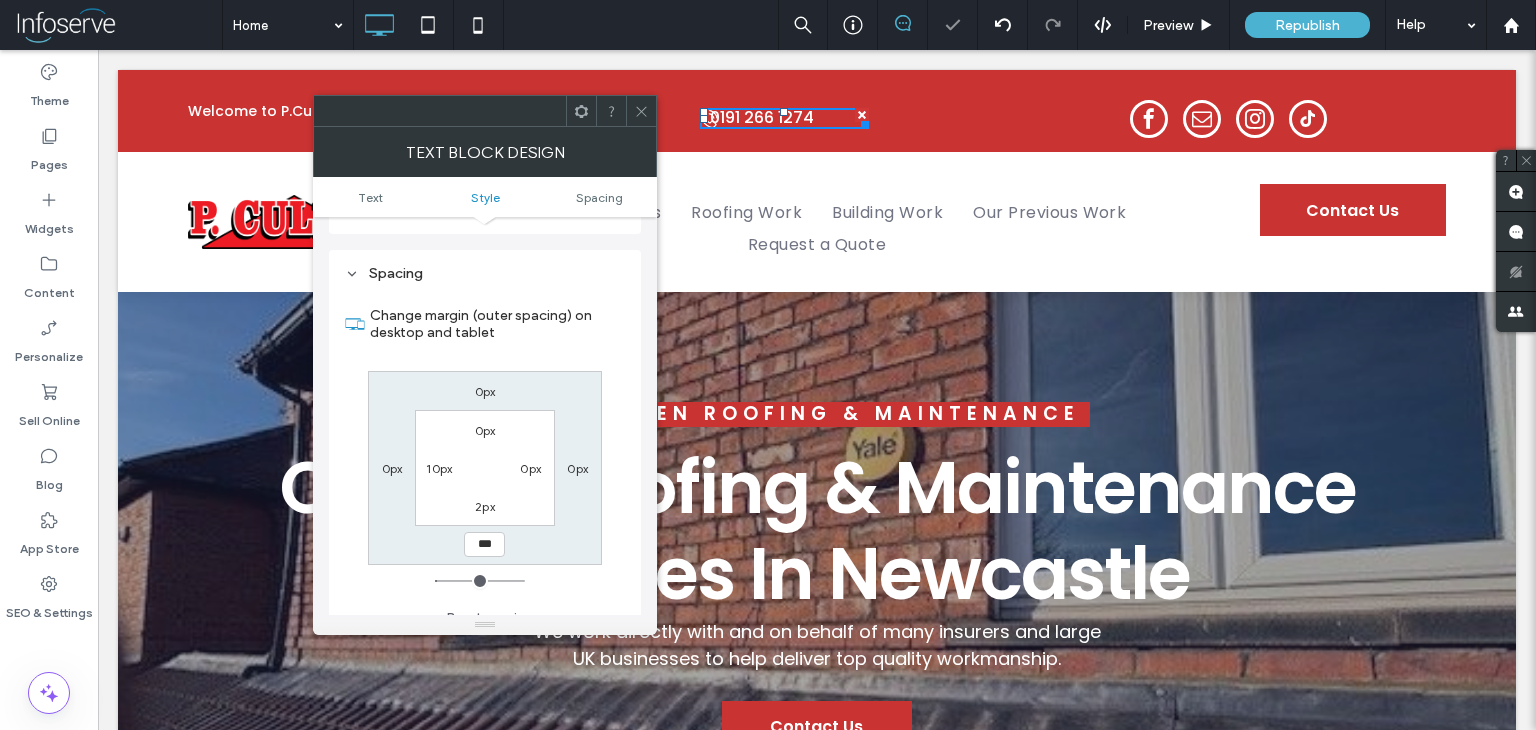 click 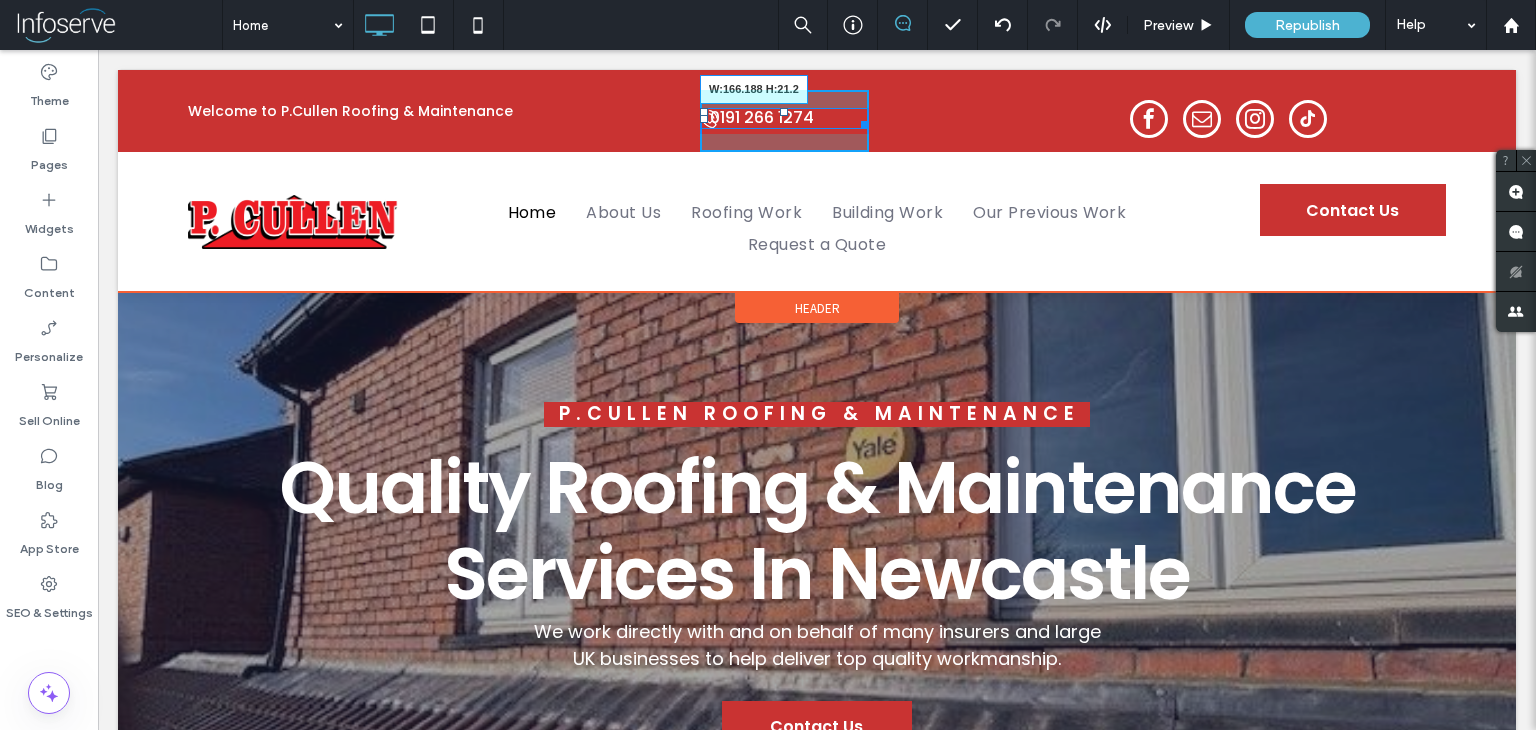 drag, startPoint x: 855, startPoint y: 122, endPoint x: 953, endPoint y: 119, distance: 98.045906 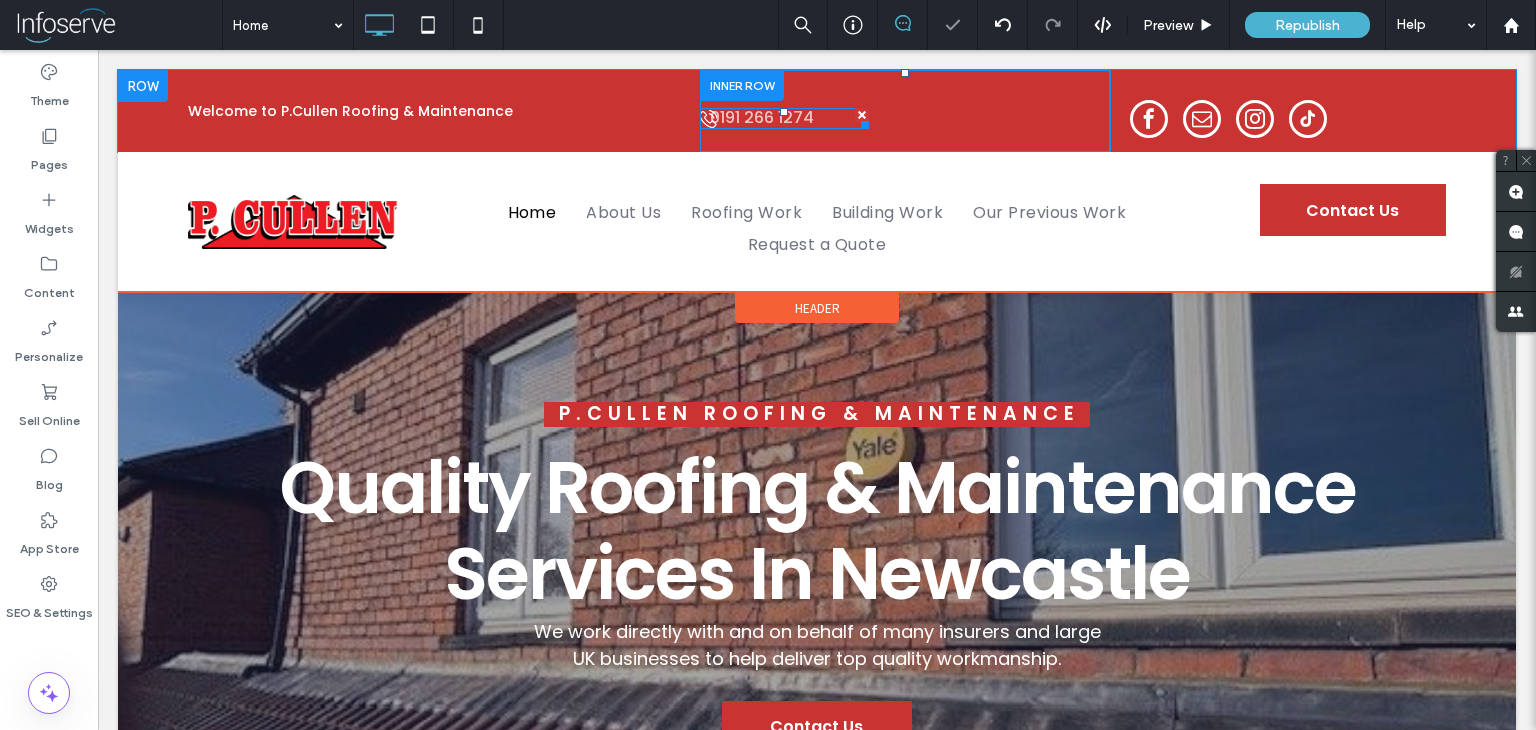 click on "0191 266 1274" at bounding box center (762, 117) 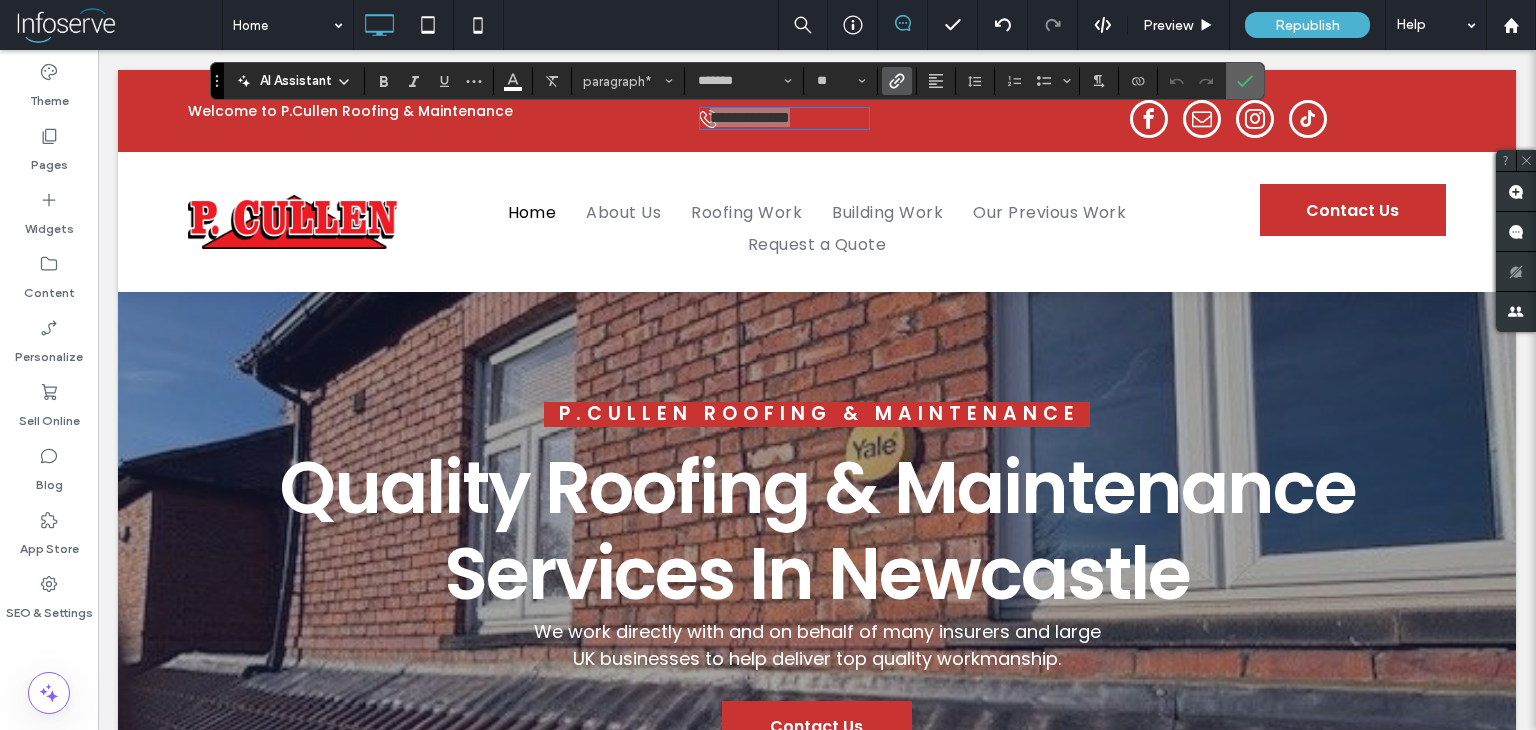 click 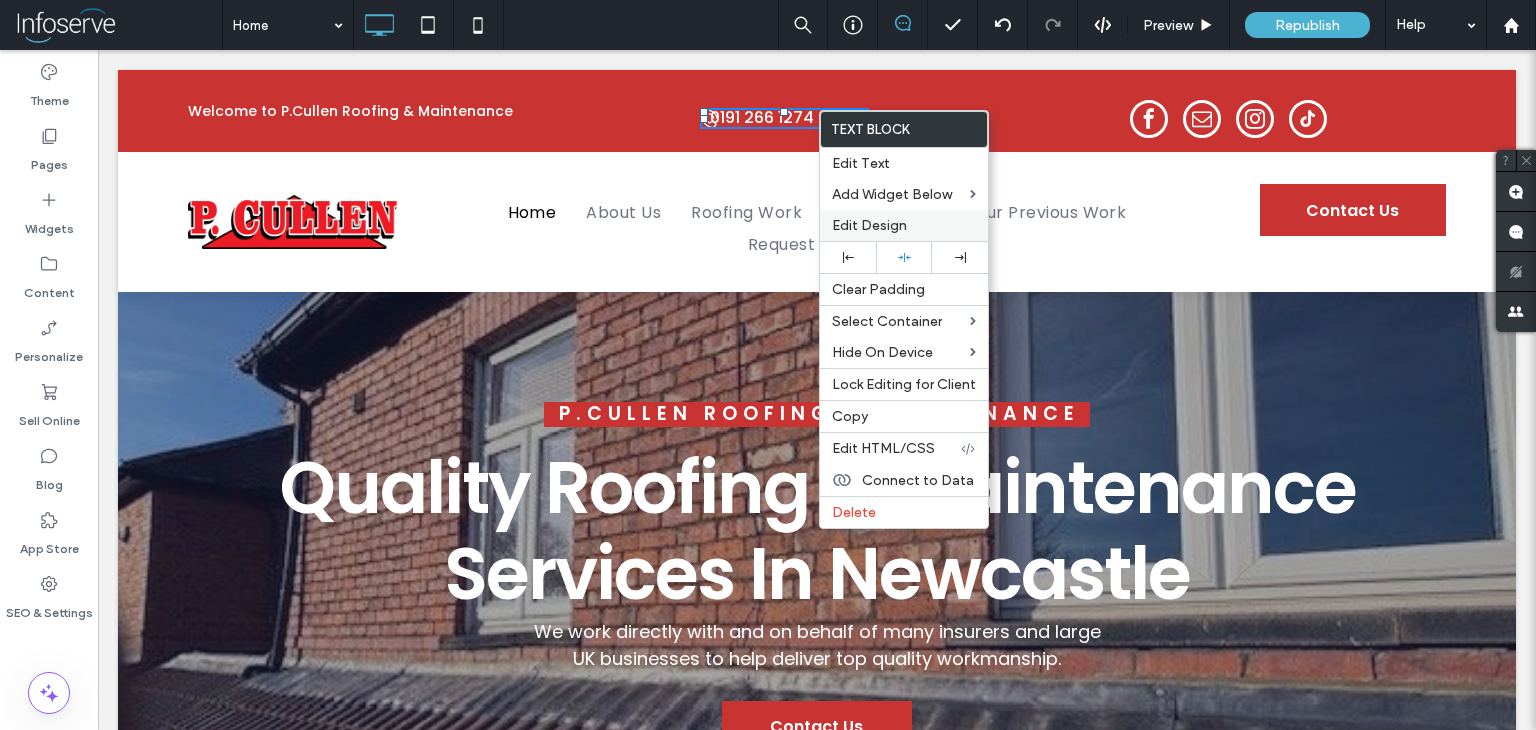 click on "Edit Design" at bounding box center [869, 225] 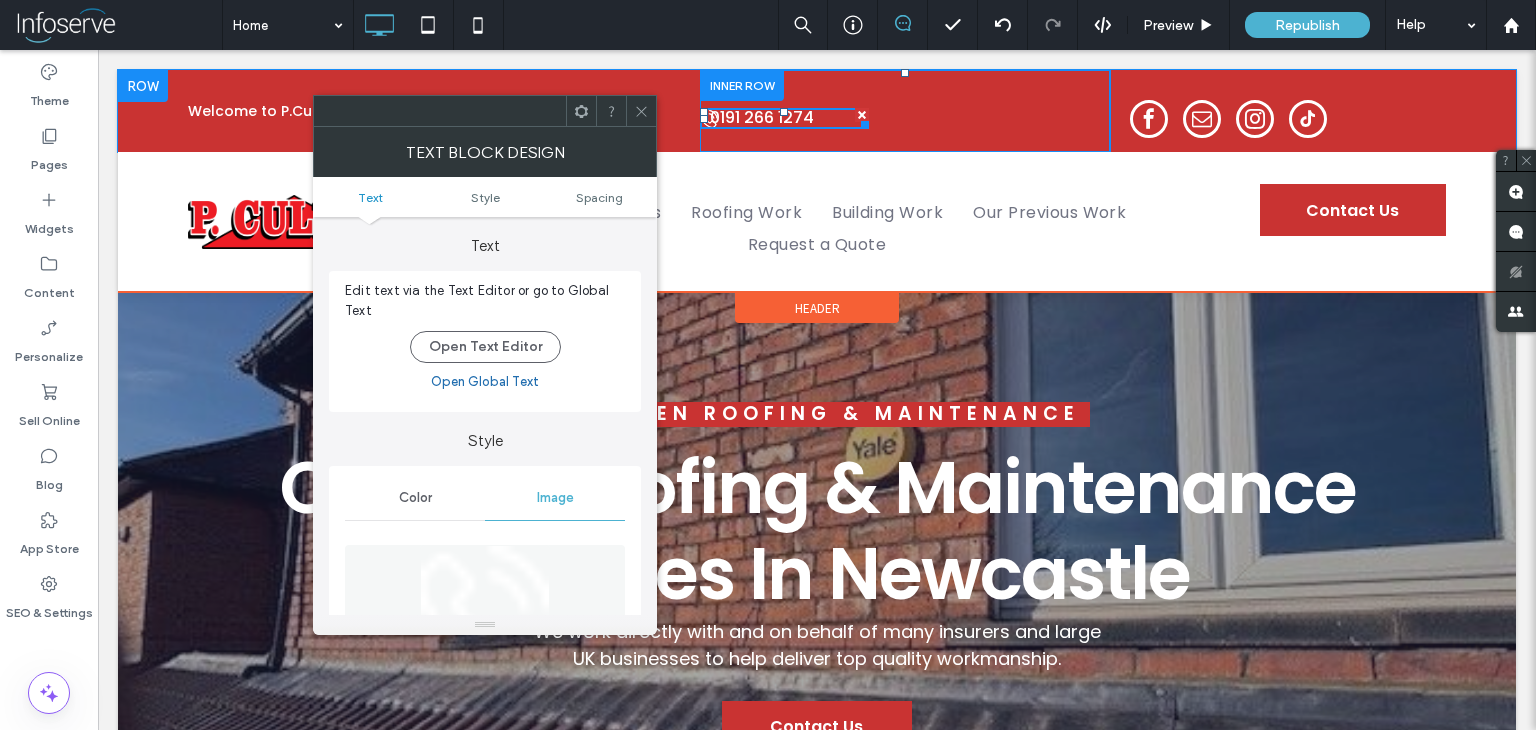 click 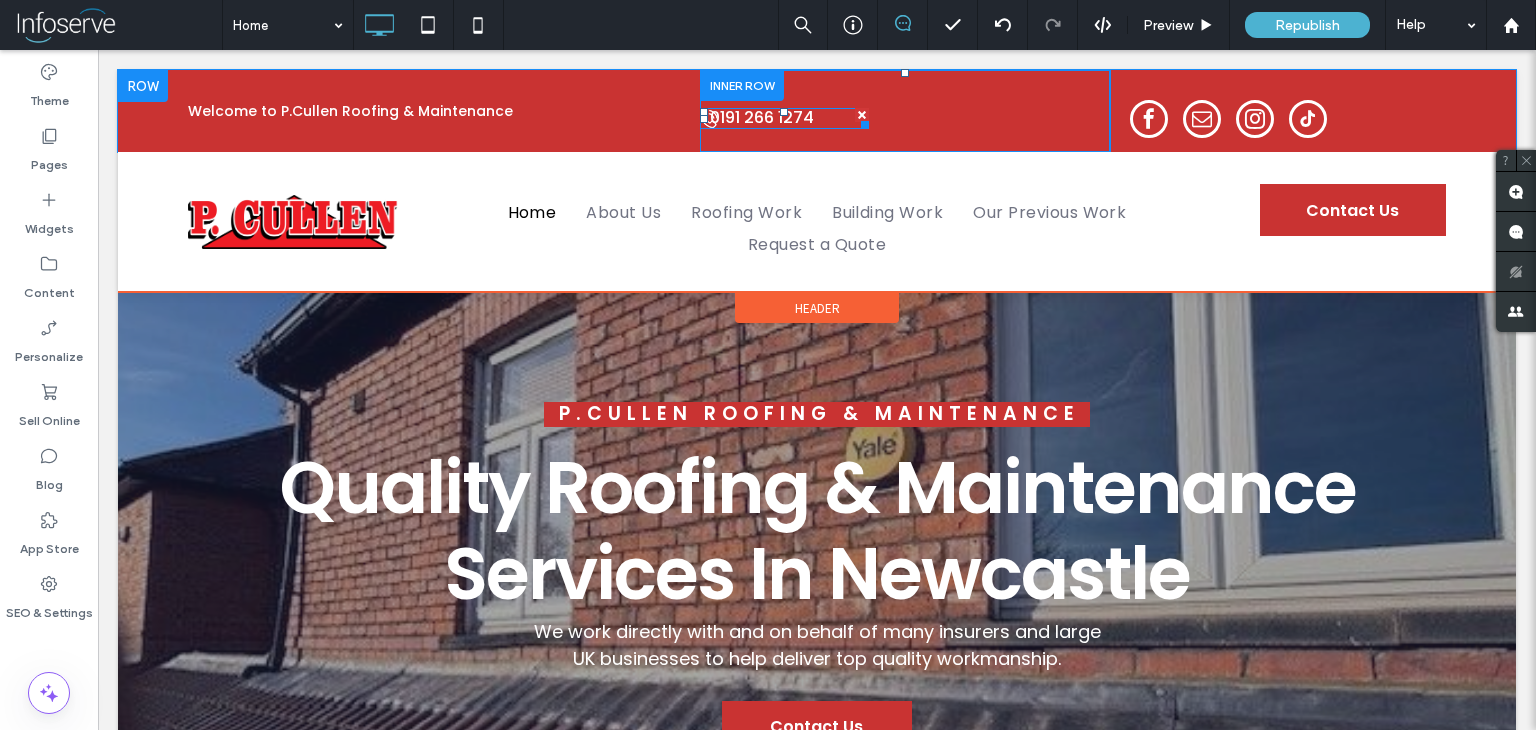 click on "0191 266 1274" at bounding box center [789, 117] 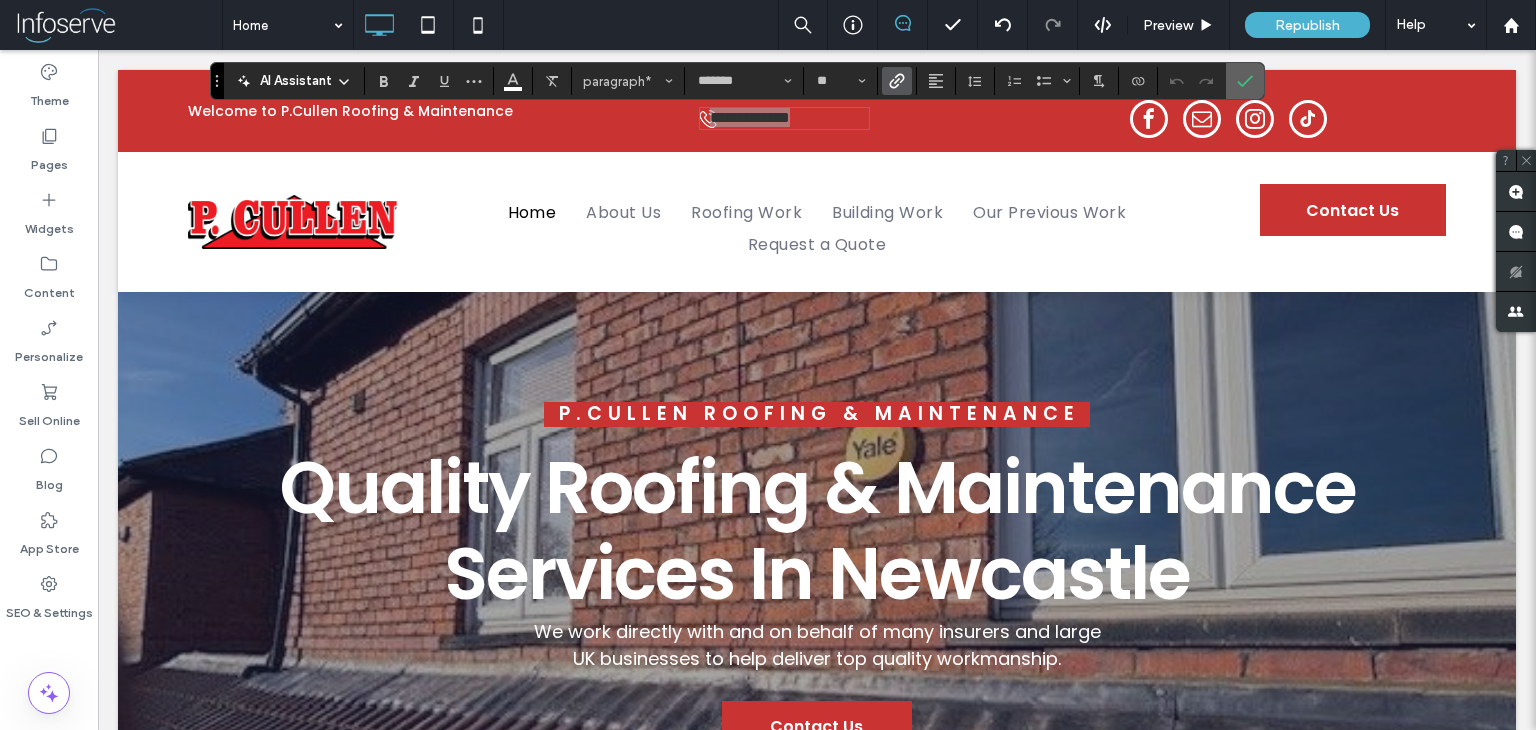 click at bounding box center [1245, 81] 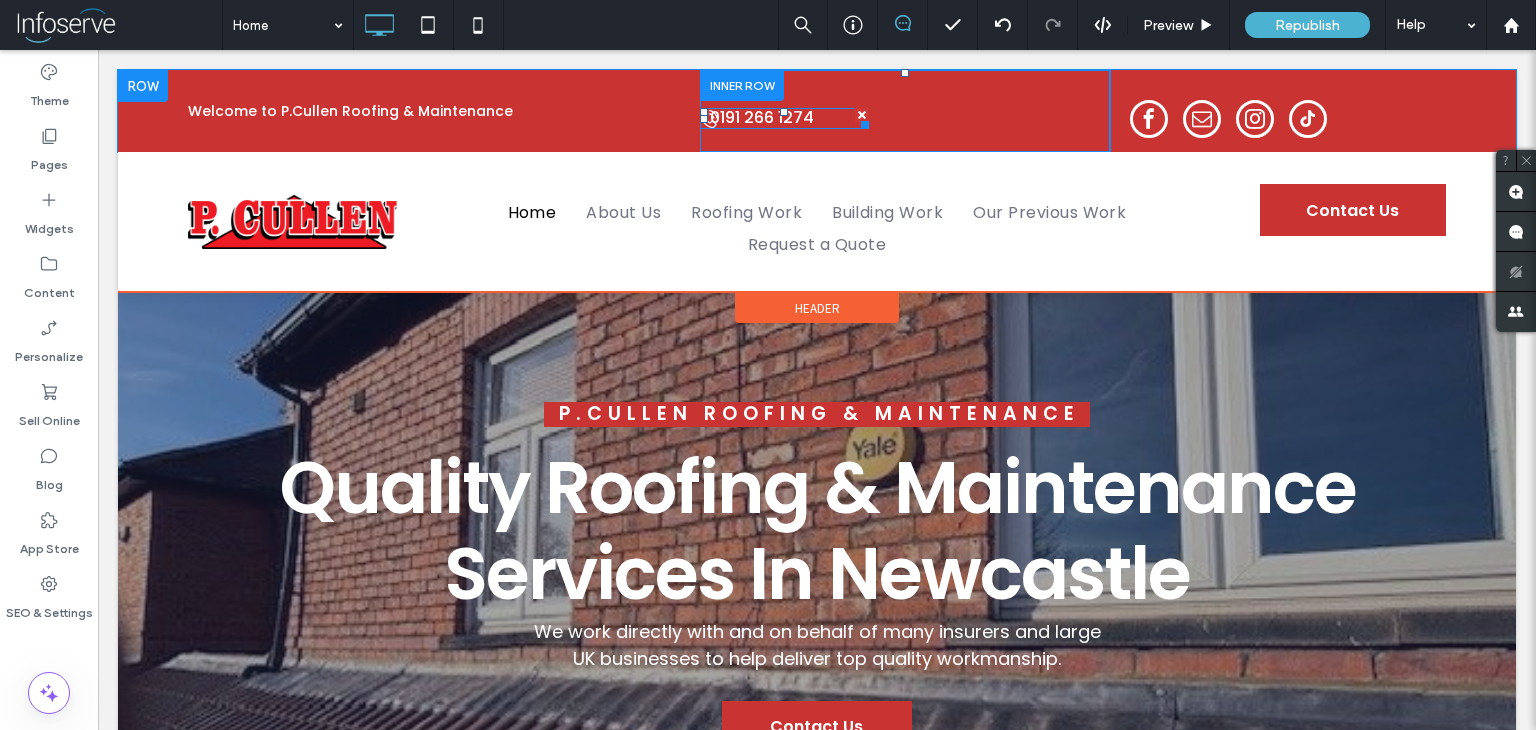 click at bounding box center [862, 115] 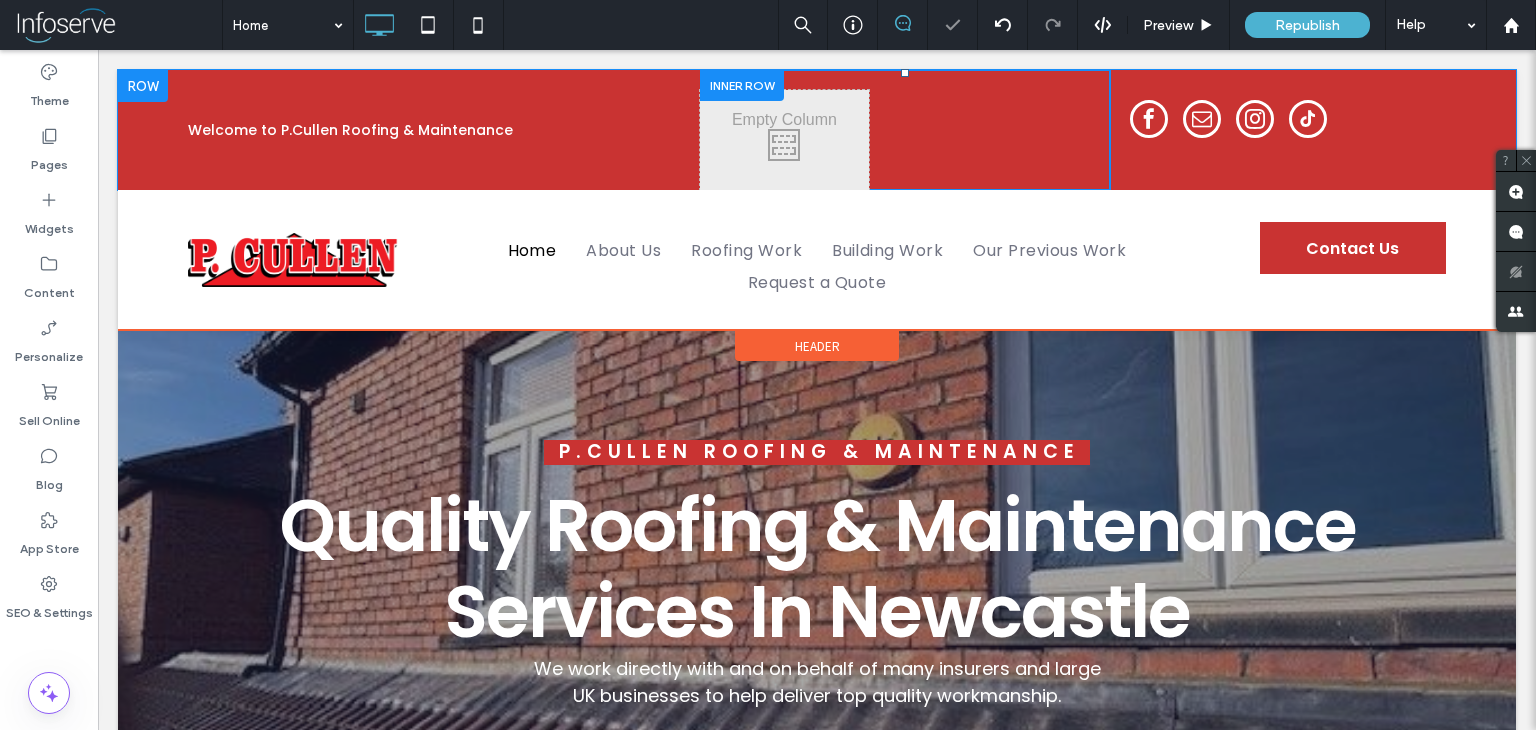 click at bounding box center [742, 85] 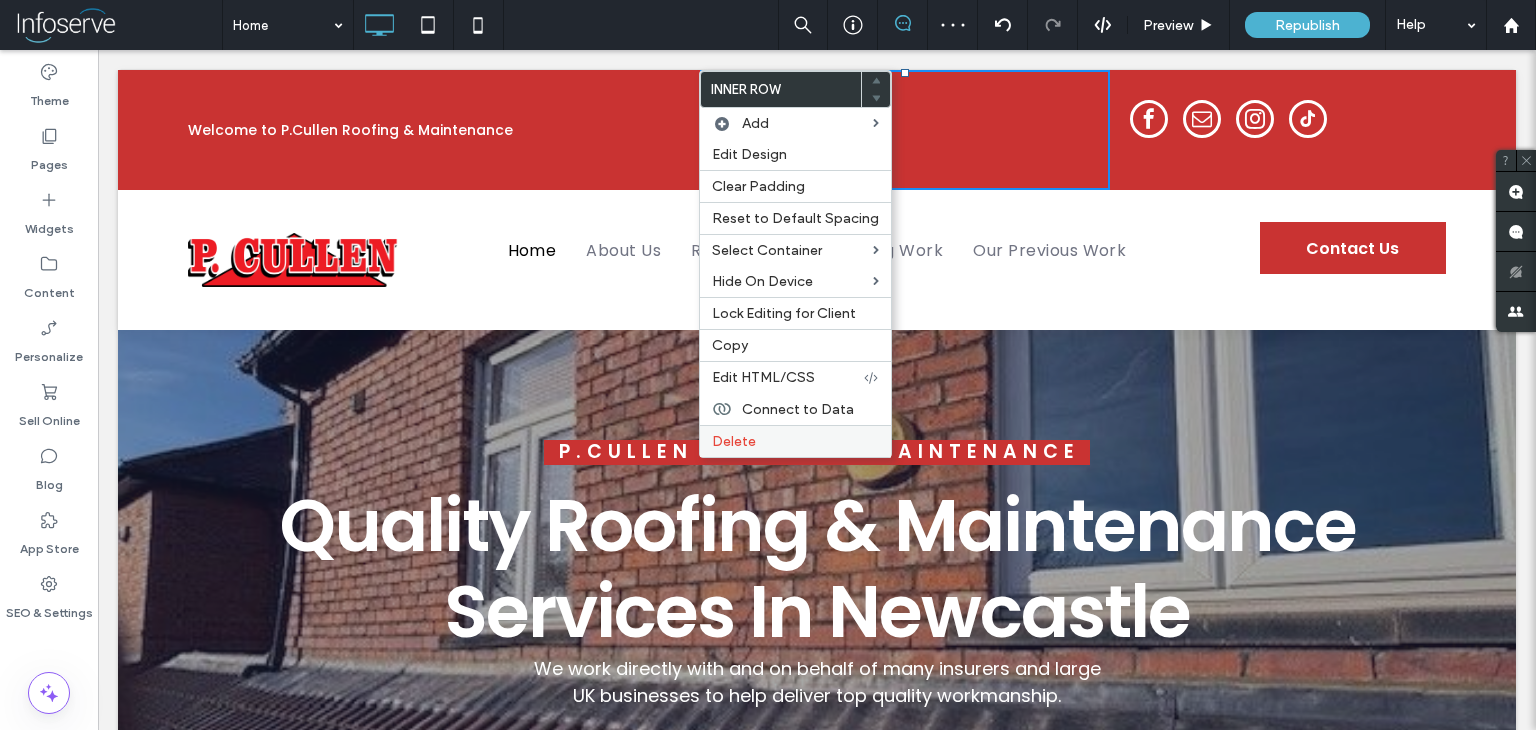 click on "Delete" at bounding box center (734, 441) 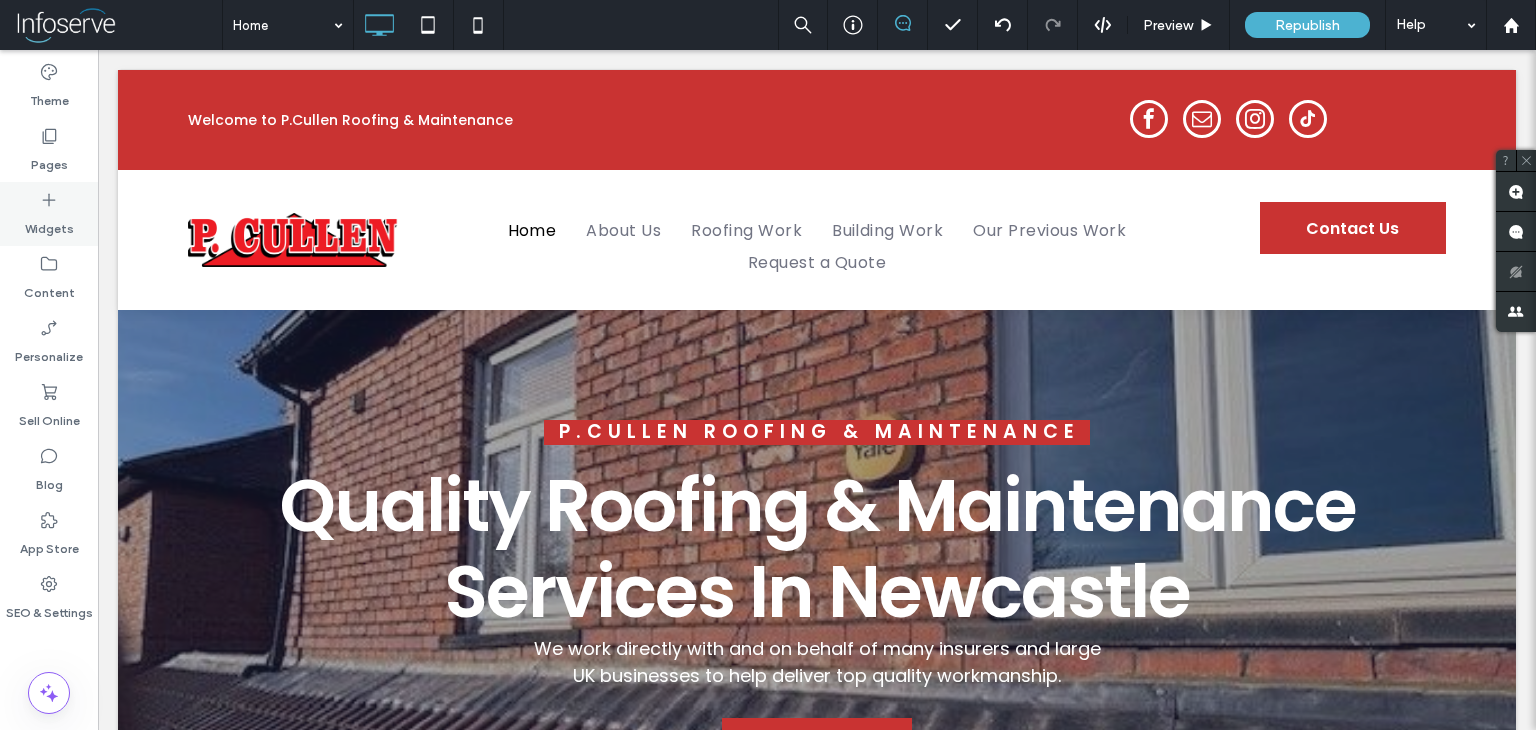 click on "Widgets" at bounding box center [49, 224] 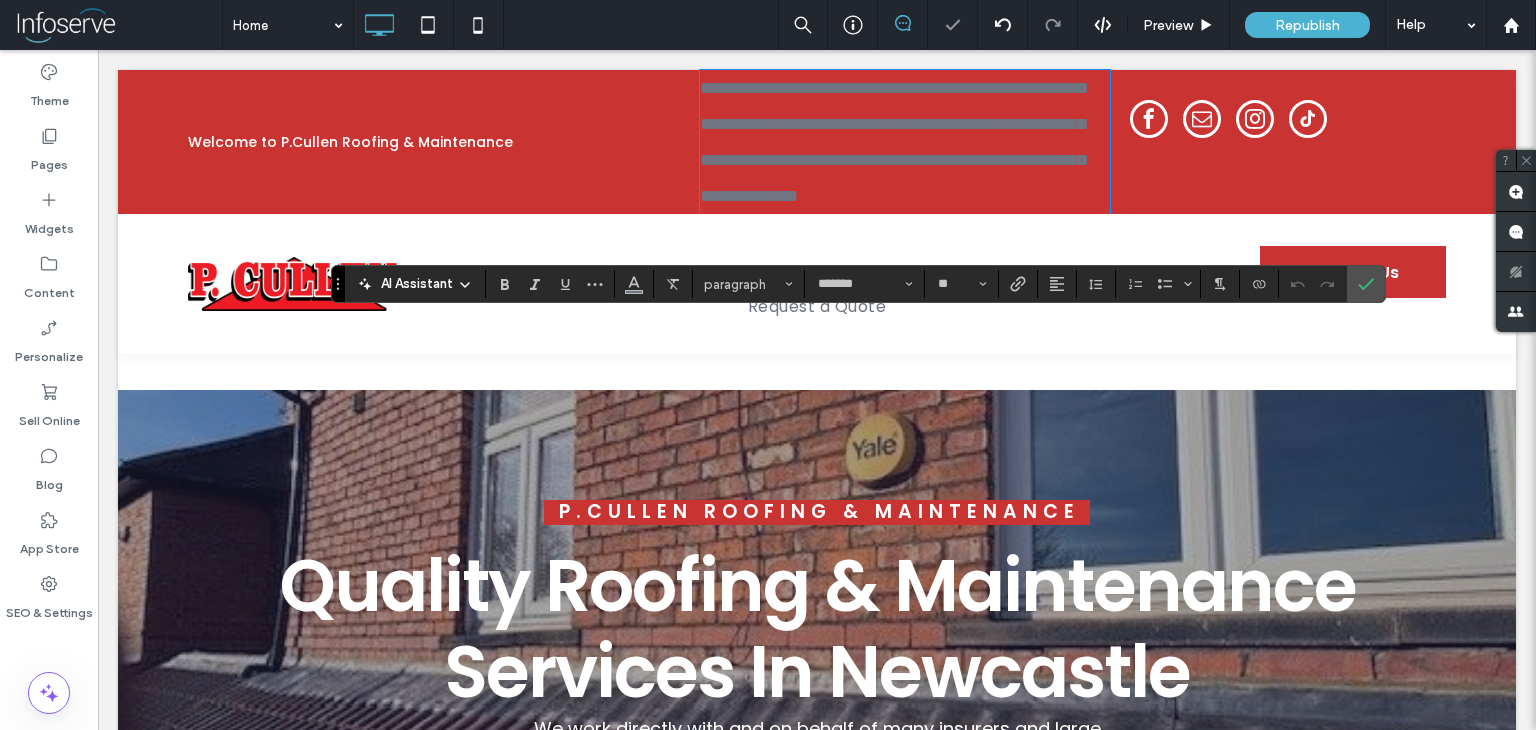 scroll, scrollTop: 0, scrollLeft: 0, axis: both 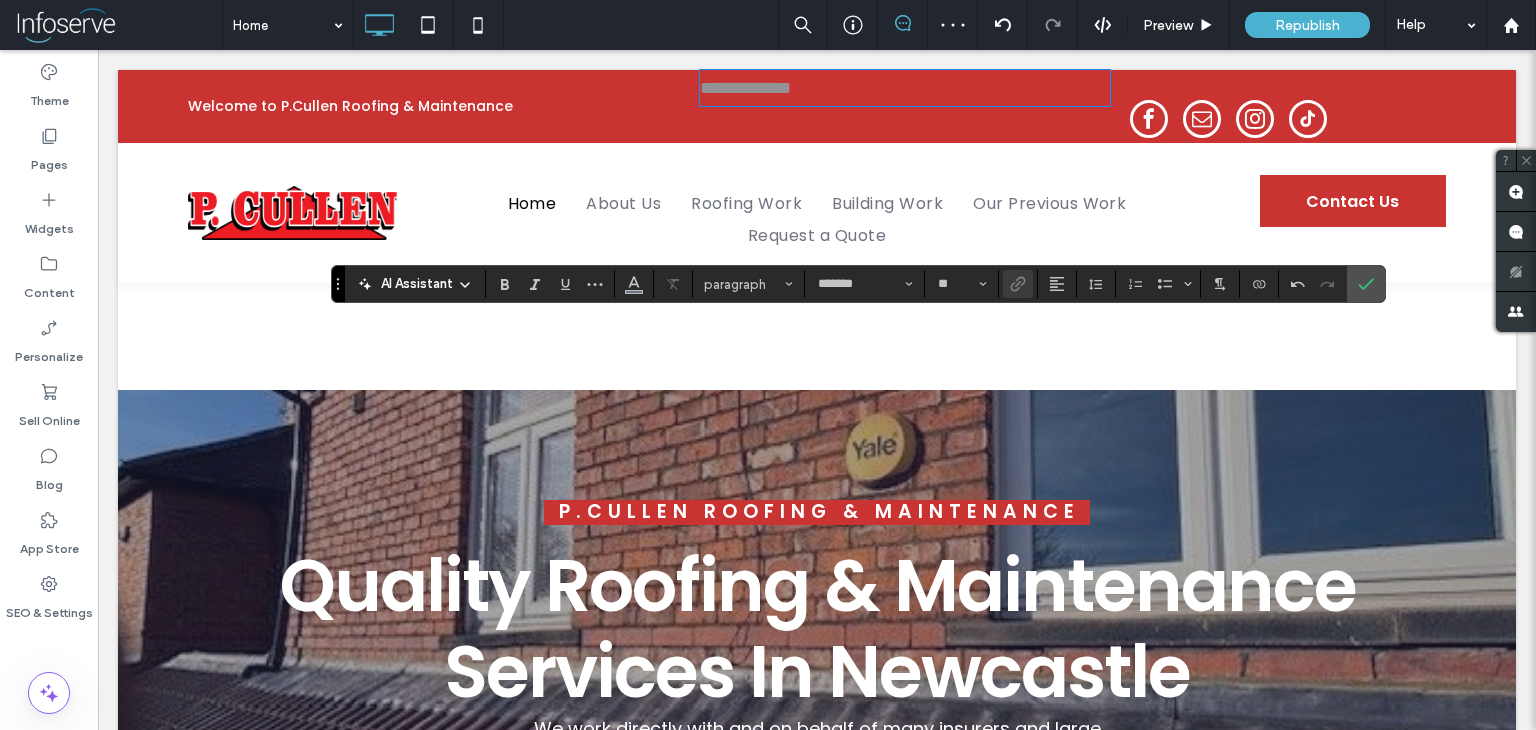 click on "**********" at bounding box center [905, 88] 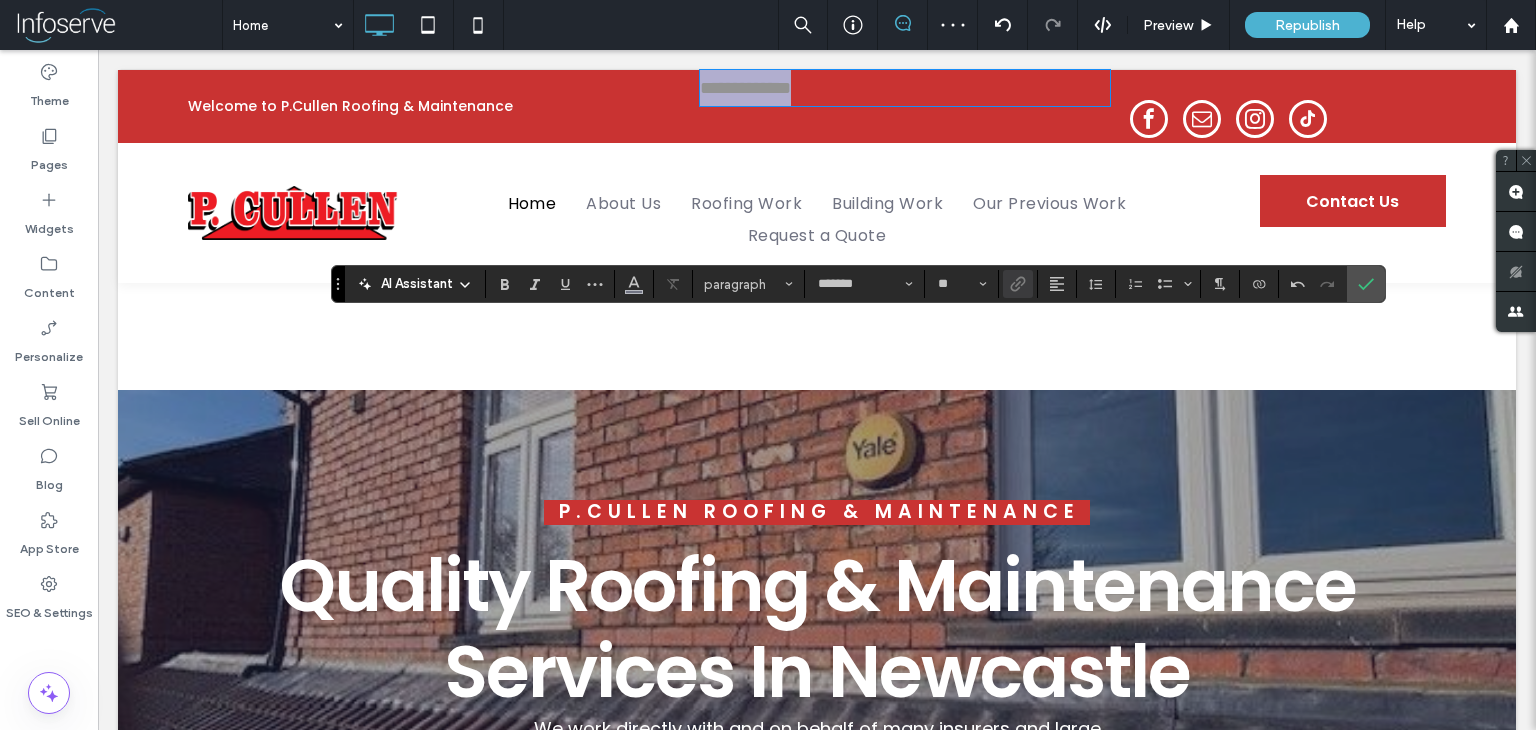 click on "**********" at bounding box center (905, 88) 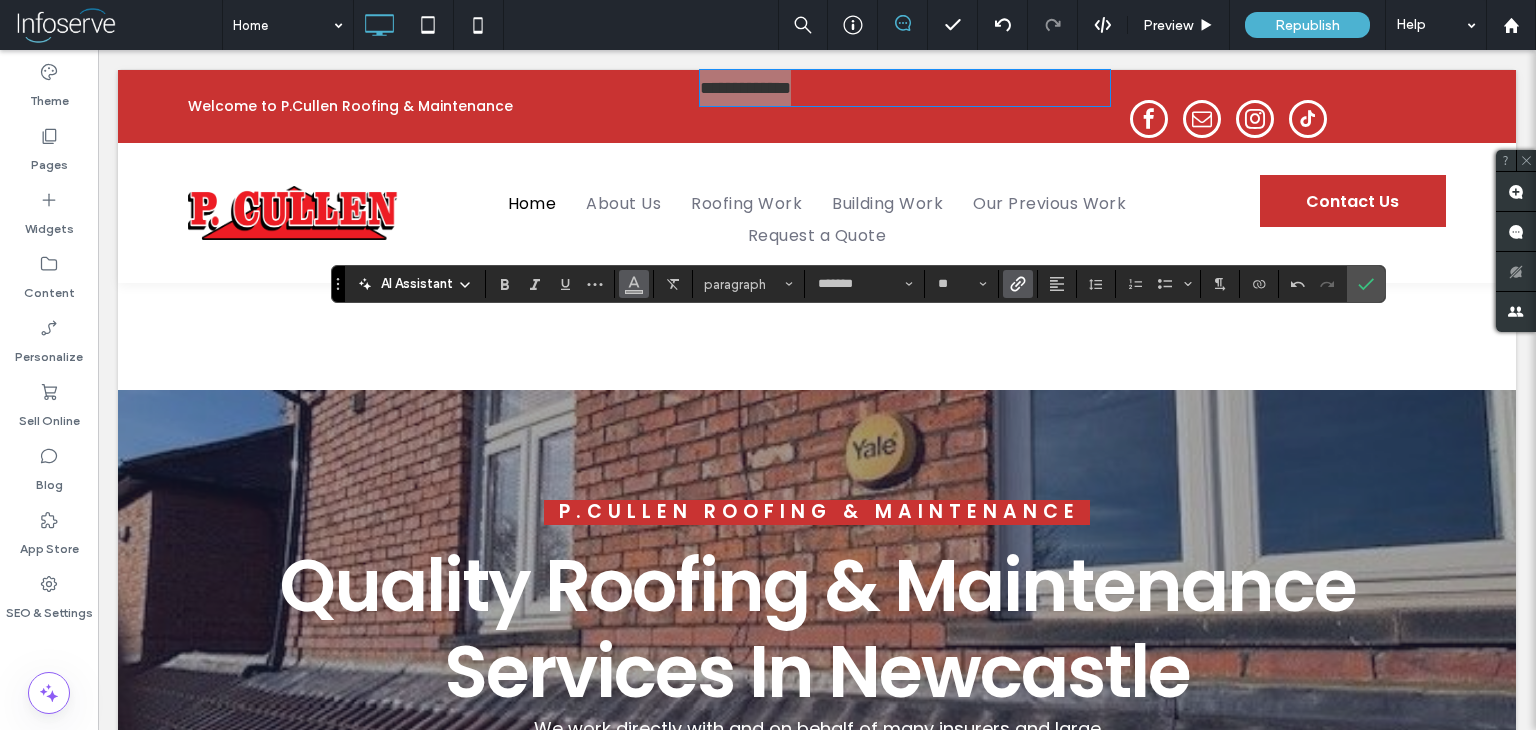 click 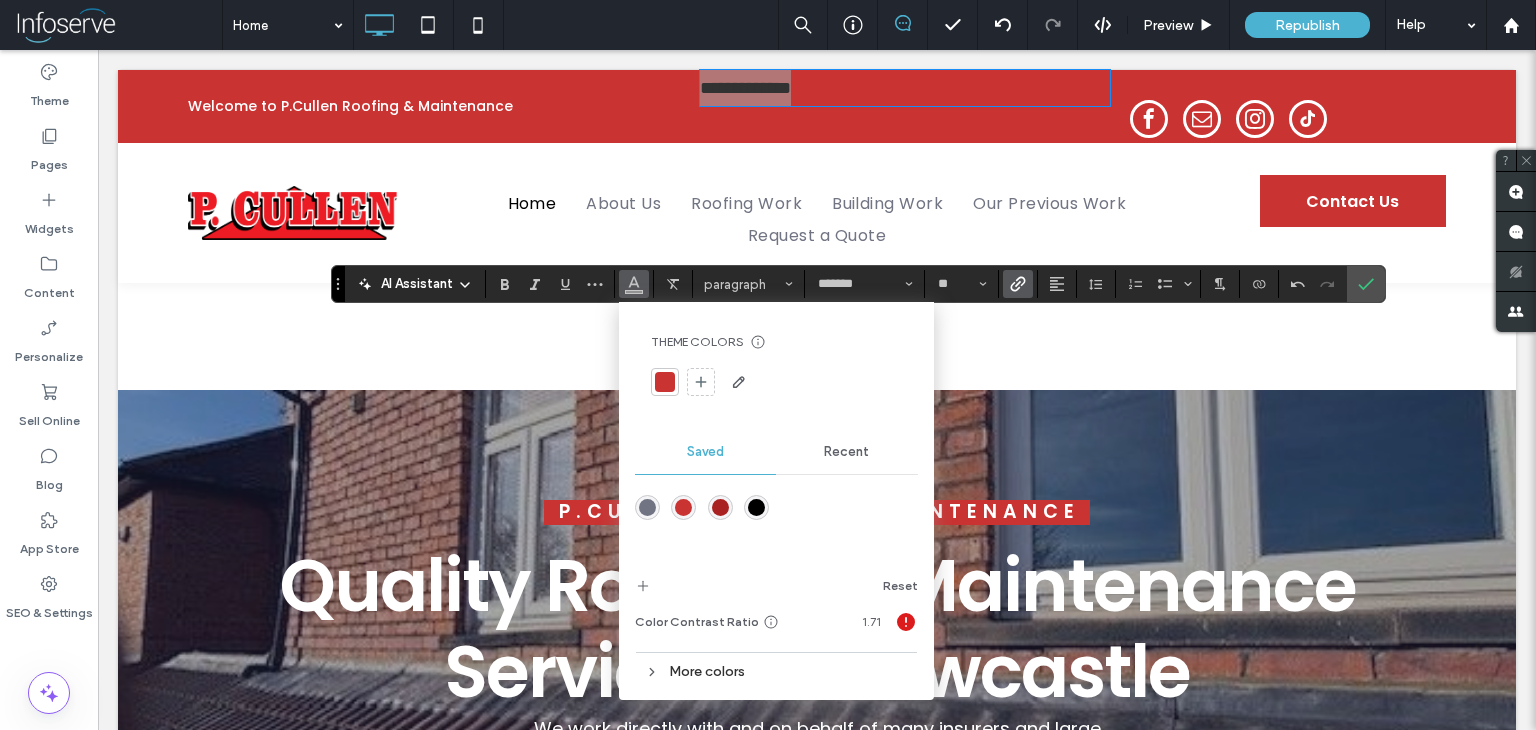 click on "Recent" at bounding box center [846, 452] 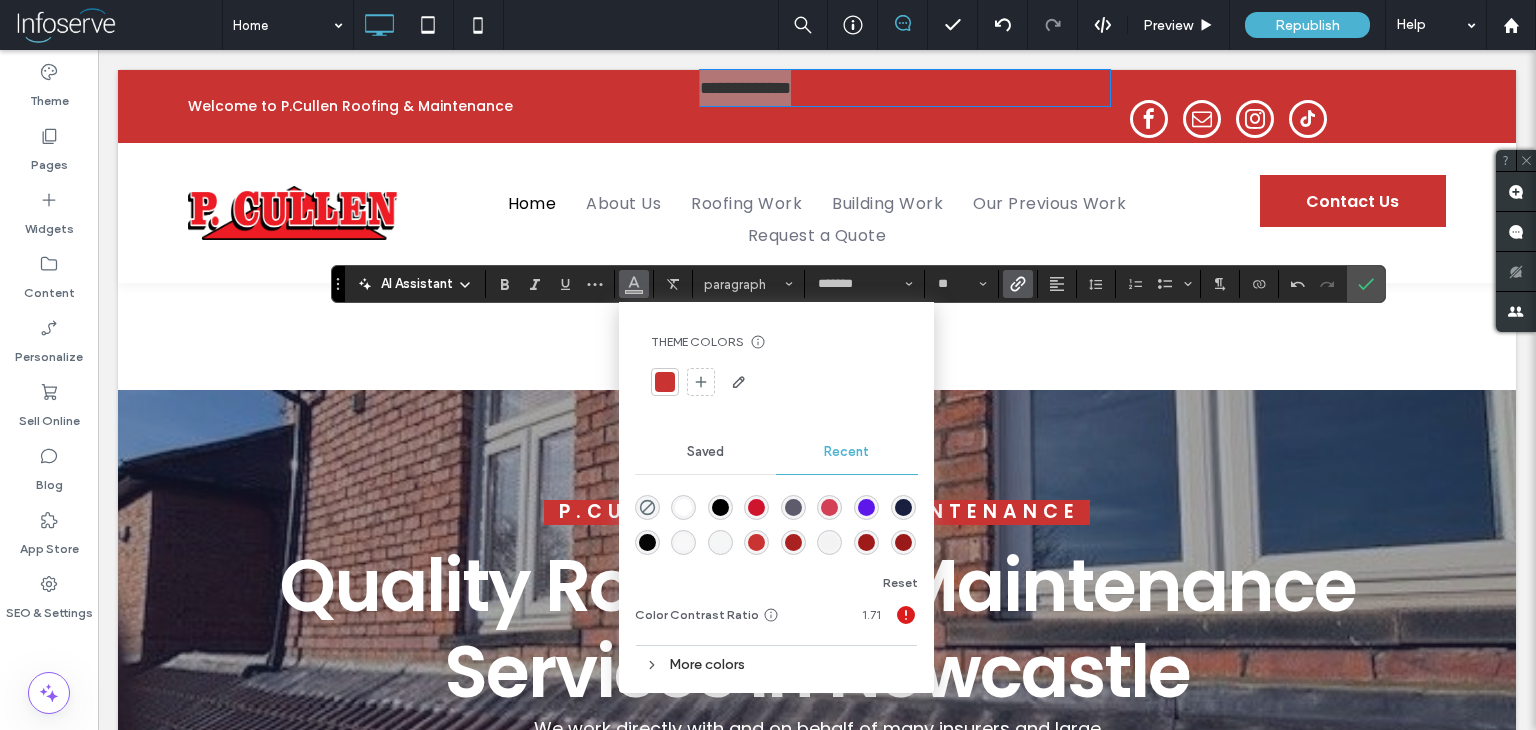 click at bounding box center (683, 507) 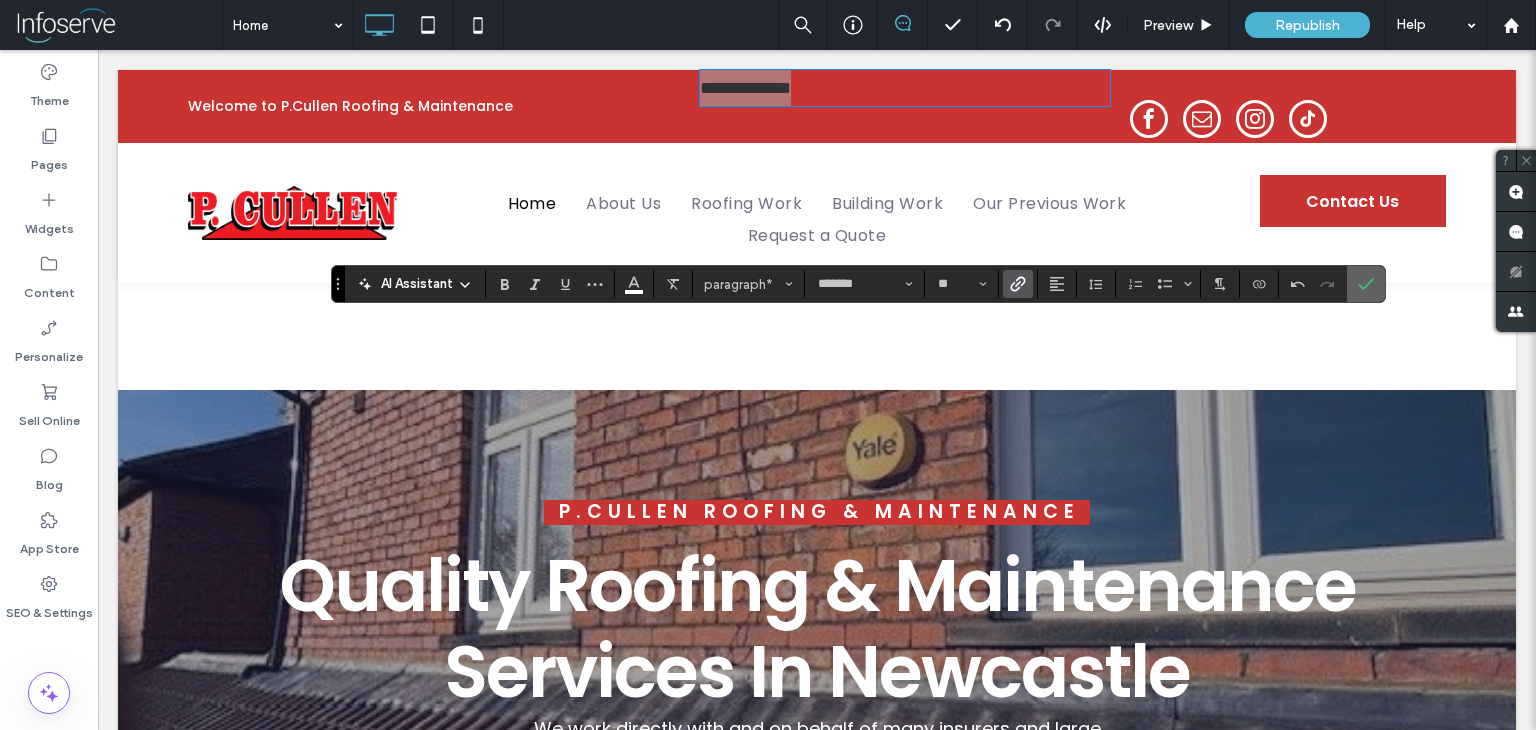 click 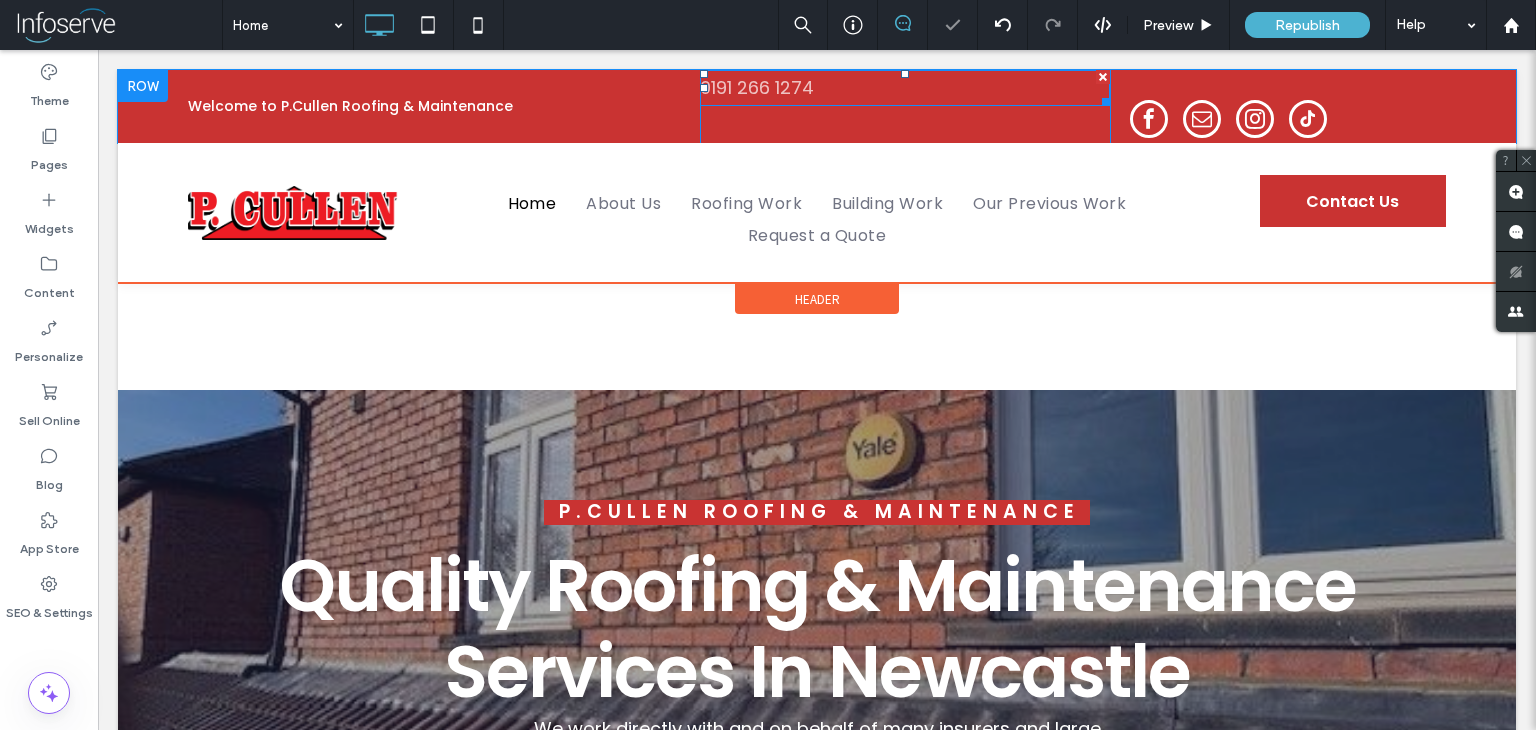 click on "0191 266 1274" at bounding box center [757, 87] 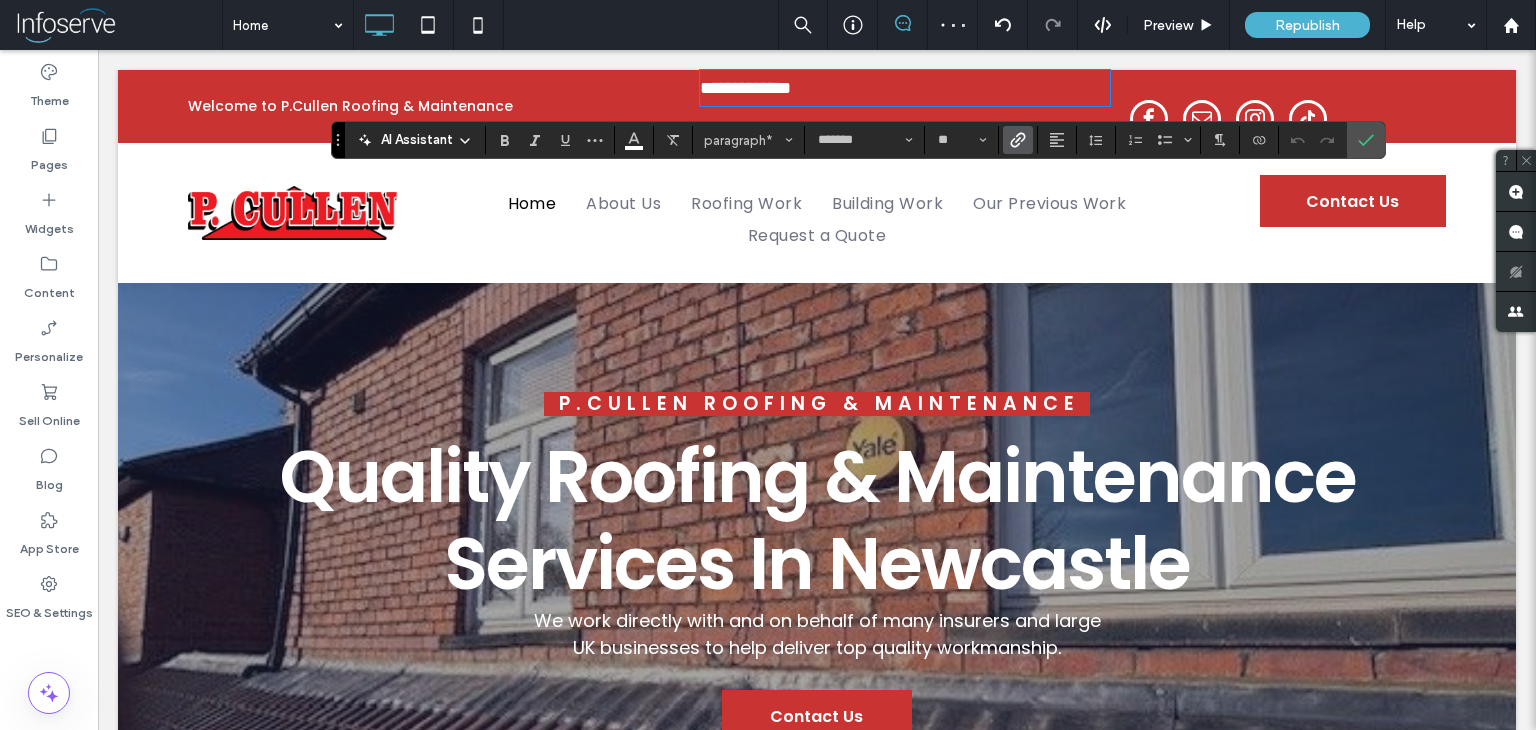 click on "**********" at bounding box center [905, 106] 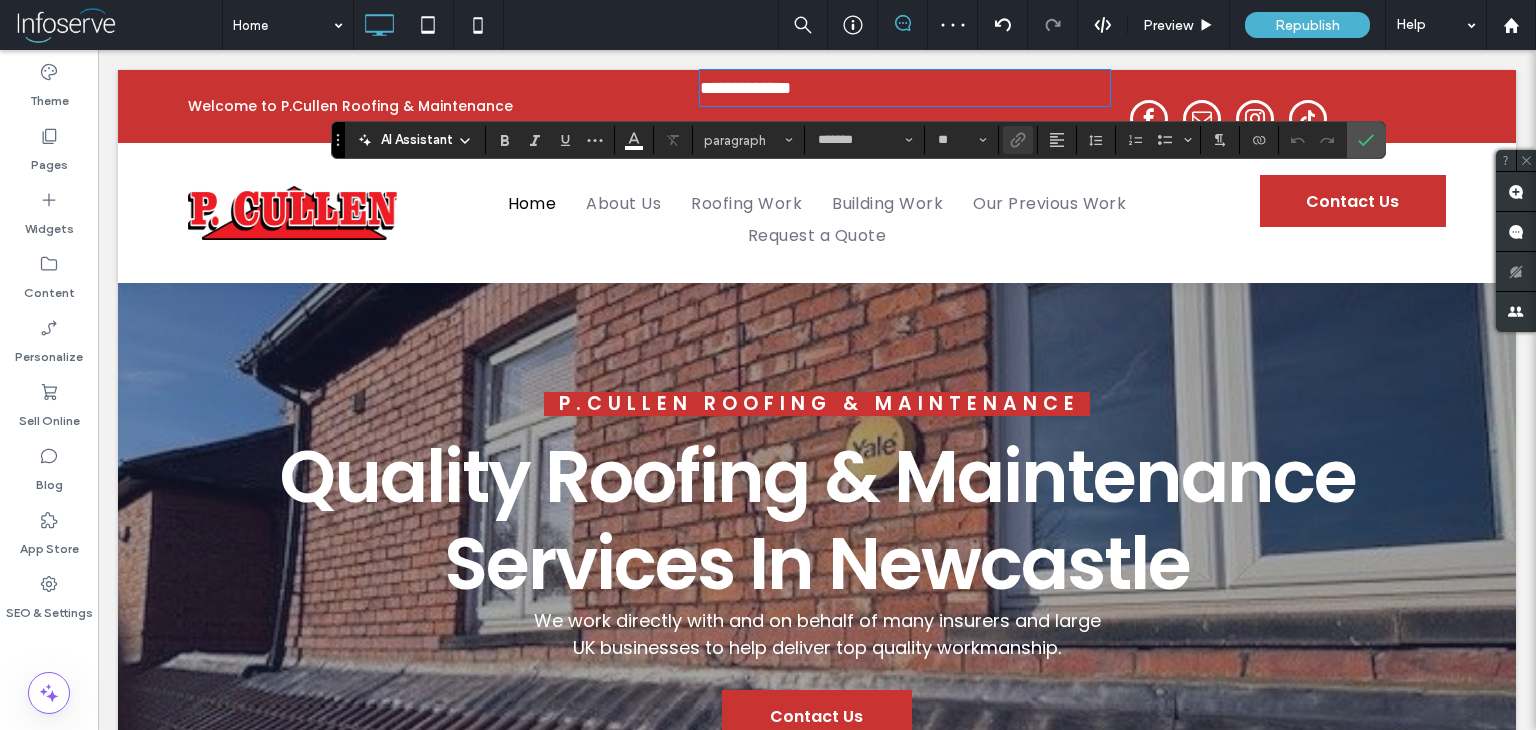 click on "**********" at bounding box center [905, 88] 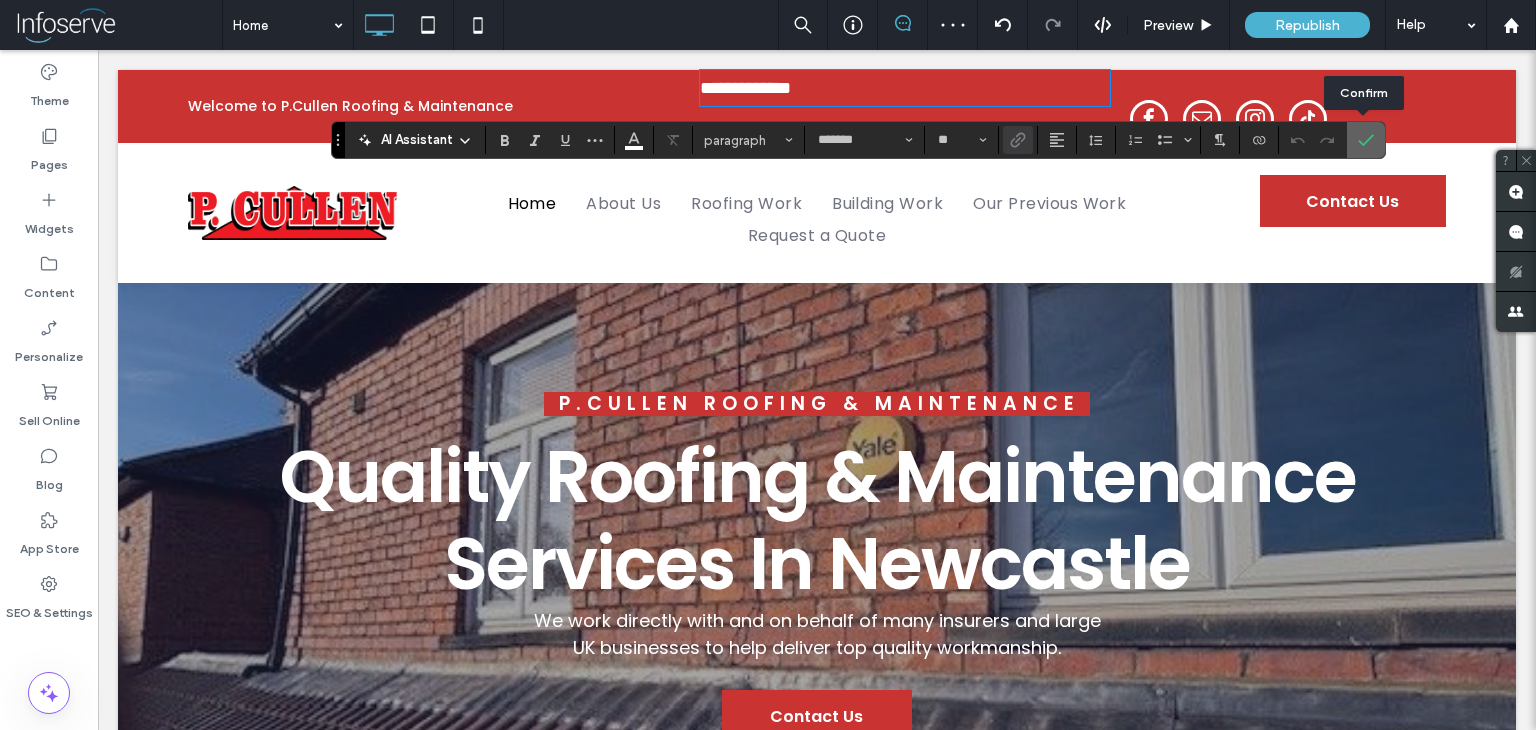click 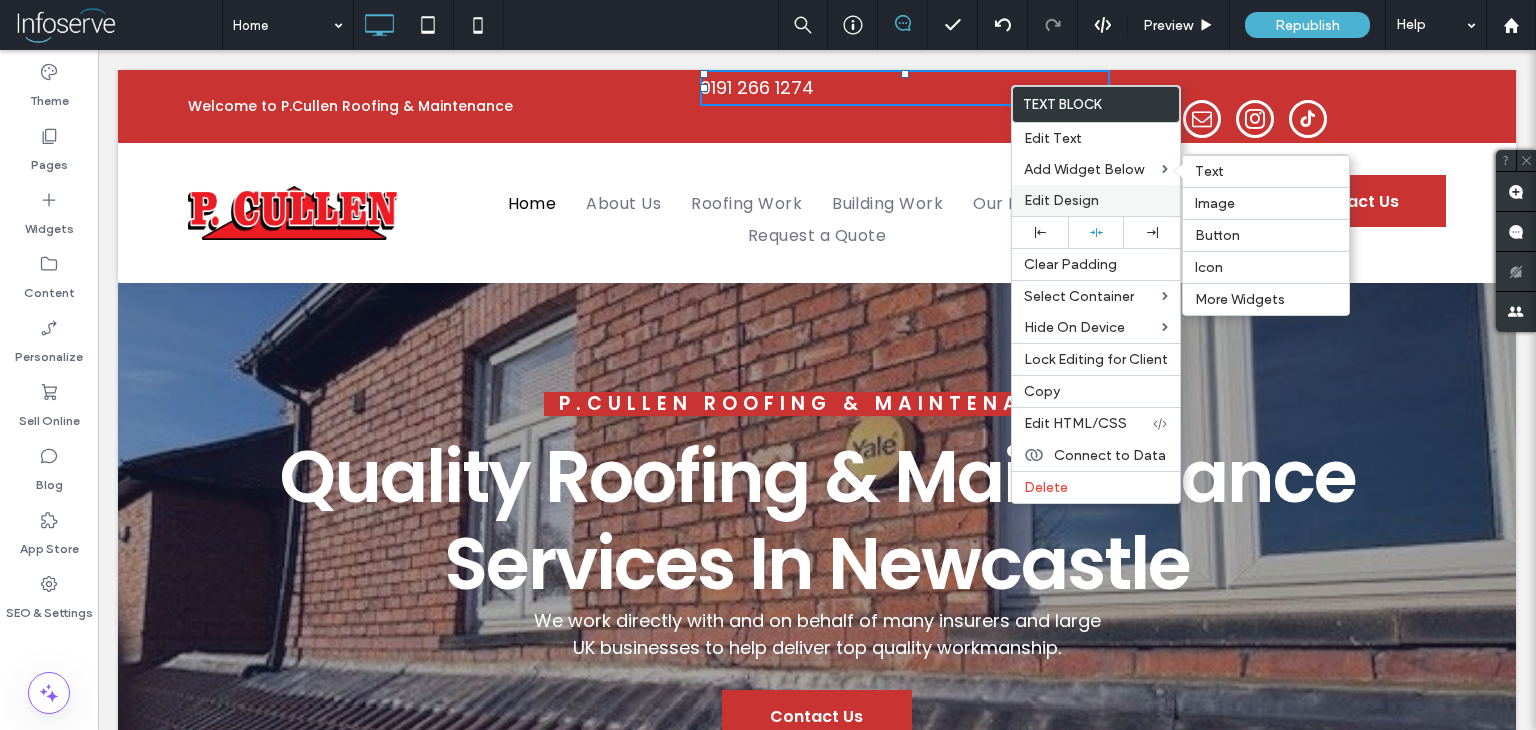 click on "Edit Design" at bounding box center (1096, 200) 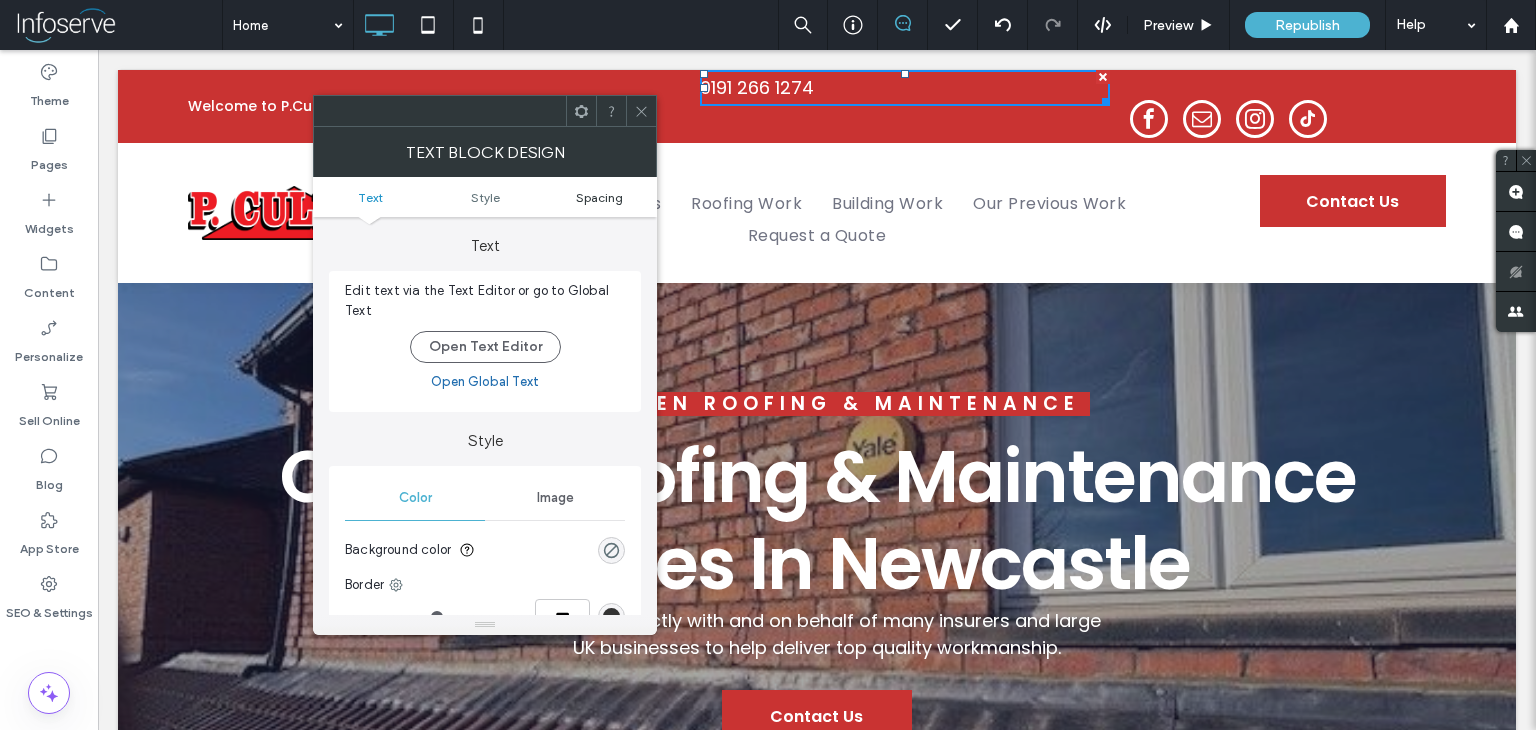 click on "Spacing" at bounding box center [599, 197] 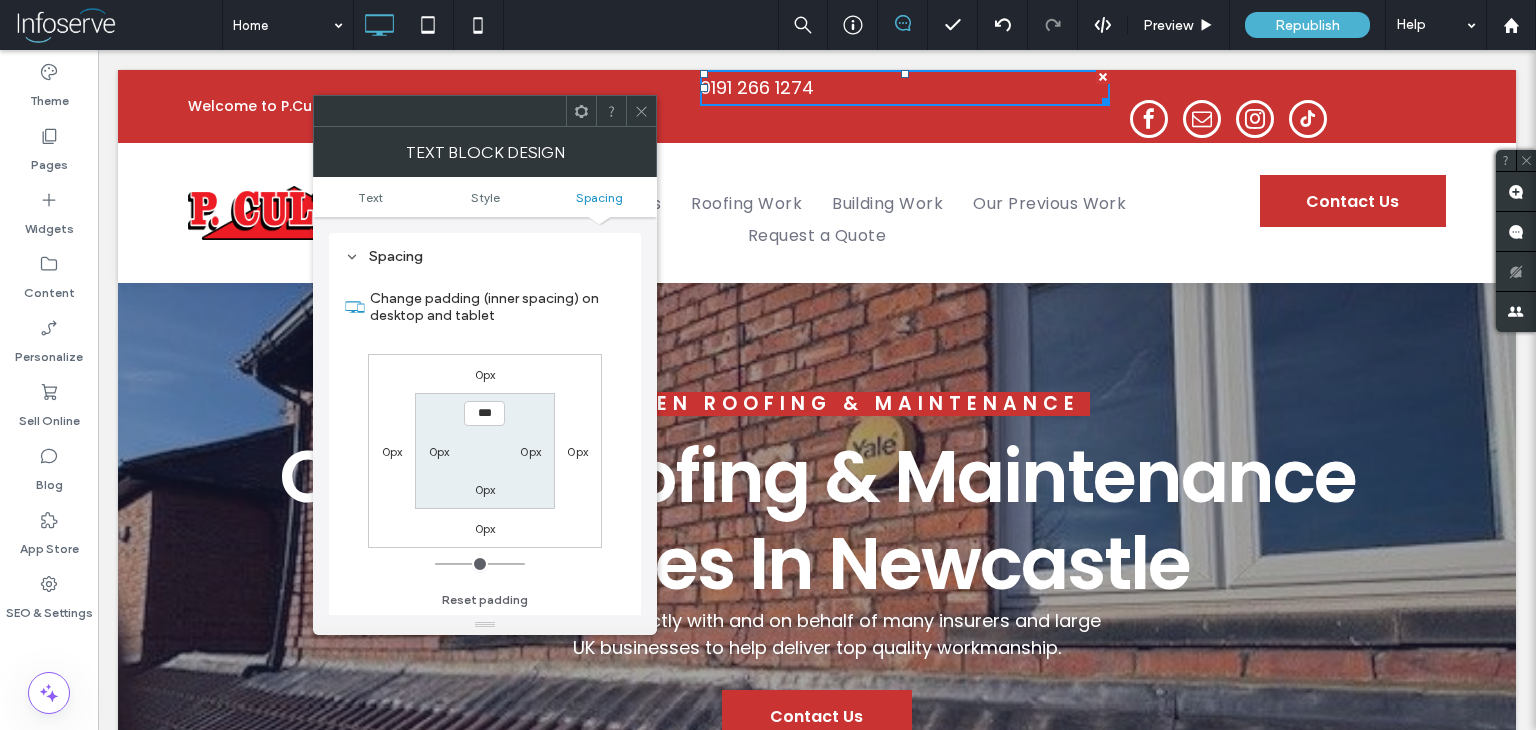scroll, scrollTop: 511, scrollLeft: 0, axis: vertical 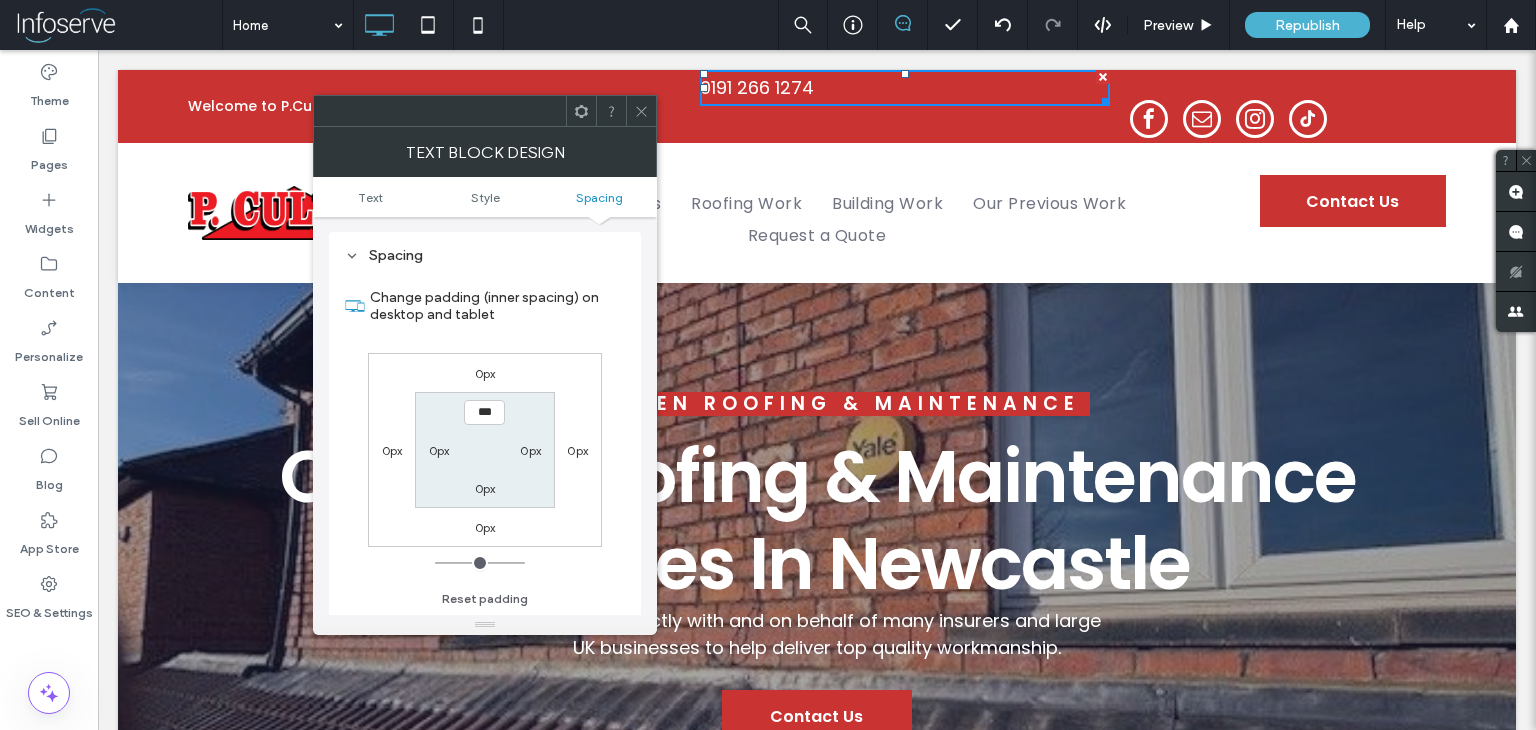 click on "***" at bounding box center [484, 412] 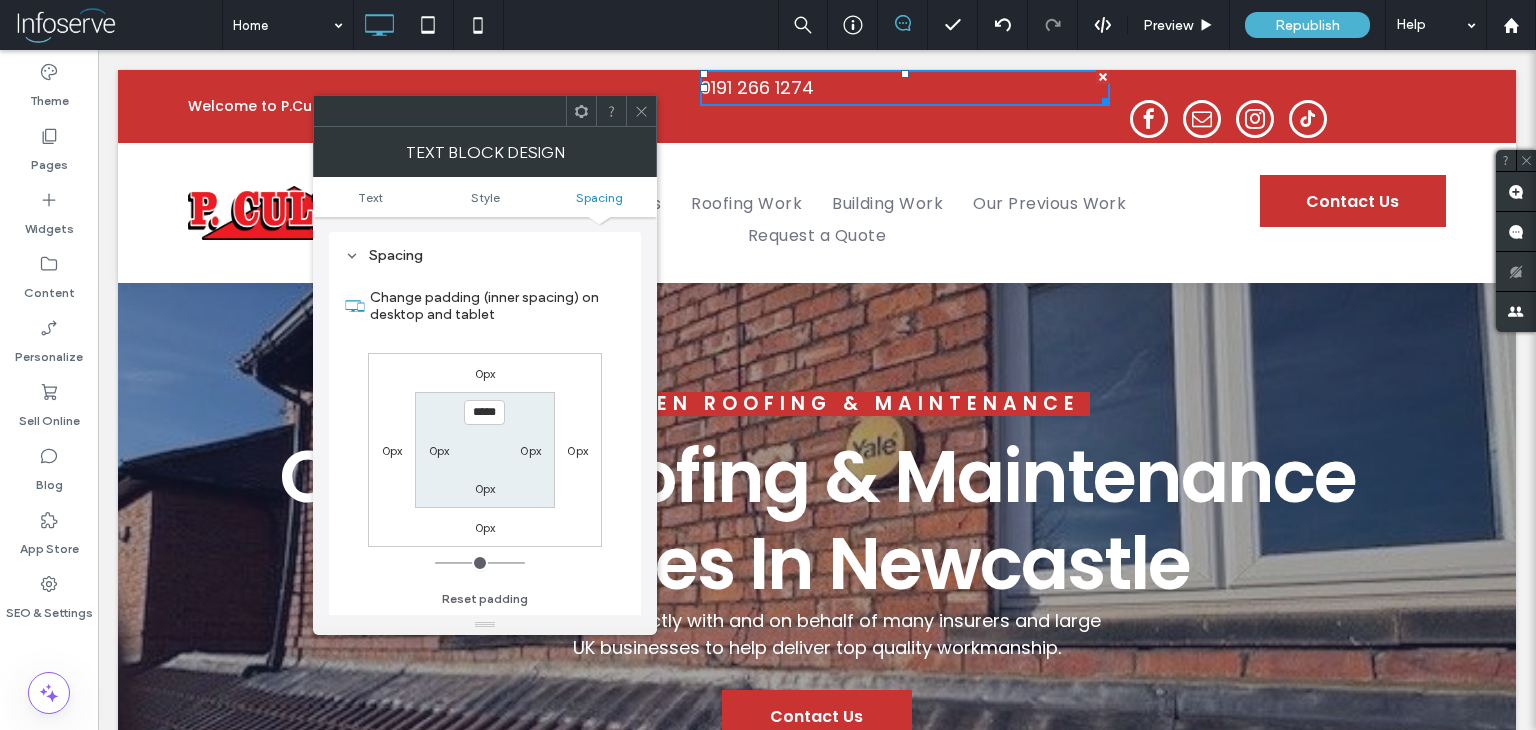 type on "****" 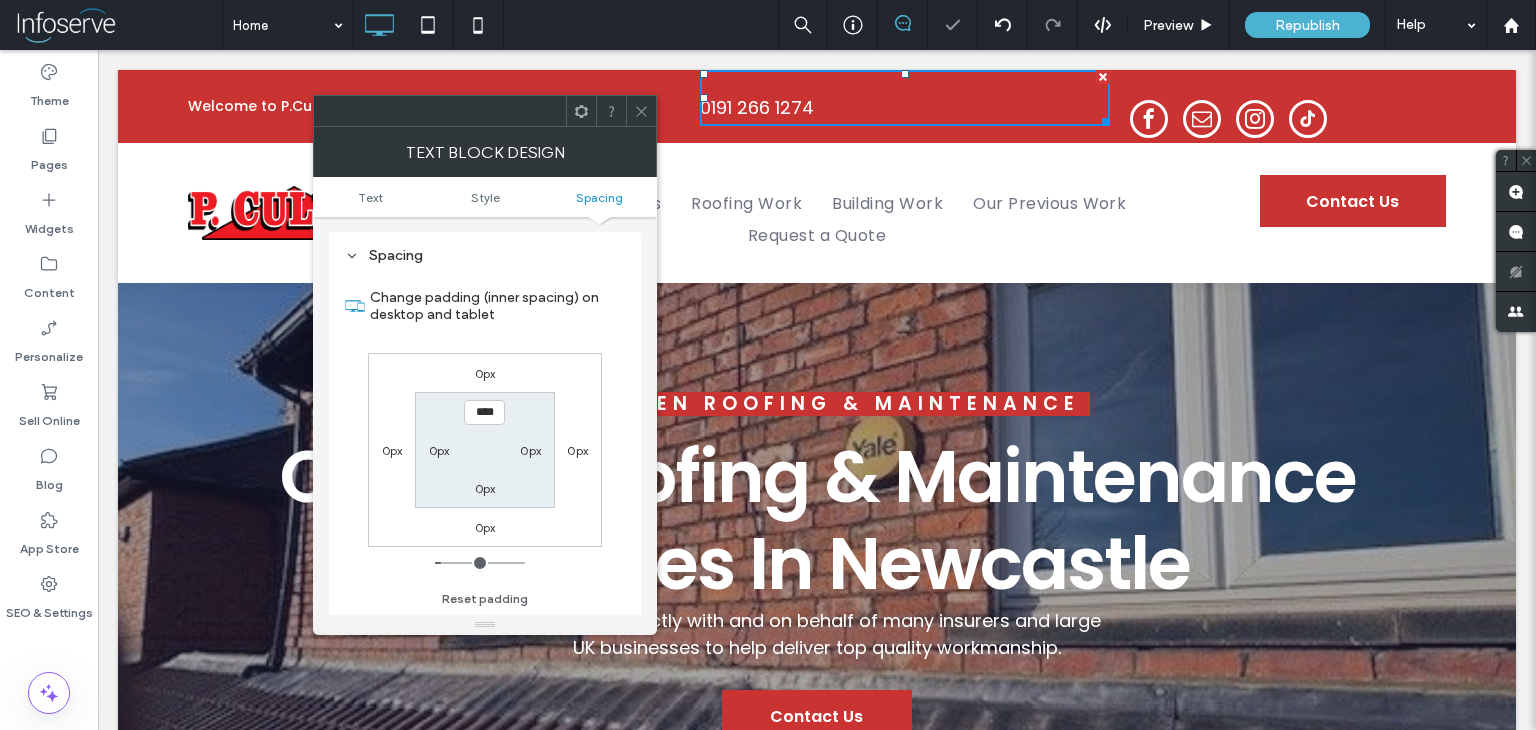 click 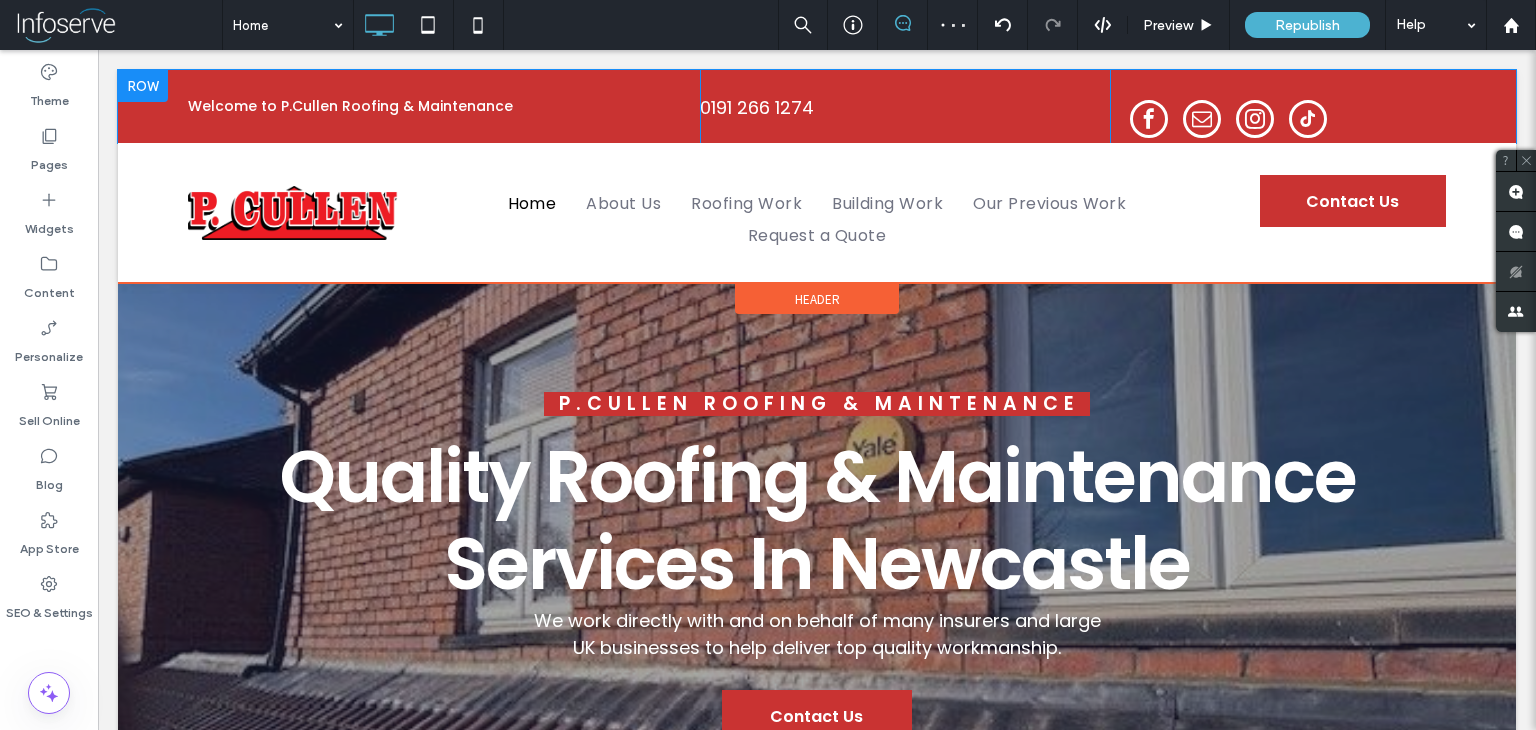 click on "Click To Paste     Click To Paste" at bounding box center (1263, 106) 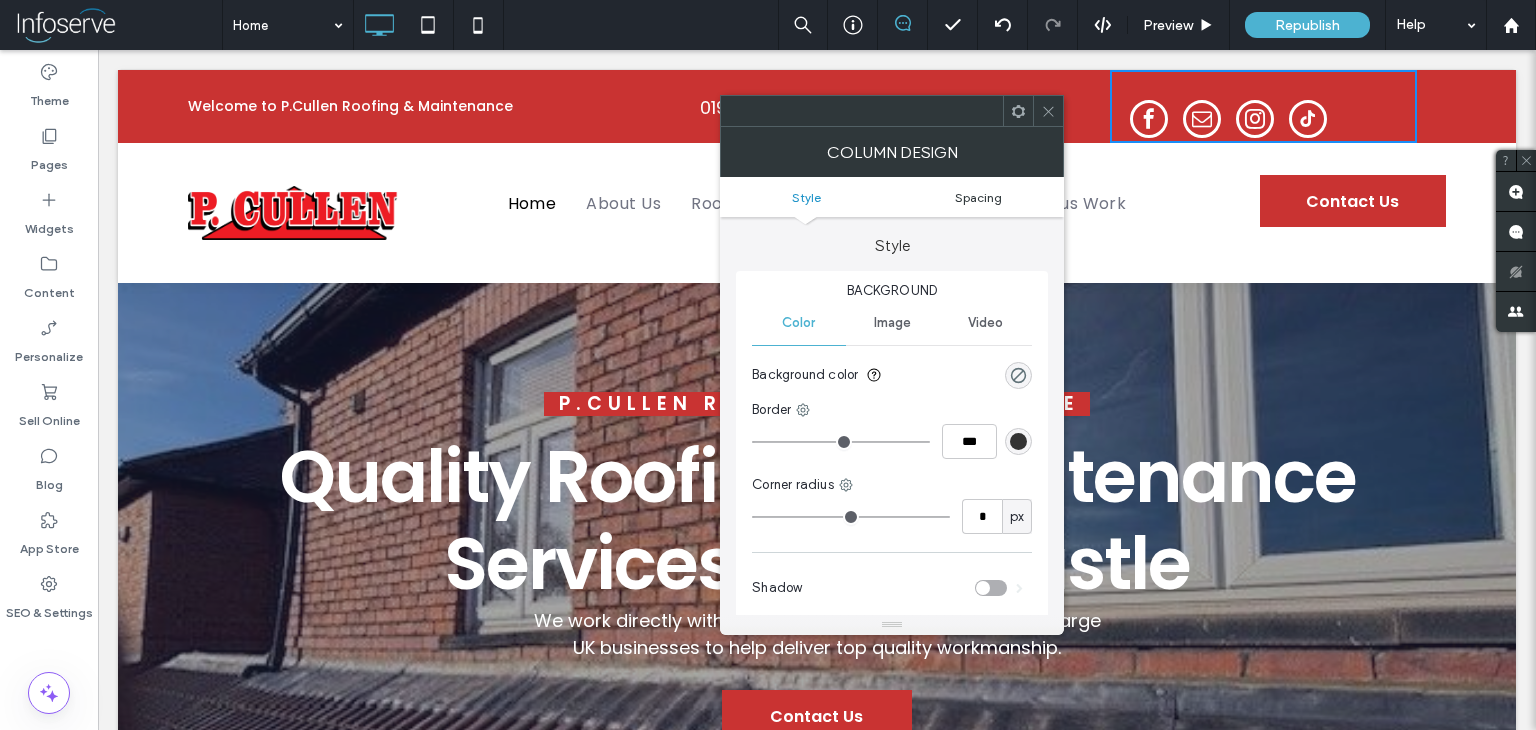 click on "Spacing" at bounding box center (978, 197) 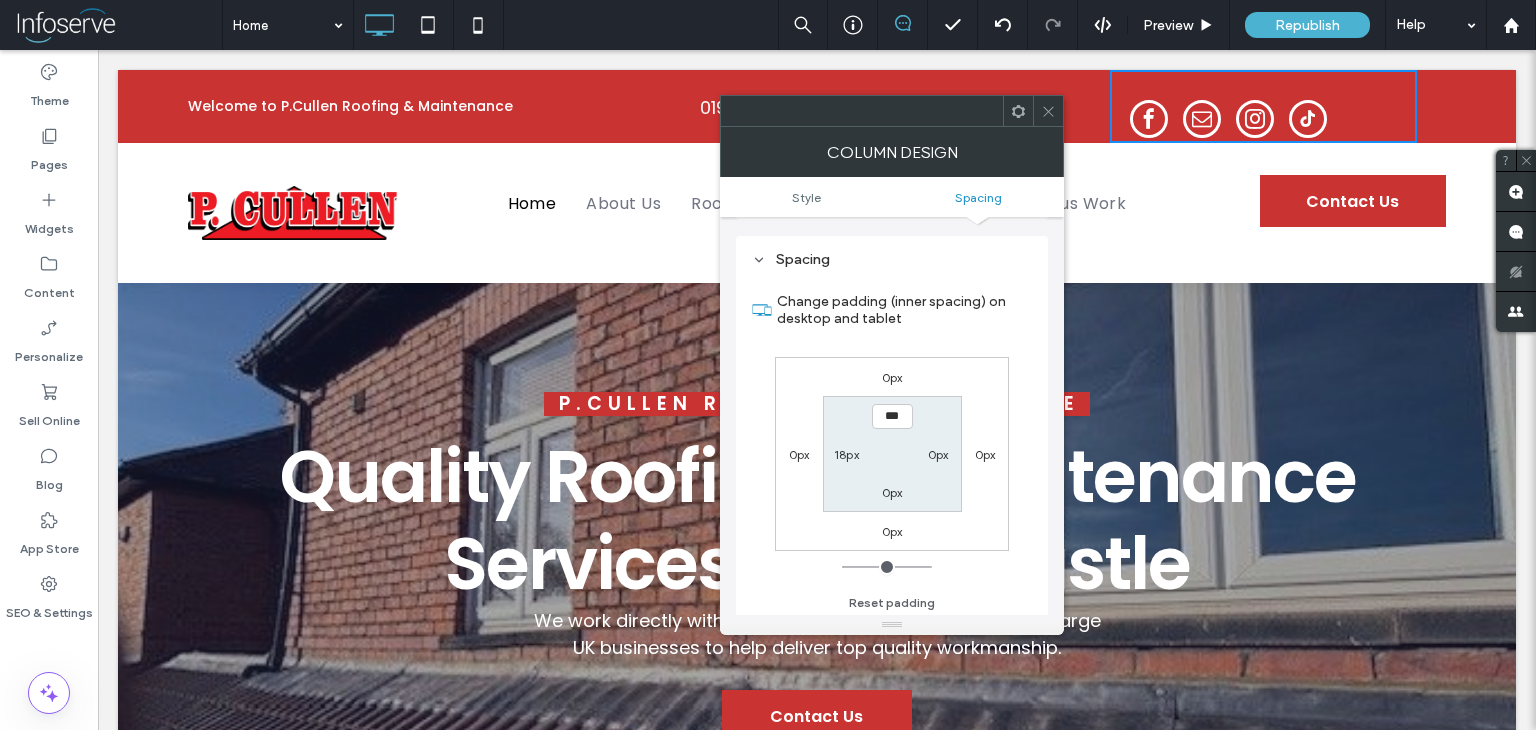 scroll, scrollTop: 406, scrollLeft: 0, axis: vertical 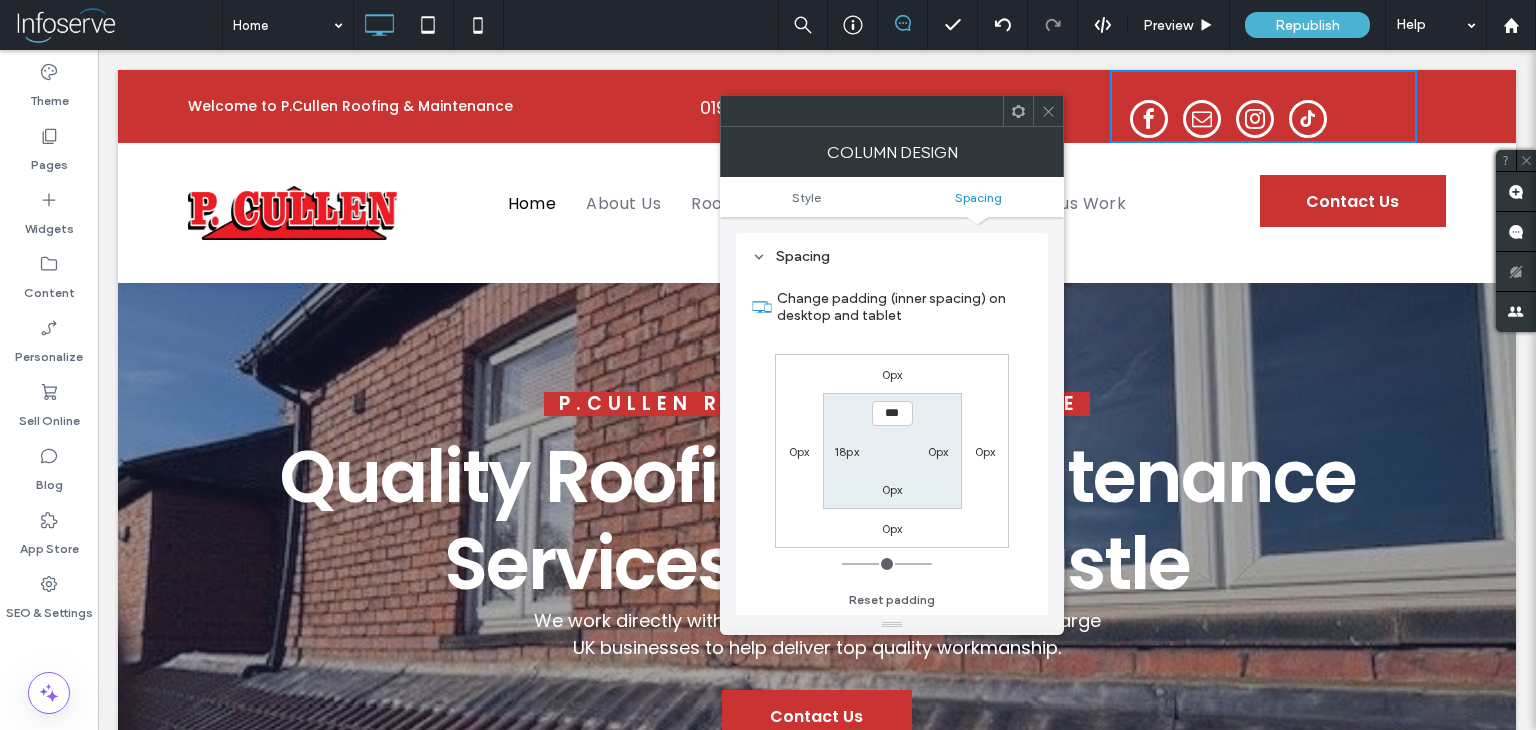 click on "***" at bounding box center [892, 413] 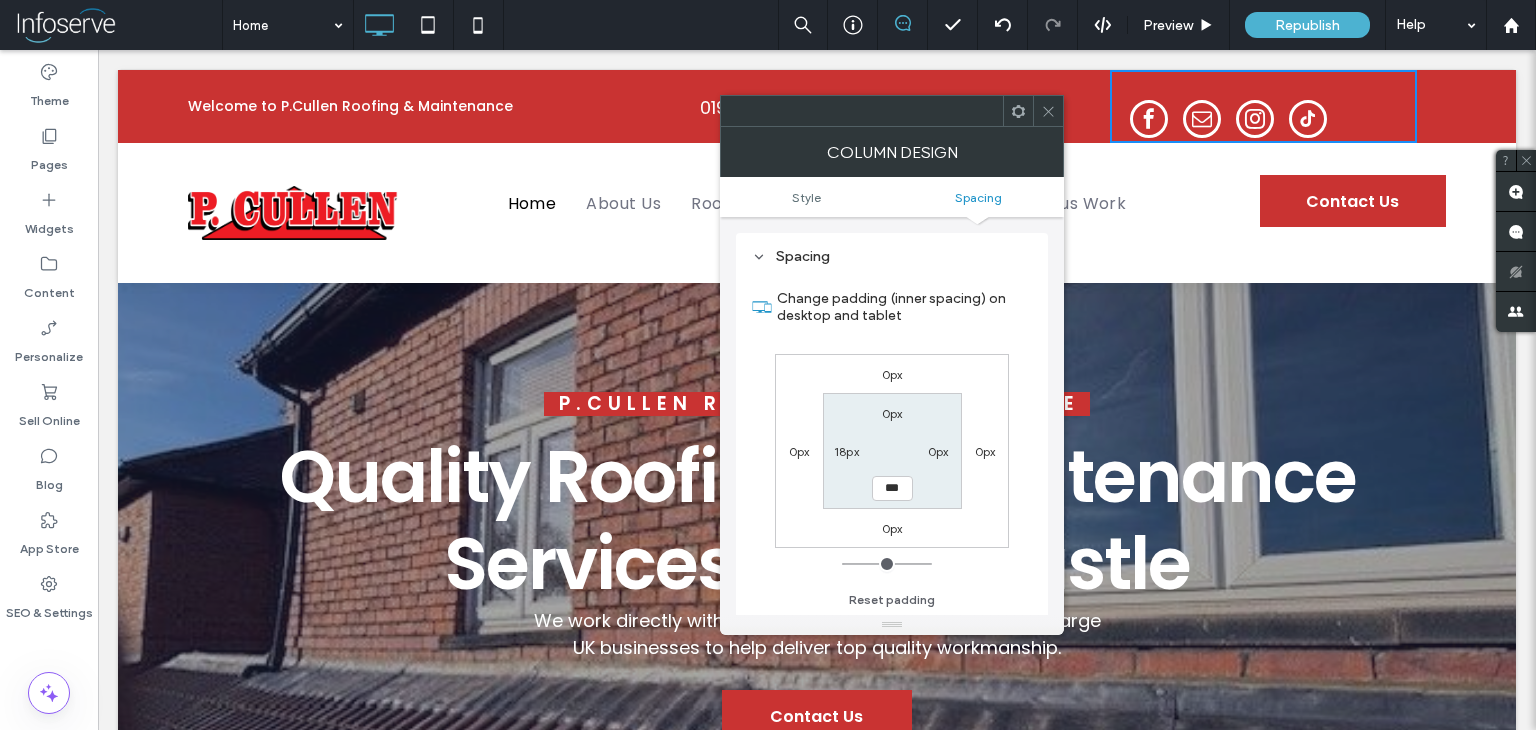 click on "***" at bounding box center (892, 488) 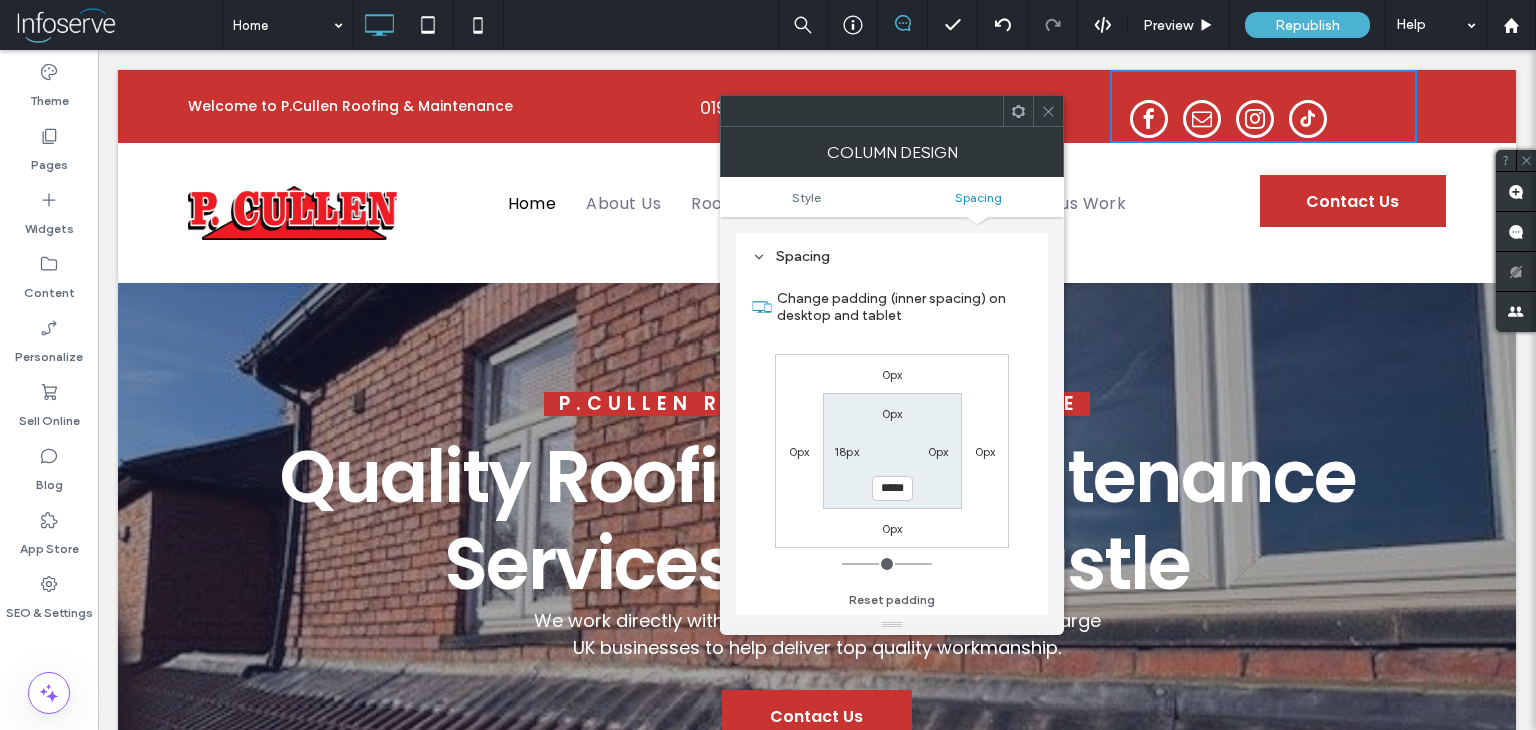 type on "*****" 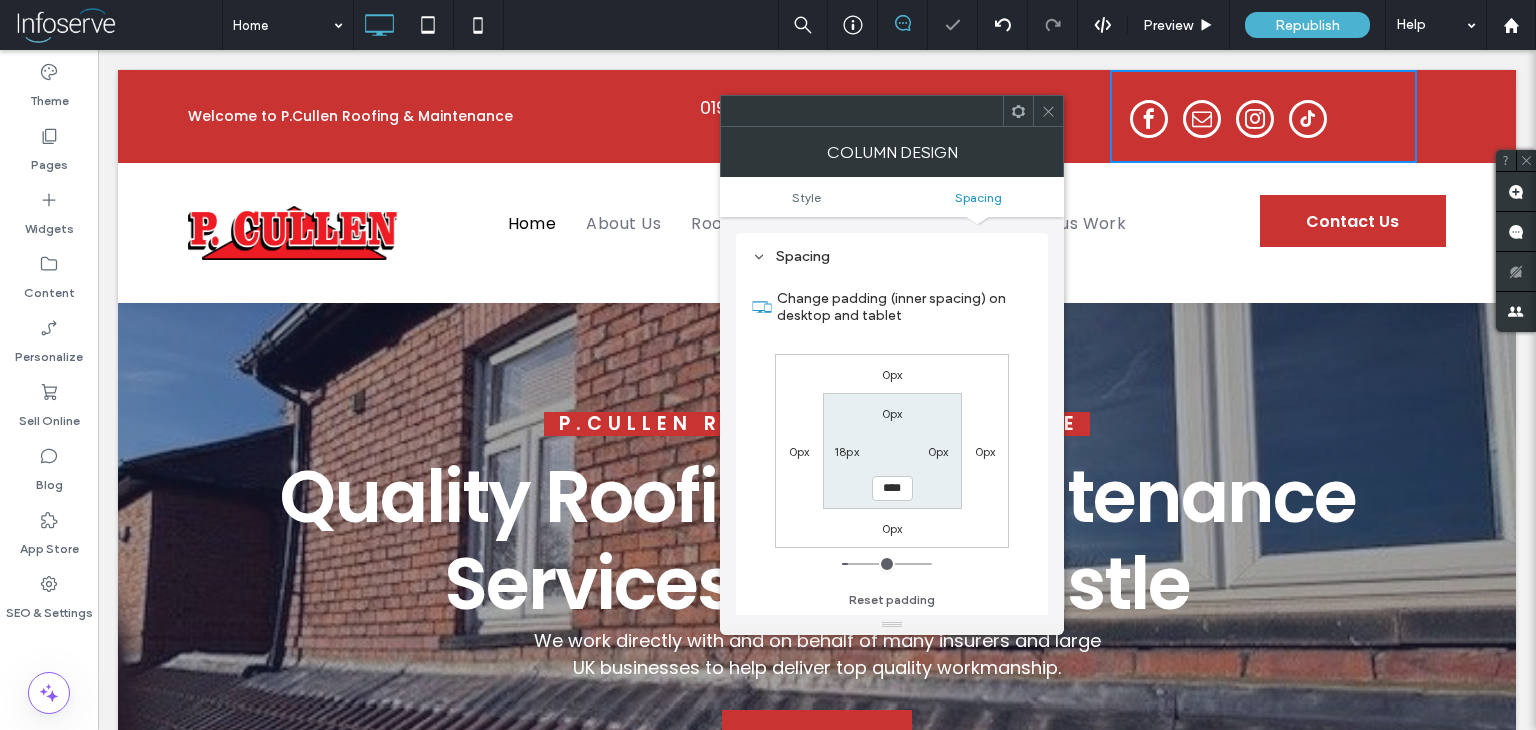 click on "0px" at bounding box center (892, 413) 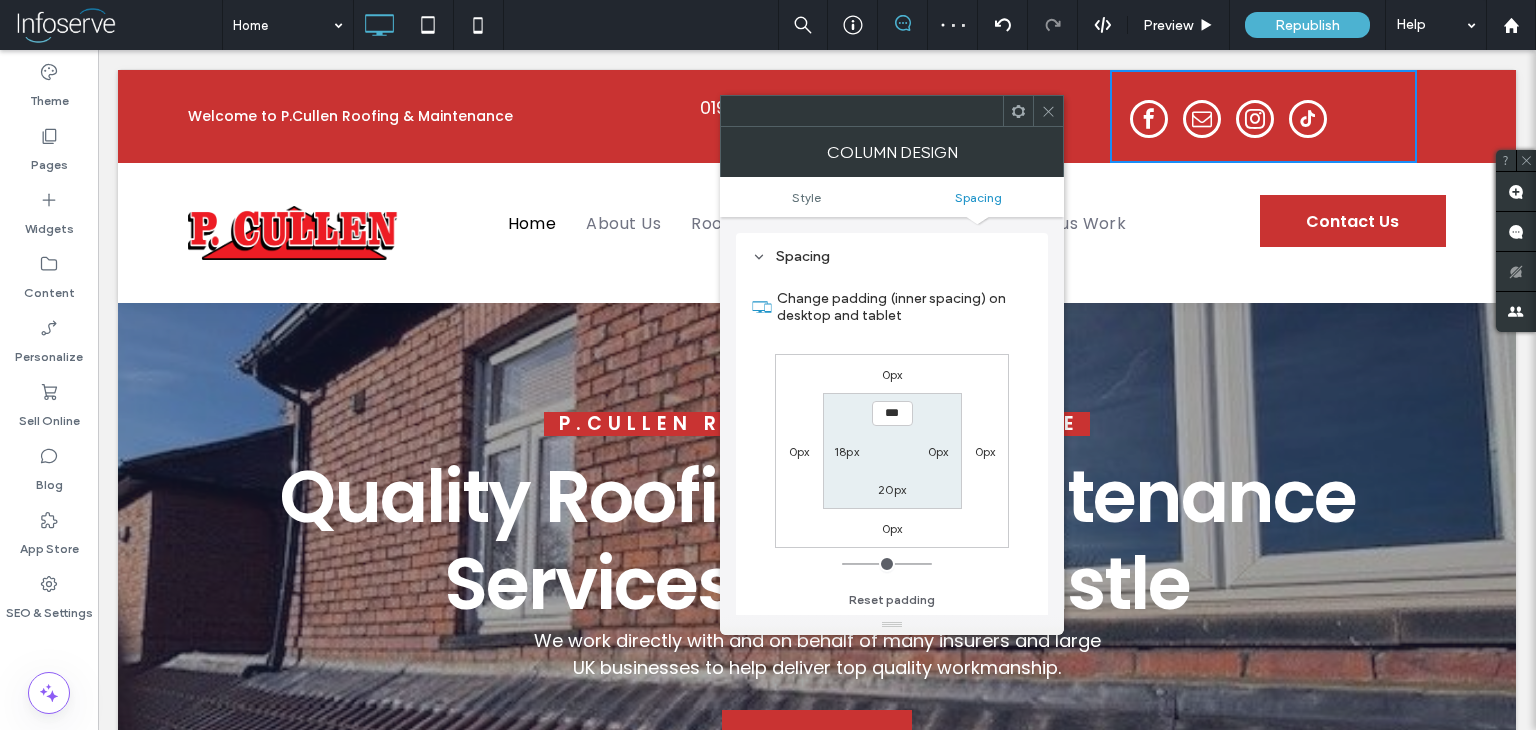 click on "***" at bounding box center [892, 413] 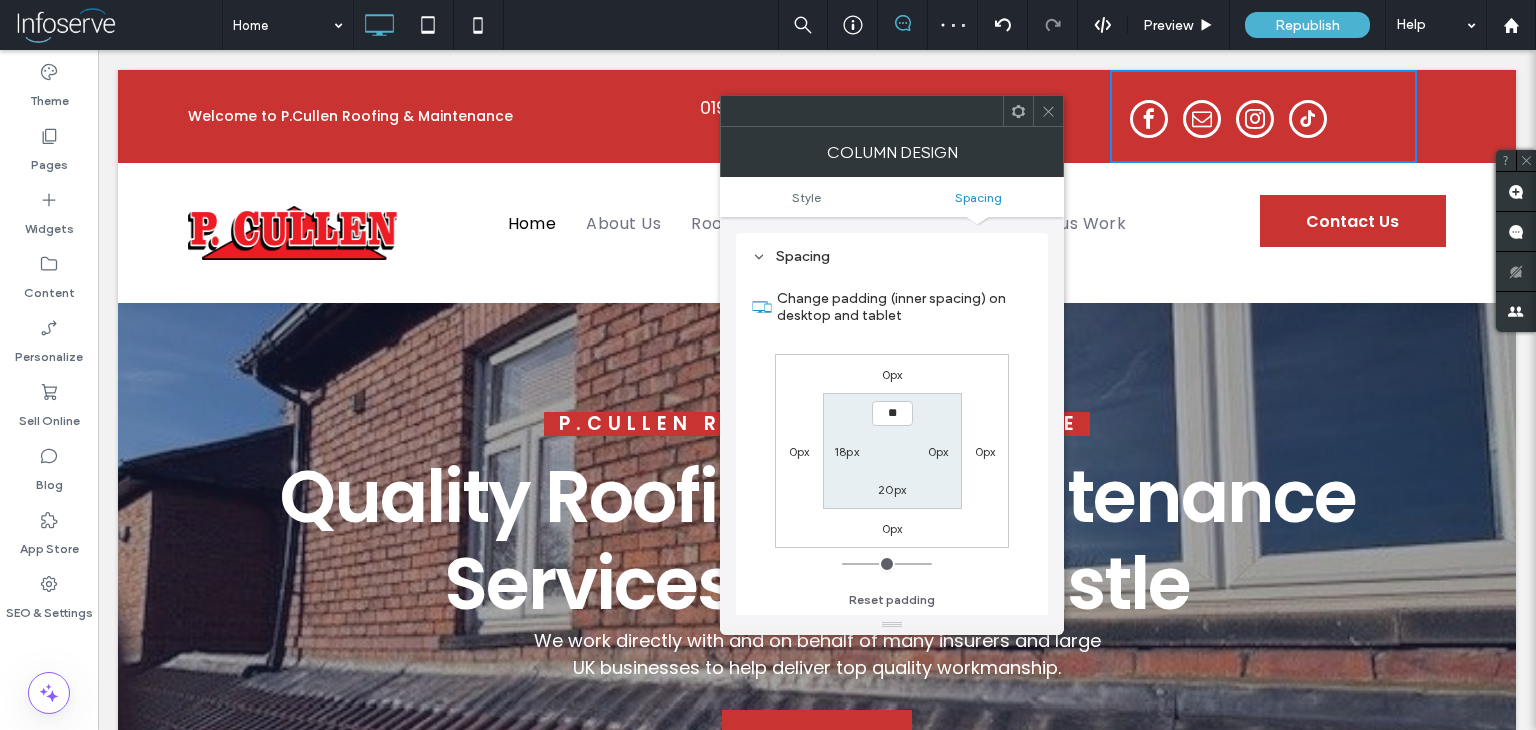 type on "**" 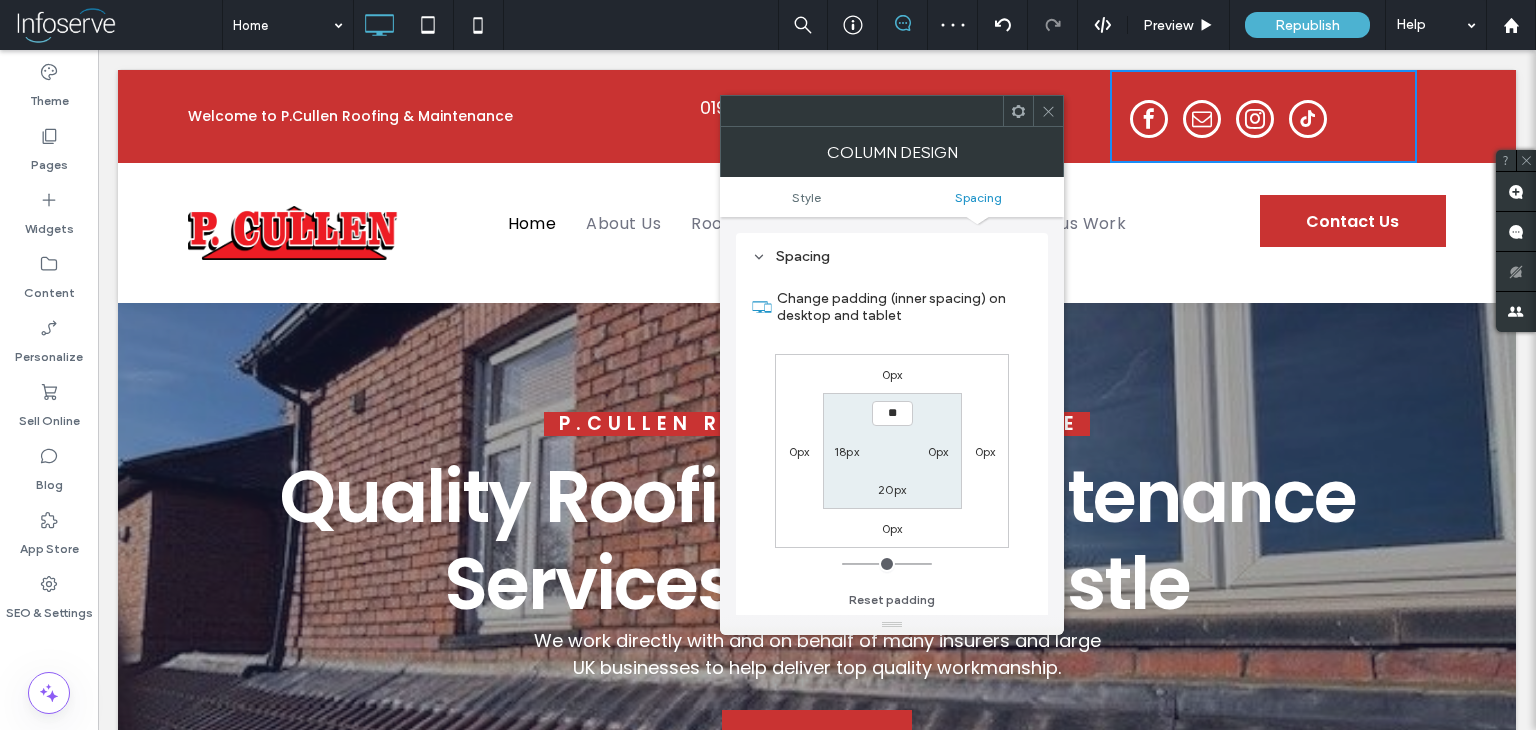 click on "0px" at bounding box center [892, 374] 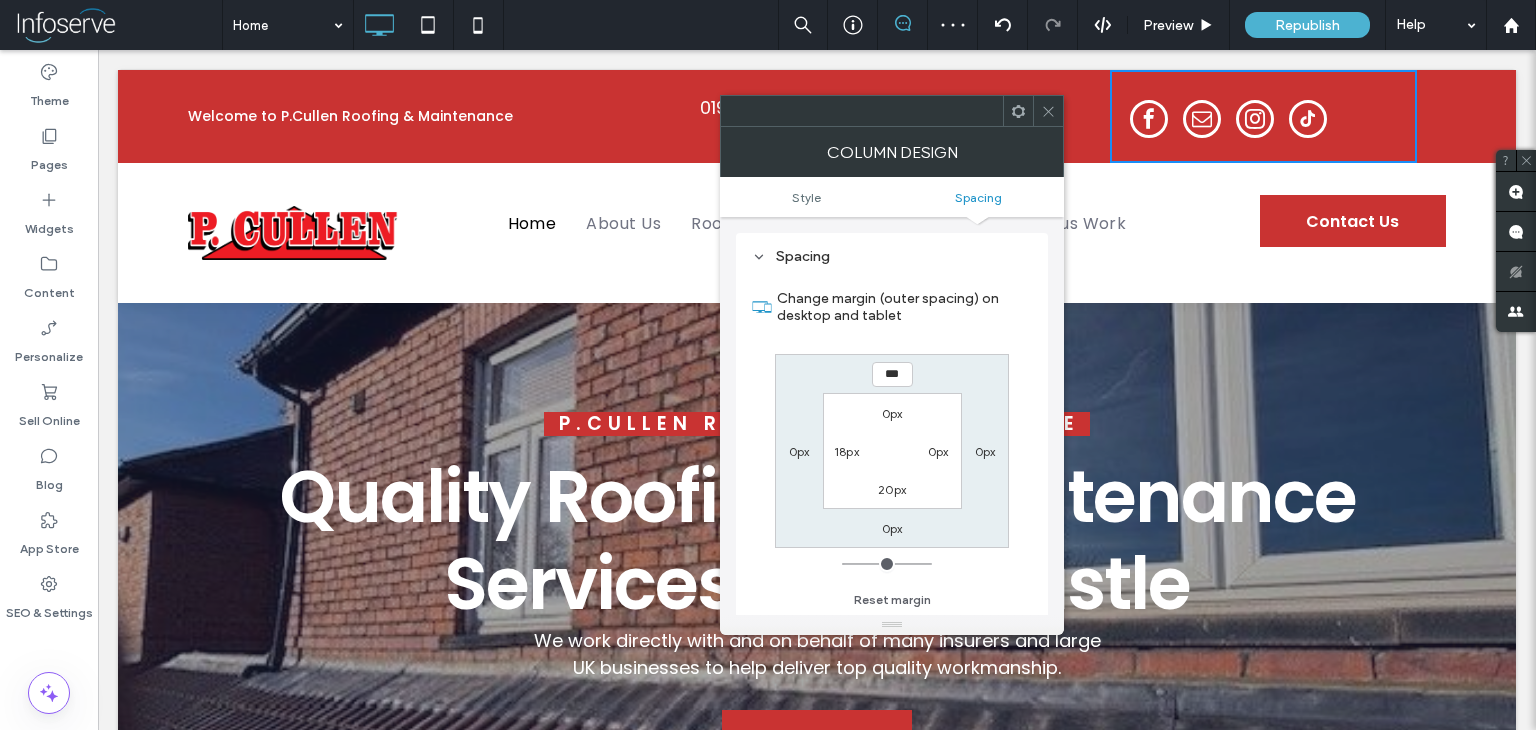click on "***" at bounding box center (892, 374) 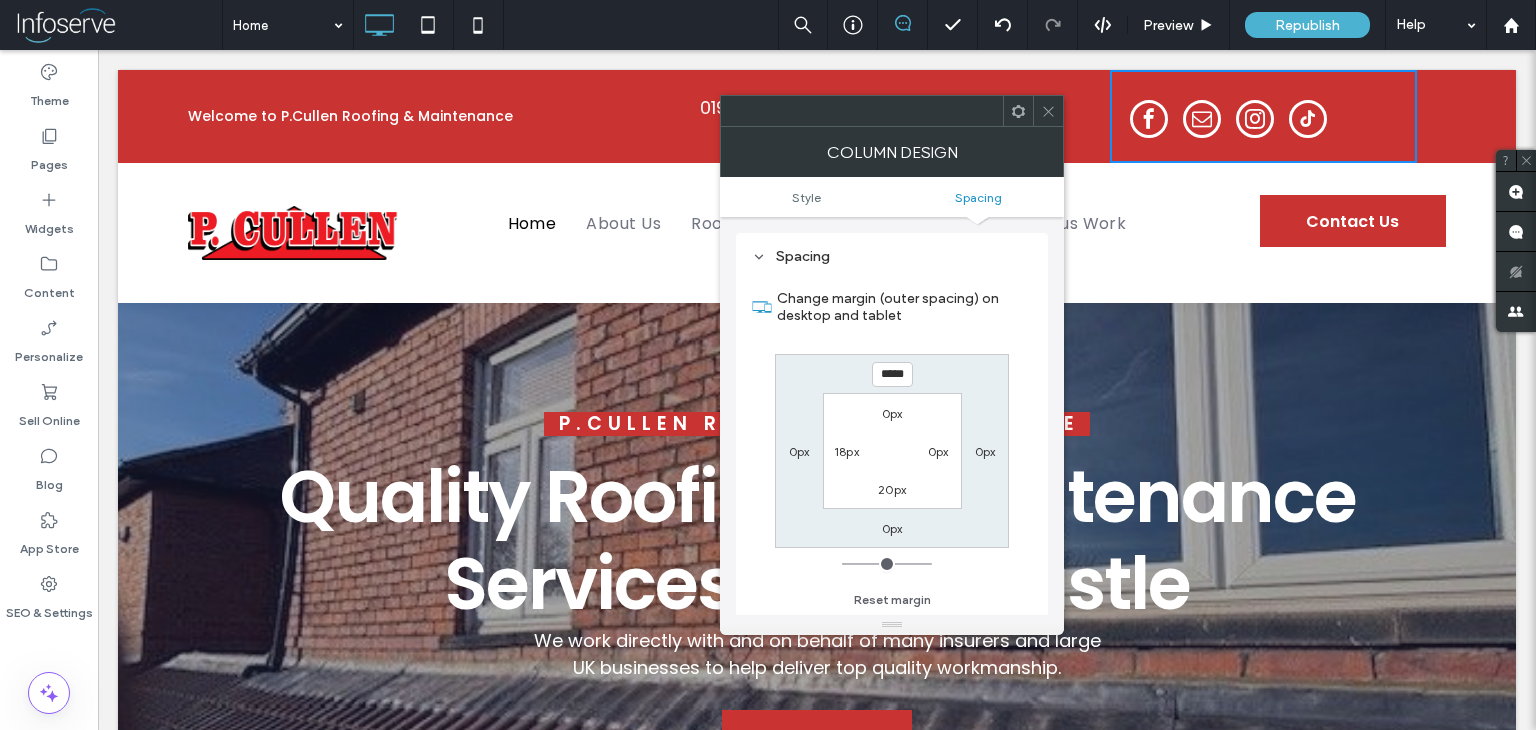 type on "*****" 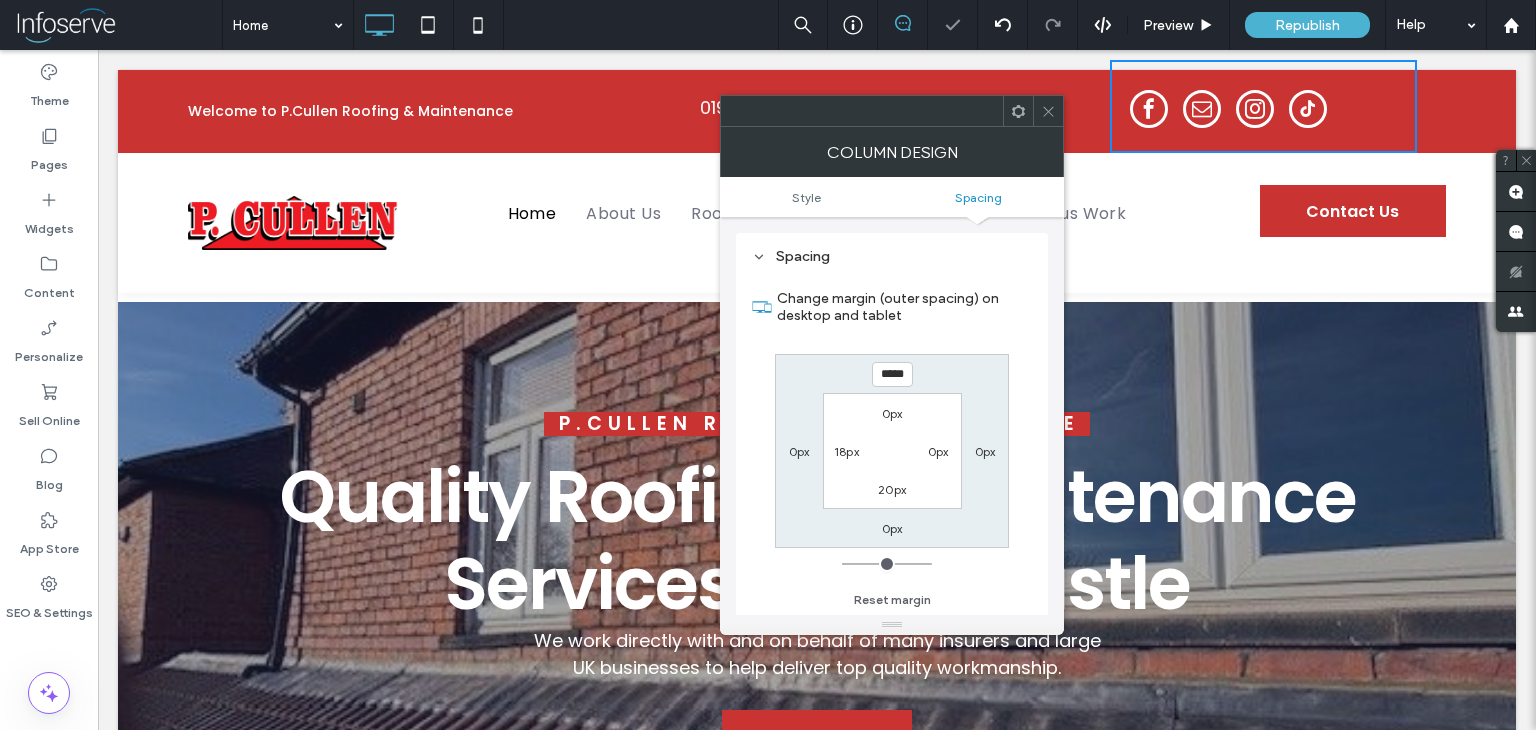 click 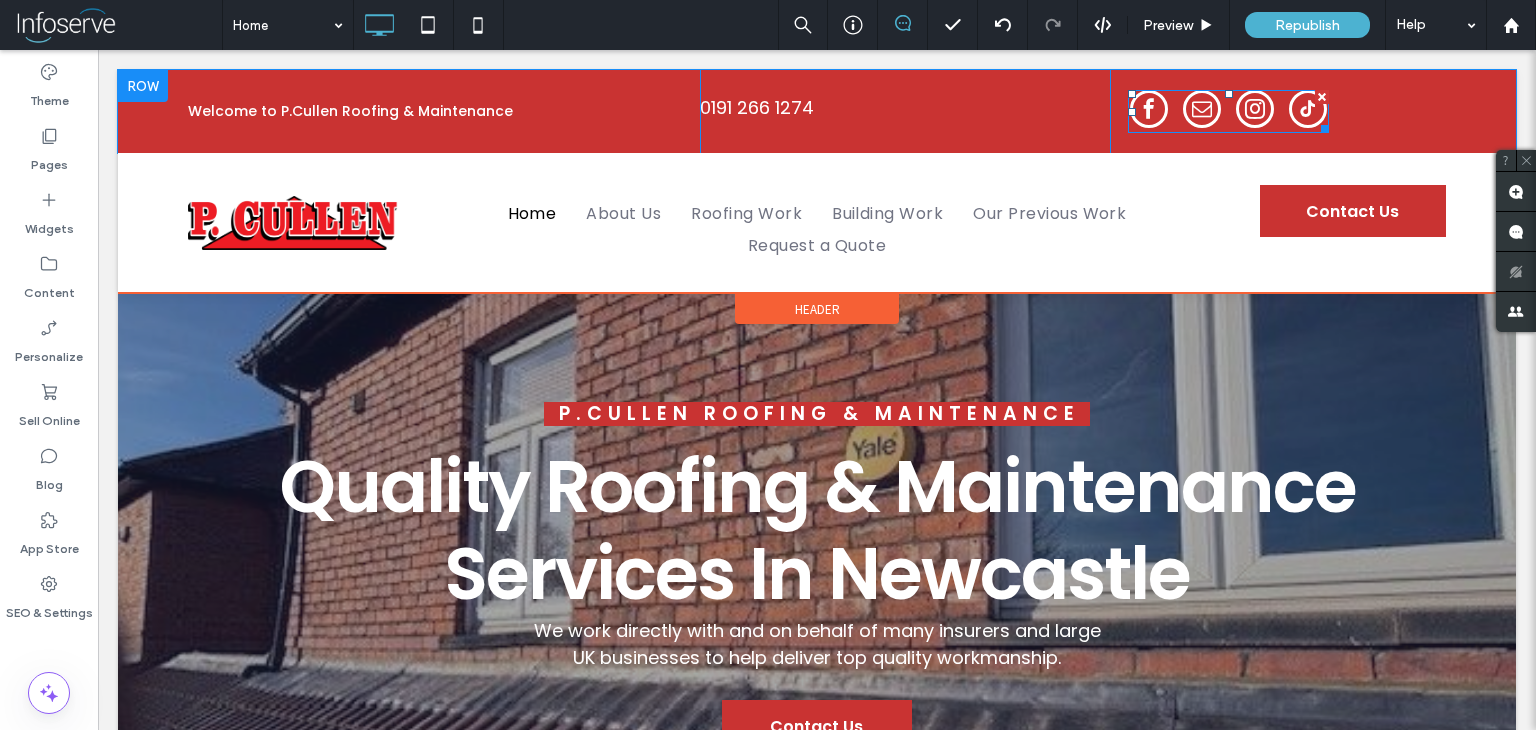 click at bounding box center (1228, 111) 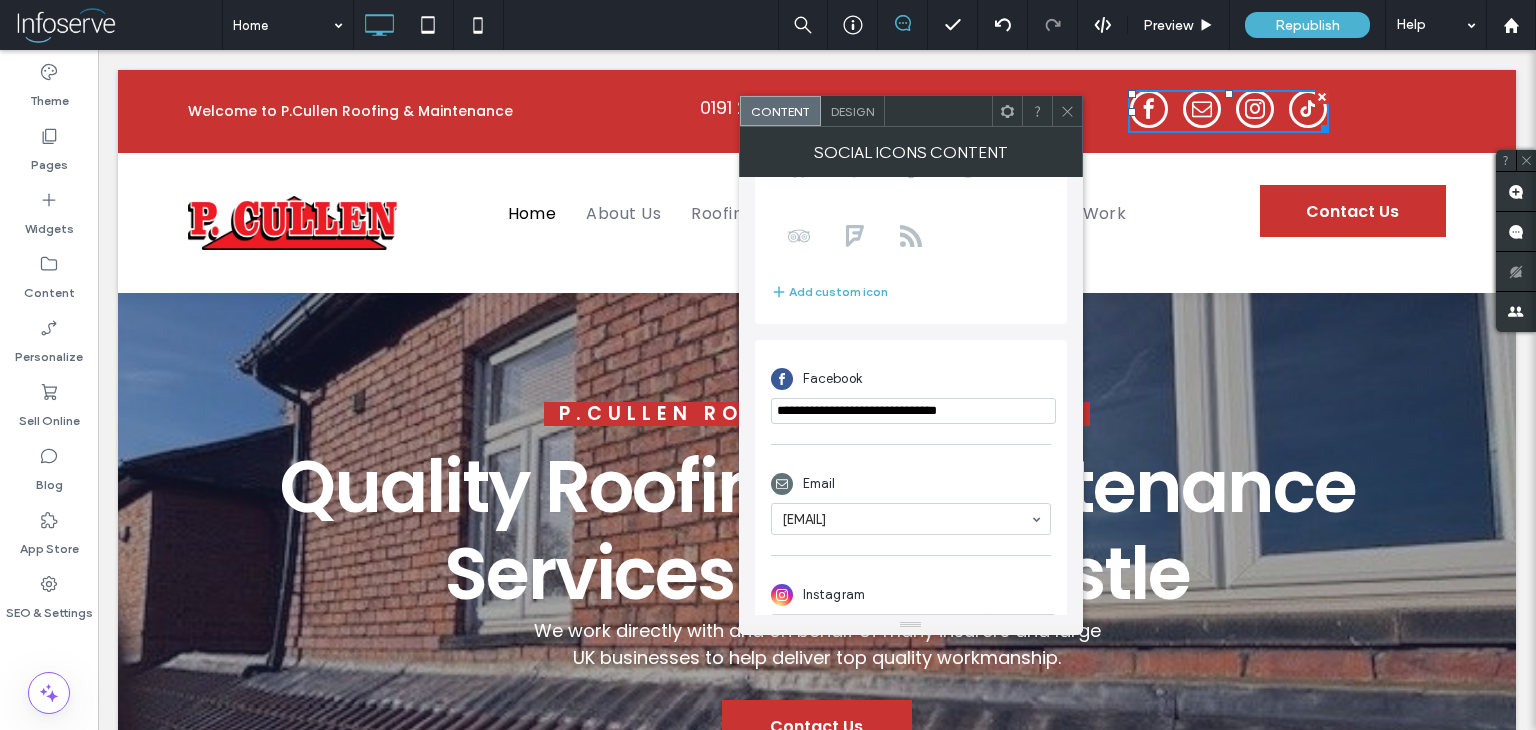 scroll, scrollTop: 308, scrollLeft: 0, axis: vertical 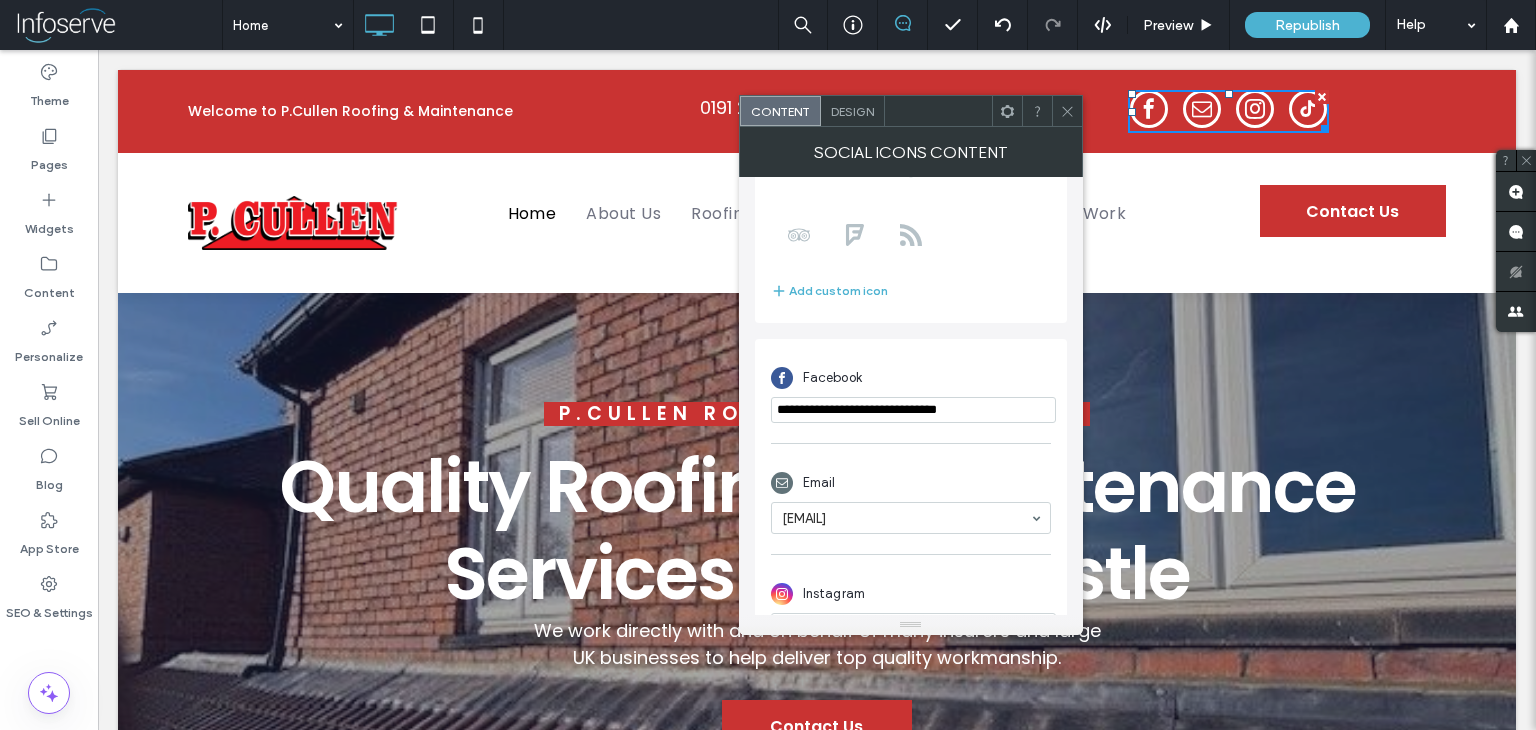 click on "**********" at bounding box center [913, 410] 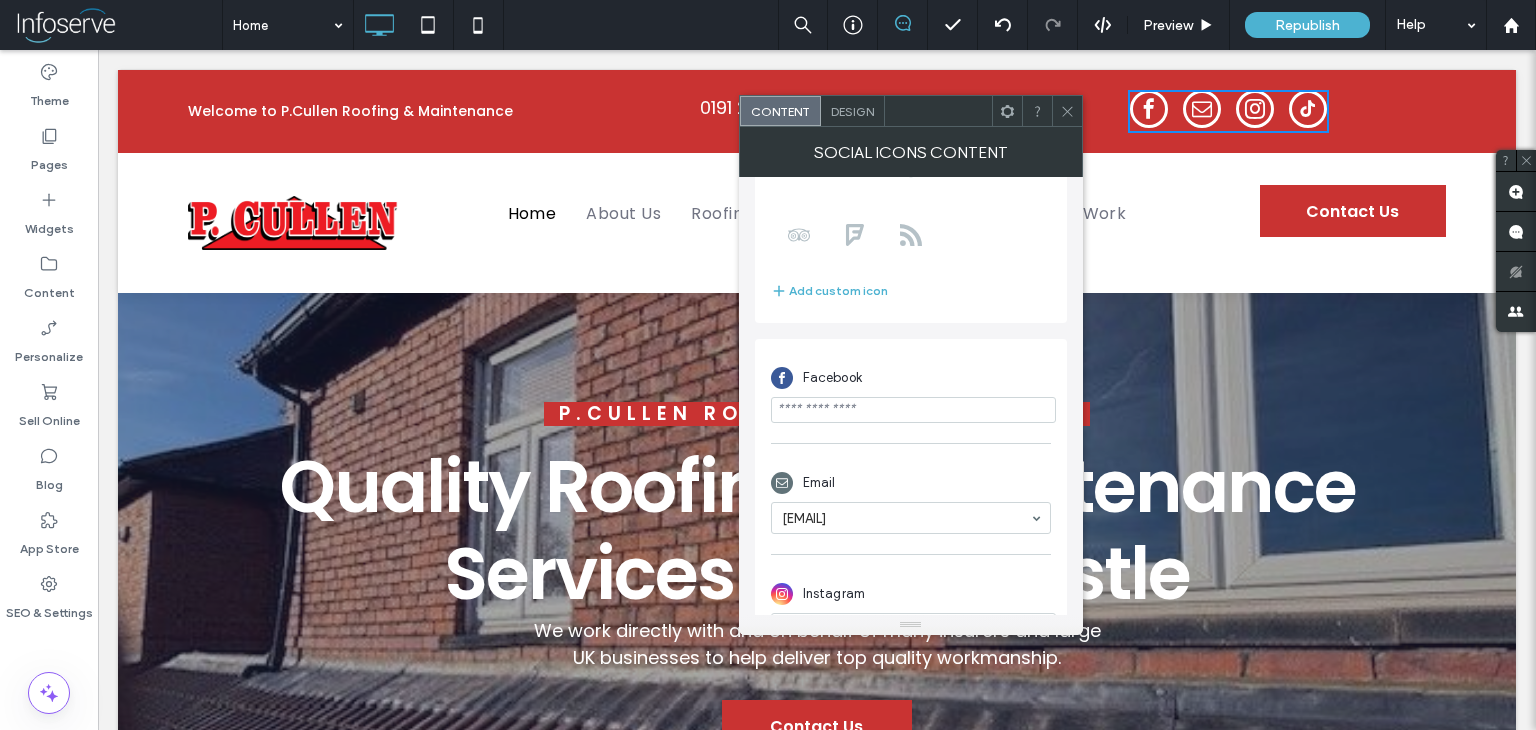 paste on "**********" 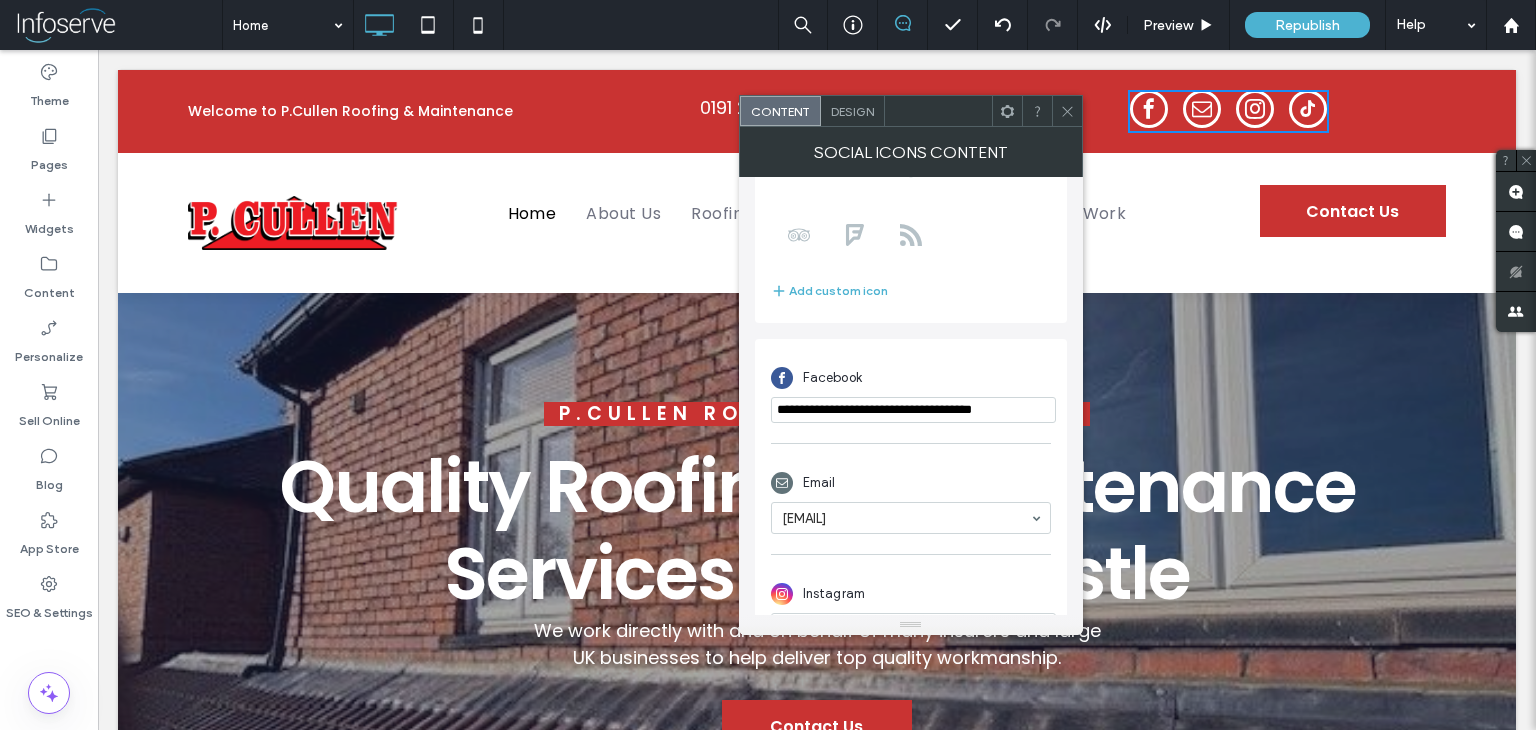type on "**********" 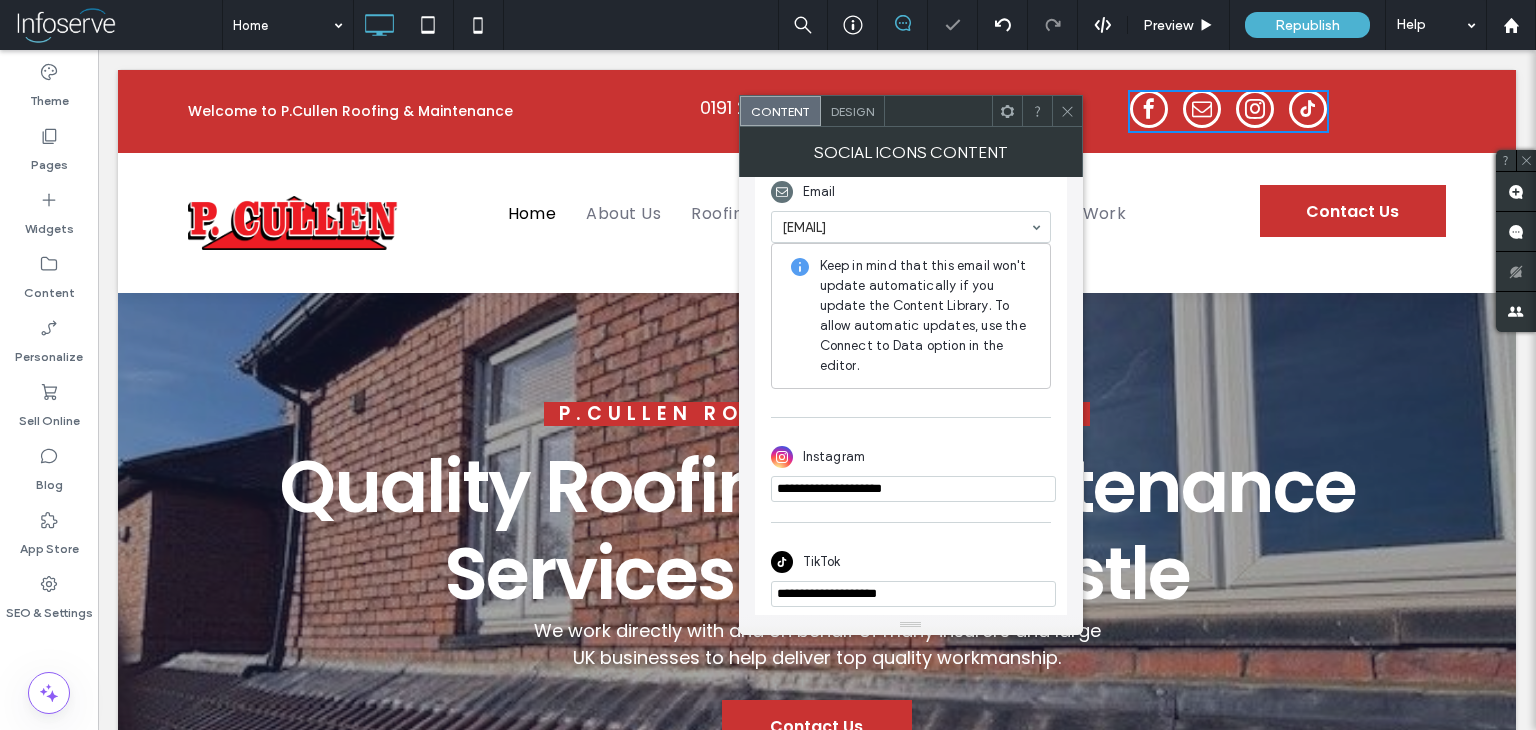 scroll, scrollTop: 600, scrollLeft: 0, axis: vertical 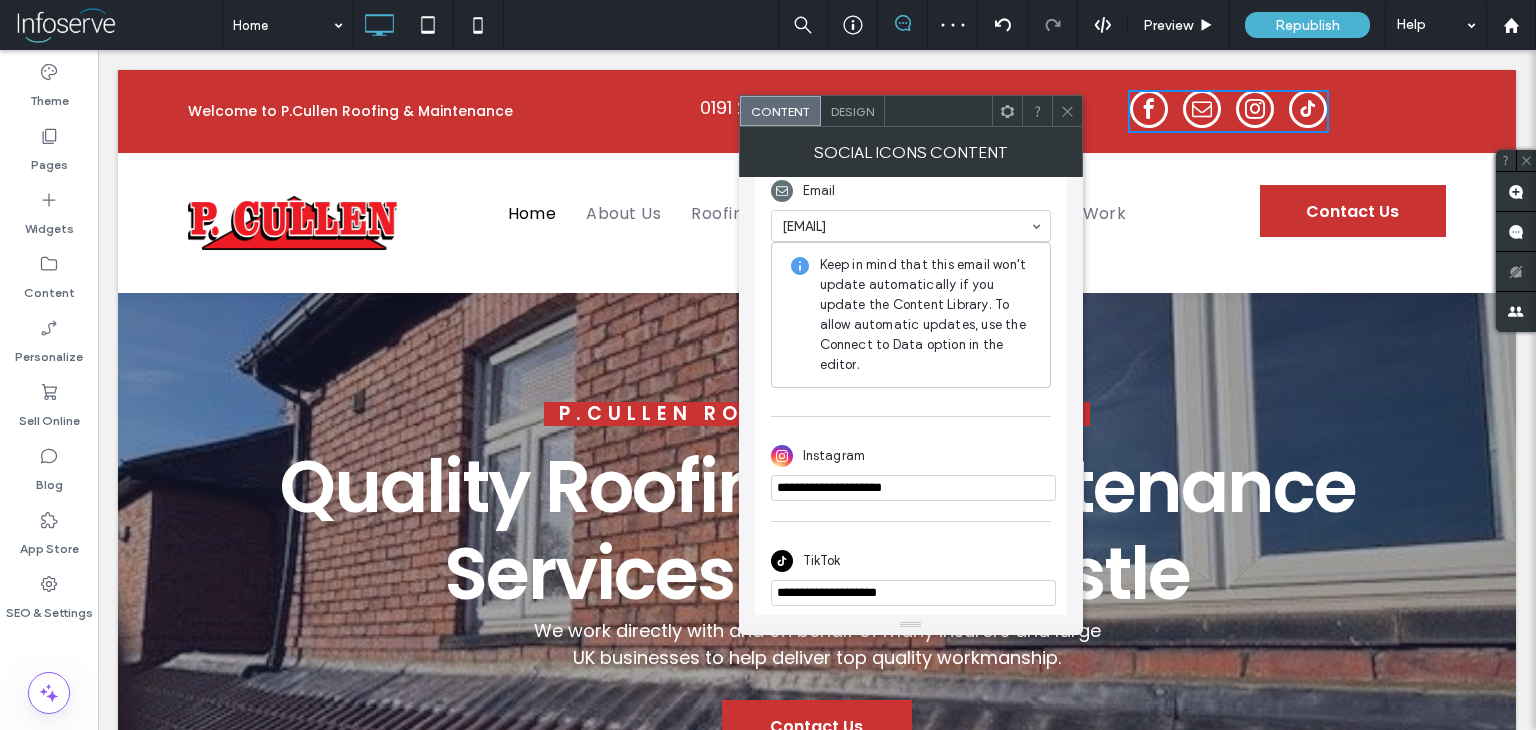 click on "**********" at bounding box center (913, 488) 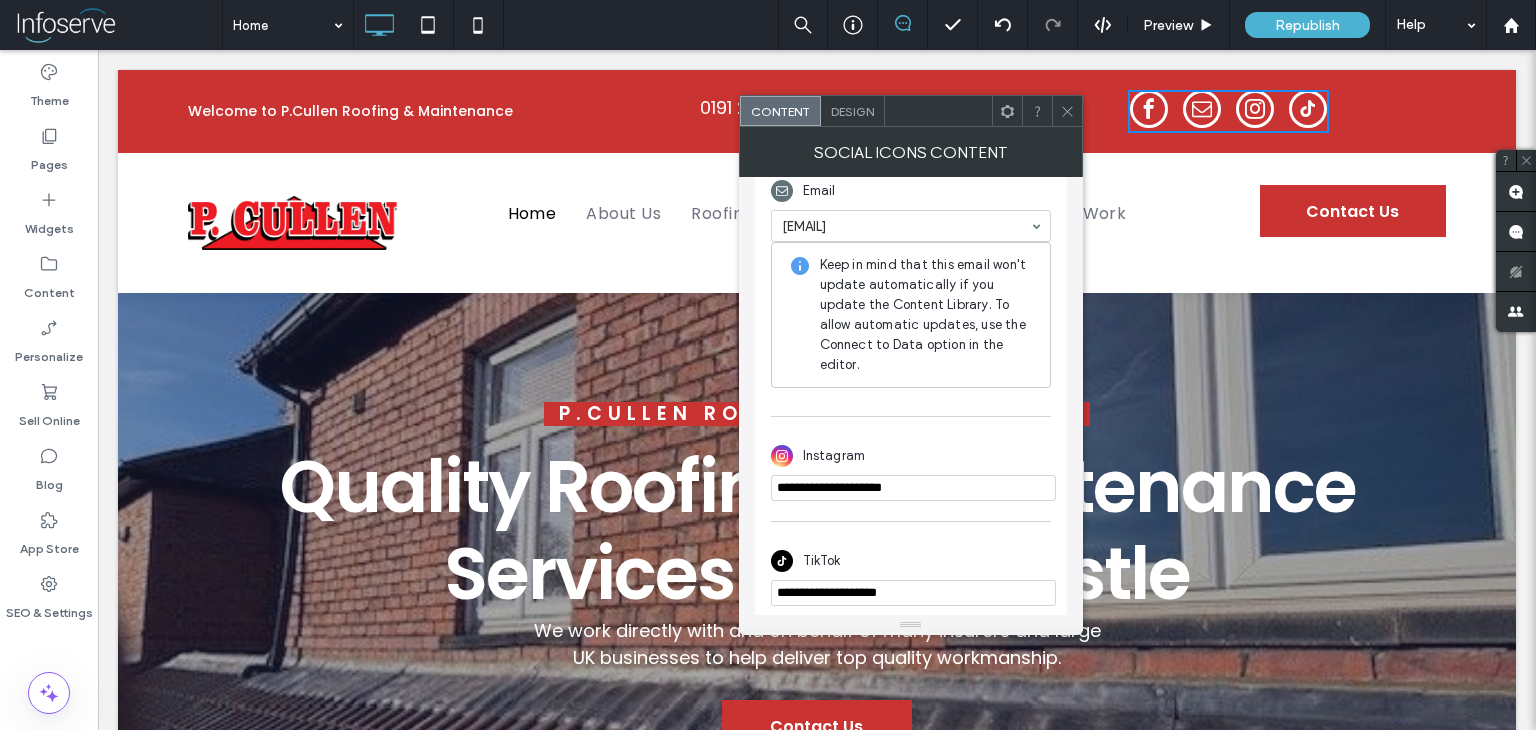paste on "**********" 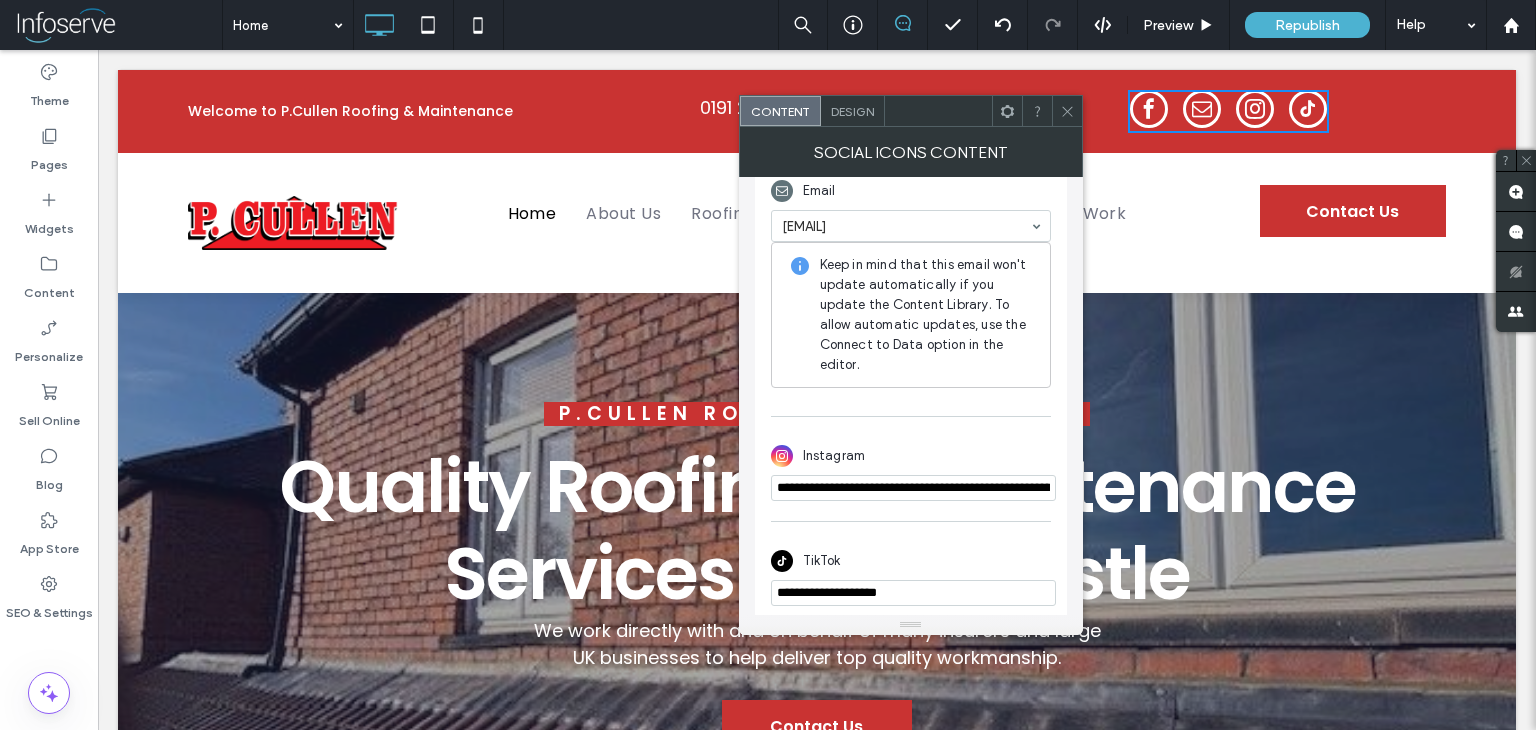 scroll, scrollTop: 0, scrollLeft: 138, axis: horizontal 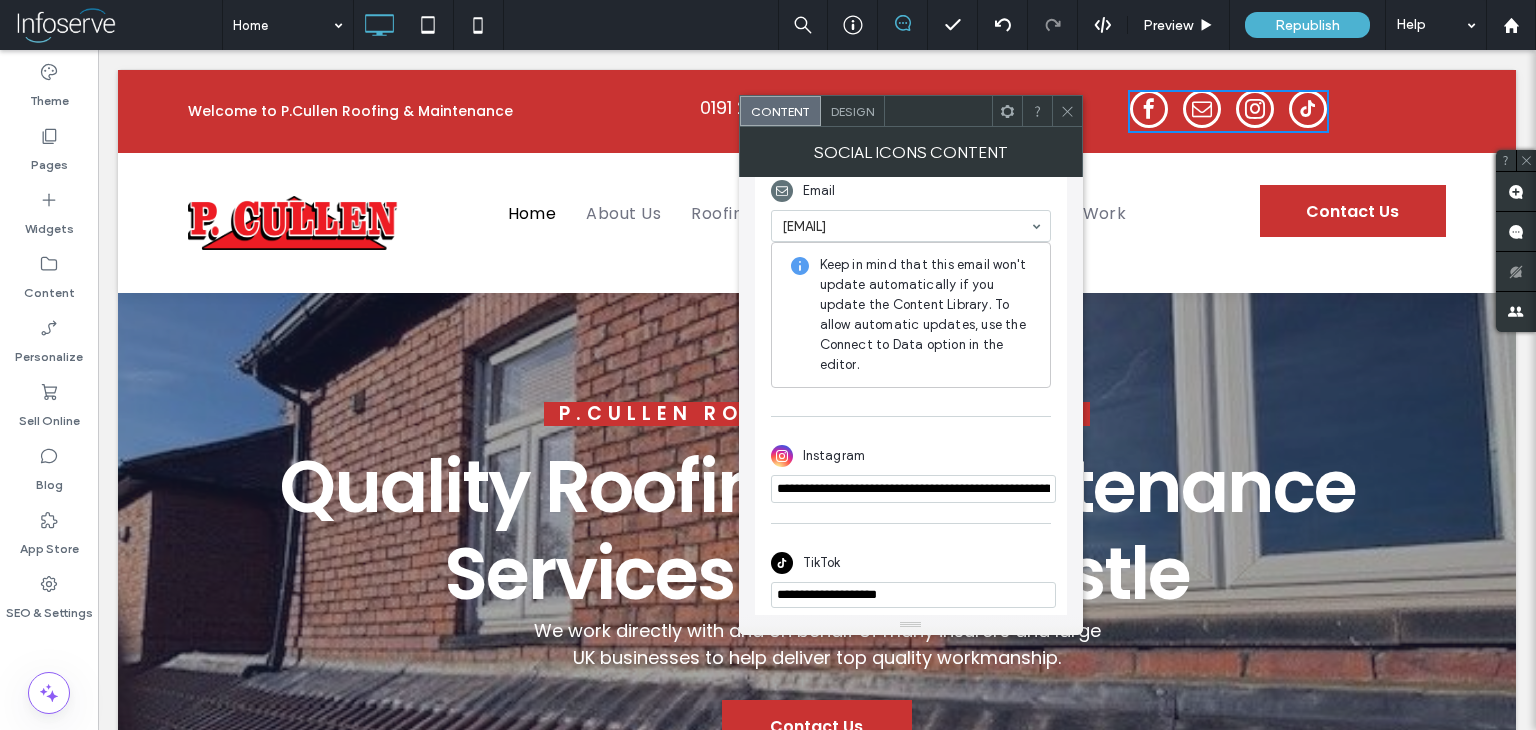 drag, startPoint x: 949, startPoint y: 489, endPoint x: 912, endPoint y: 490, distance: 37.01351 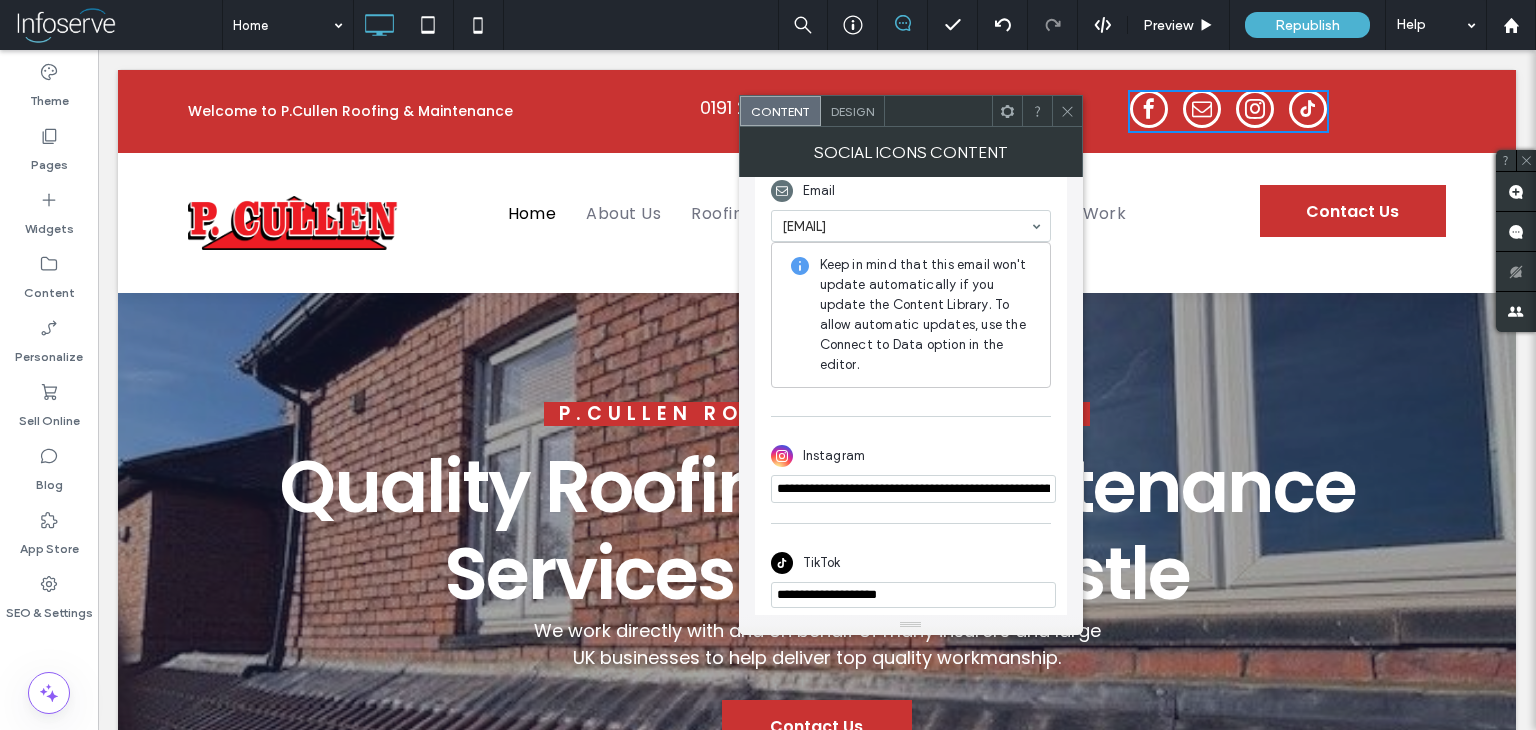 click on "**********" at bounding box center (913, 489) 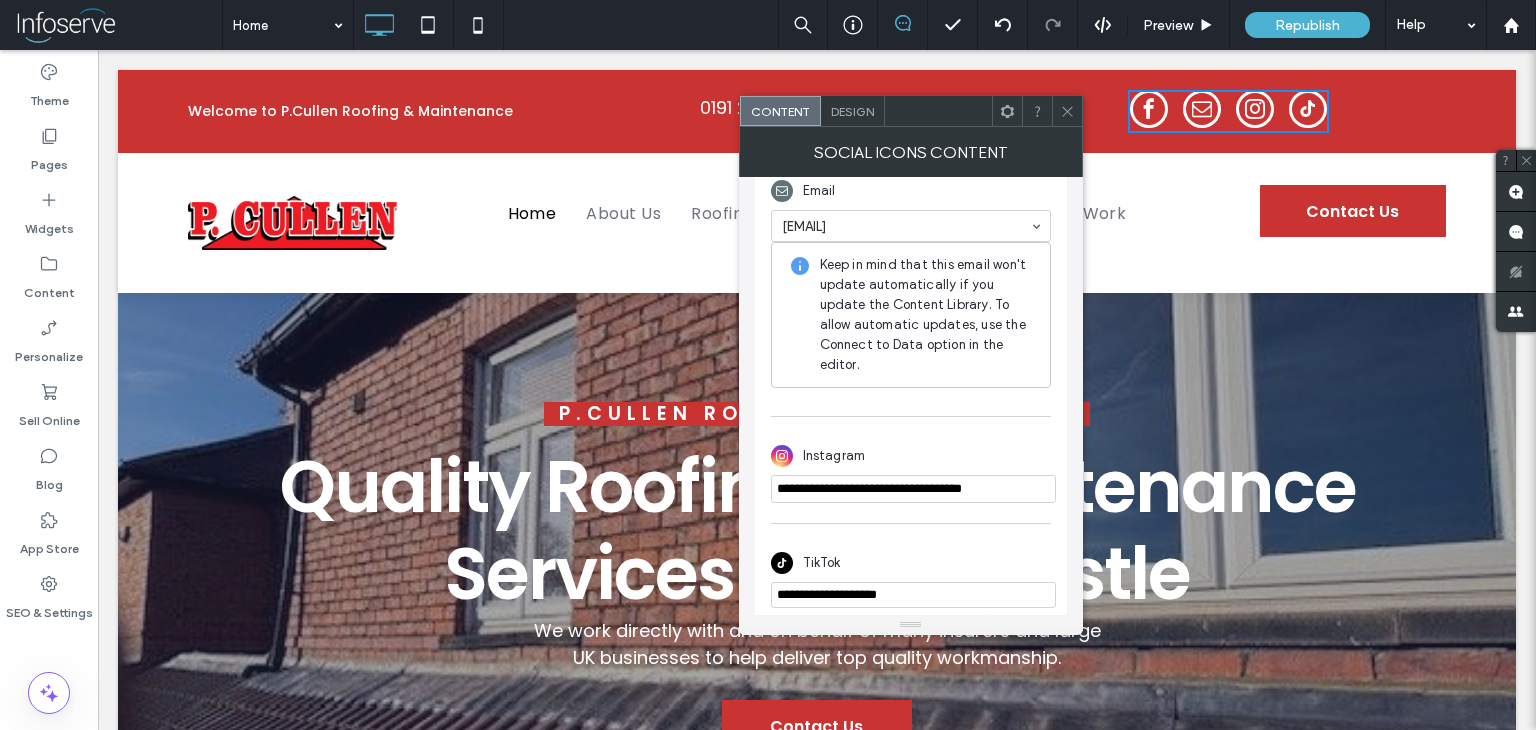 scroll, scrollTop: 613, scrollLeft: 0, axis: vertical 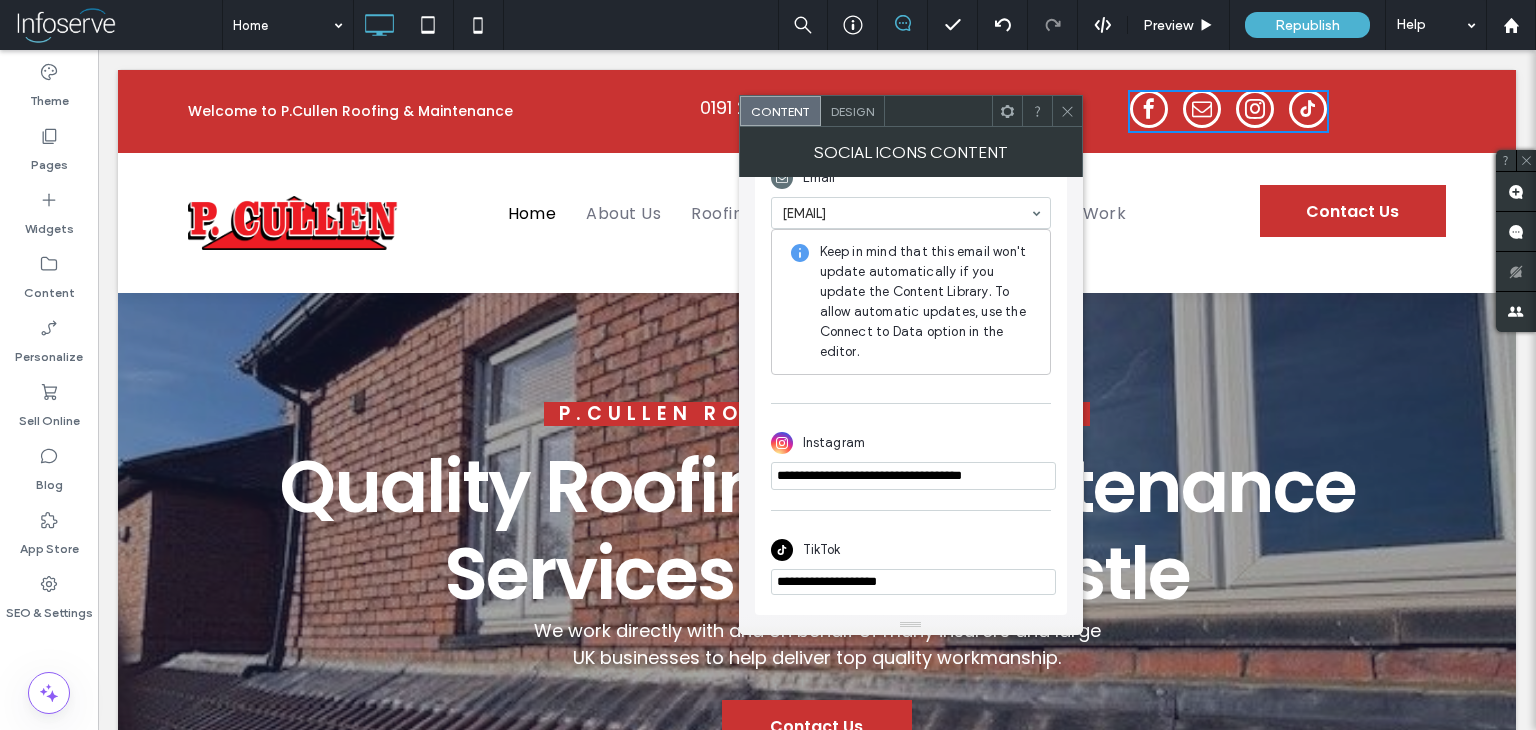 type on "**********" 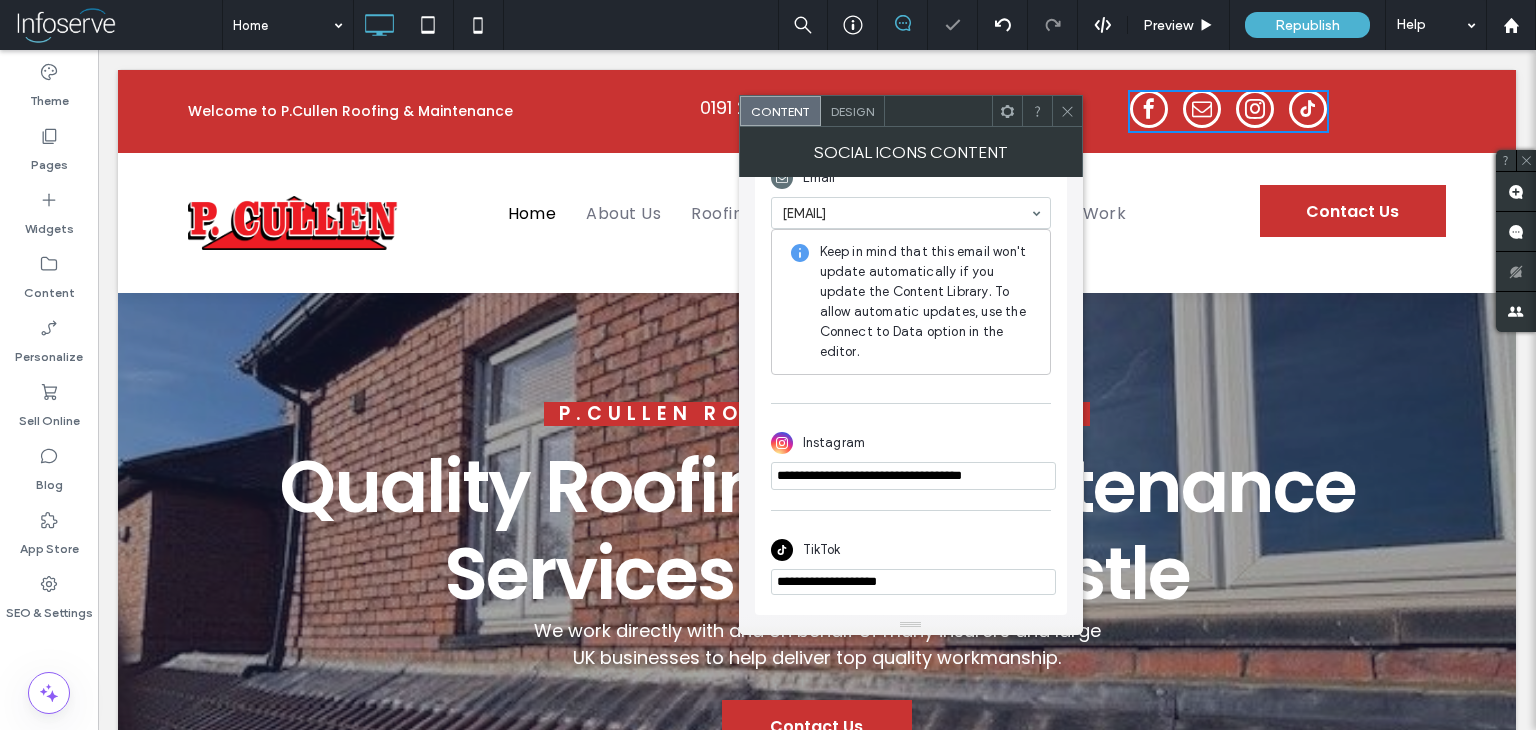 click on "**********" at bounding box center [913, 582] 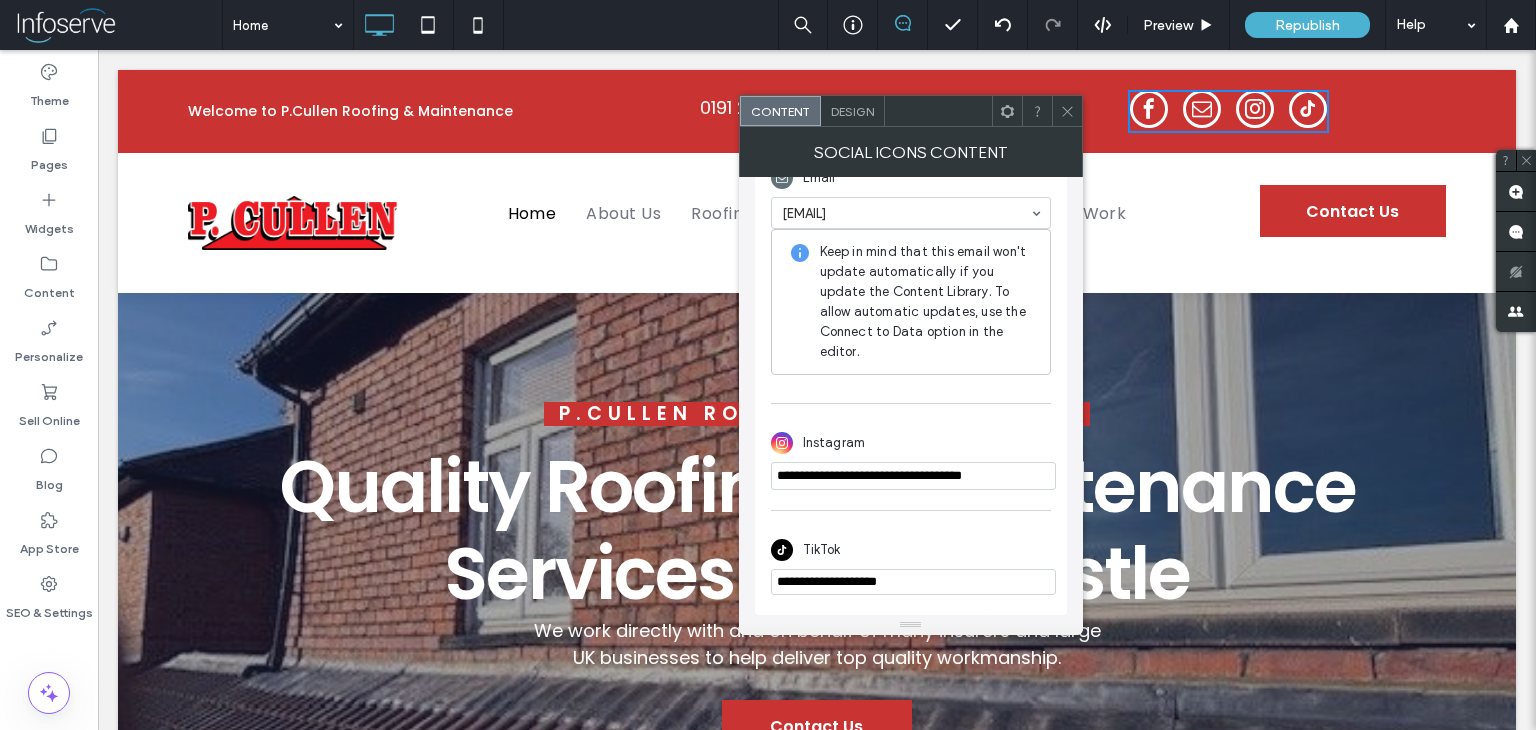 paste on "**********" 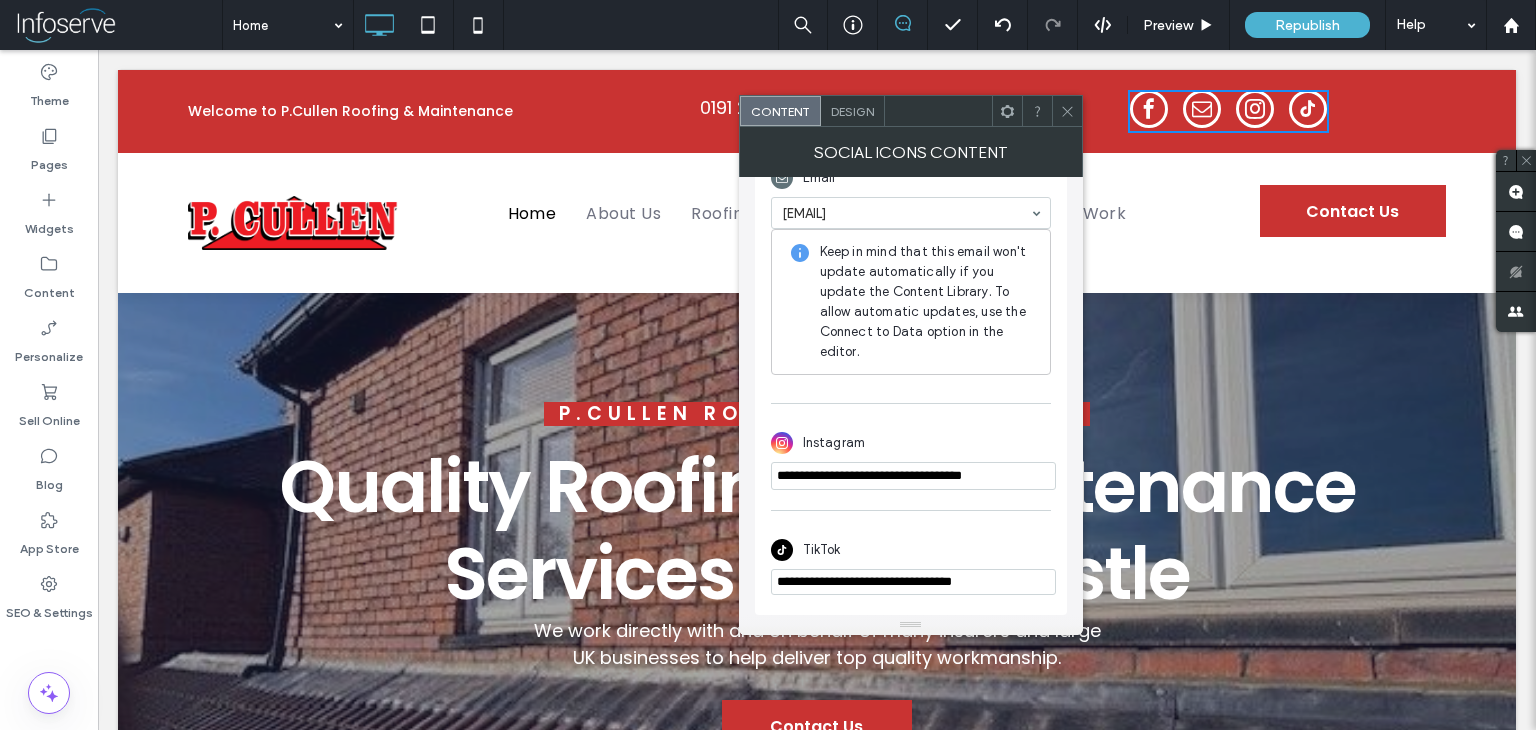 type on "**********" 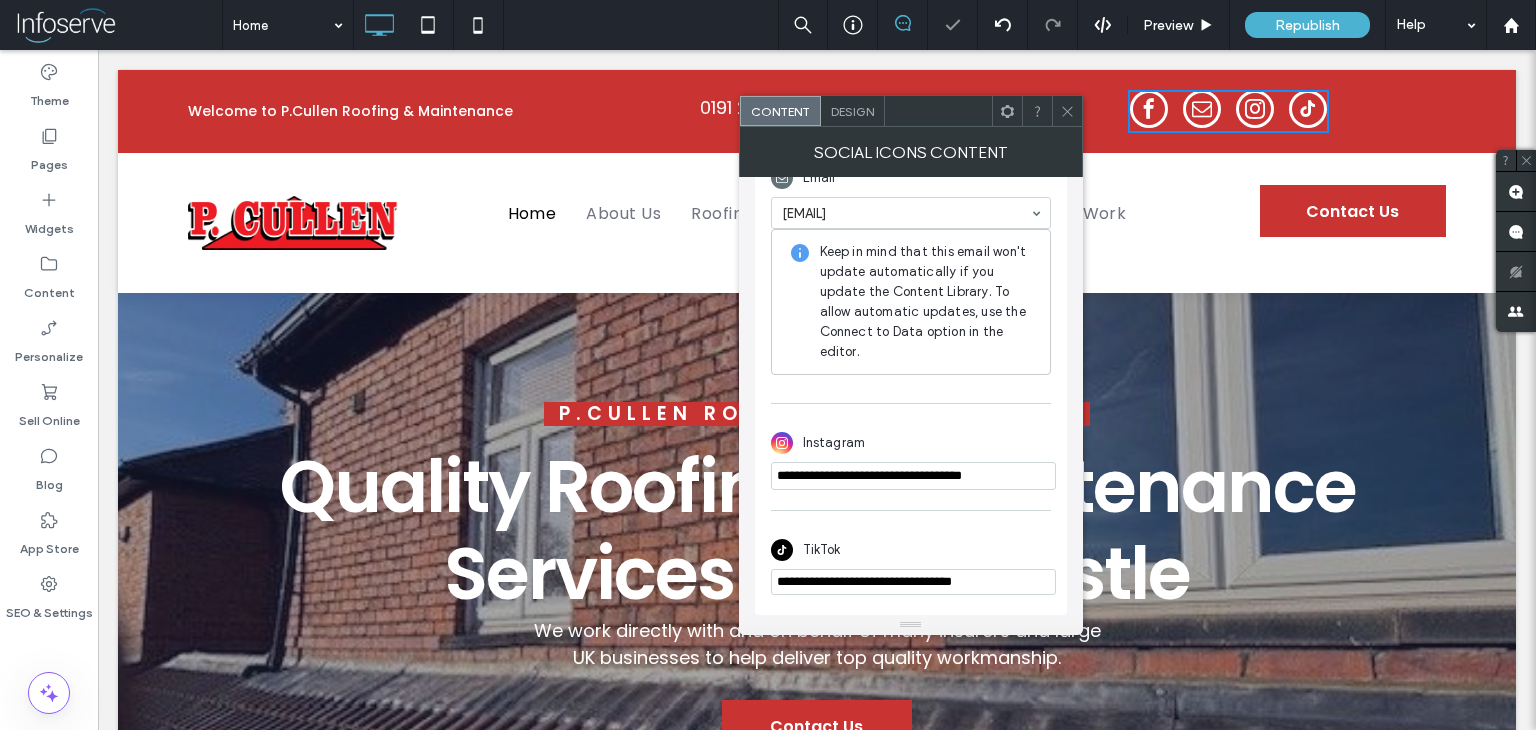 click on "Email   [EMAIL] Keep in mind that this email won't update automatically if you update the Content Library. To allow automatic updates, use the Connect to Data option in the editor." at bounding box center (911, 271) 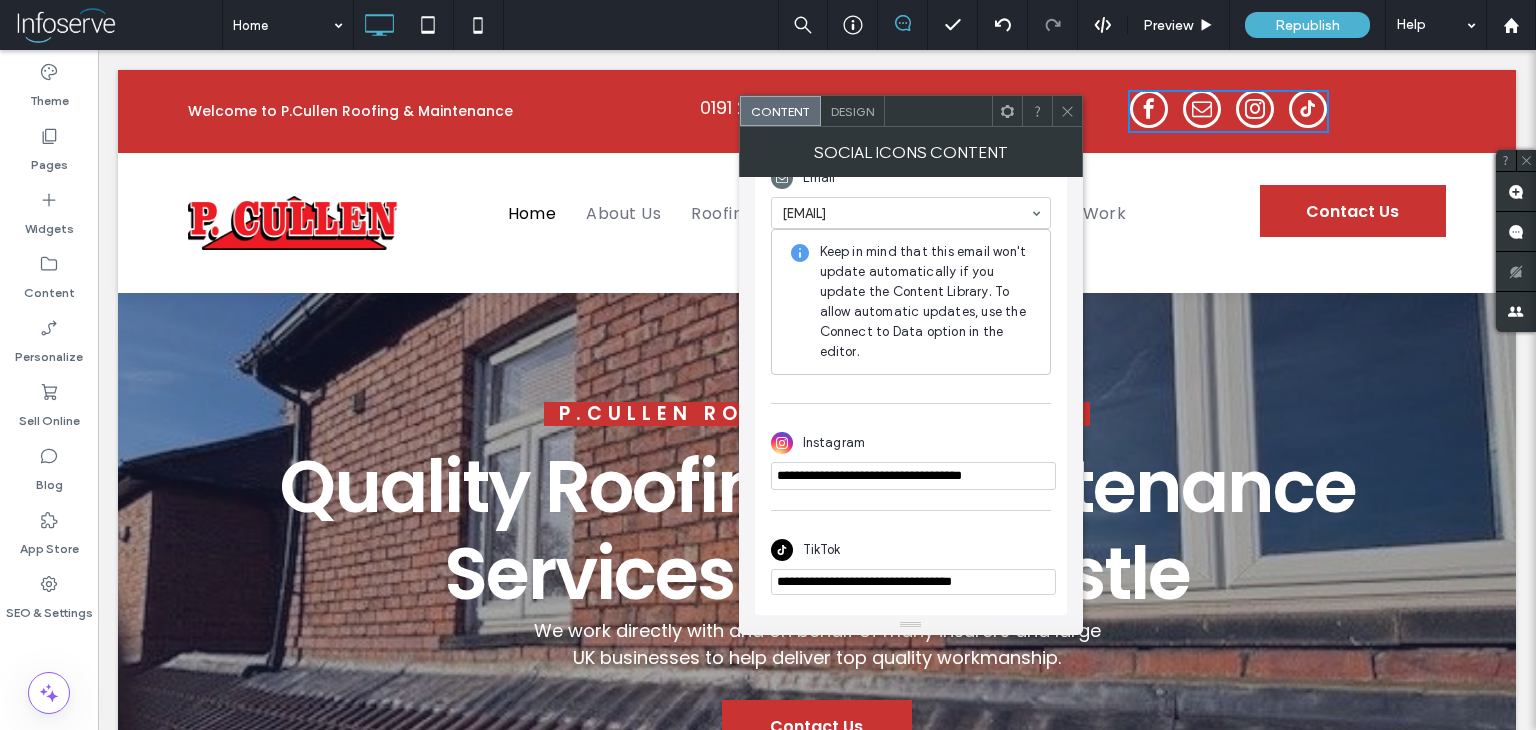 click at bounding box center [1067, 111] 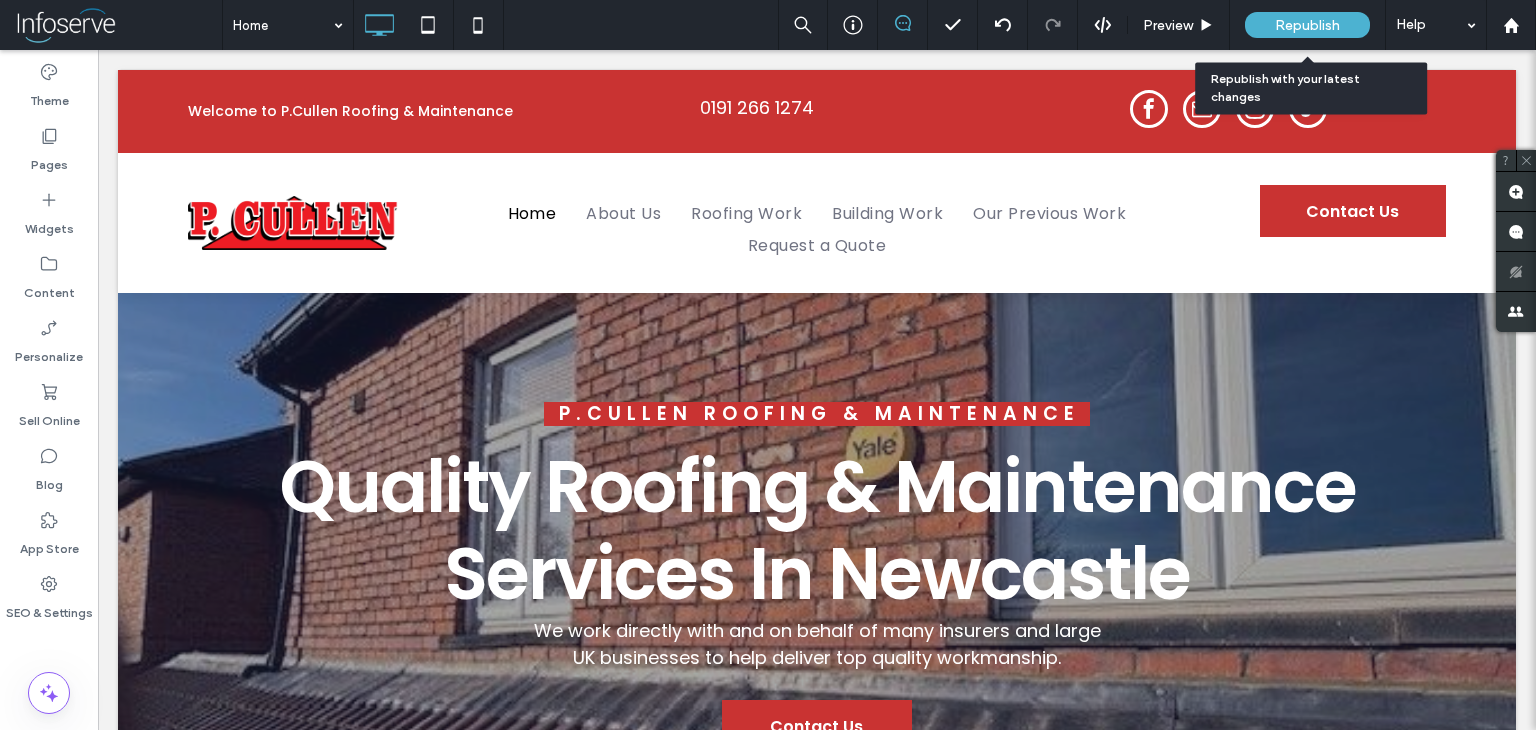 click on "Republish" at bounding box center (1307, 25) 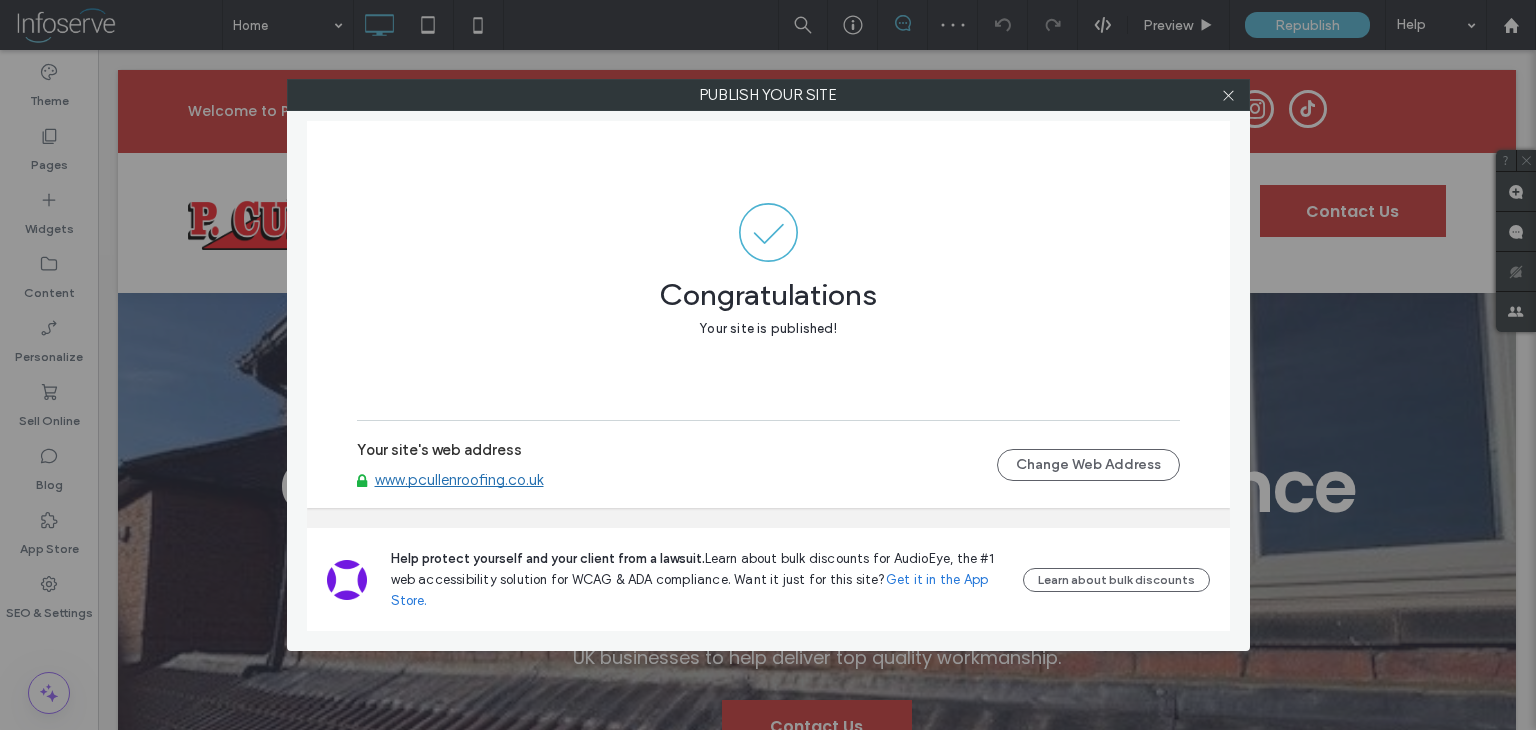 click on "www.pcullenroofing.co.uk" at bounding box center (459, 480) 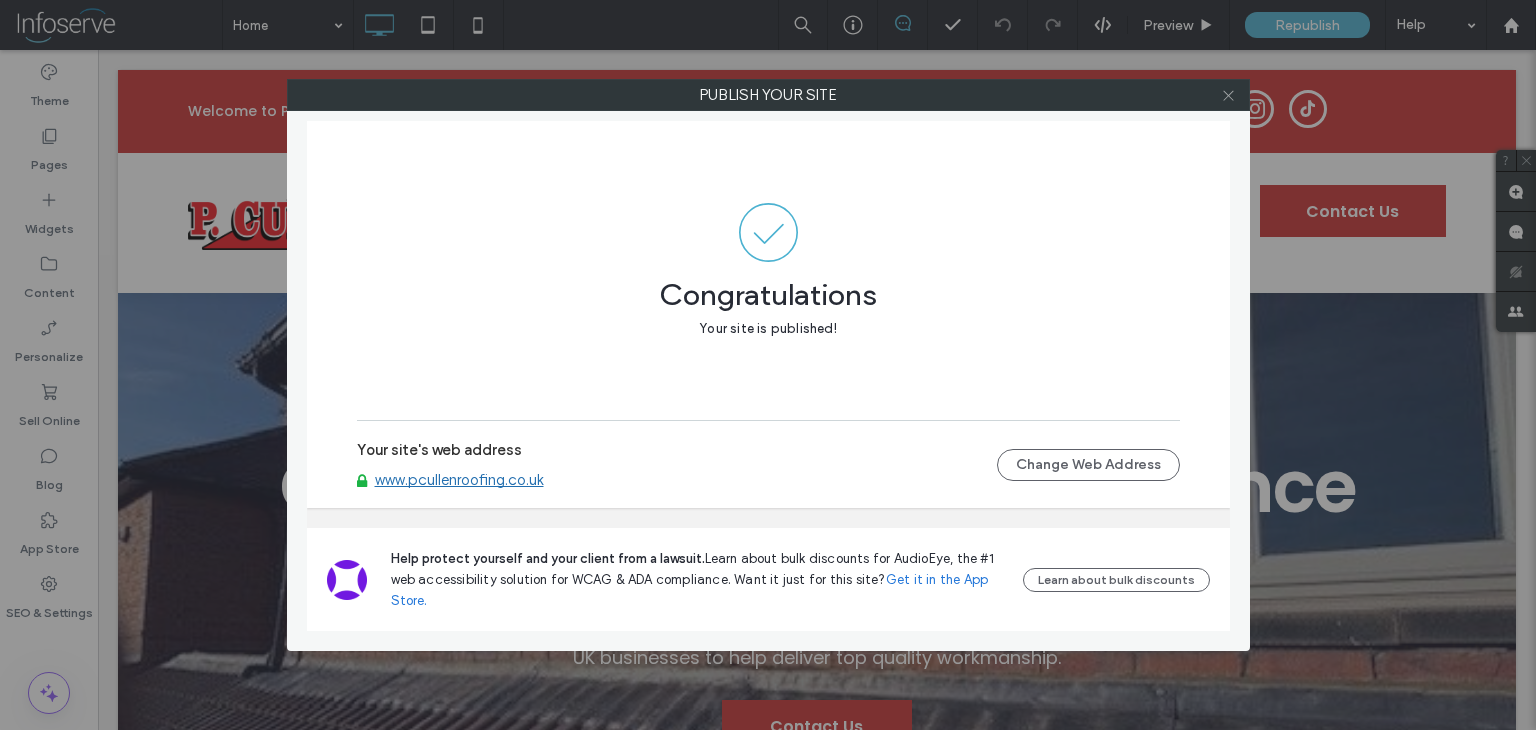 click 